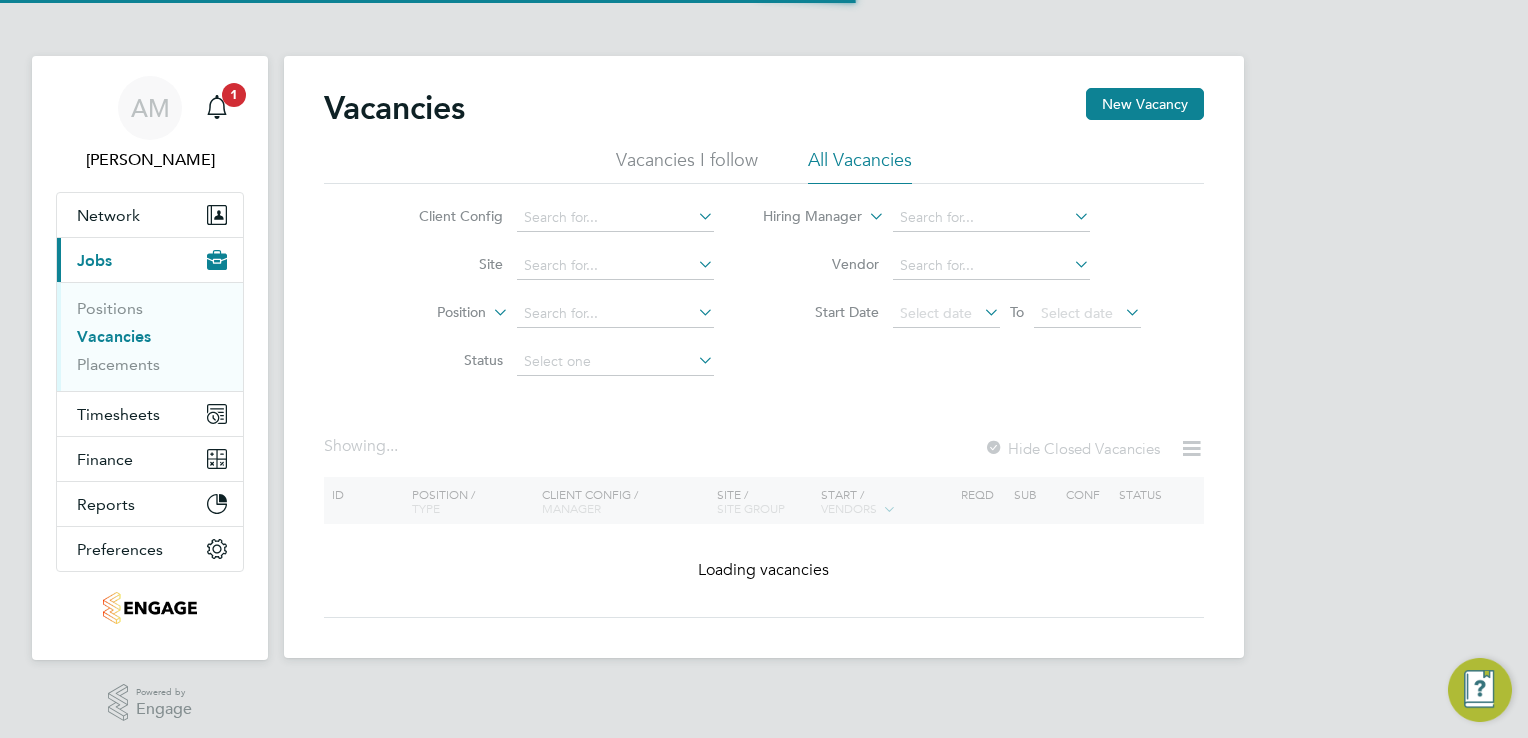 scroll, scrollTop: 0, scrollLeft: 0, axis: both 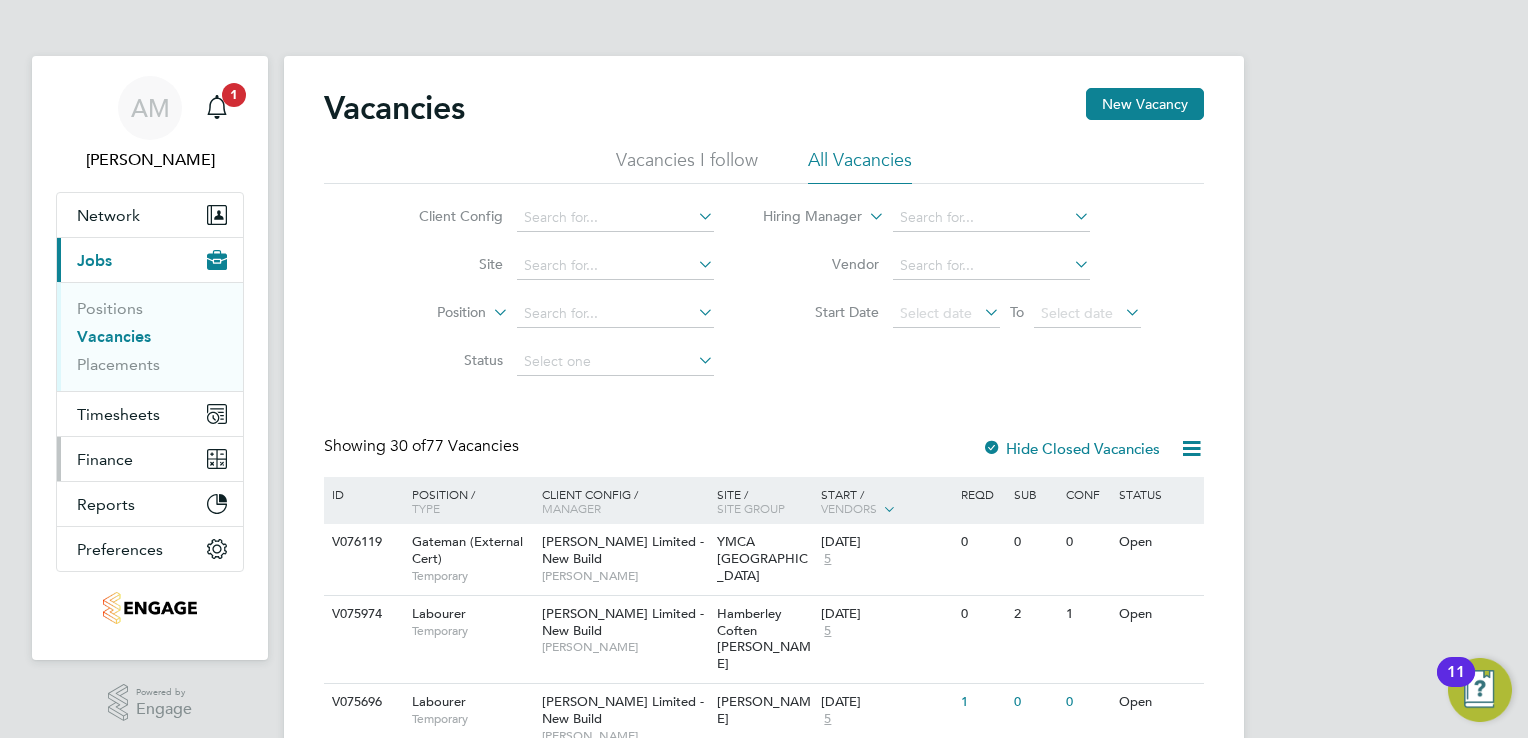 click on "Finance" at bounding box center (105, 459) 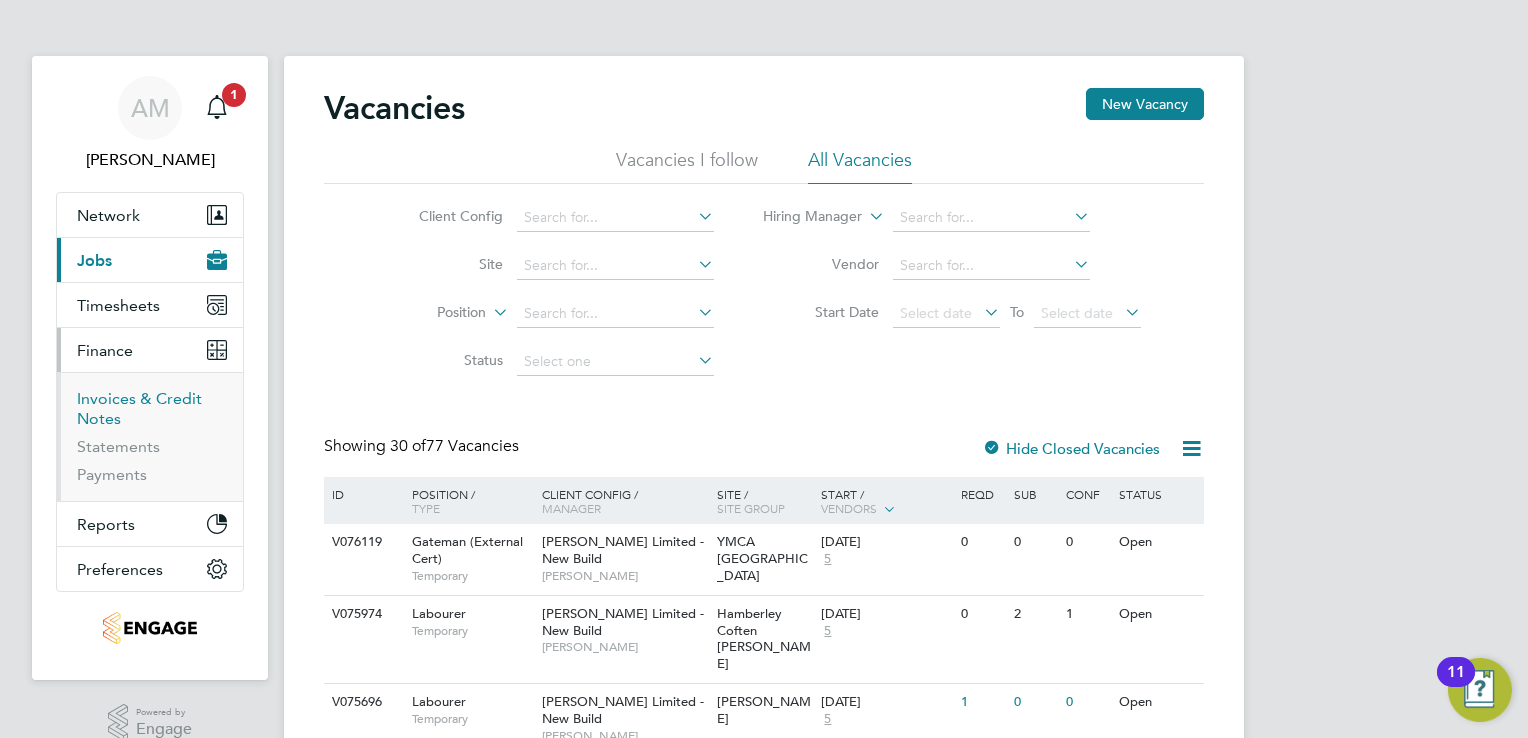 click on "Invoices & Credit Notes" at bounding box center (139, 408) 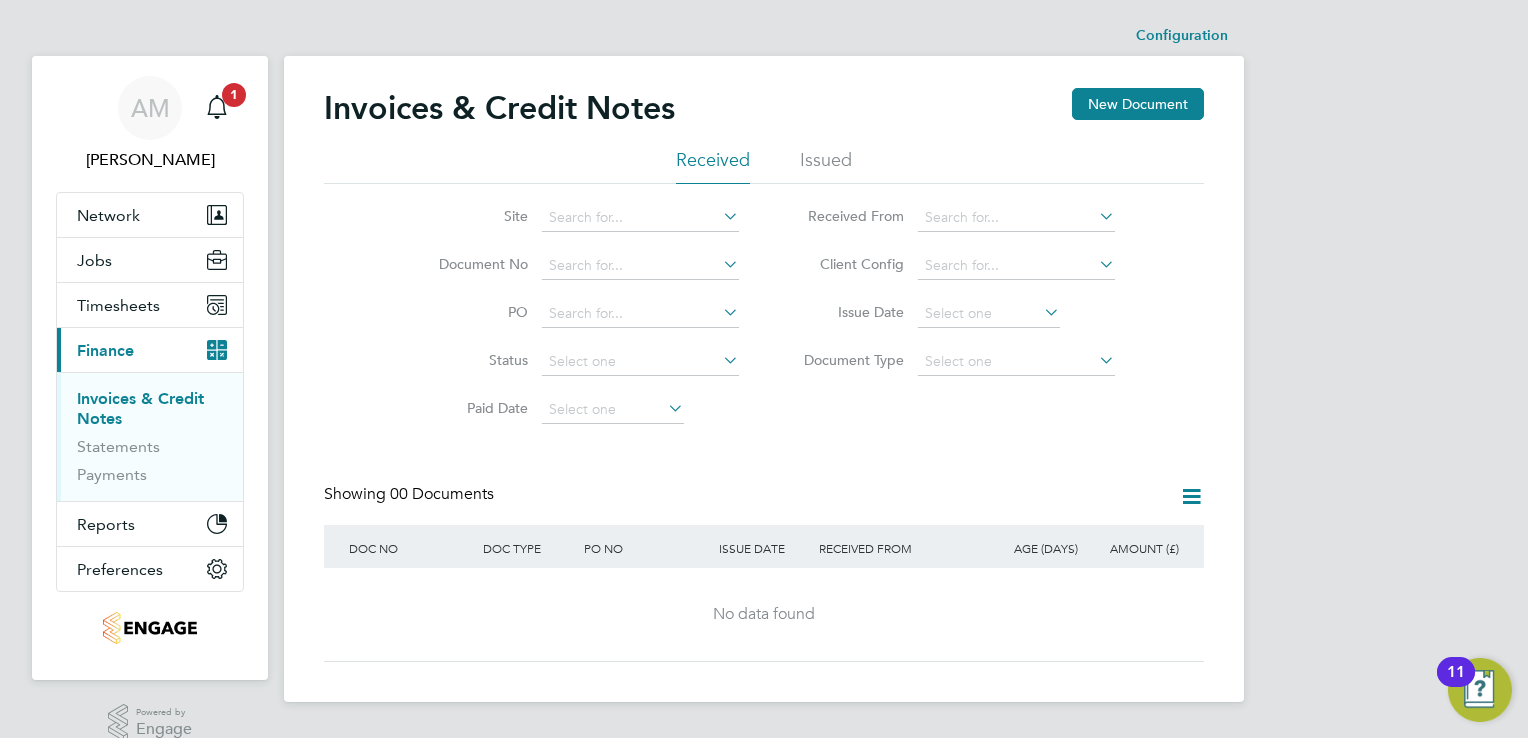 click on "Issued" 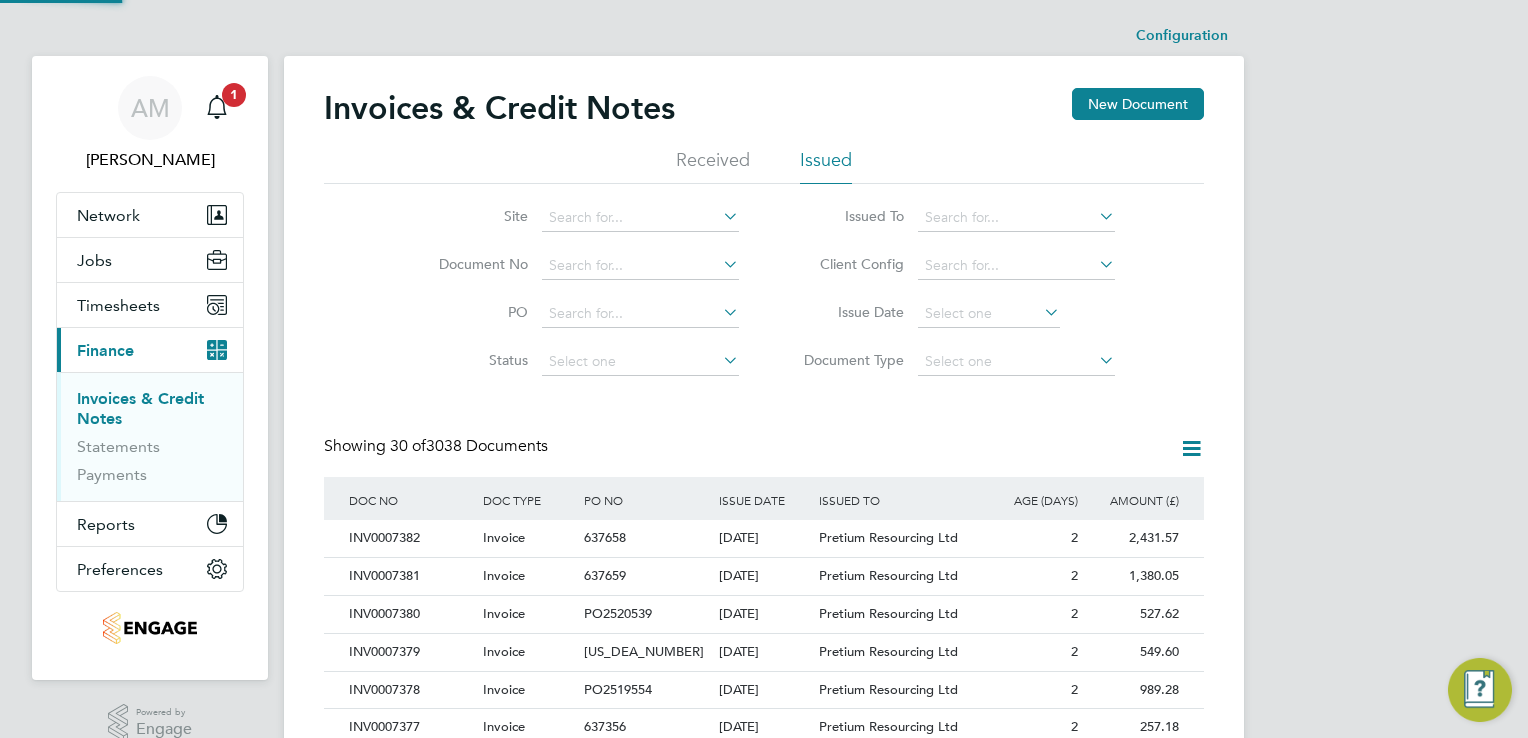 scroll, scrollTop: 10, scrollLeft: 9, axis: both 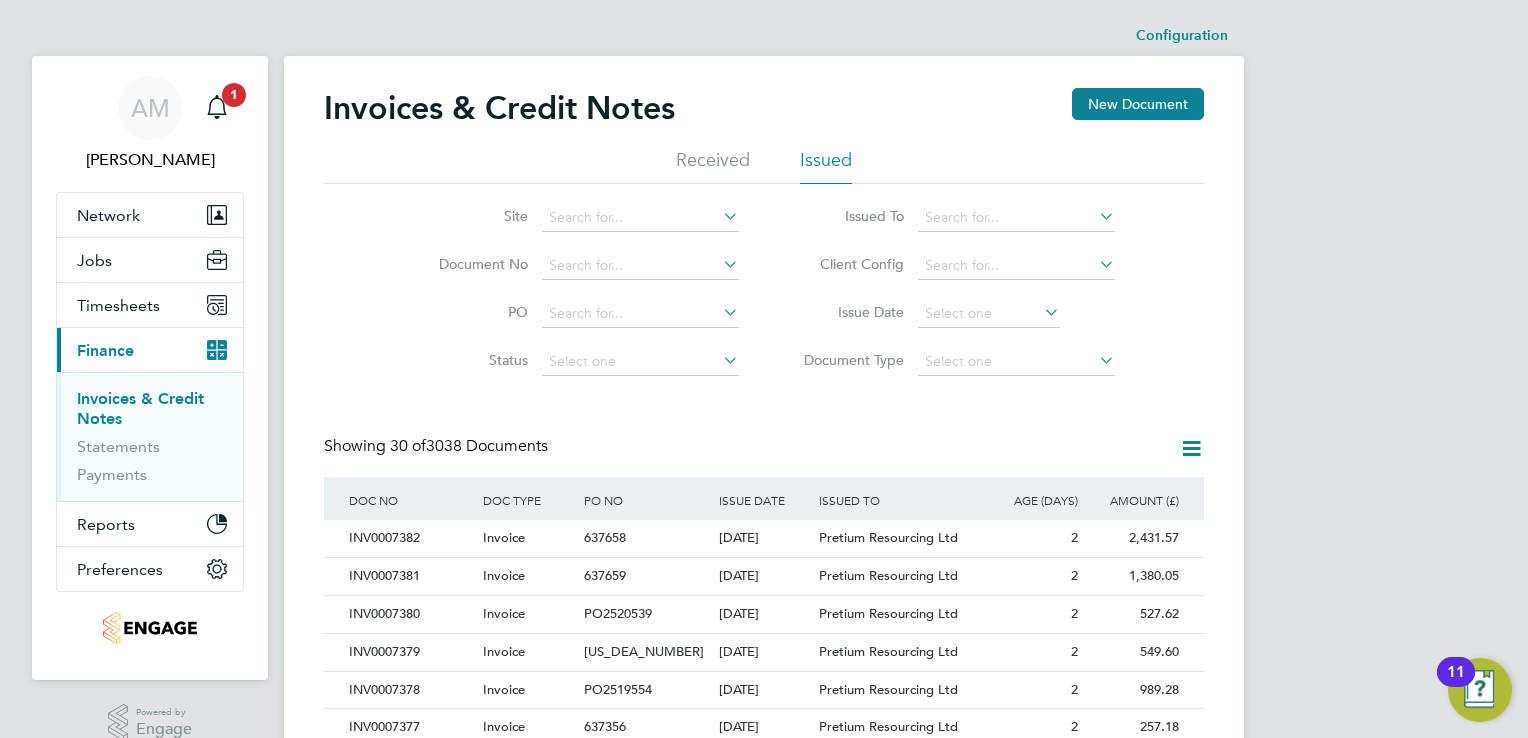 click 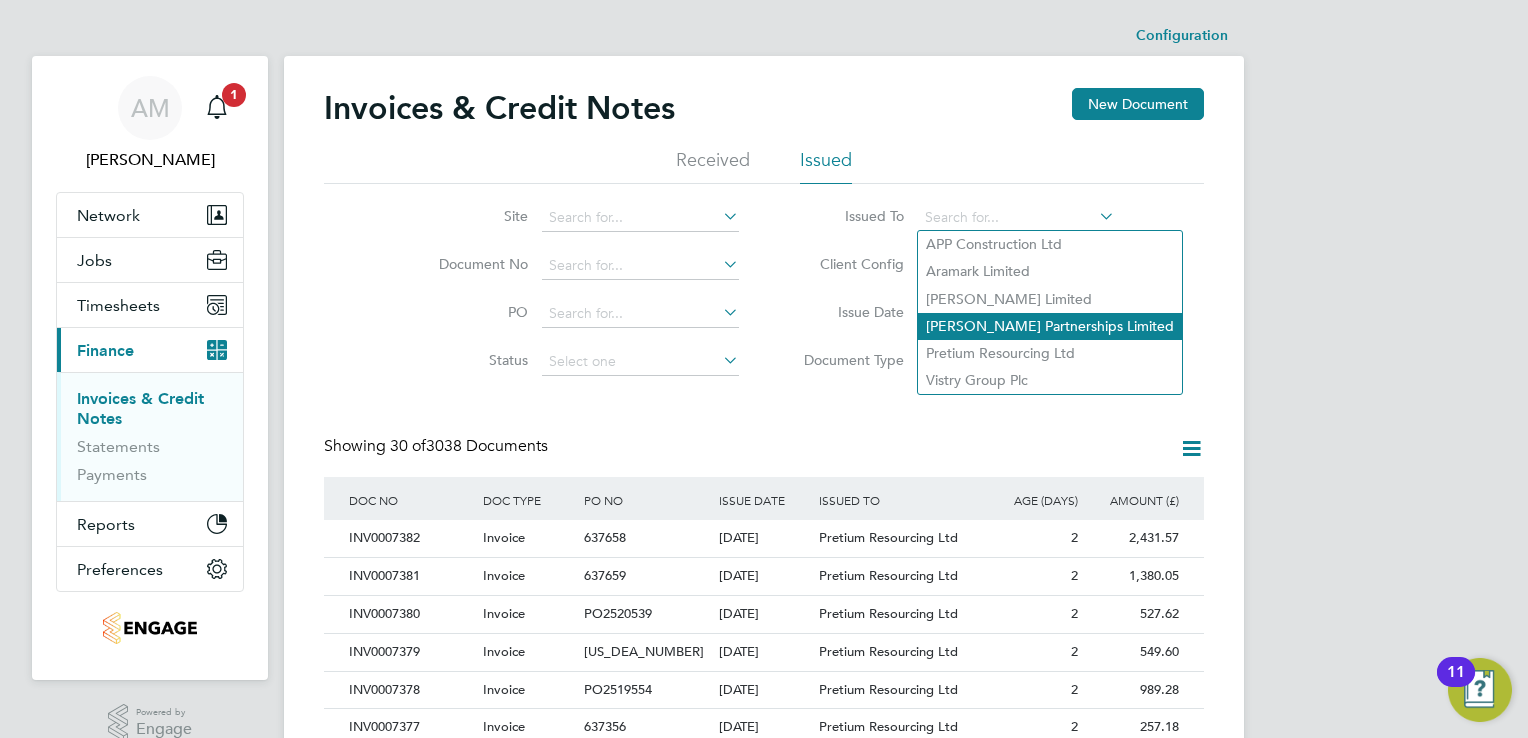 click on "[PERSON_NAME] Partnerships Limited" 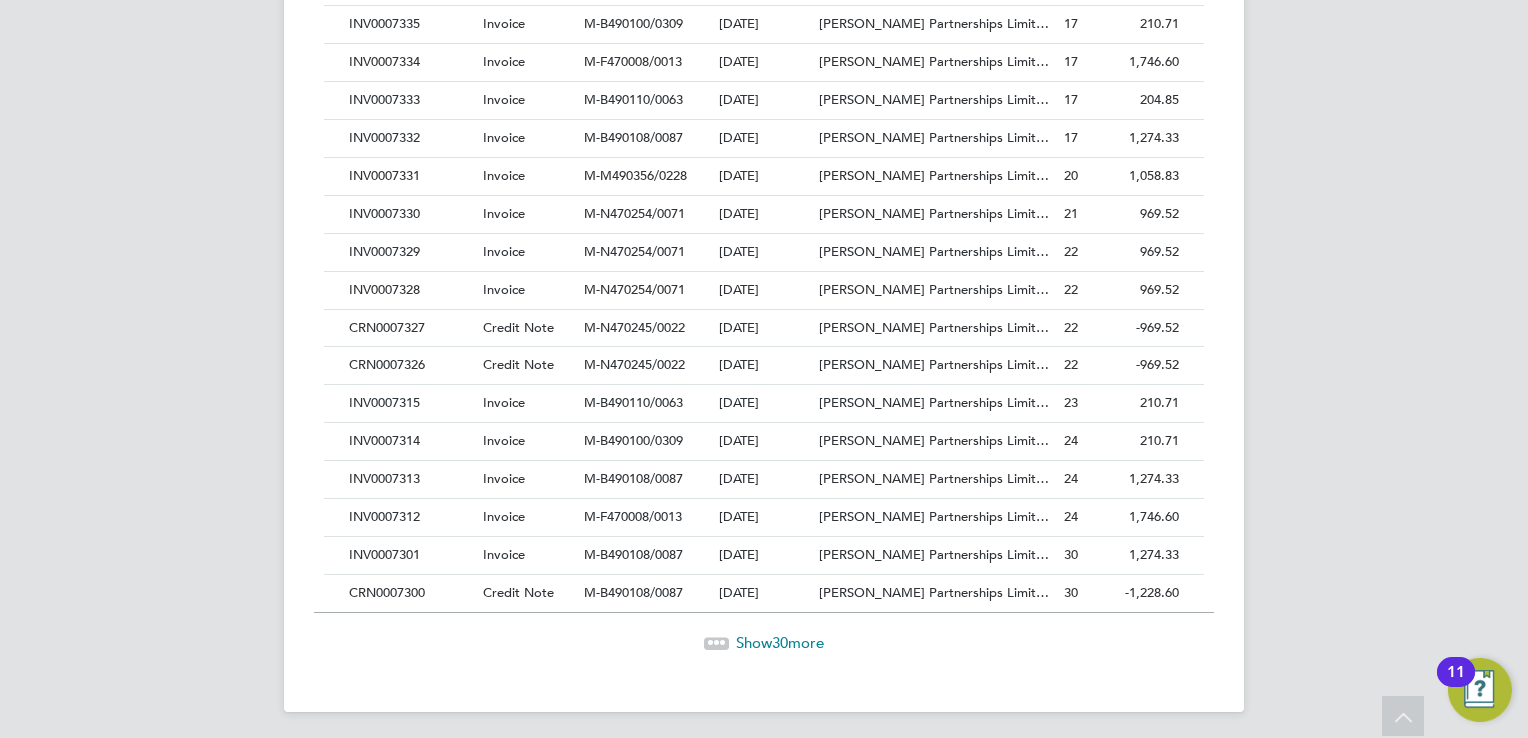 click on "Show  30  more" 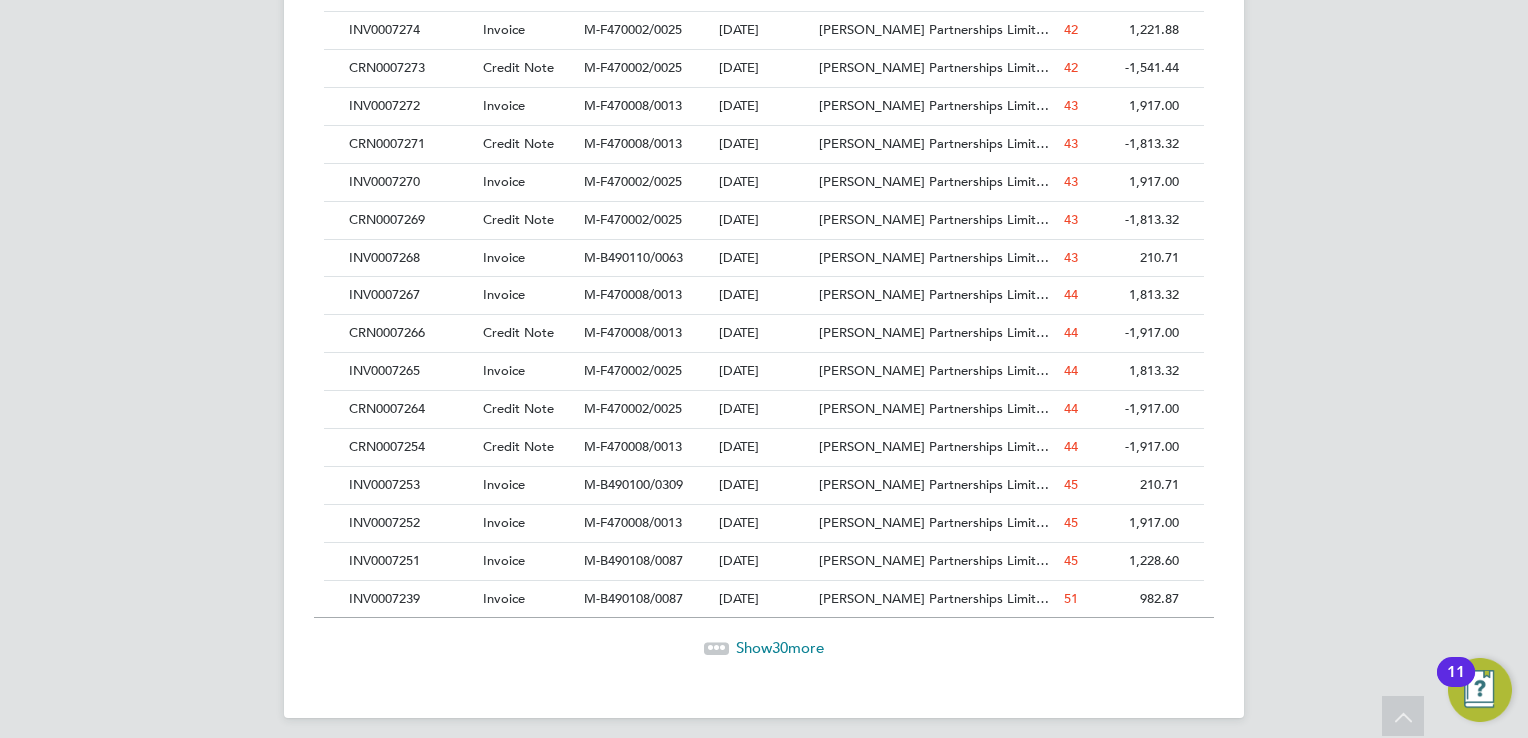 click on "30" 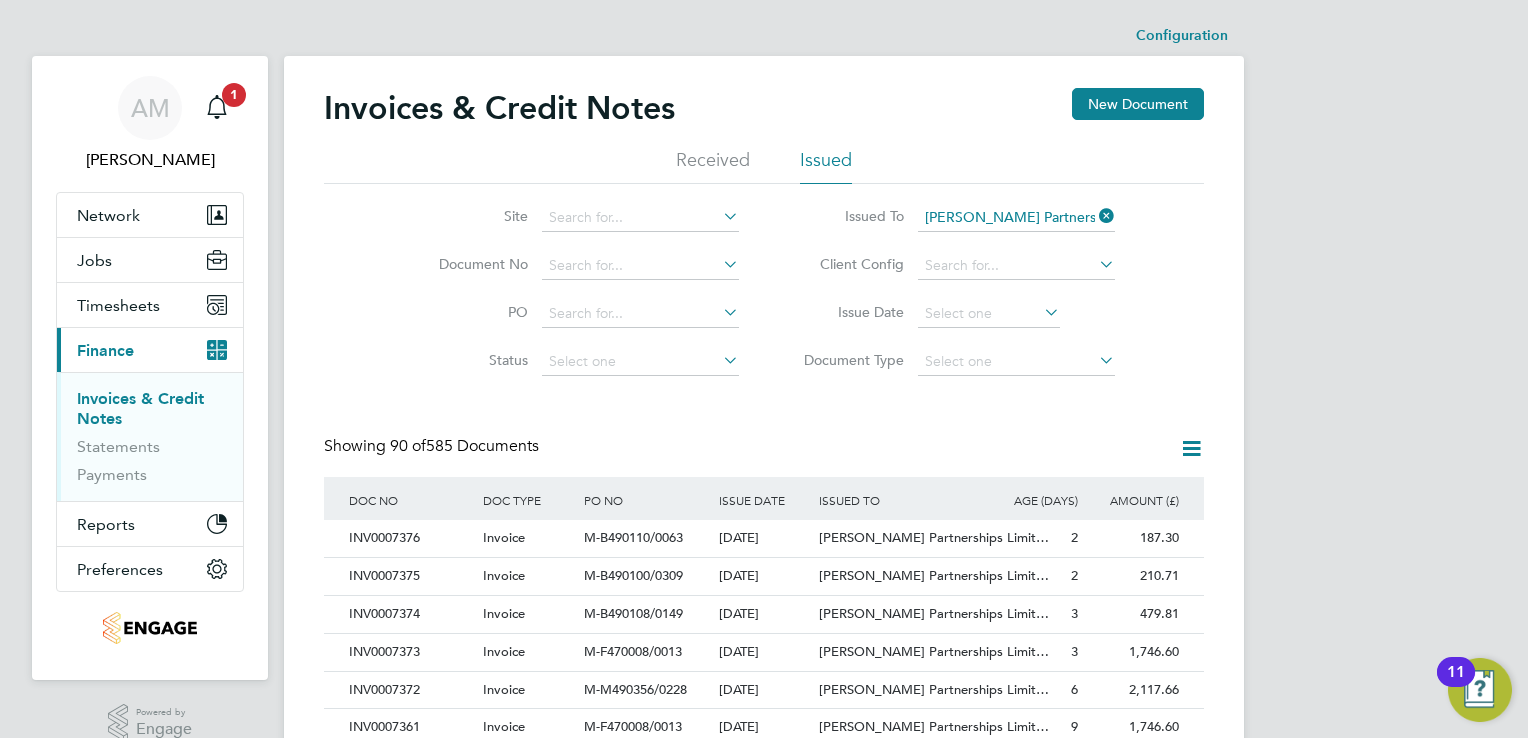 click 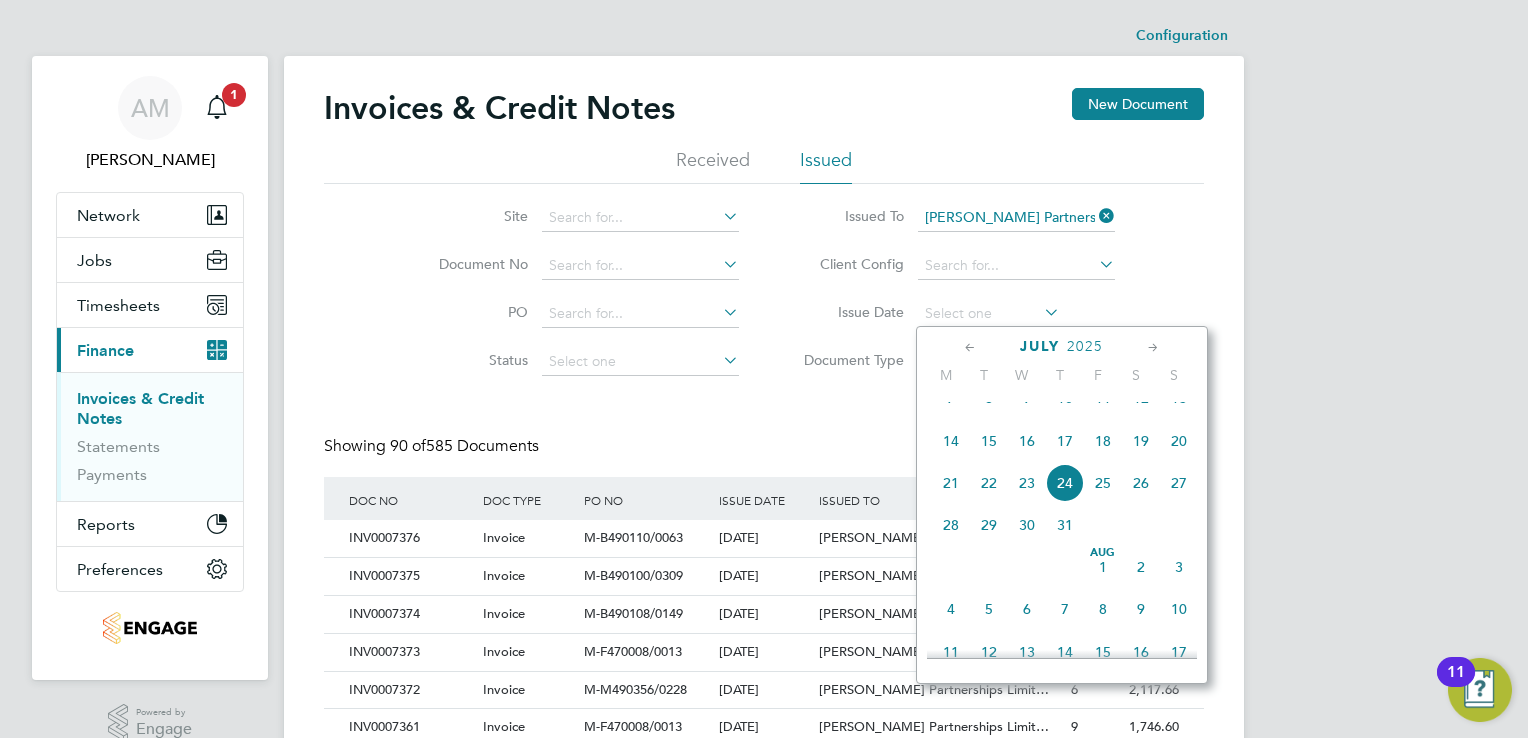 click 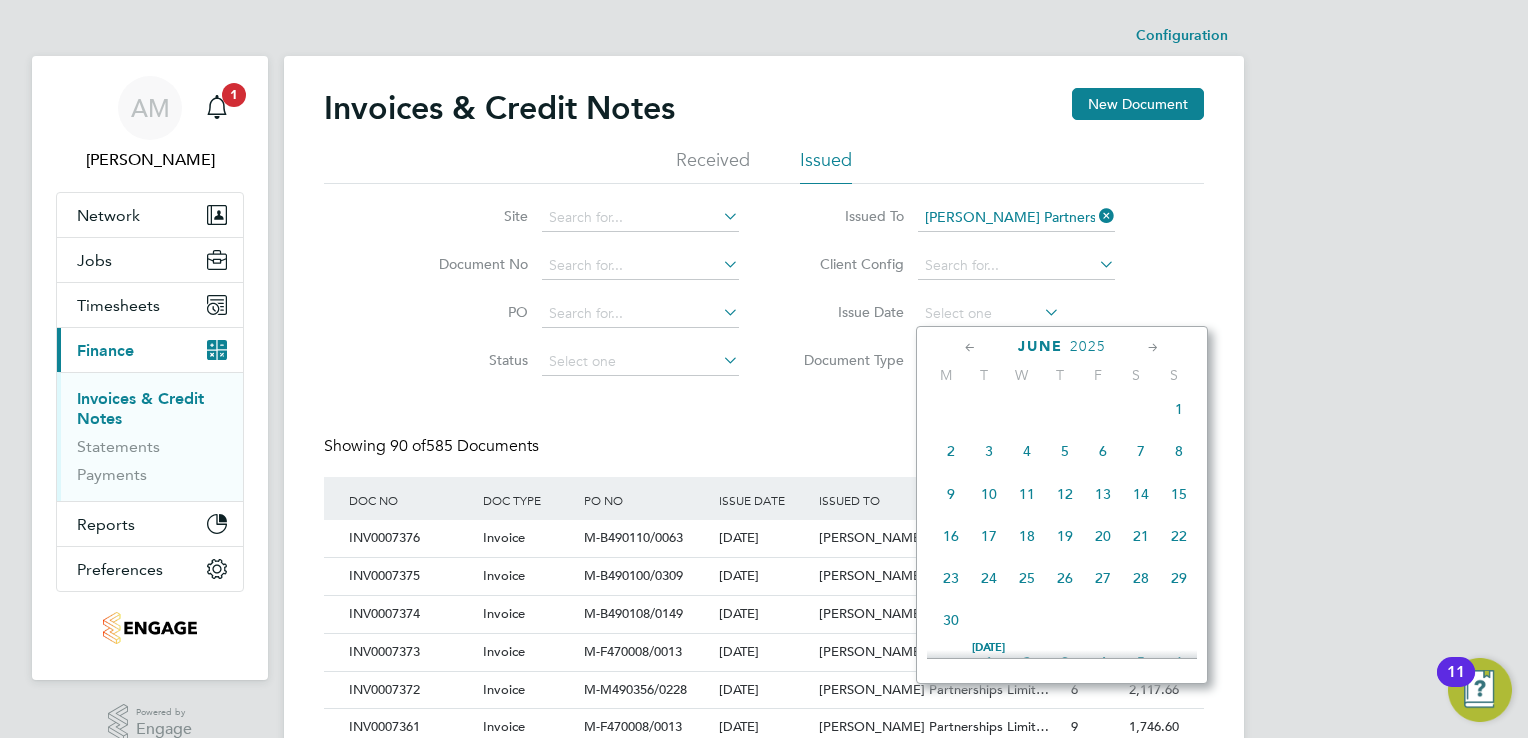 click 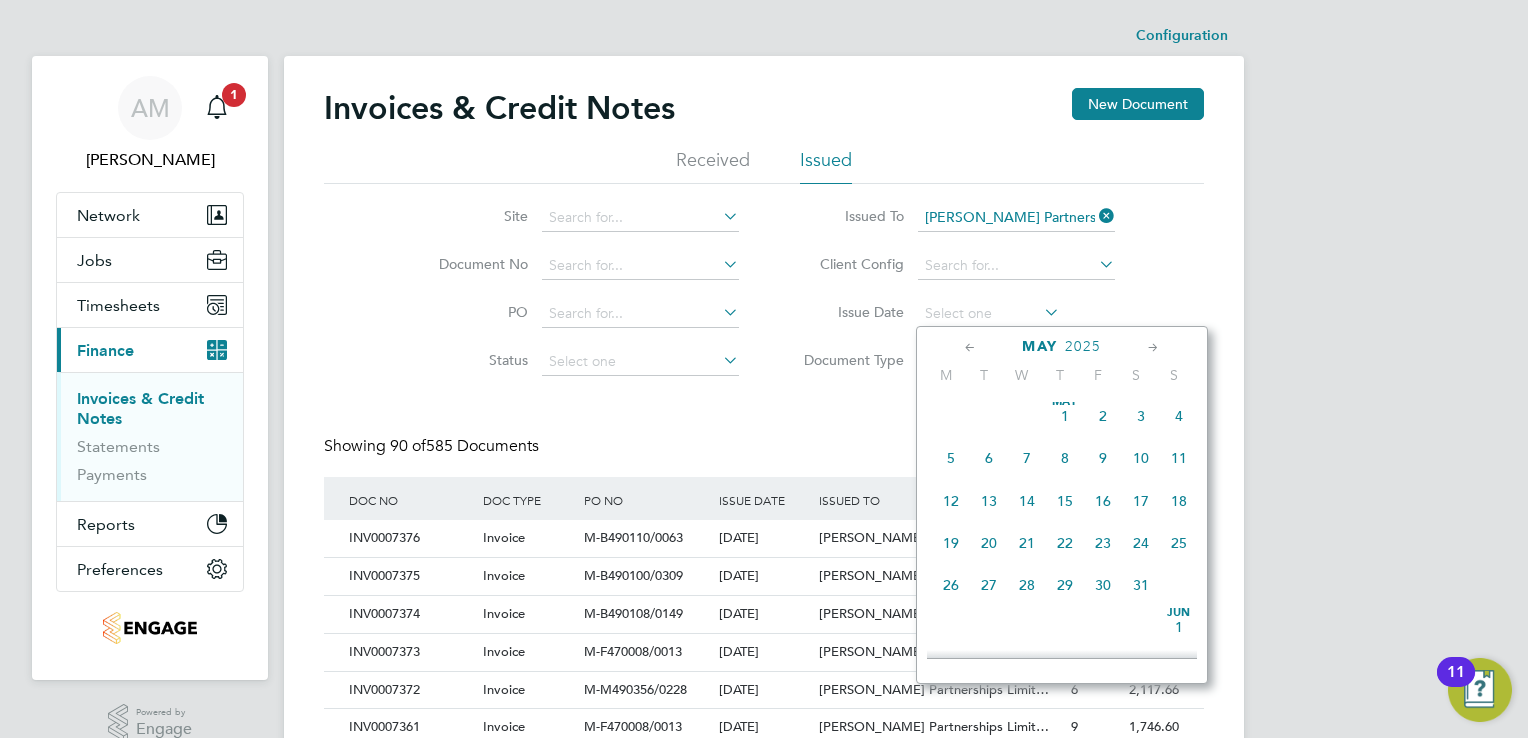click on "27" 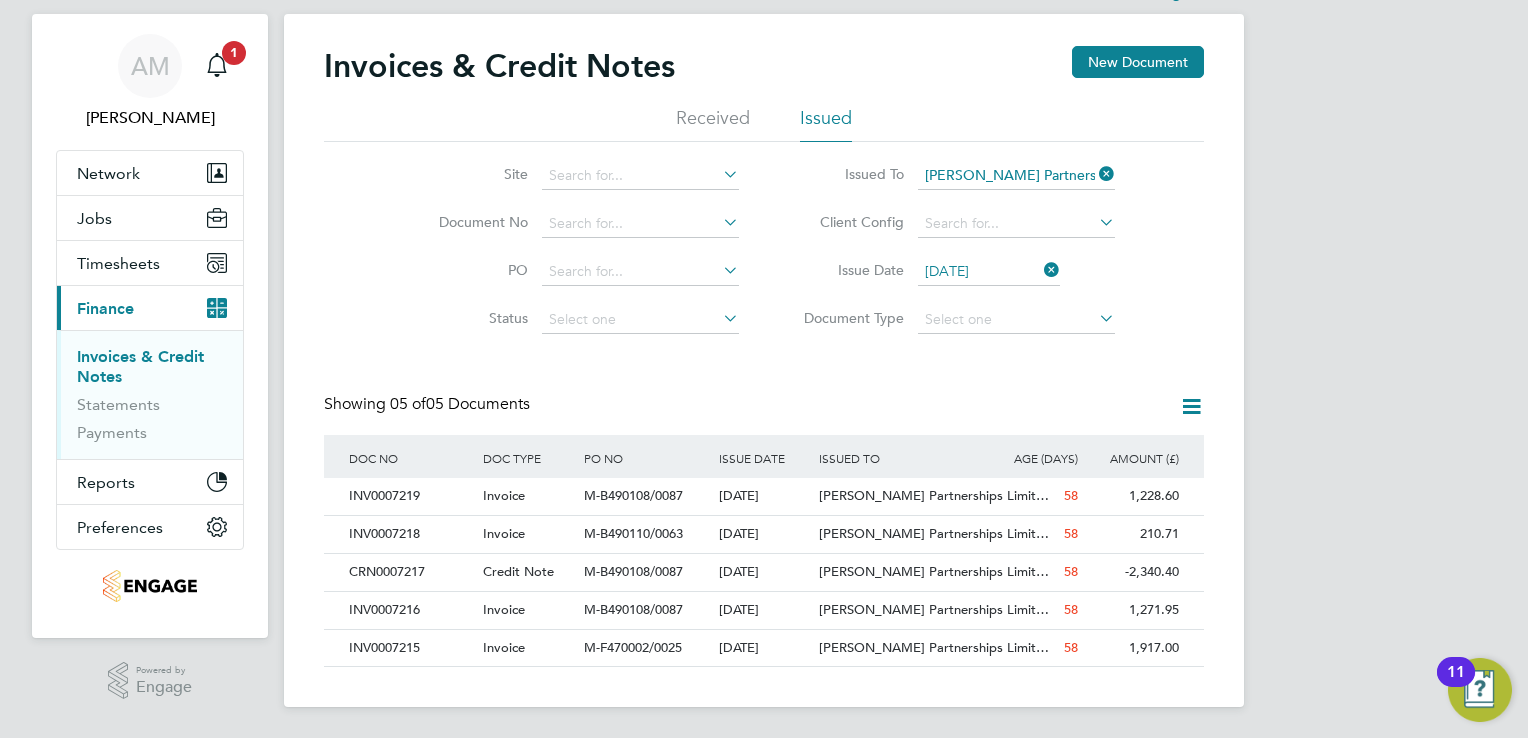 click 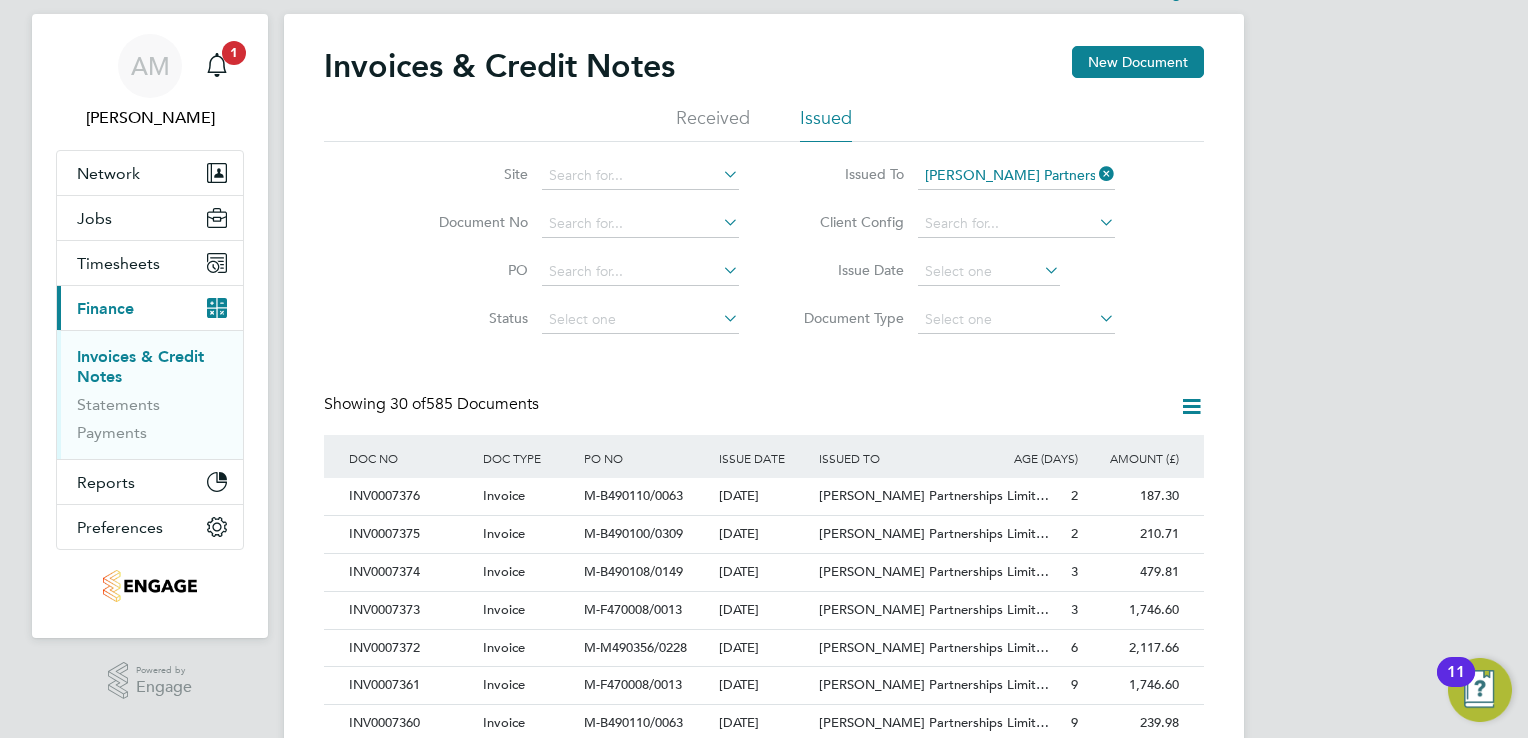 click 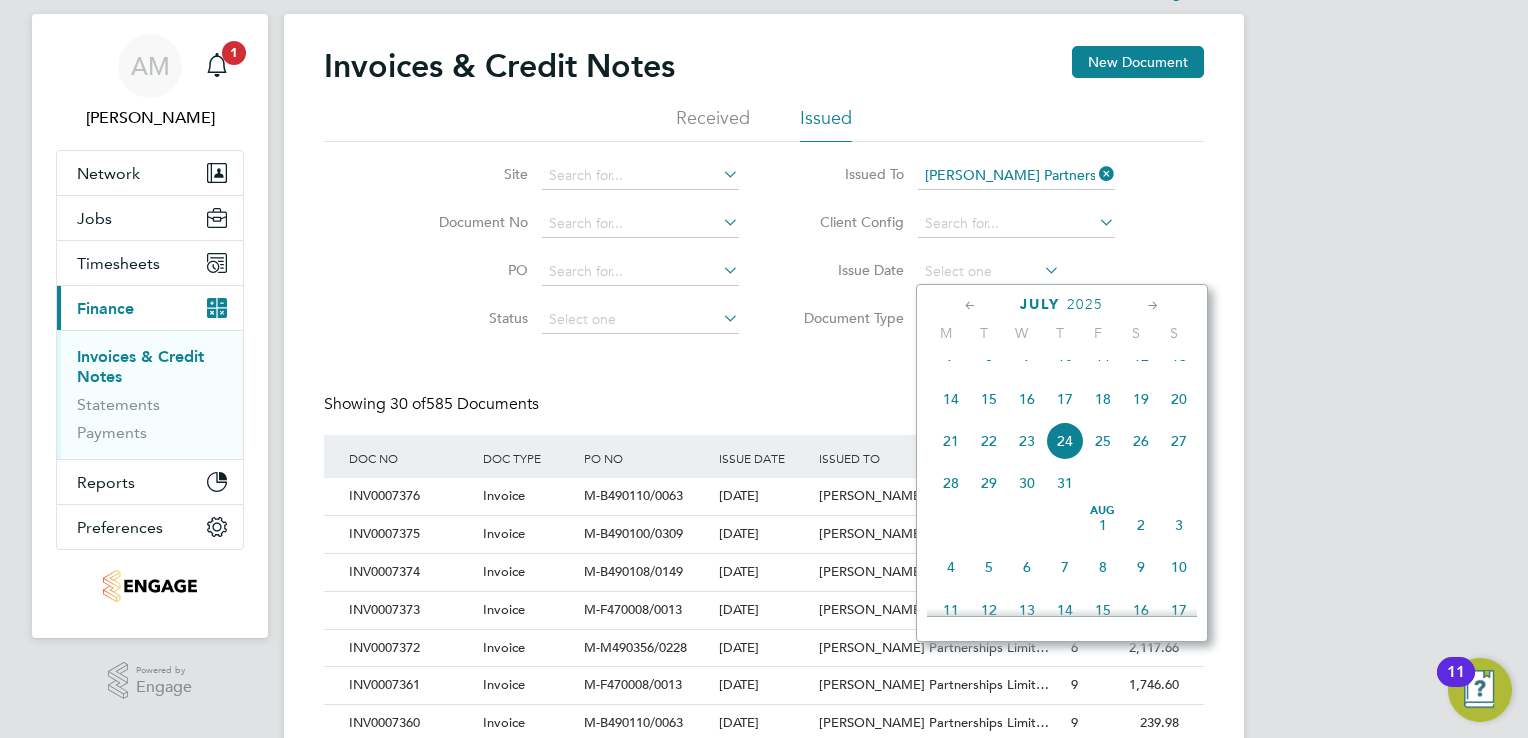 click 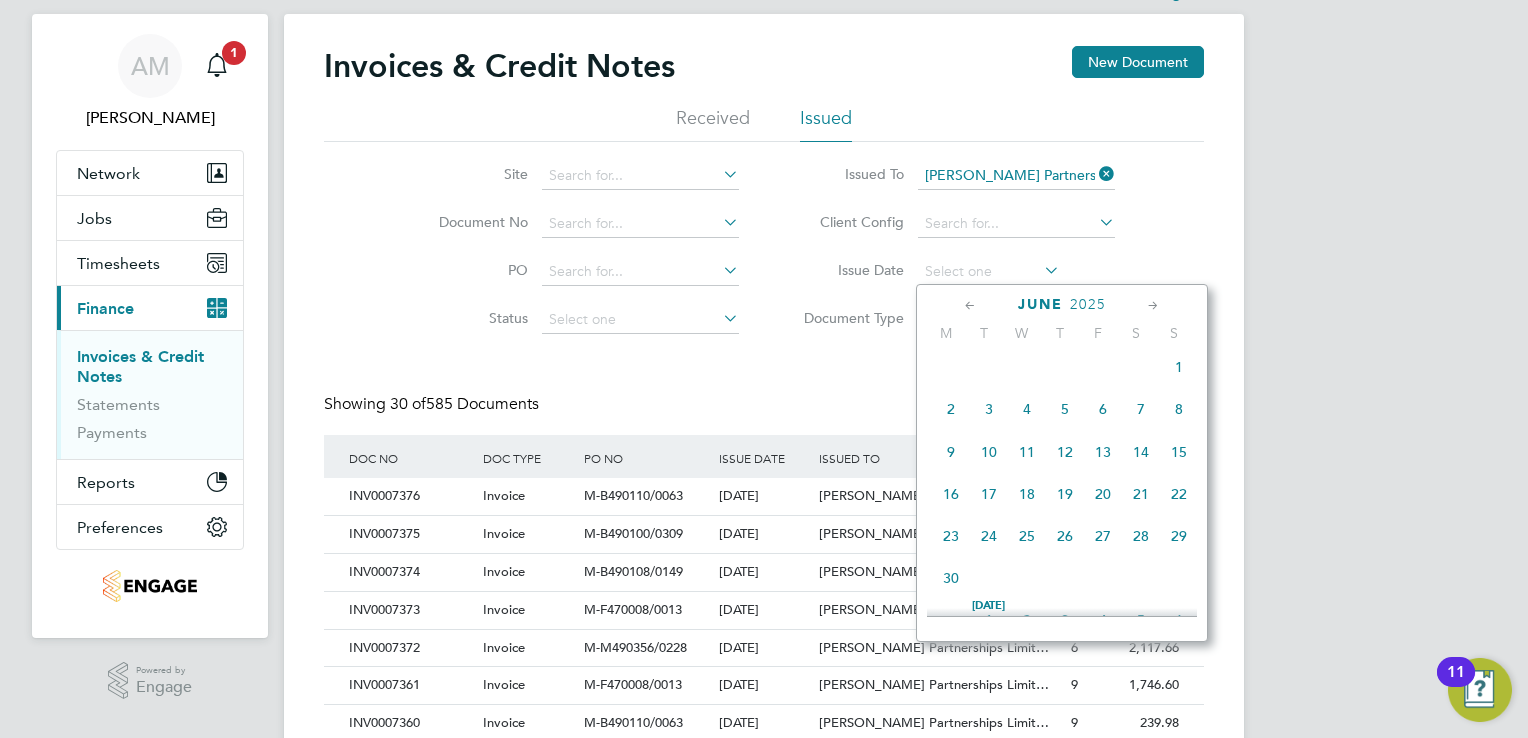 click on "2" 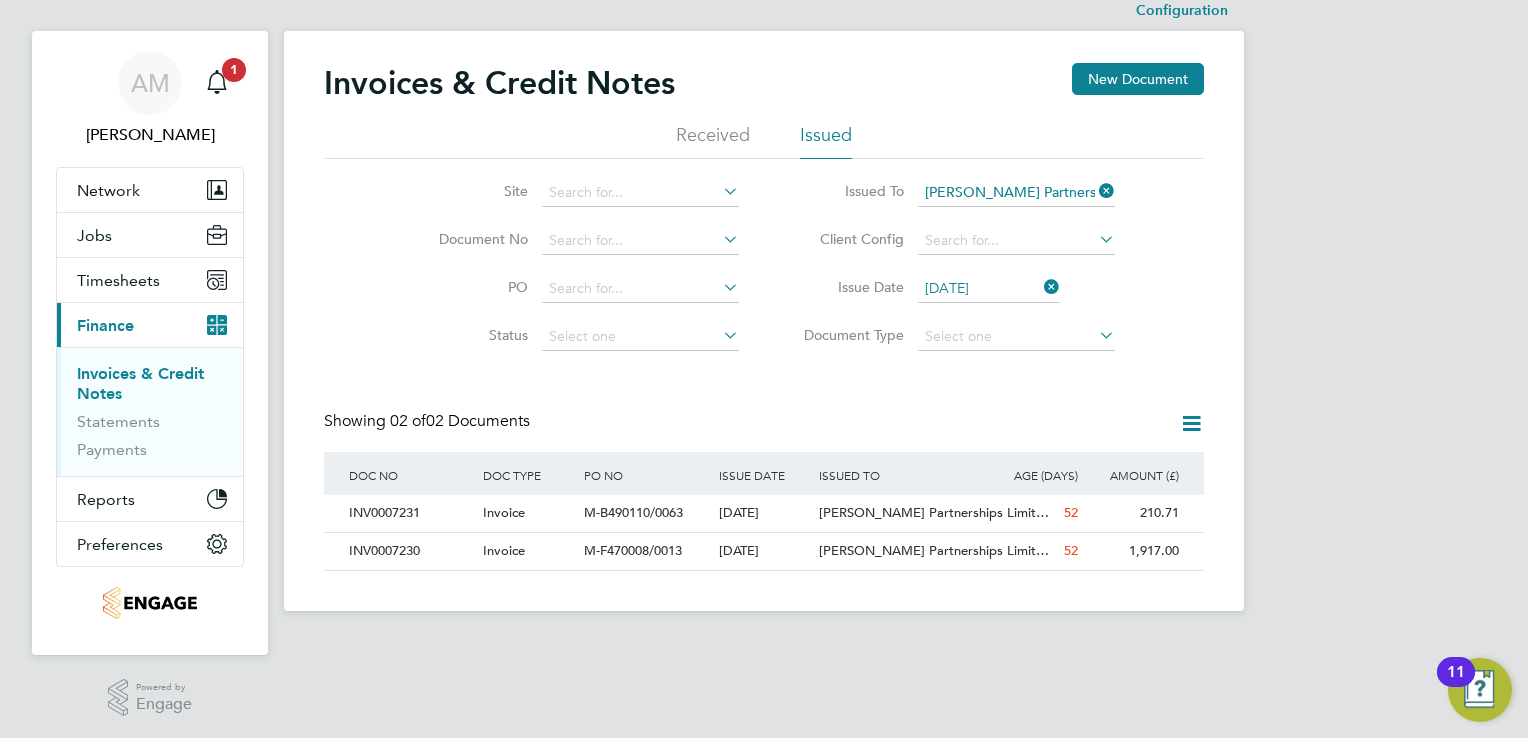 click 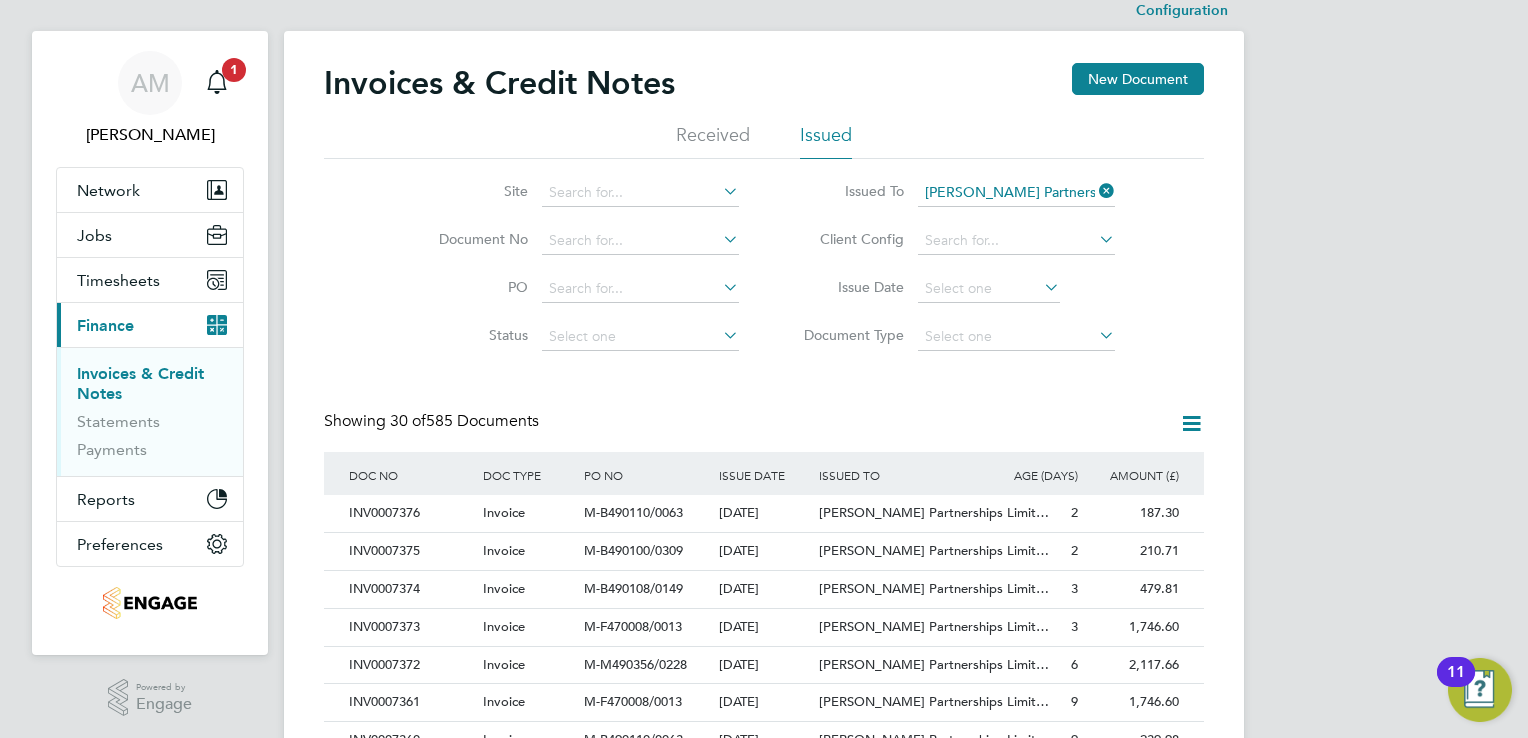 click 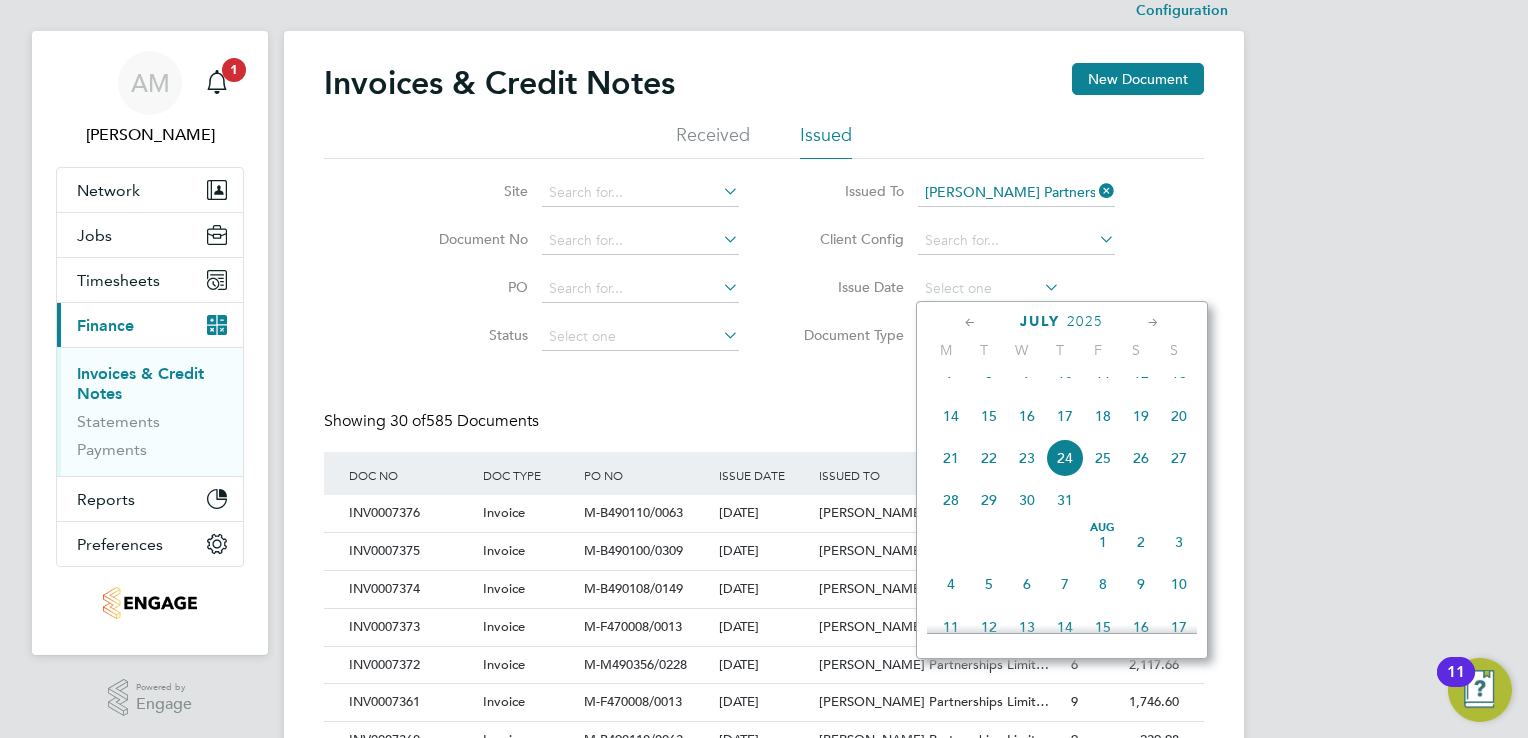click 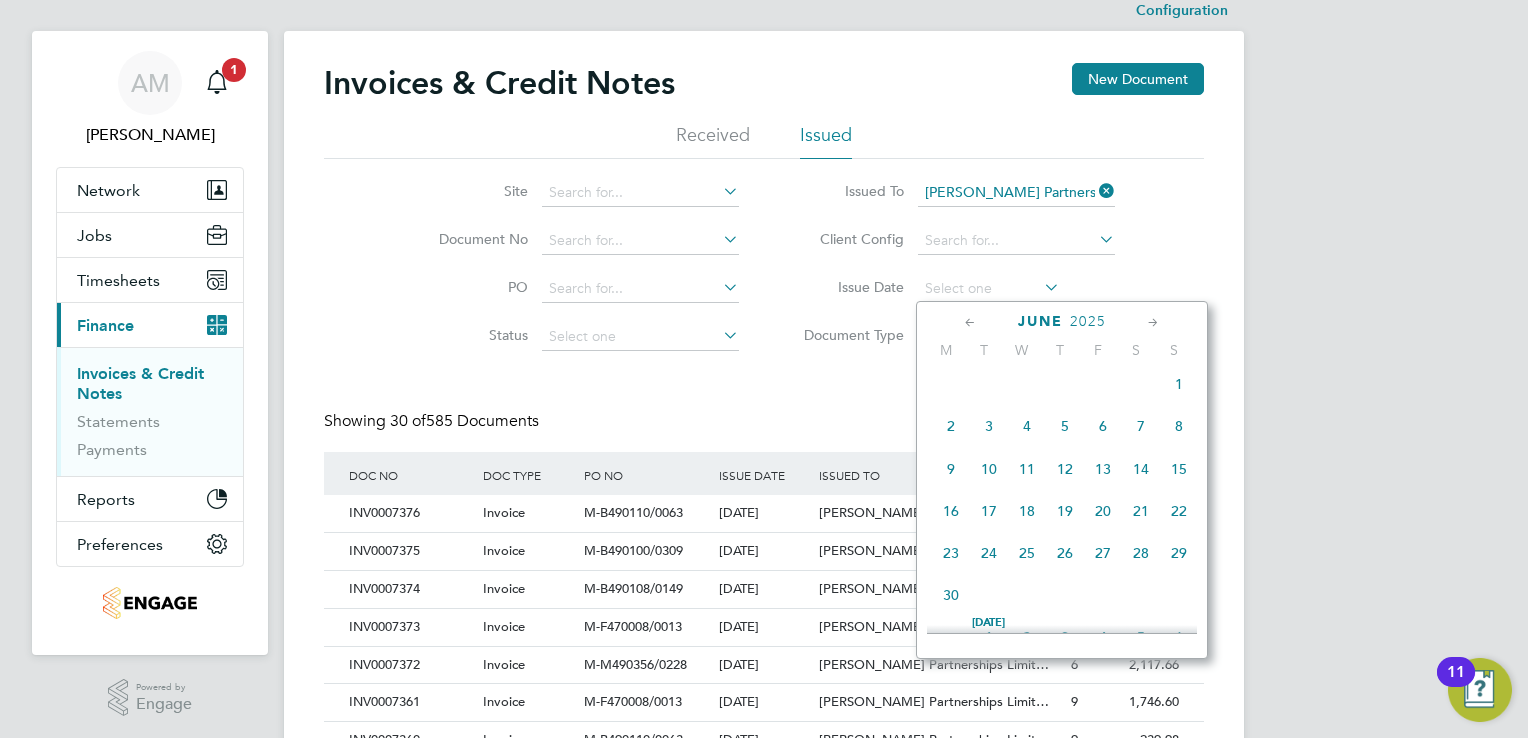 click on "9" 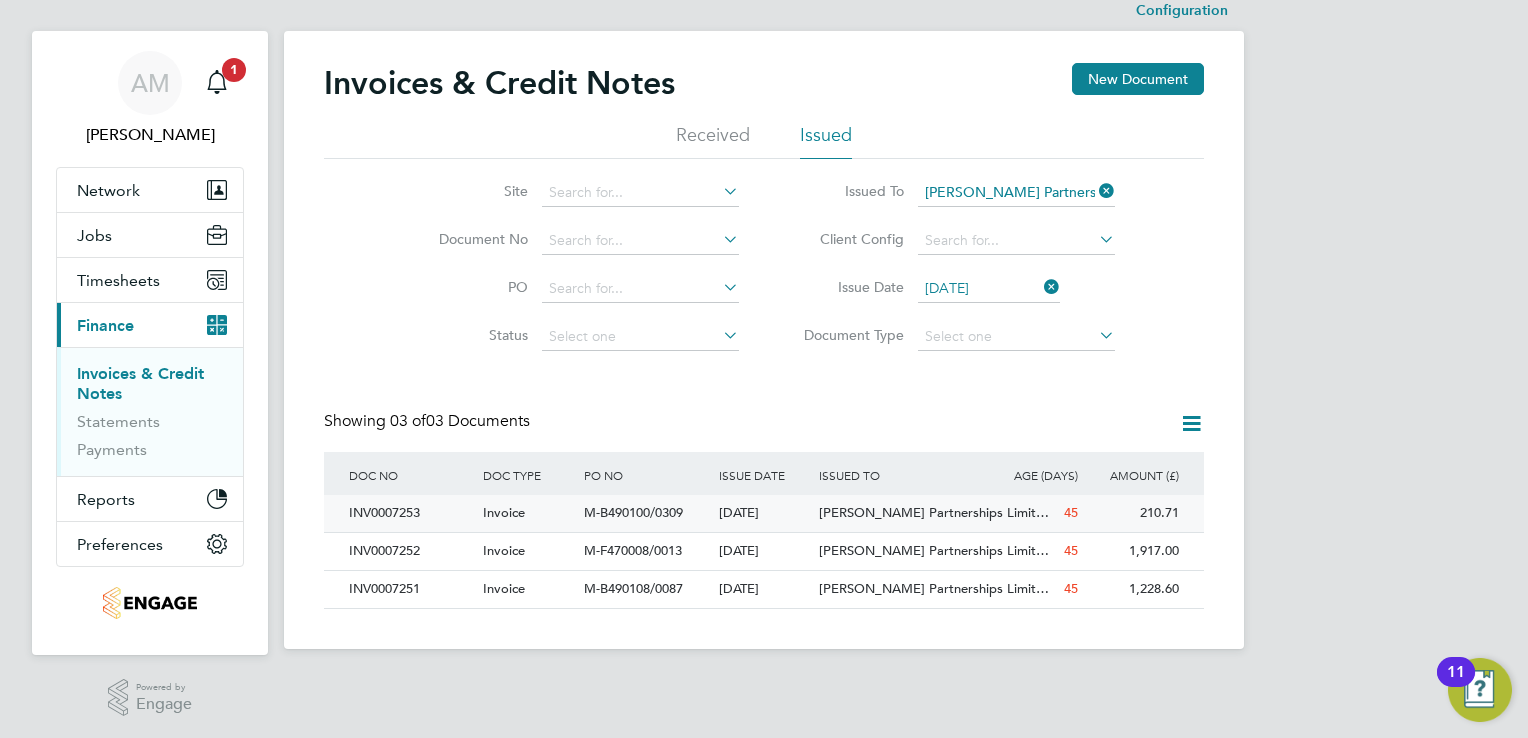 click on "INV0007253" 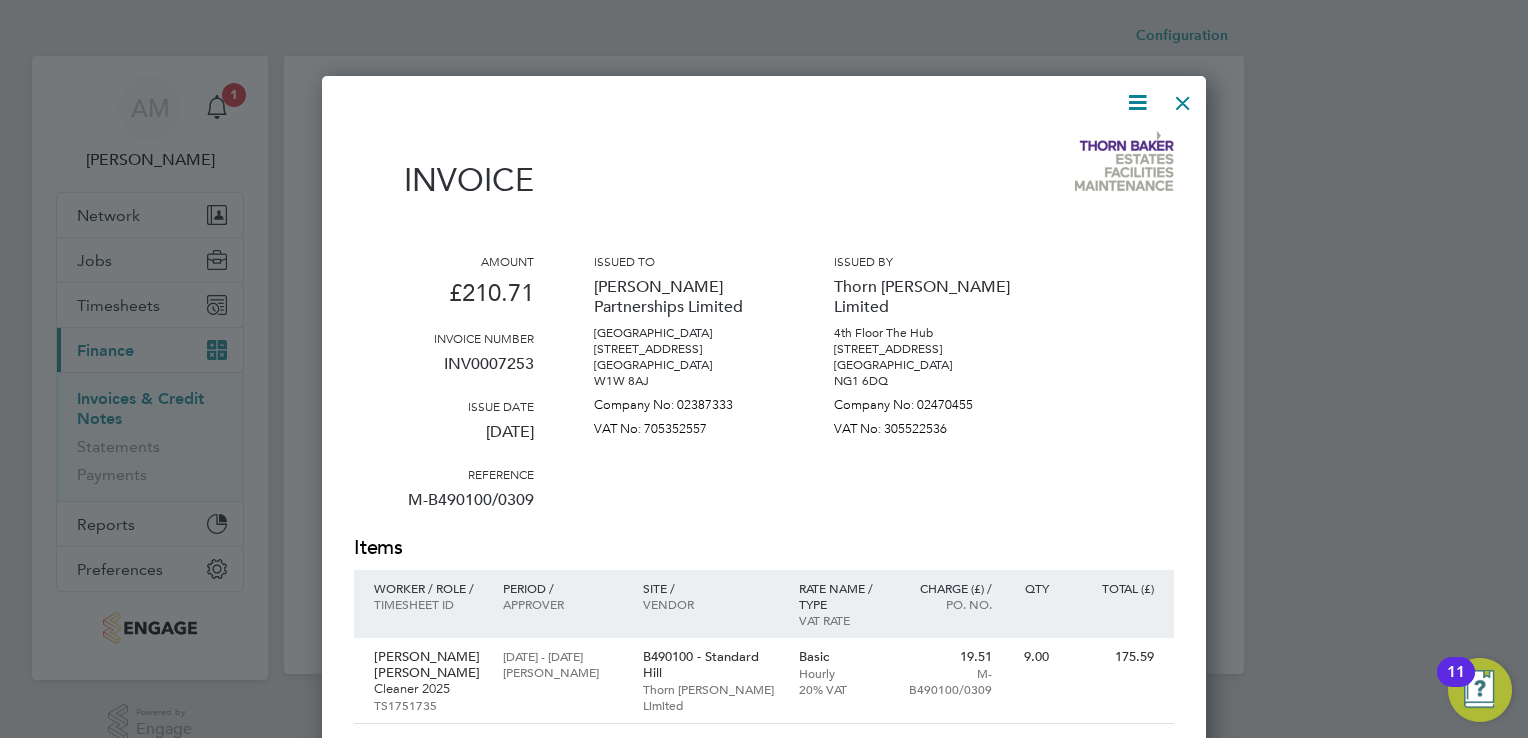 click on "INV0007253" at bounding box center [444, 372] 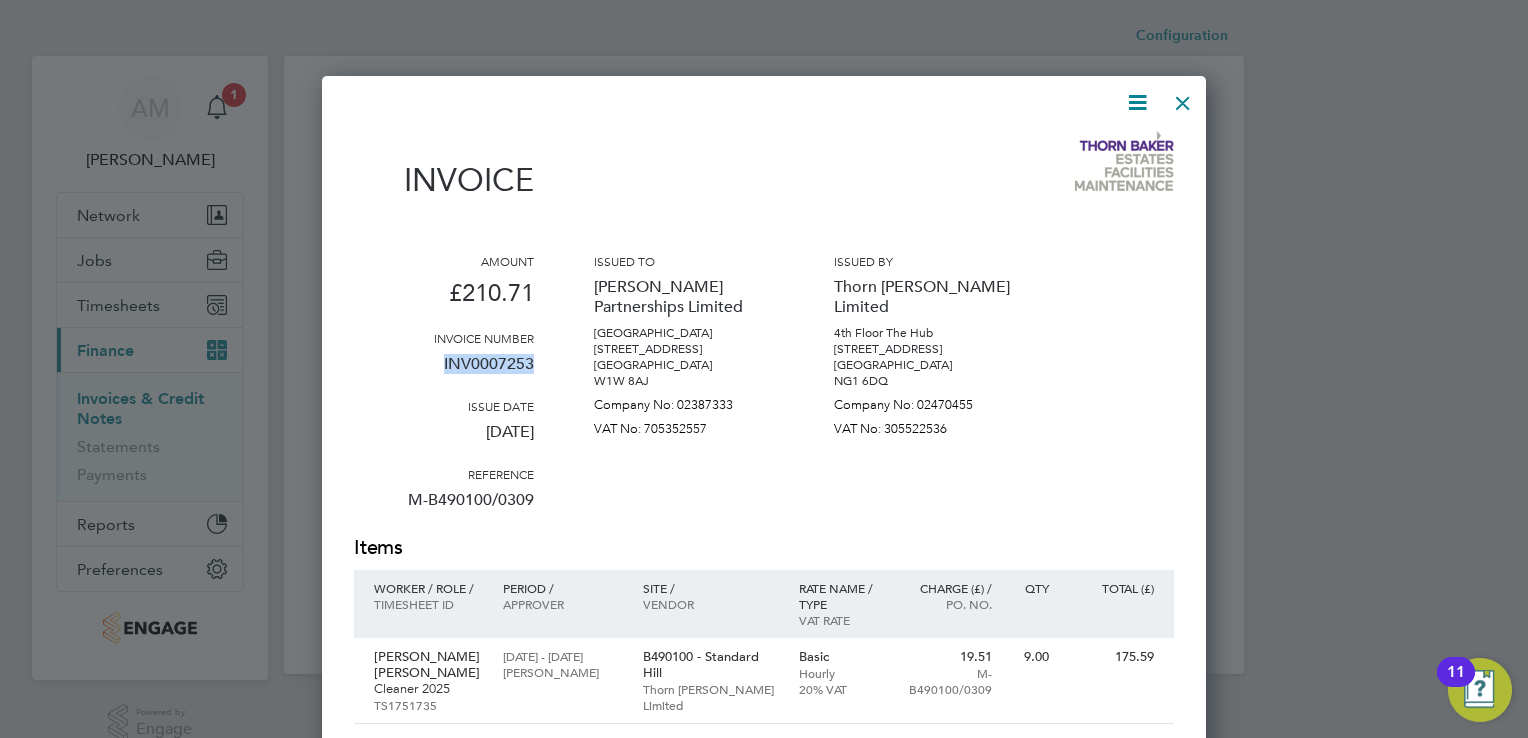 drag, startPoint x: 443, startPoint y: 359, endPoint x: 535, endPoint y: 368, distance: 92.43917 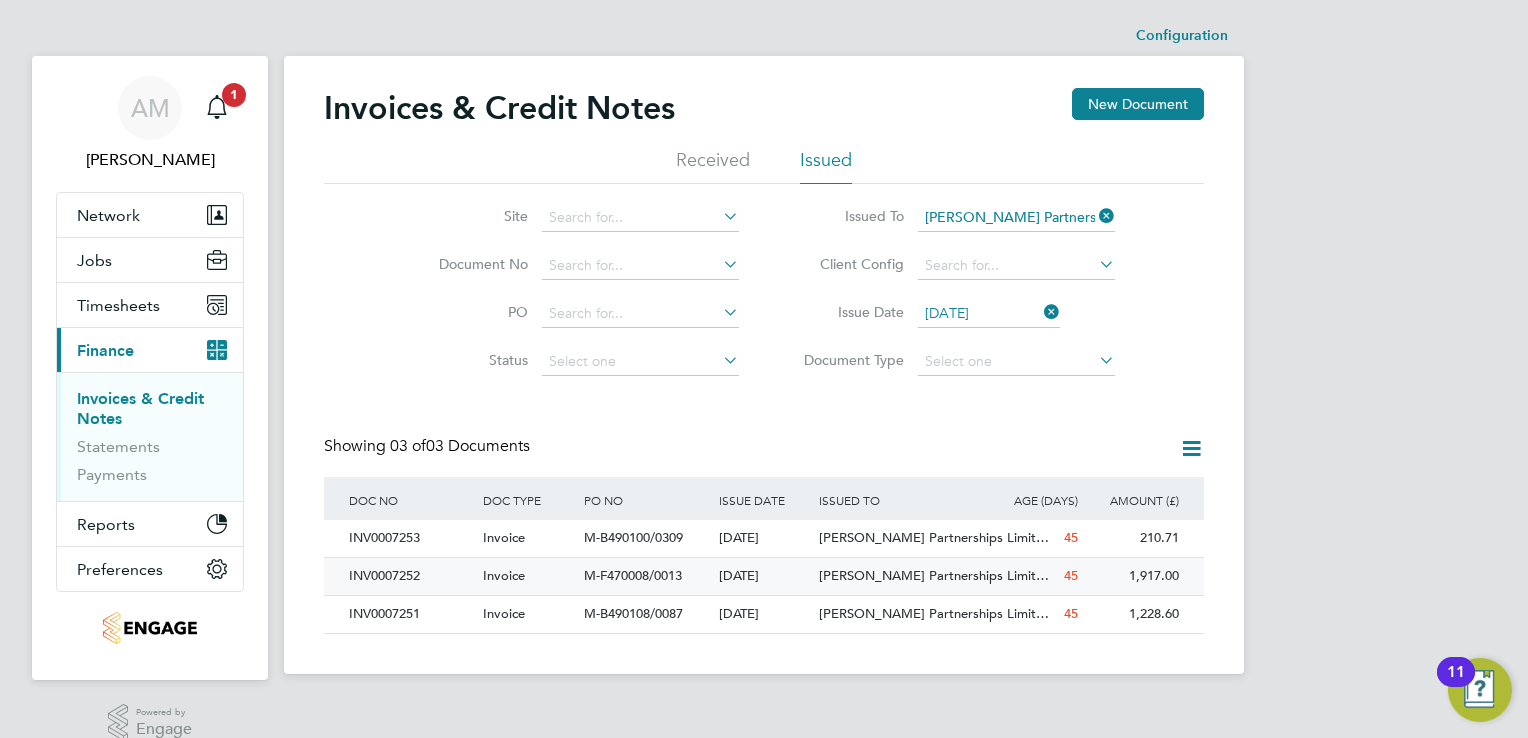 click on "INV0007252" 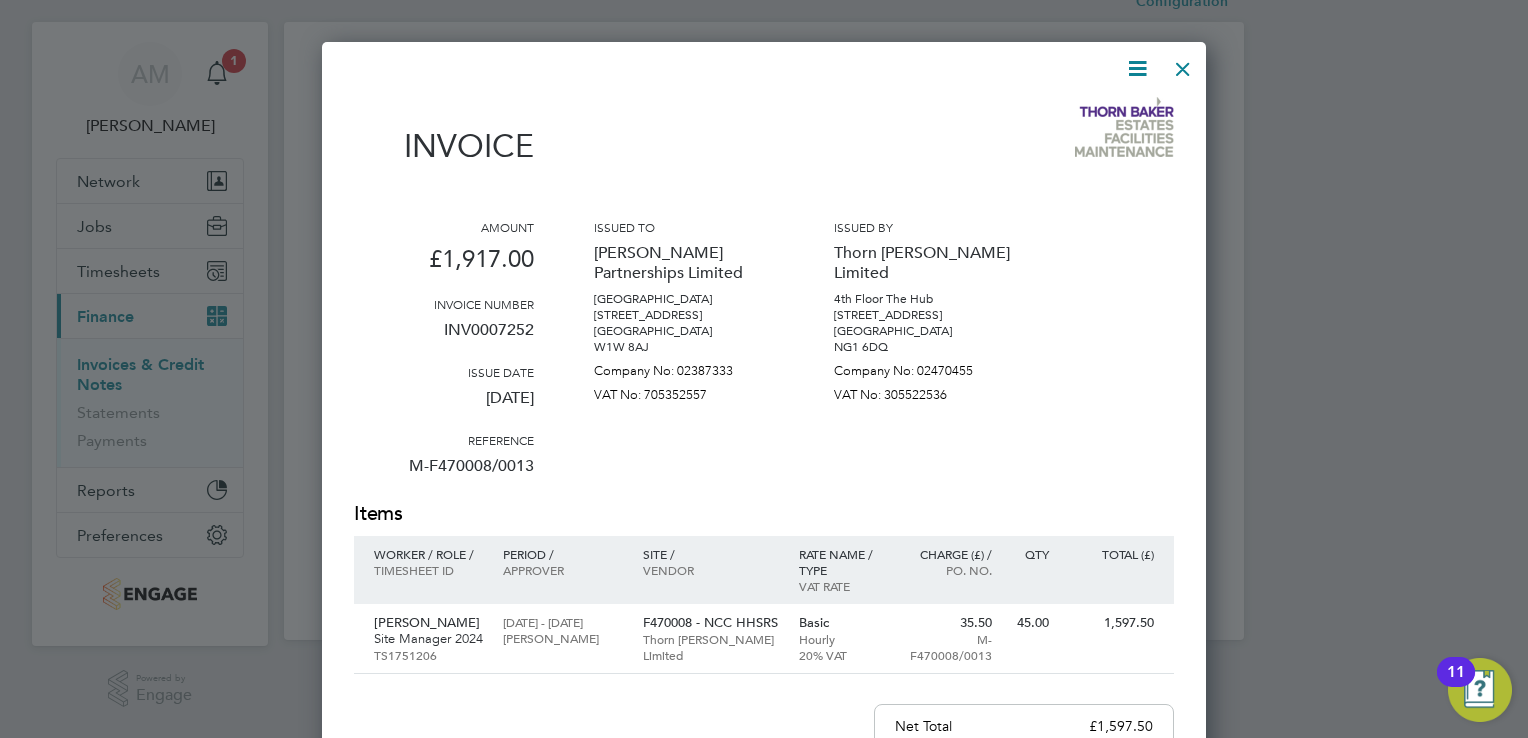 scroll, scrollTop: 0, scrollLeft: 0, axis: both 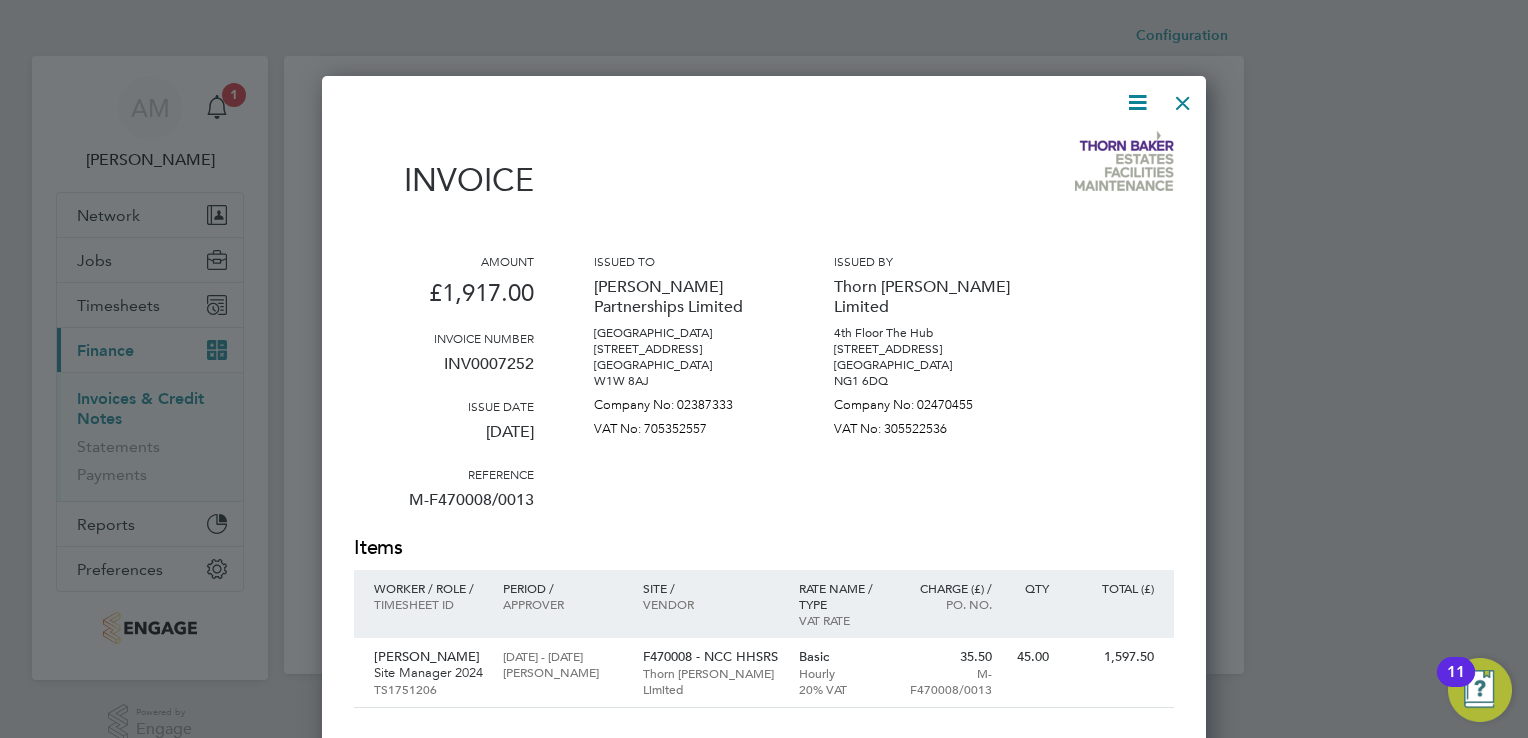 click at bounding box center [1183, 98] 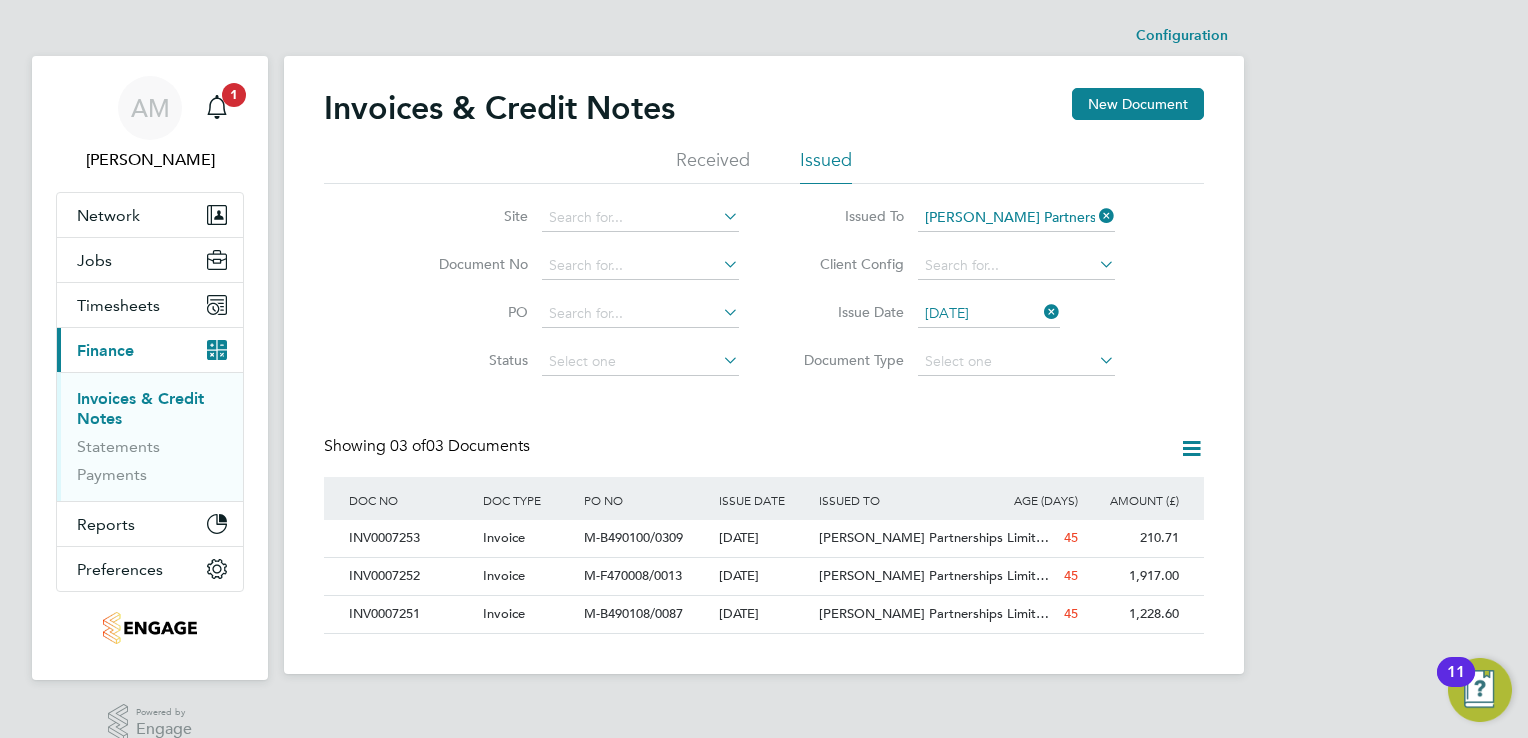 click 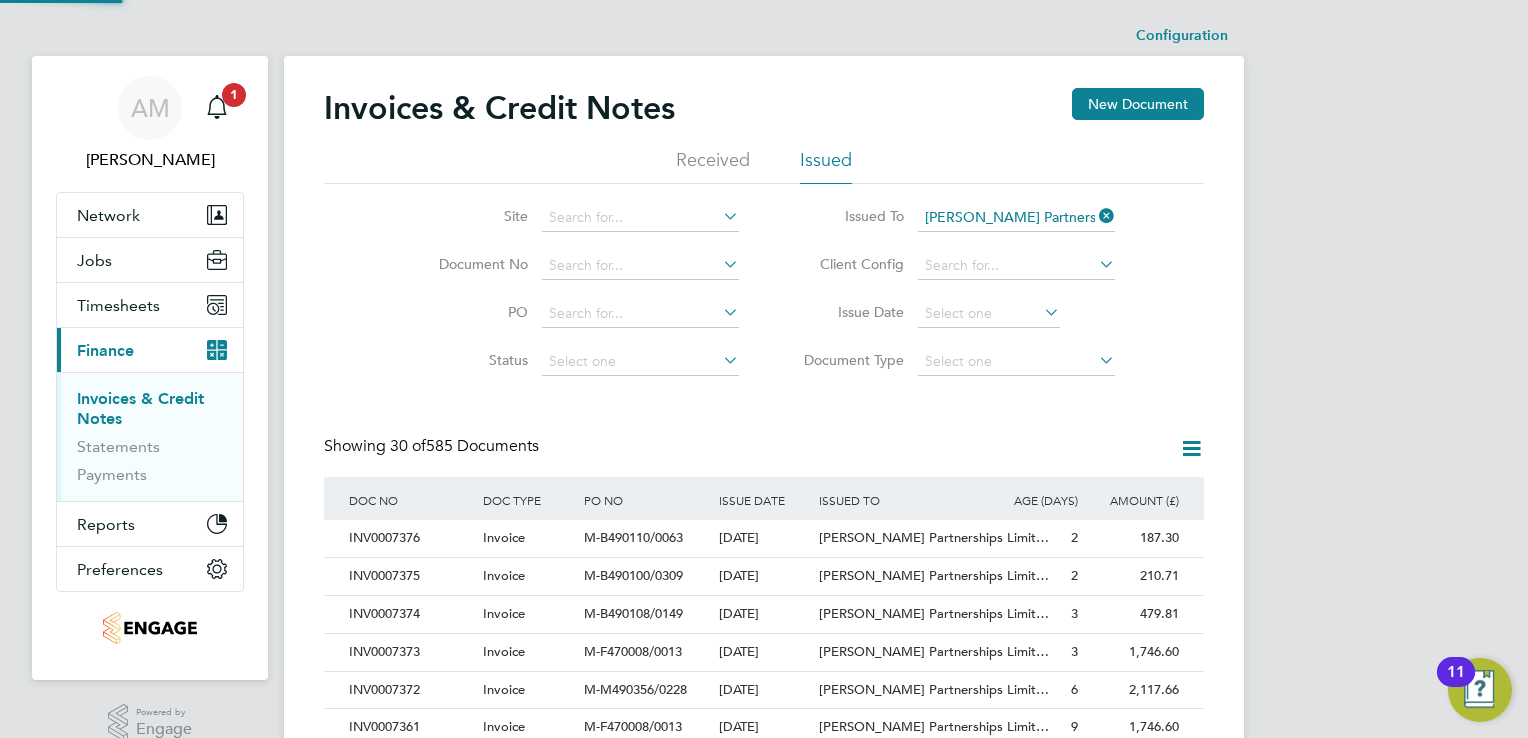 scroll, scrollTop: 10, scrollLeft: 9, axis: both 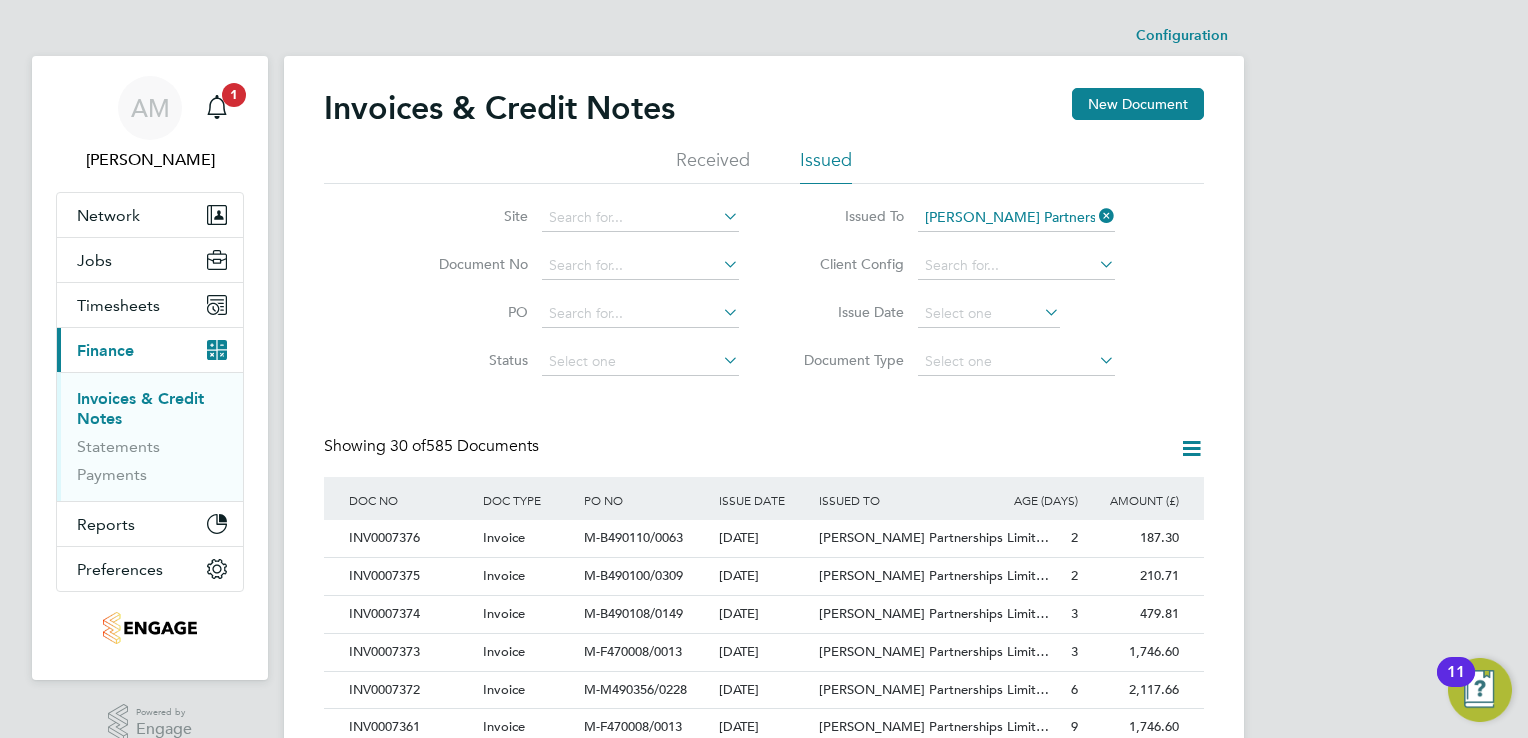 click 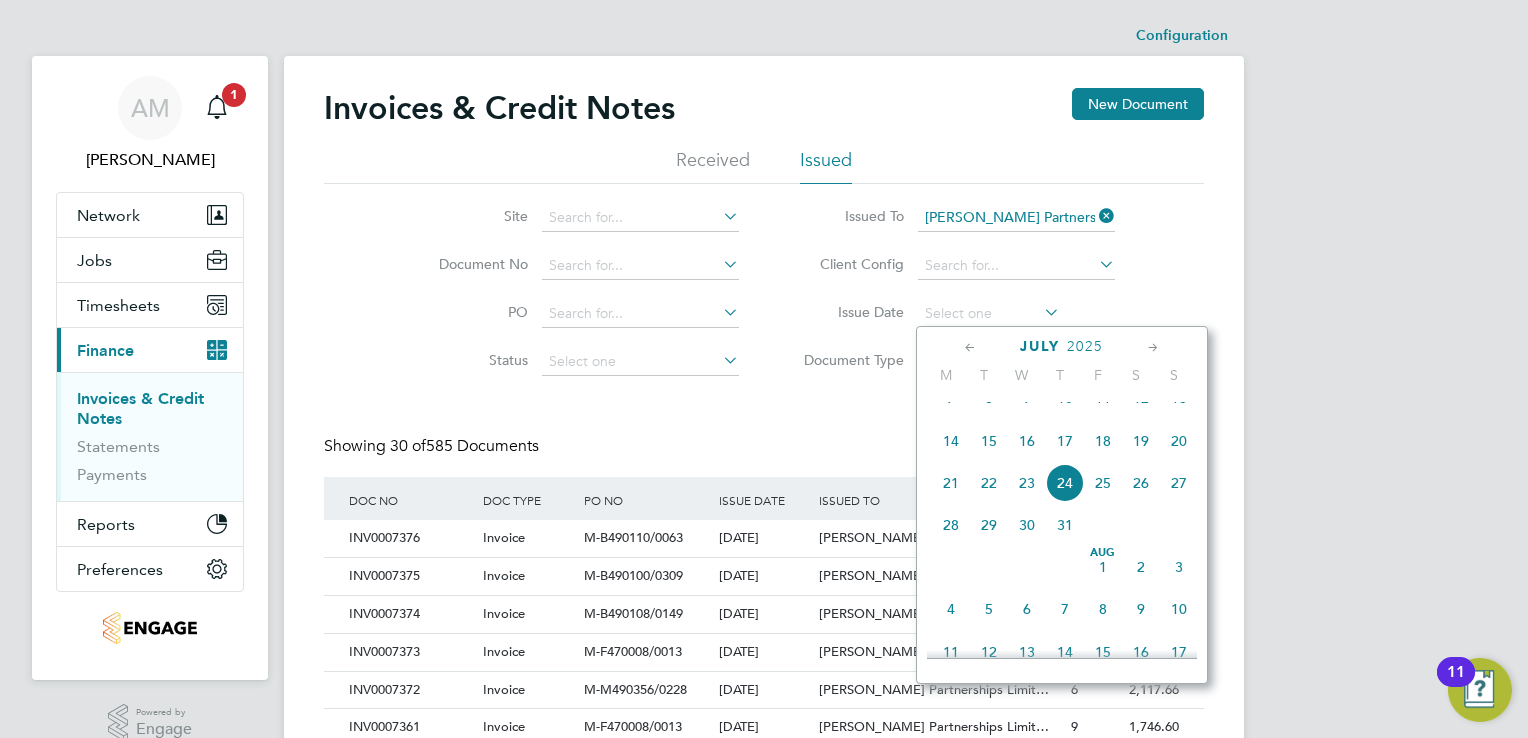 click 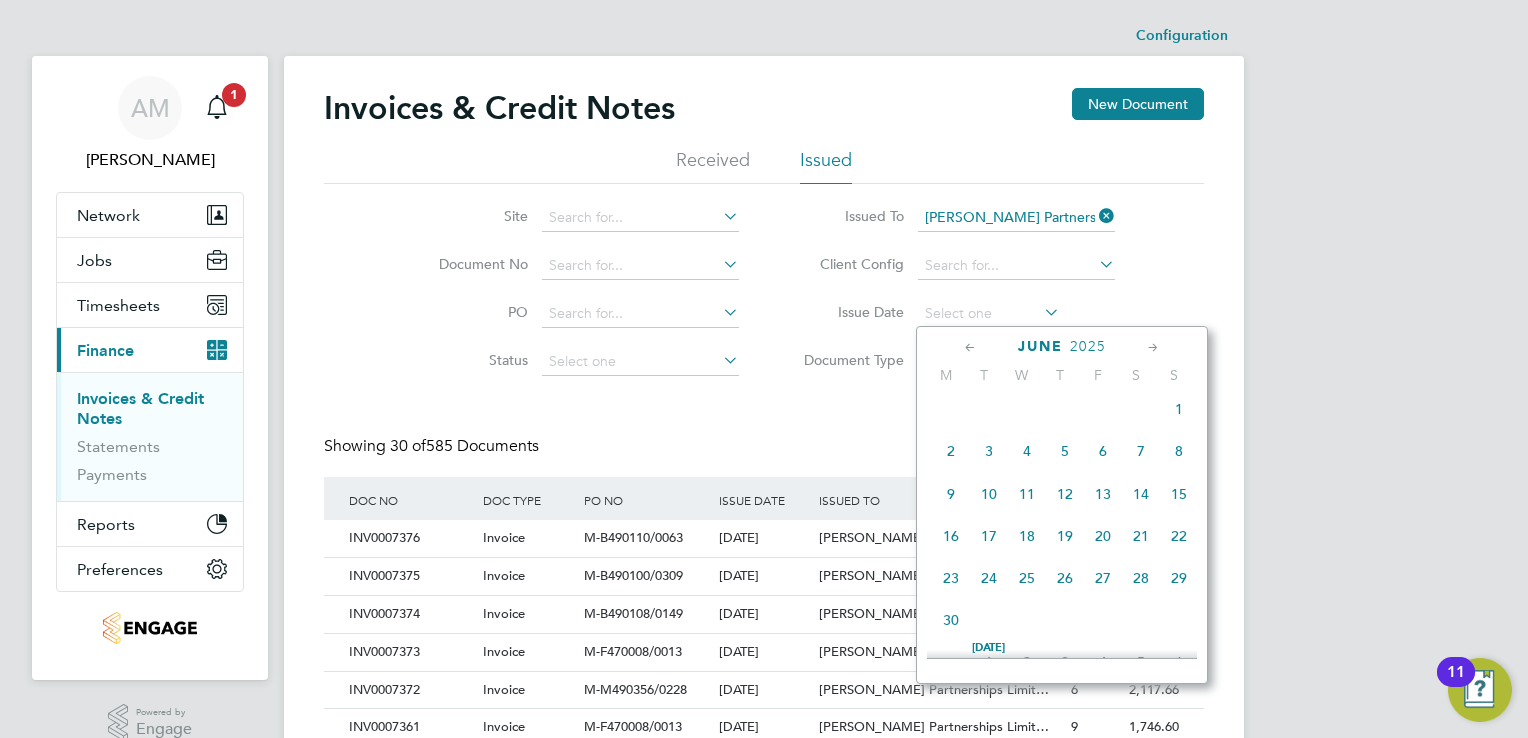 click on "16" 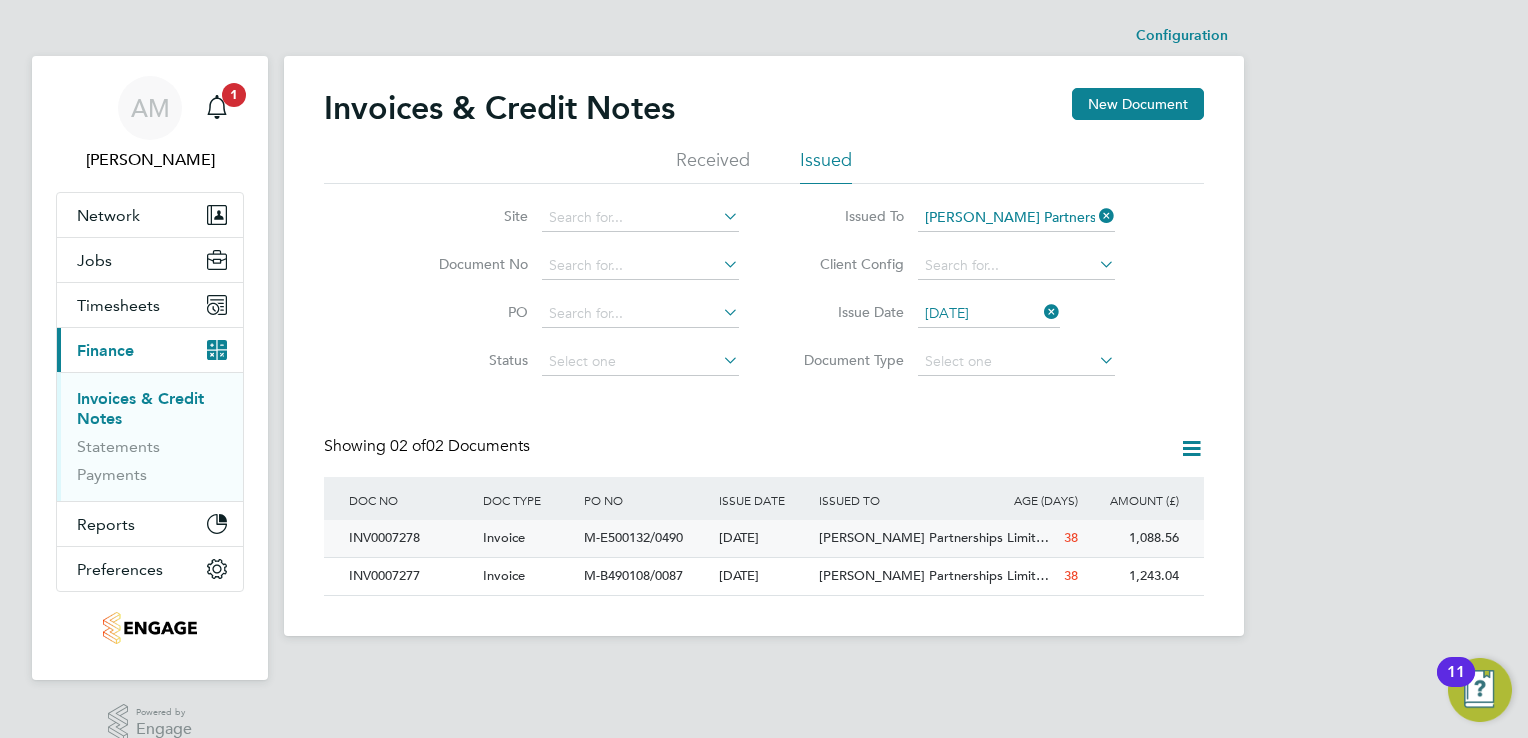 click on "INV0007278" 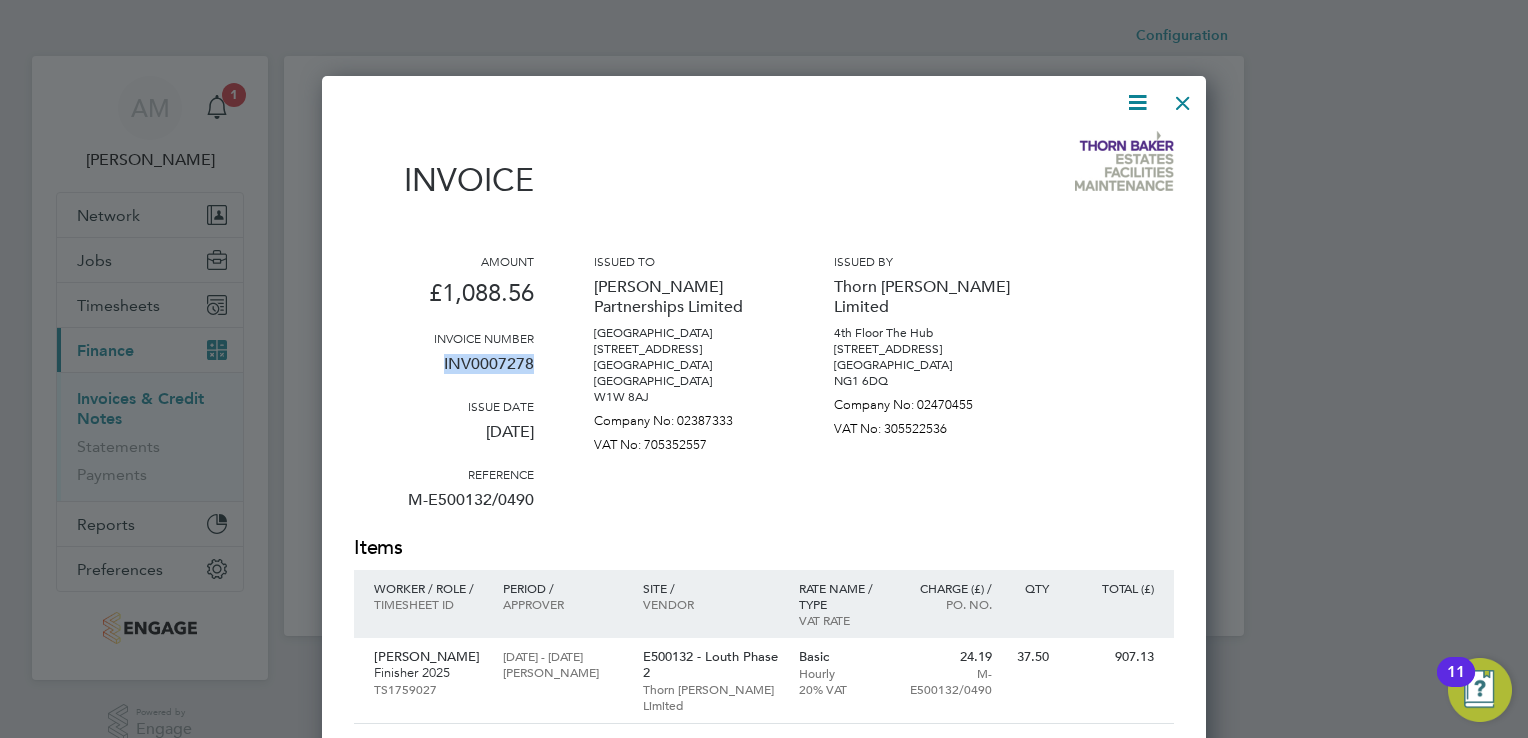 drag, startPoint x: 443, startPoint y: 362, endPoint x: 530, endPoint y: 371, distance: 87.46428 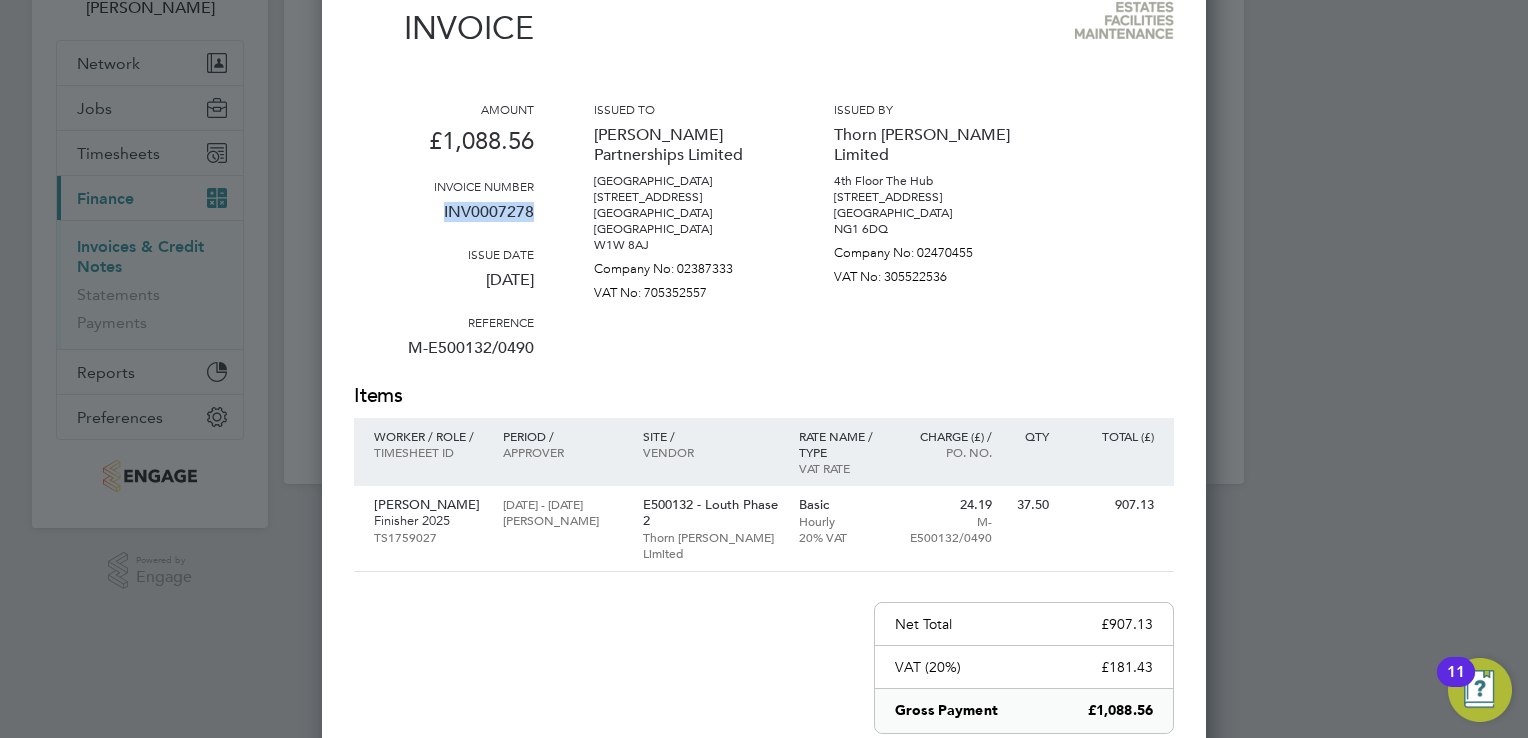 scroll, scrollTop: 0, scrollLeft: 0, axis: both 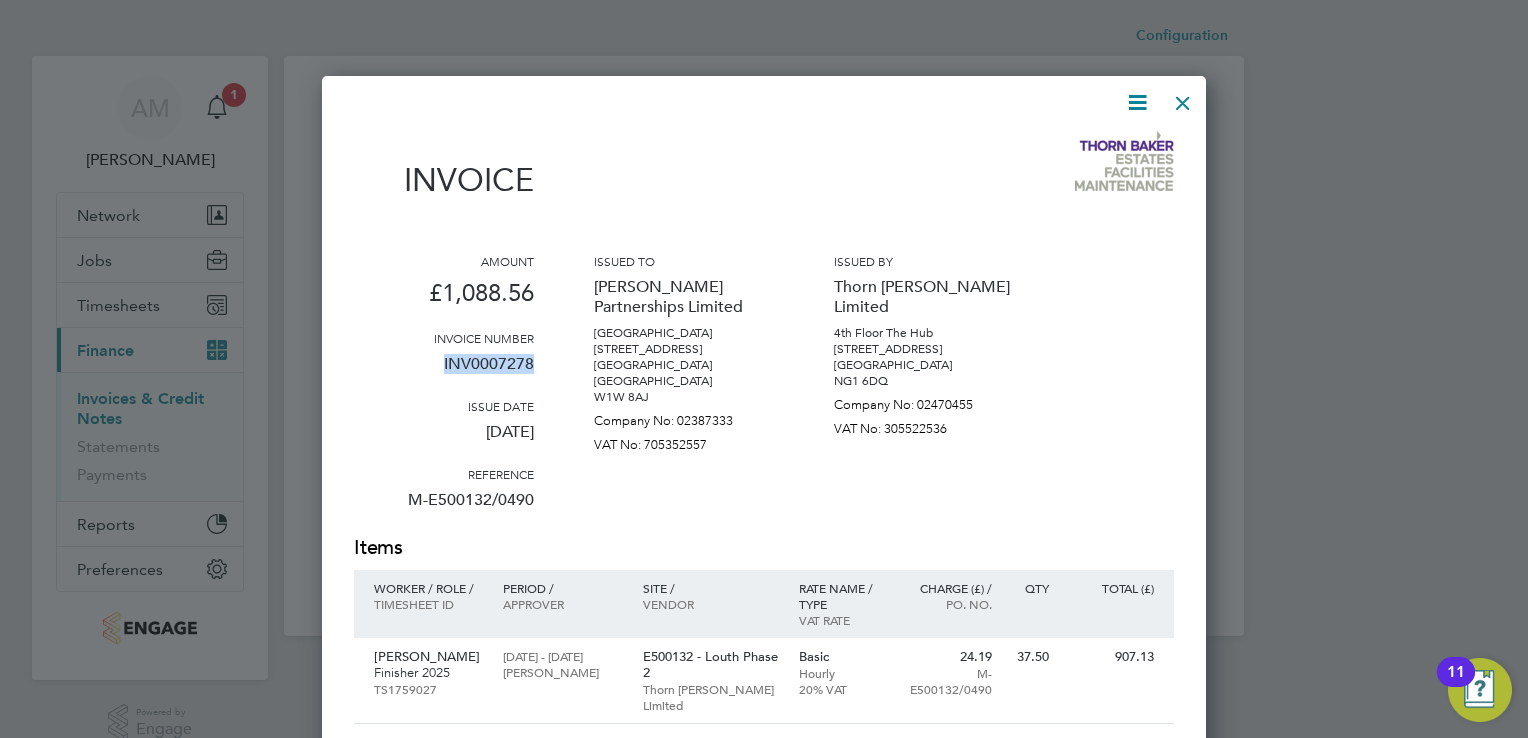 click at bounding box center [1183, 98] 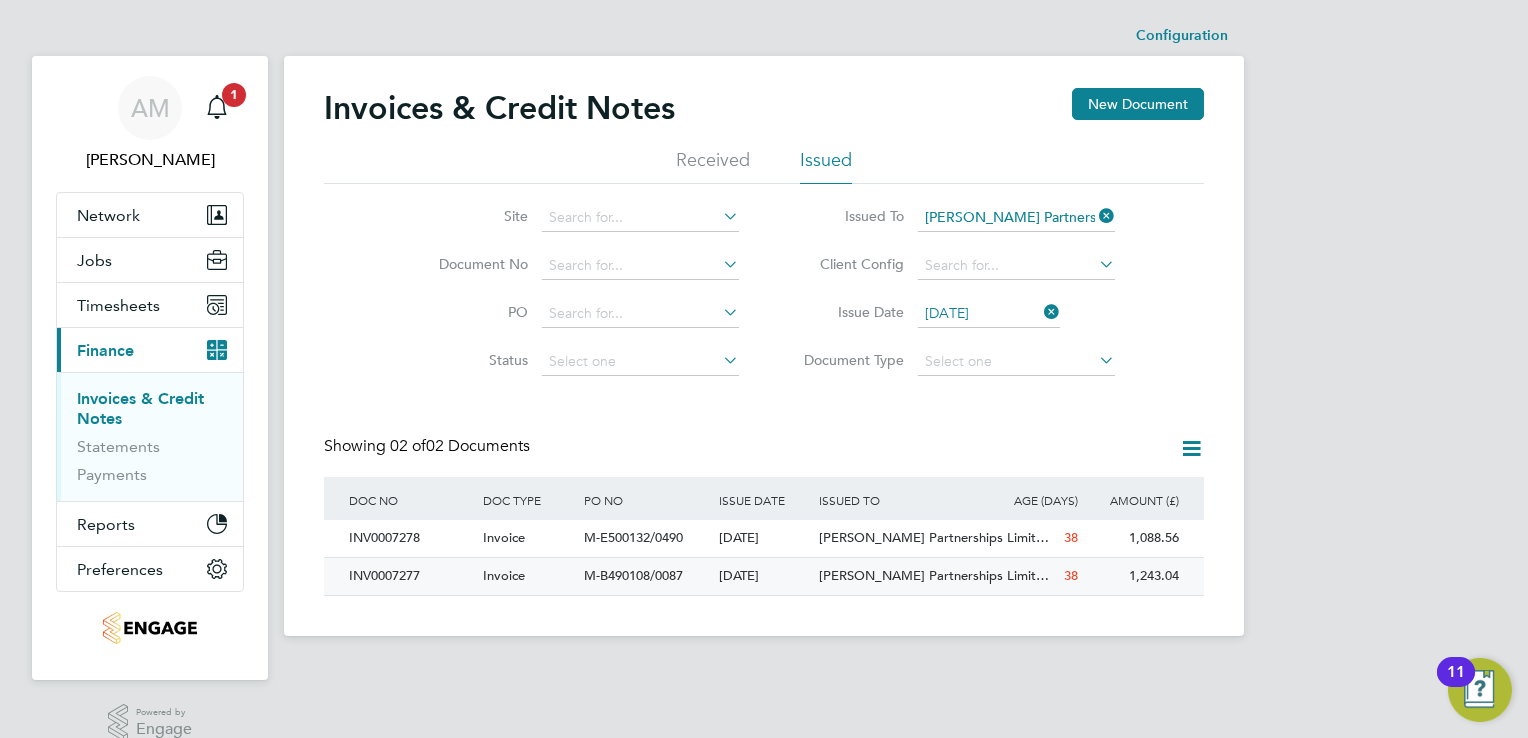 click on "INV0007277" 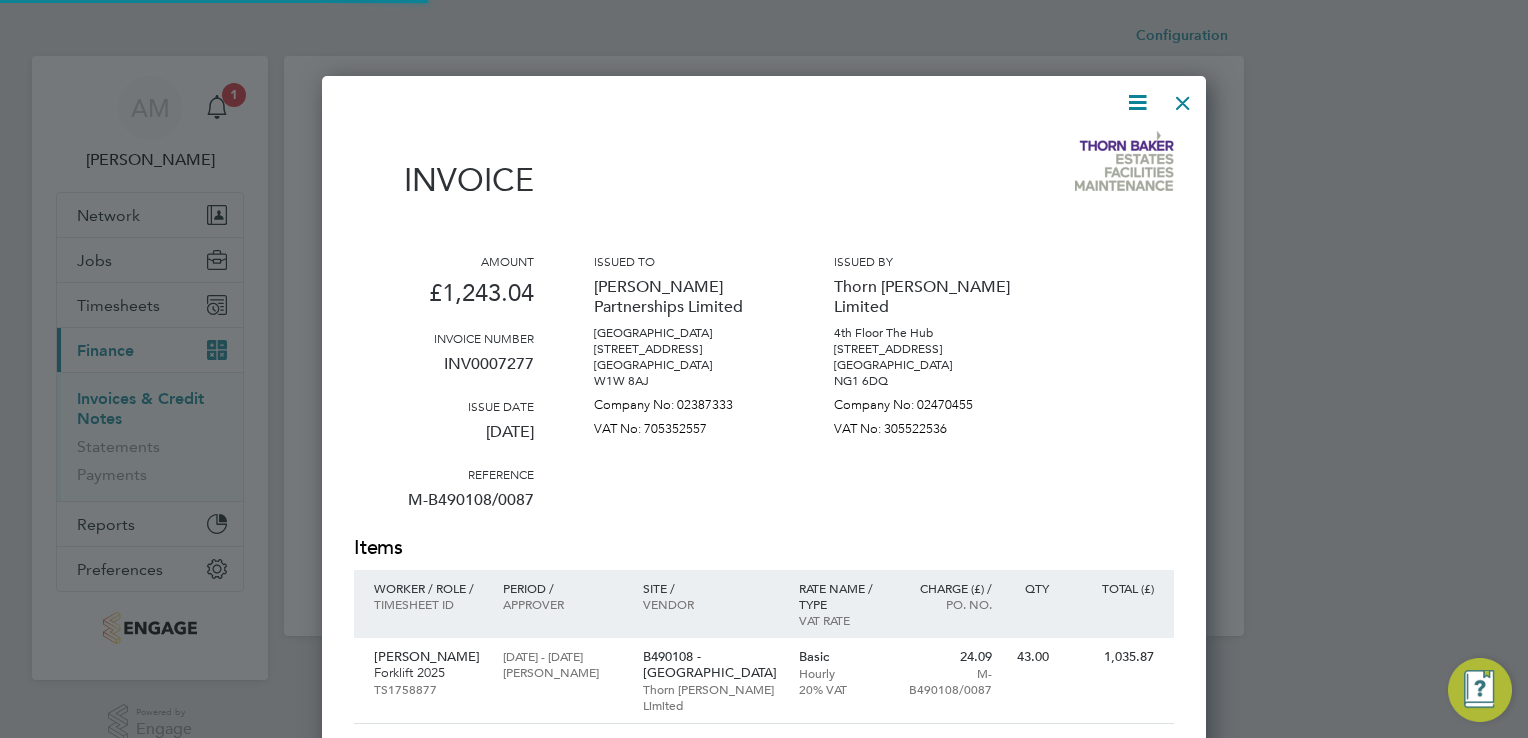 scroll, scrollTop: 9, scrollLeft: 10, axis: both 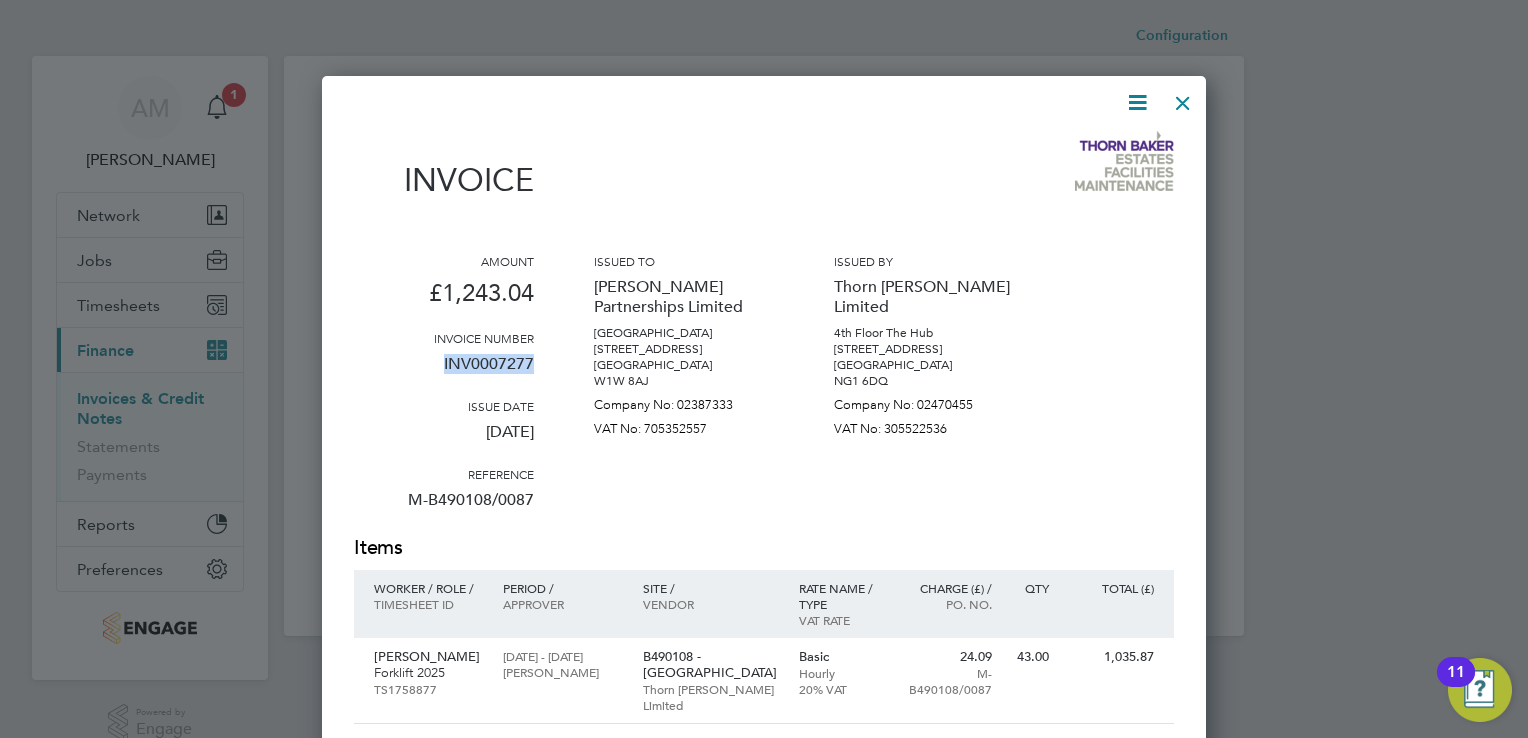 drag, startPoint x: 446, startPoint y: 362, endPoint x: 546, endPoint y: 367, distance: 100.12492 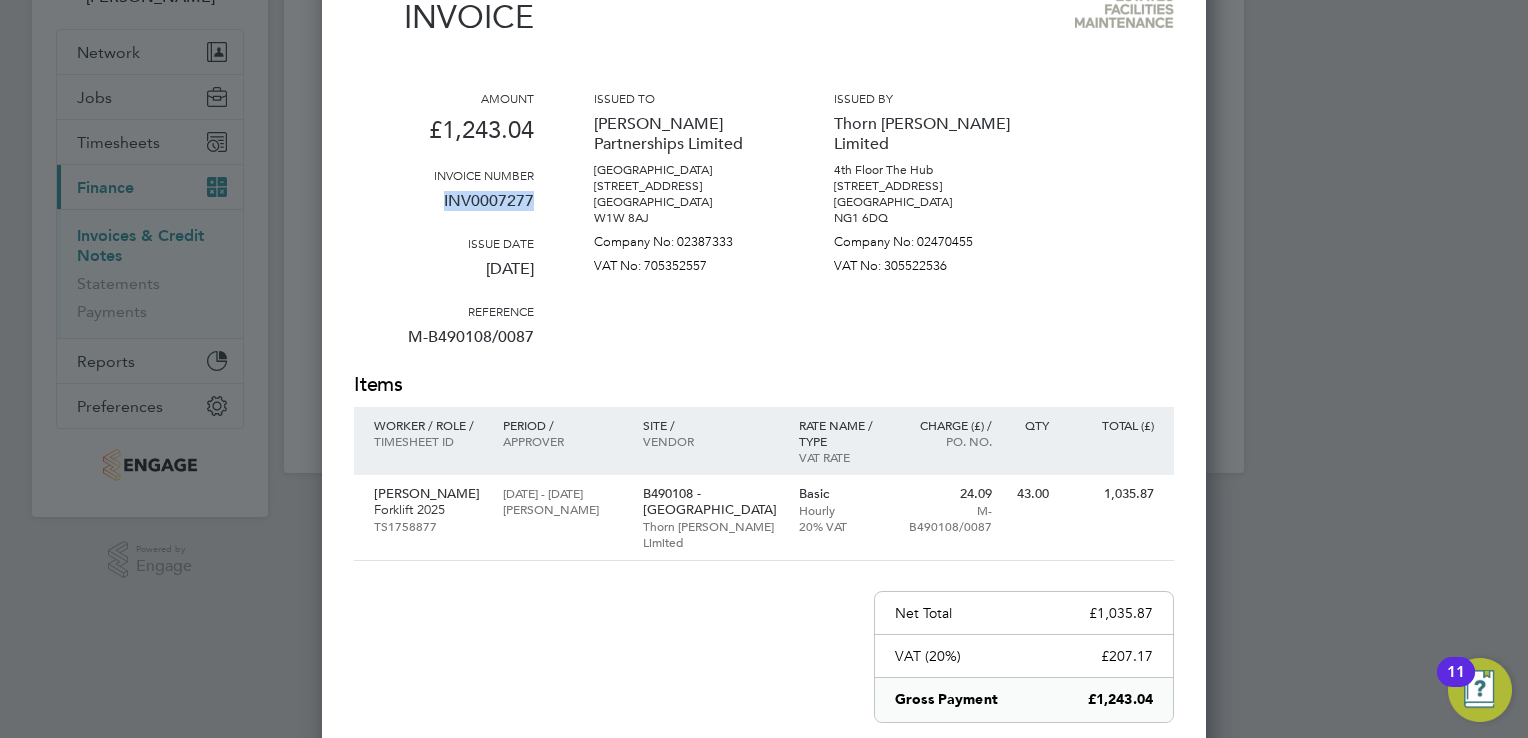 scroll, scrollTop: 0, scrollLeft: 0, axis: both 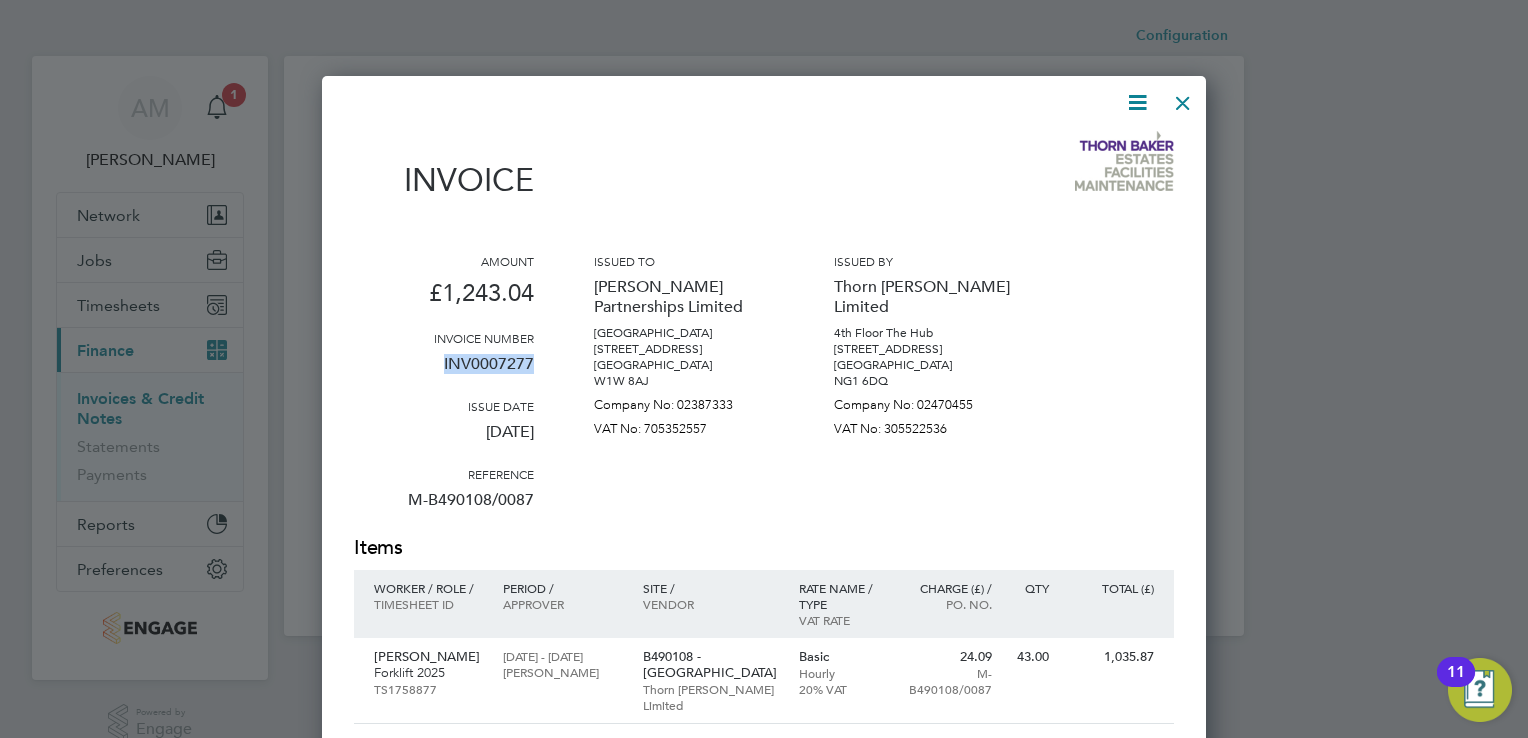 click at bounding box center (1183, 98) 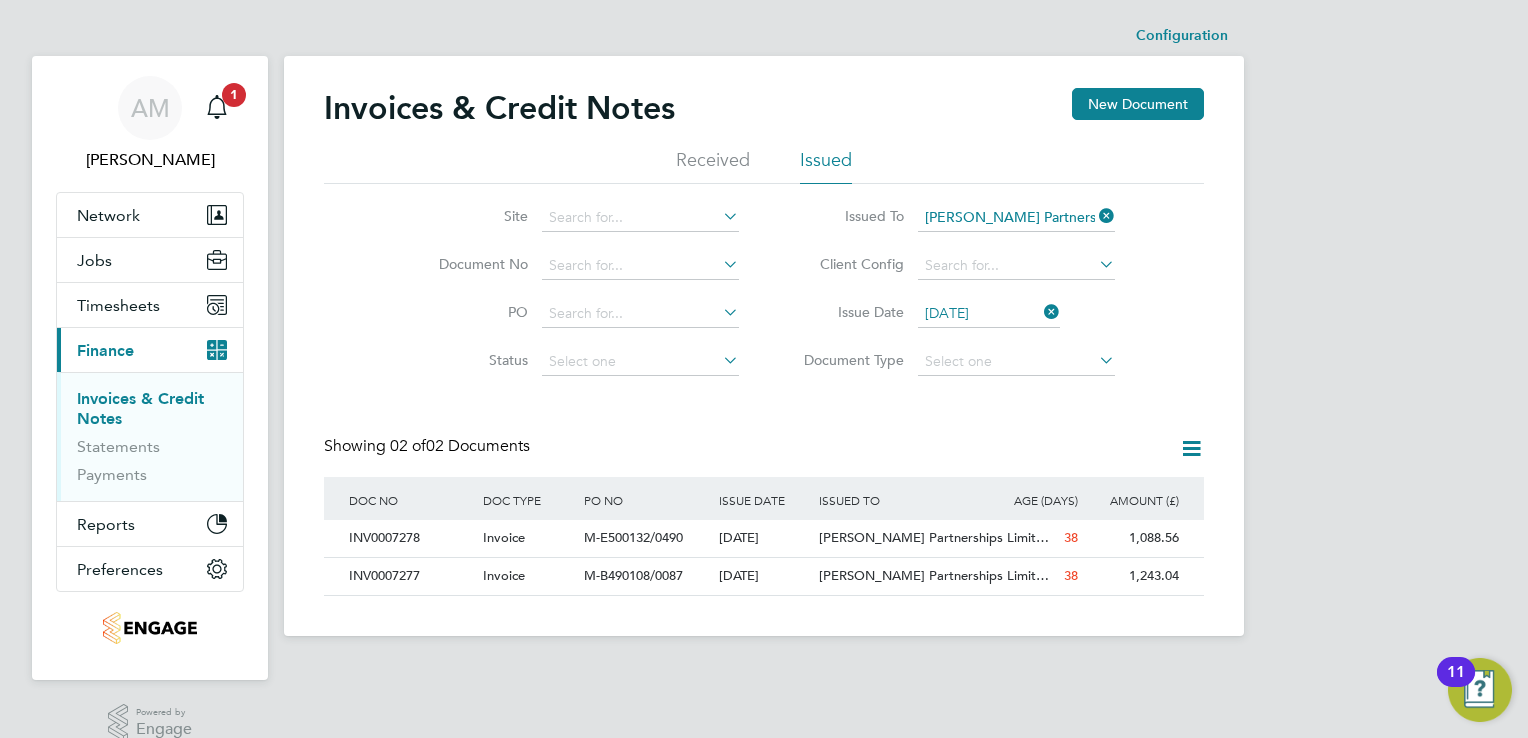 click 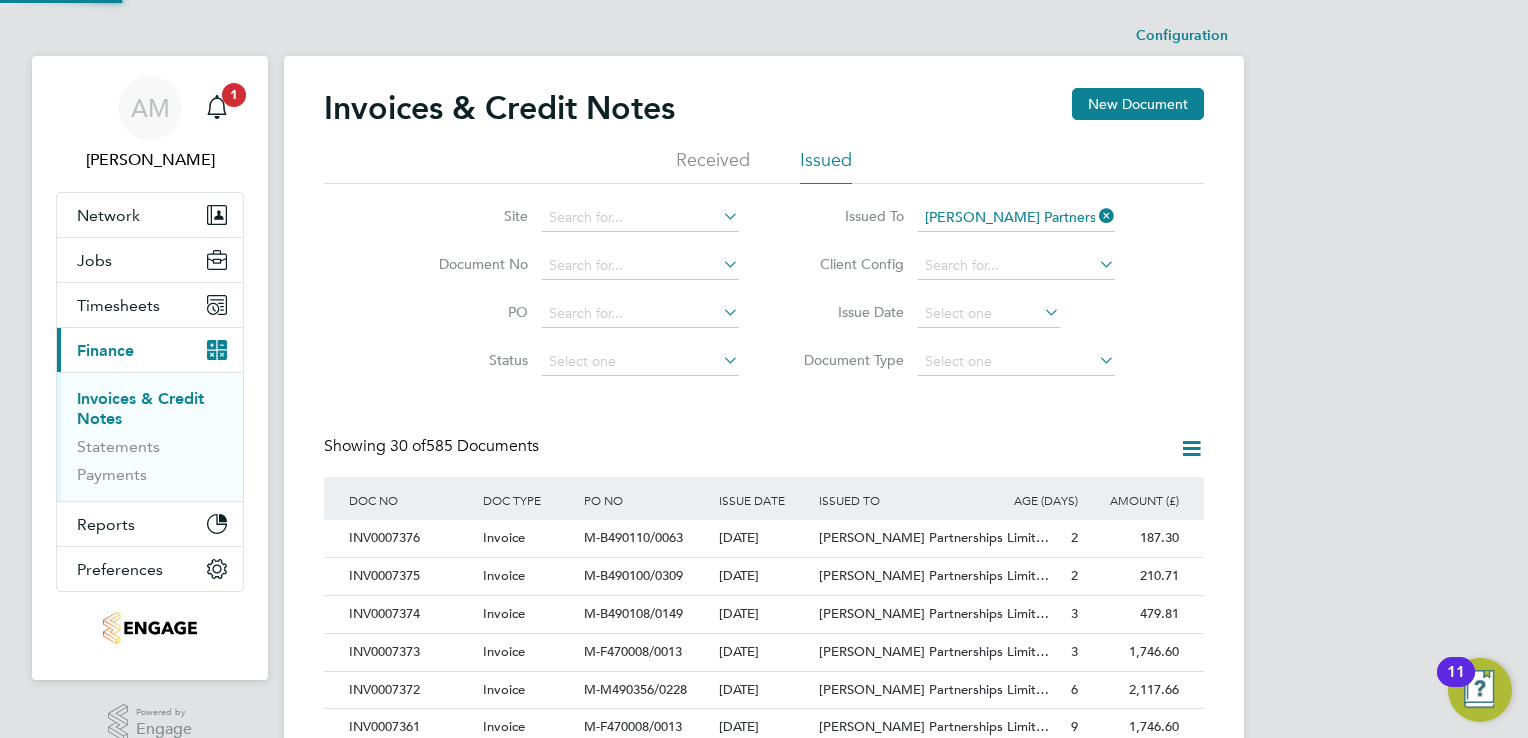 scroll, scrollTop: 10, scrollLeft: 9, axis: both 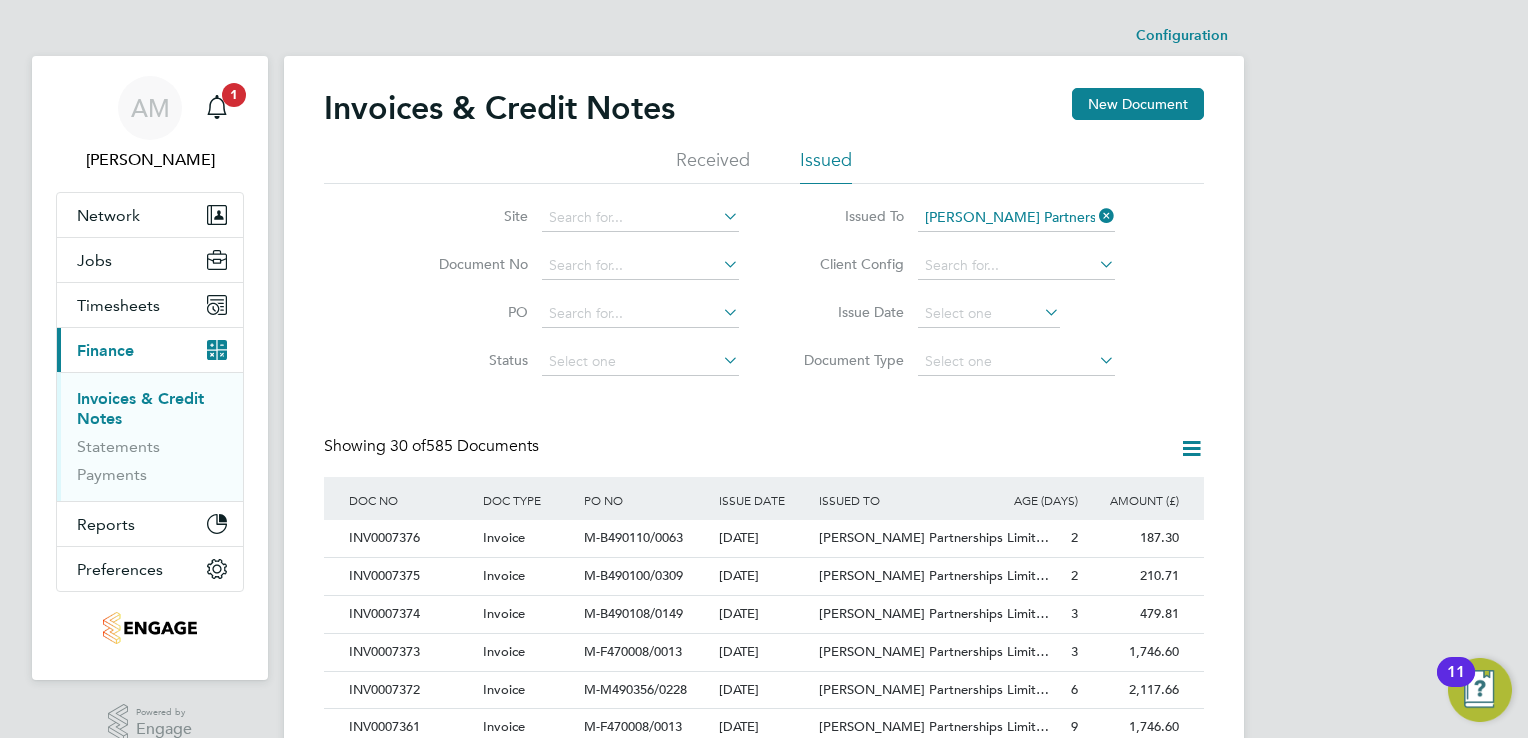 click 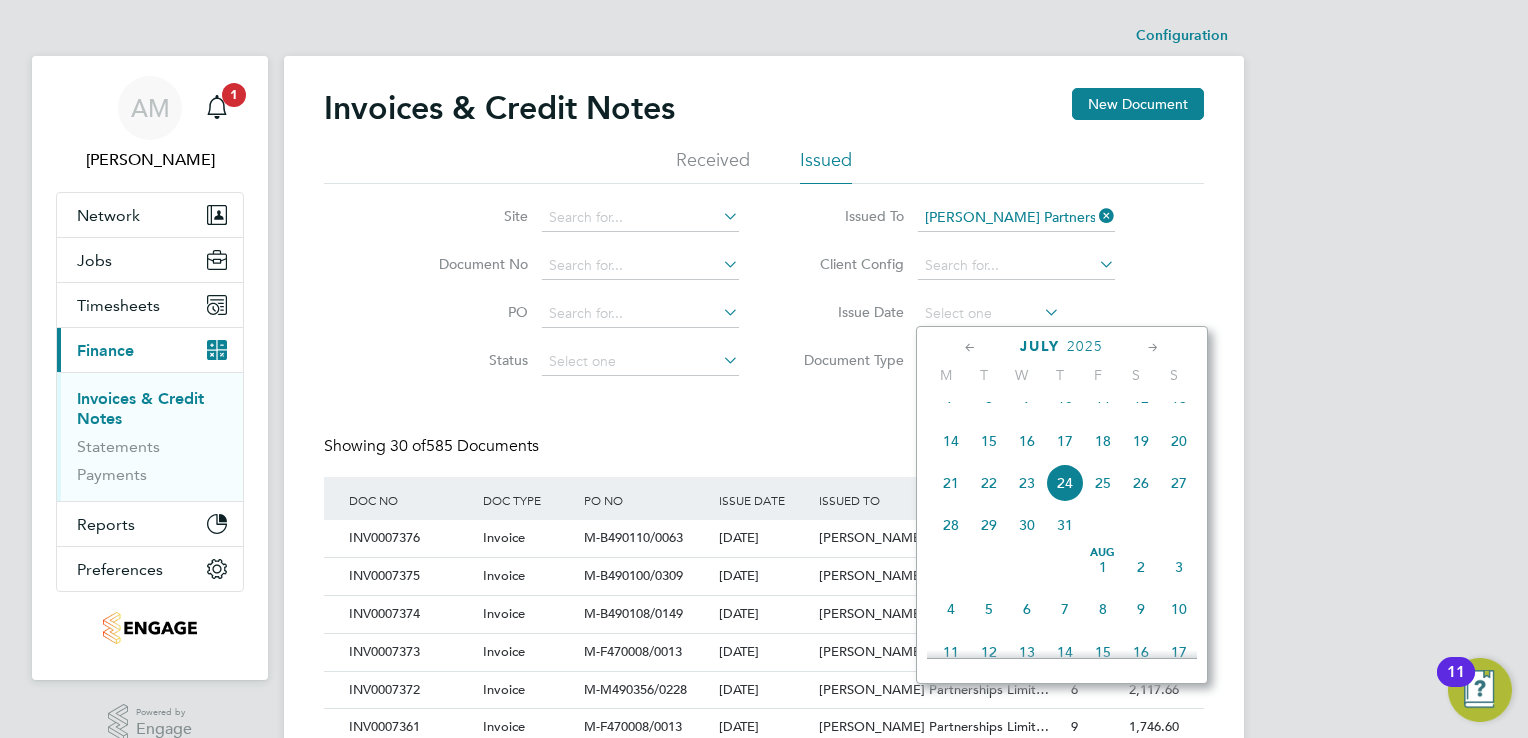 click 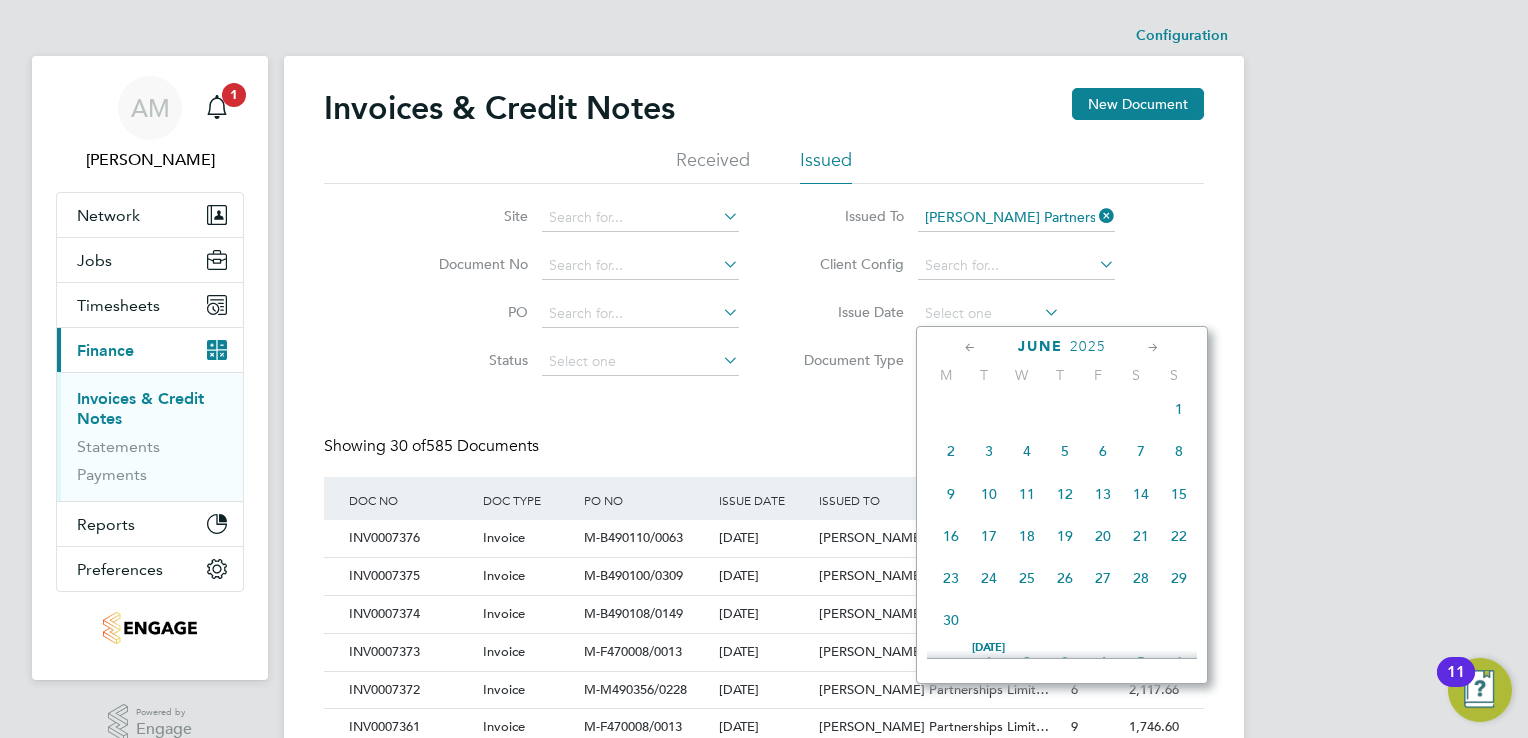 click on "9" 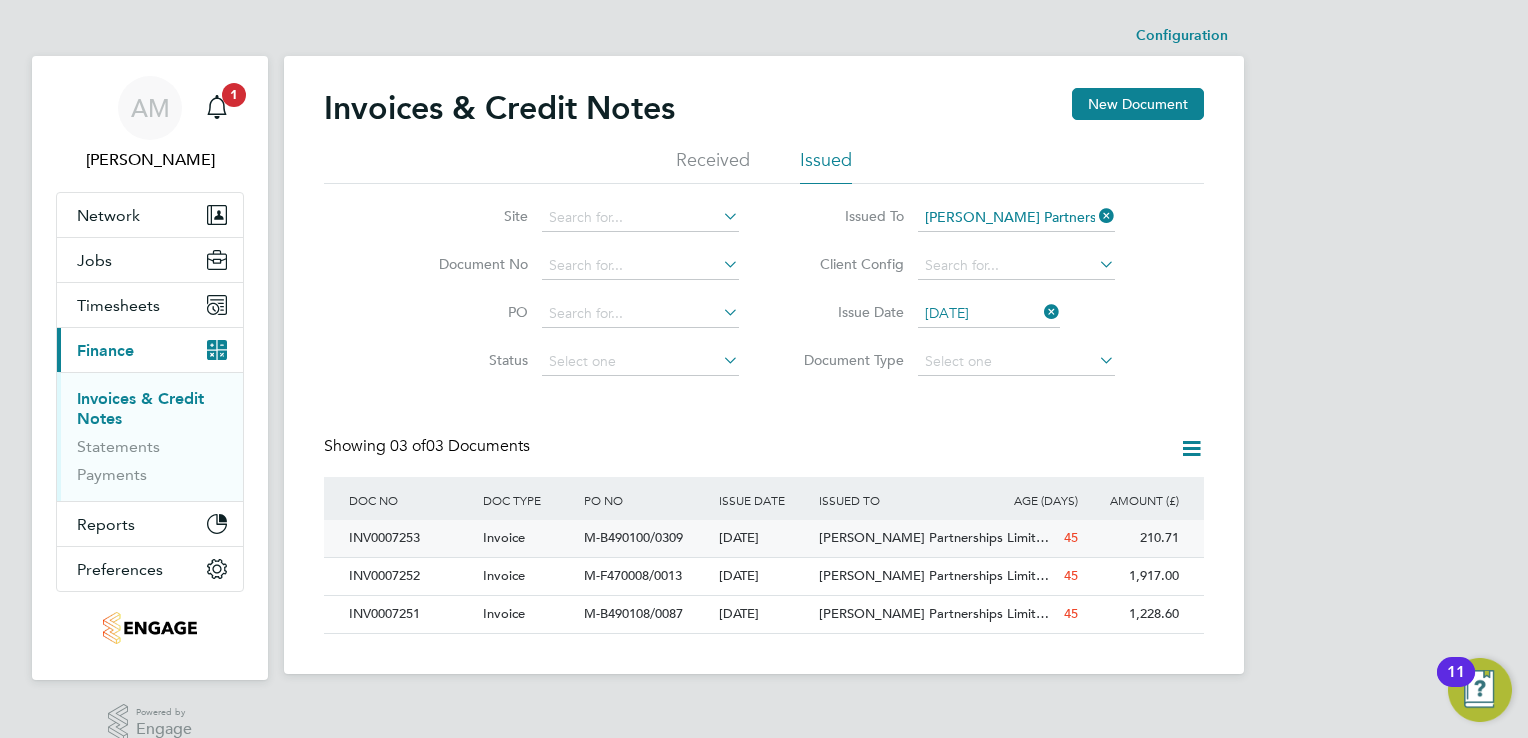 click on "INV0007253" 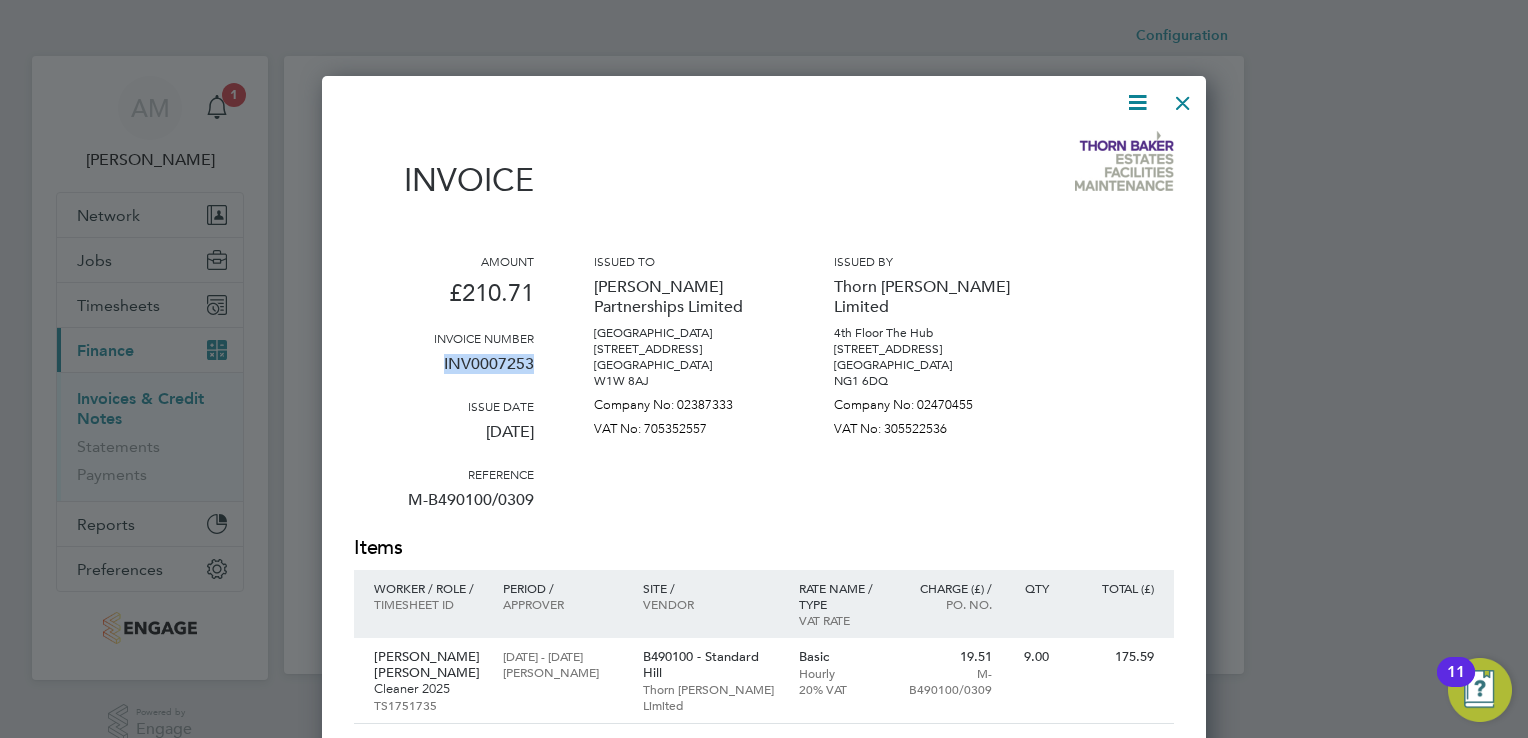 drag, startPoint x: 444, startPoint y: 359, endPoint x: 535, endPoint y: 368, distance: 91.44397 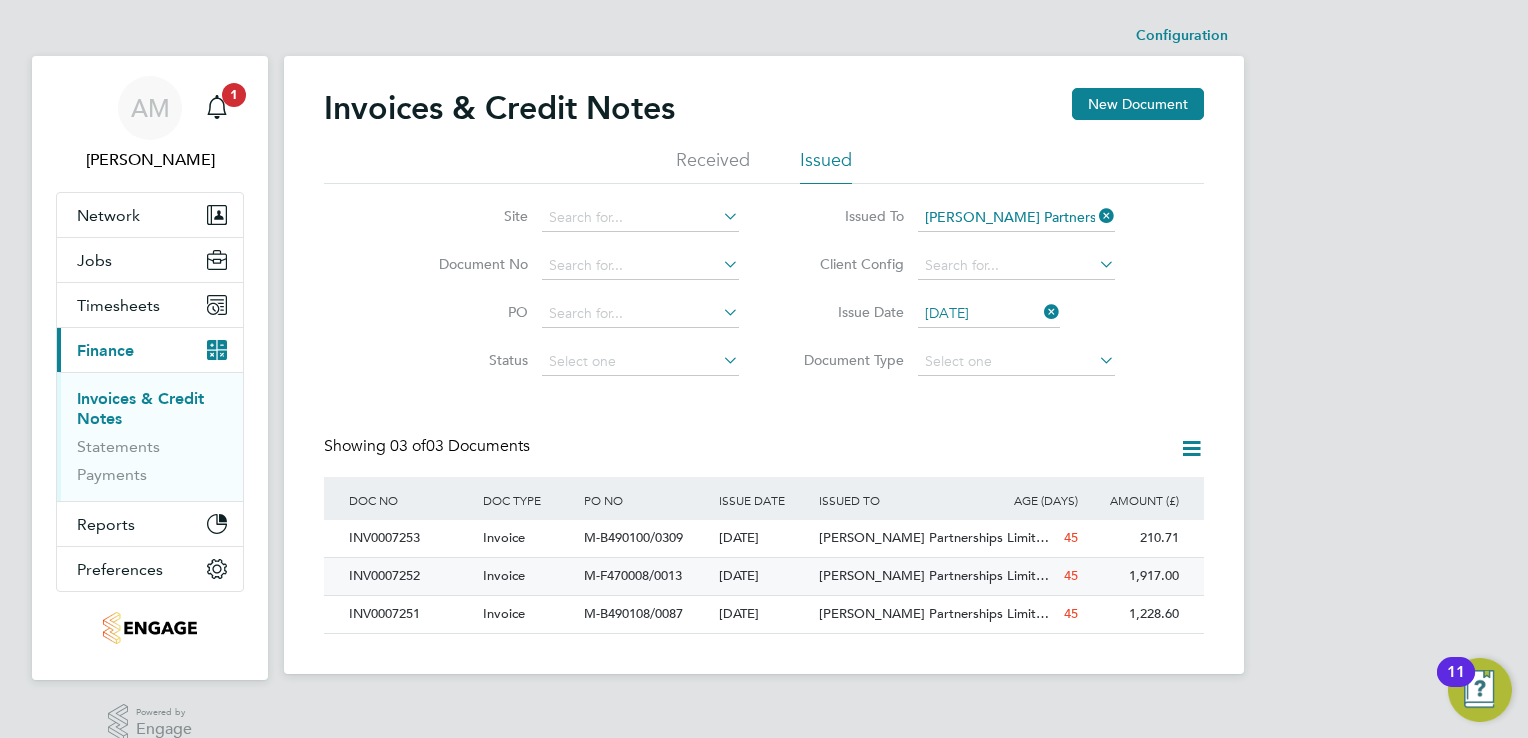 click on "INV0007252" 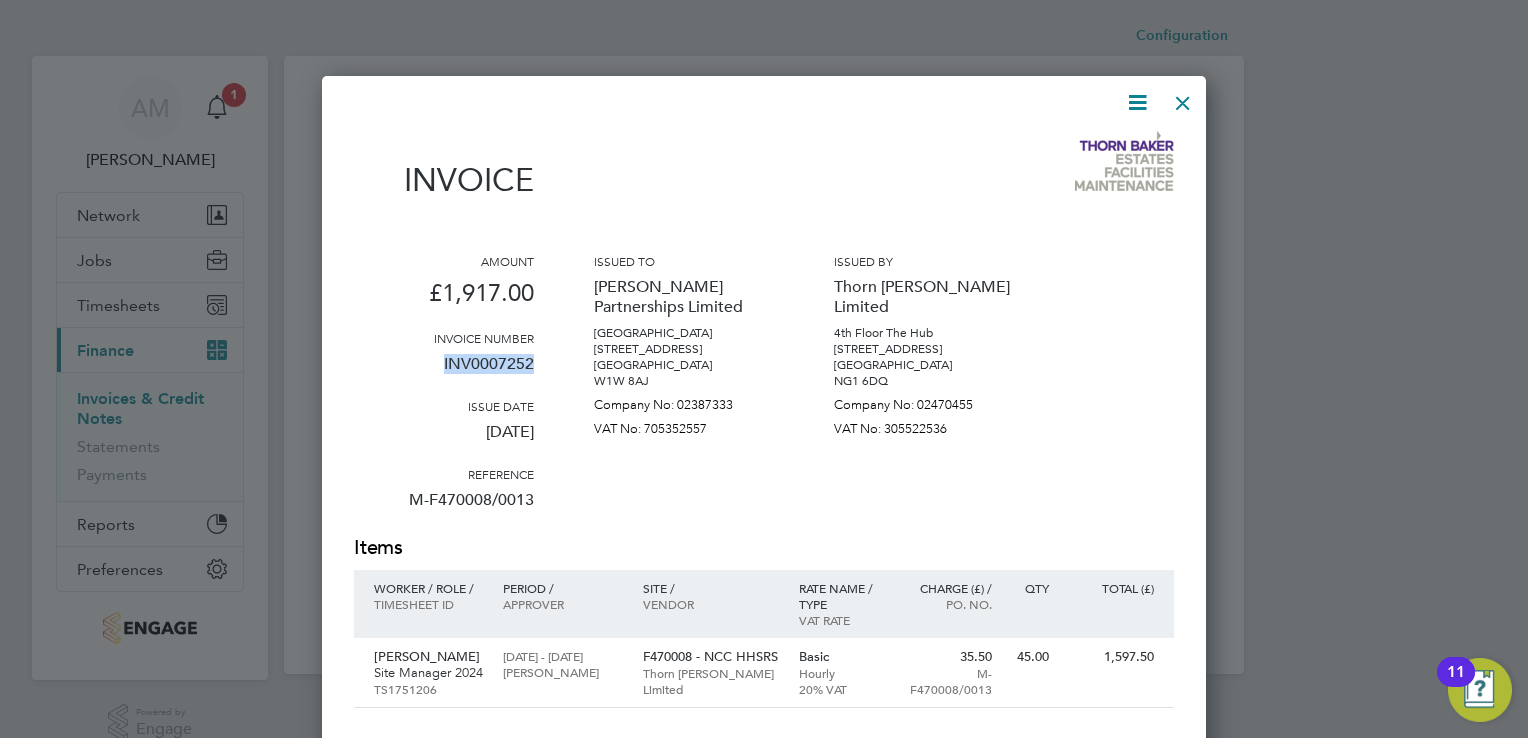 drag, startPoint x: 445, startPoint y: 363, endPoint x: 533, endPoint y: 371, distance: 88.362885 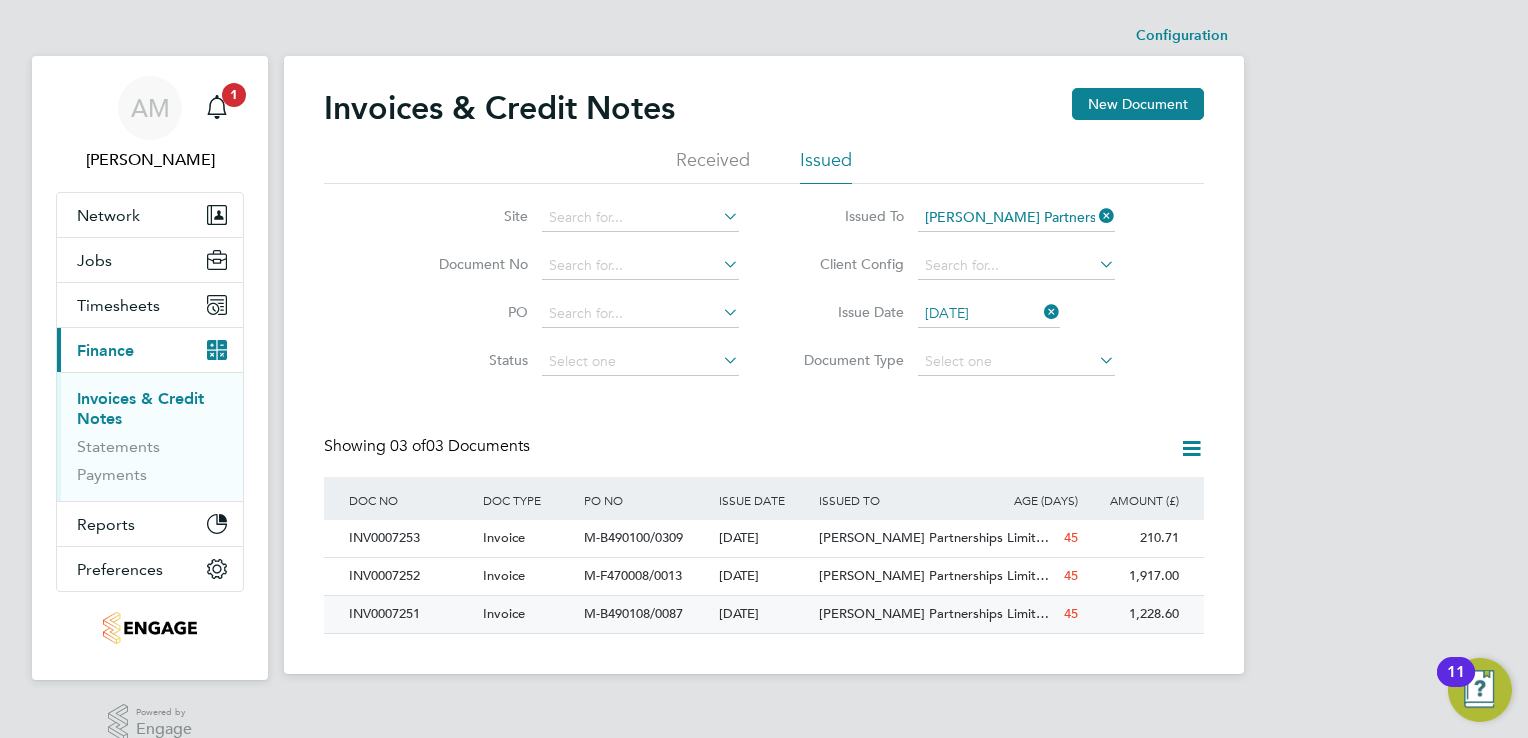 click on "INV0007251" 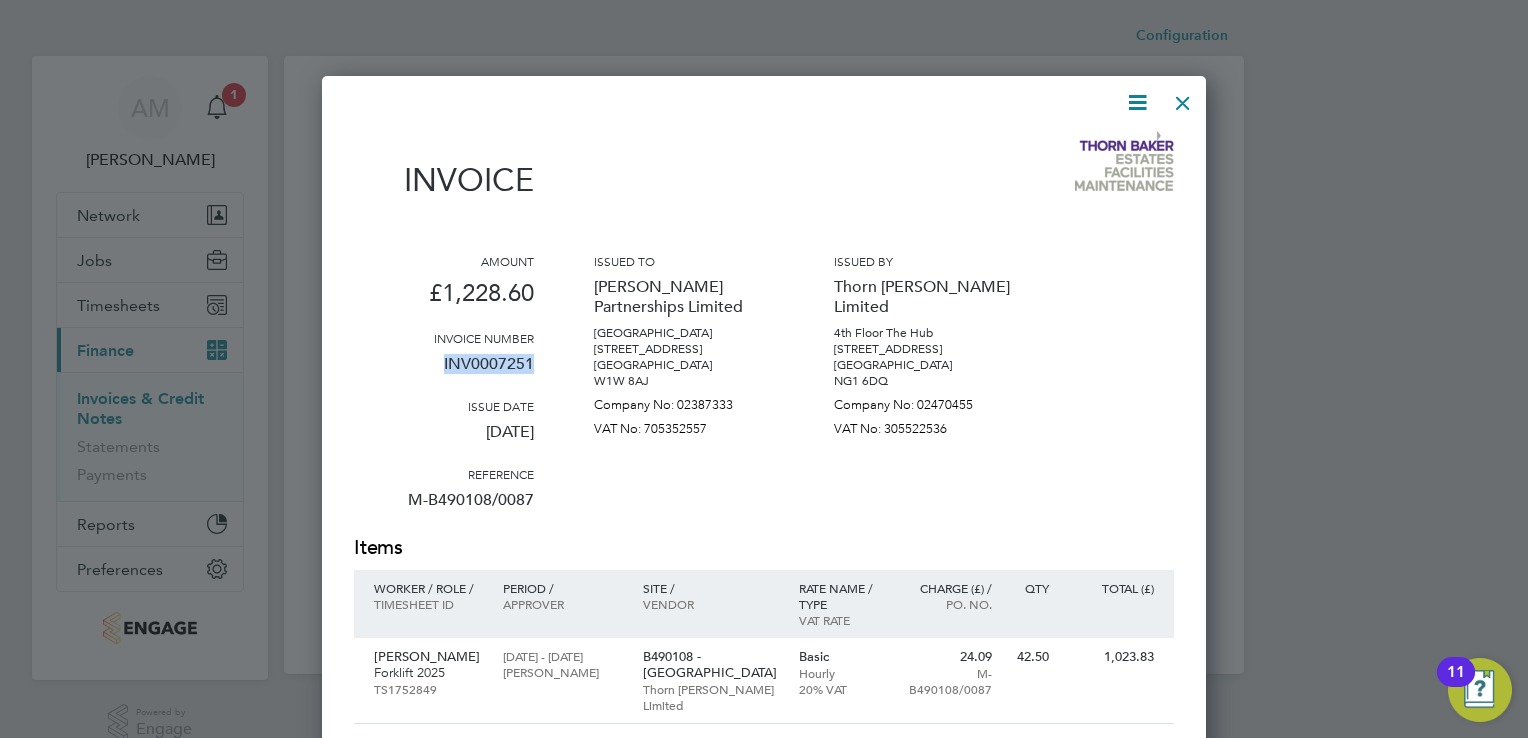 drag, startPoint x: 443, startPoint y: 358, endPoint x: 529, endPoint y: 365, distance: 86.28442 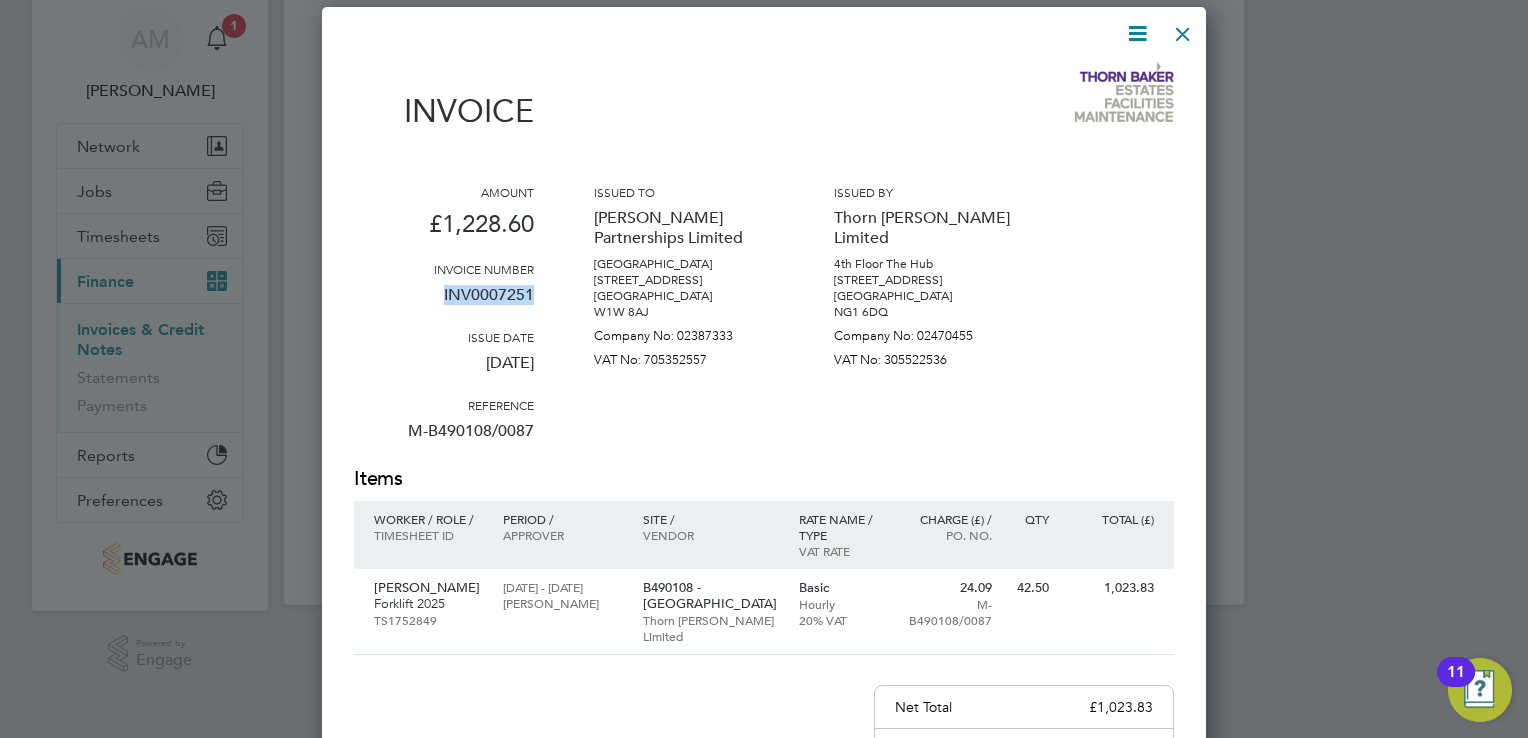 scroll, scrollTop: 0, scrollLeft: 0, axis: both 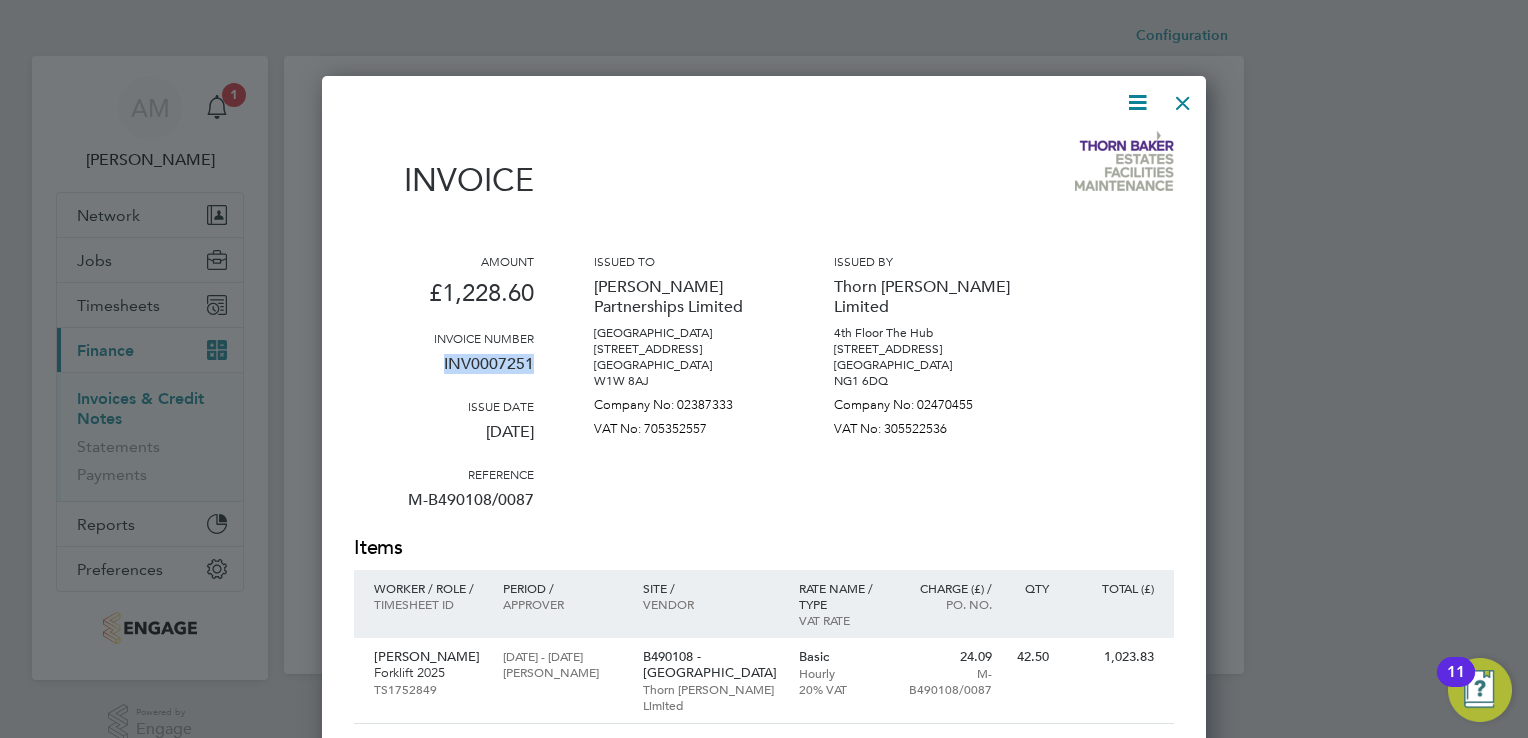 drag, startPoint x: 1187, startPoint y: 100, endPoint x: 1176, endPoint y: 108, distance: 13.601471 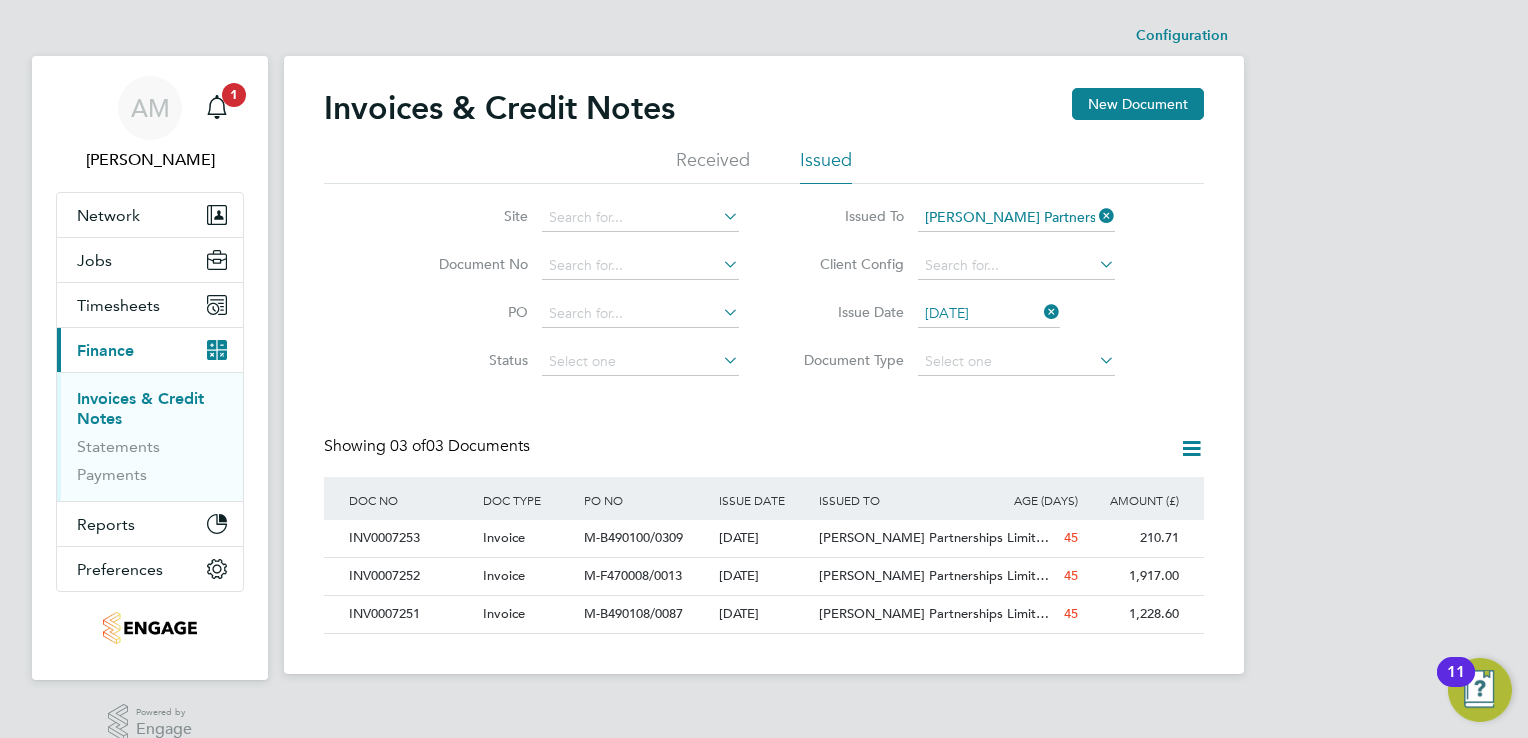 click 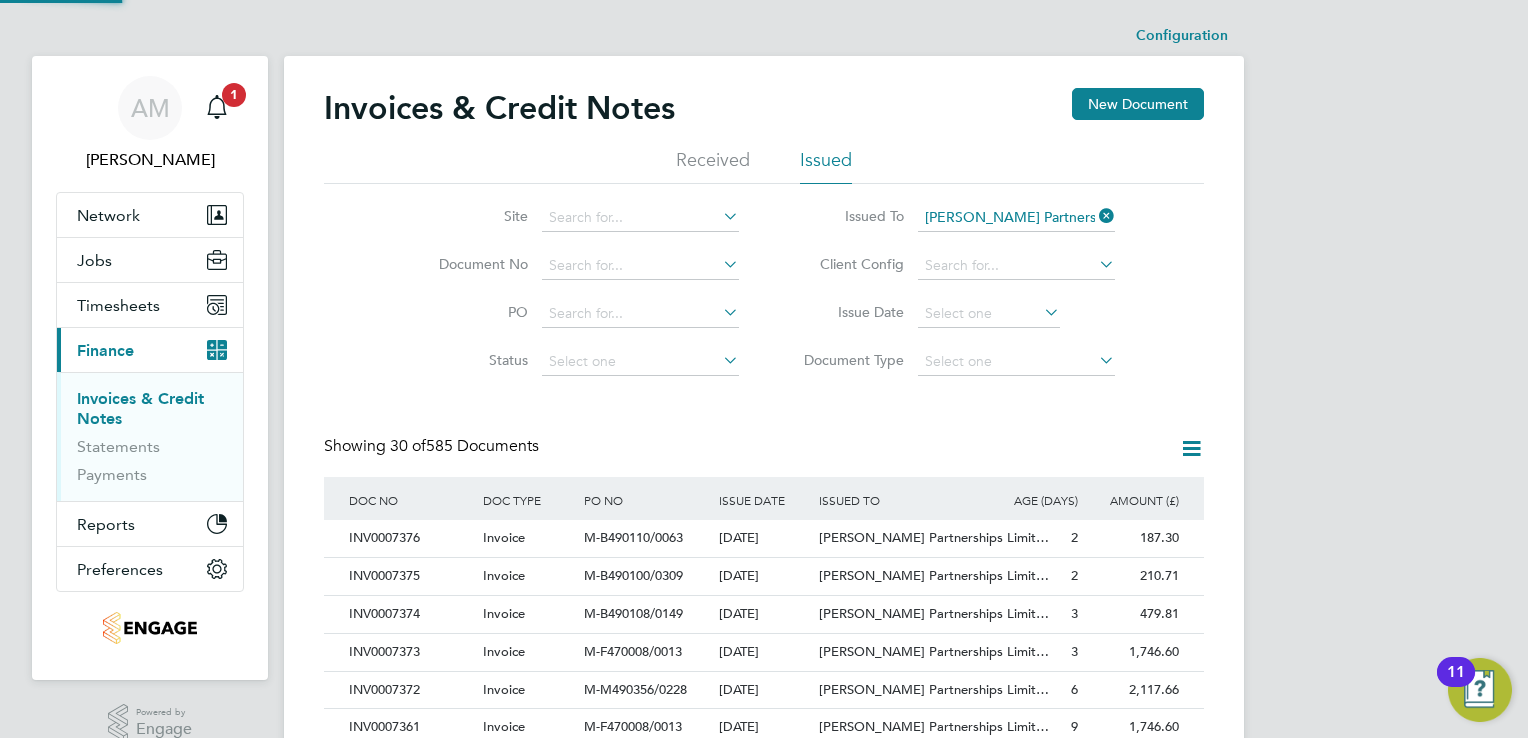 scroll, scrollTop: 10, scrollLeft: 9, axis: both 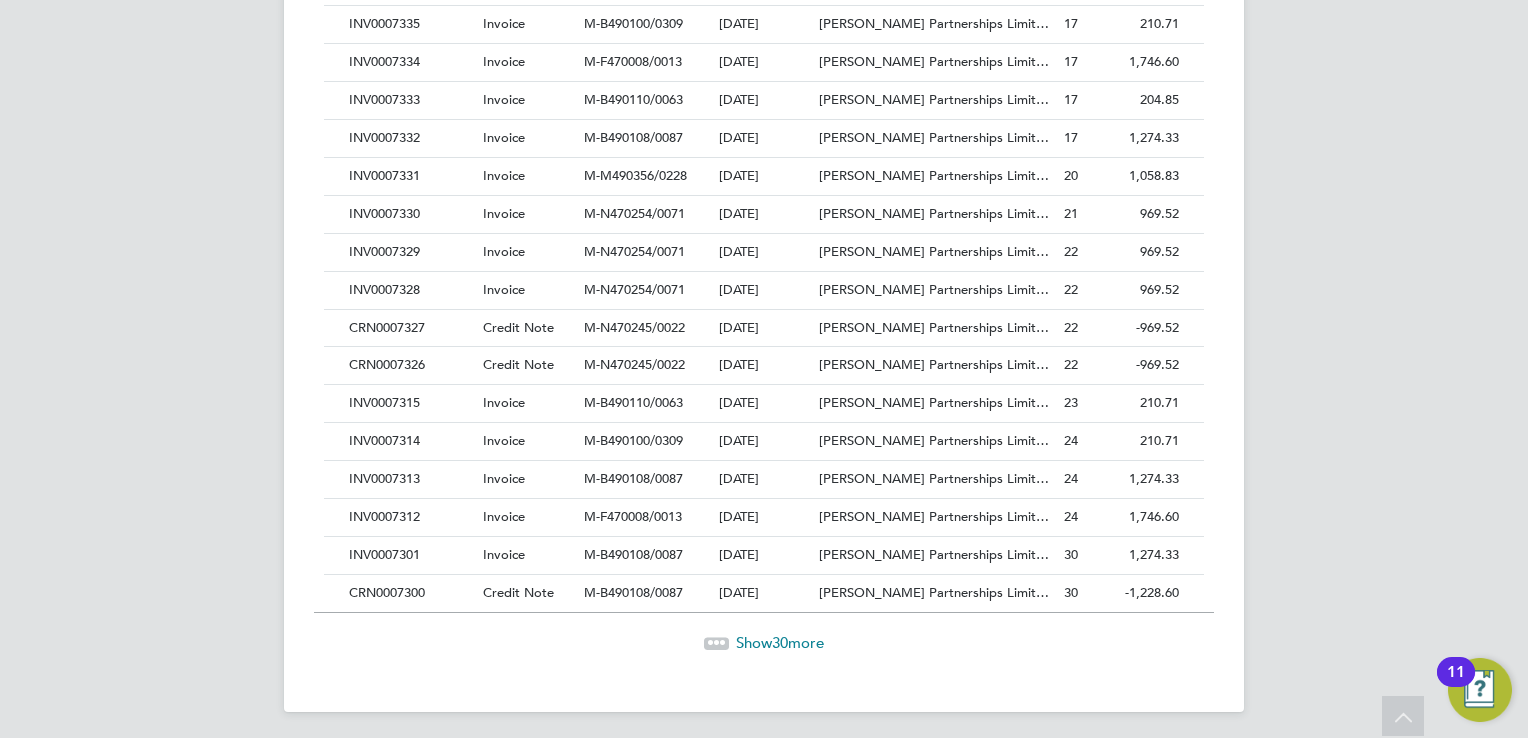 click on "Show  30  more" 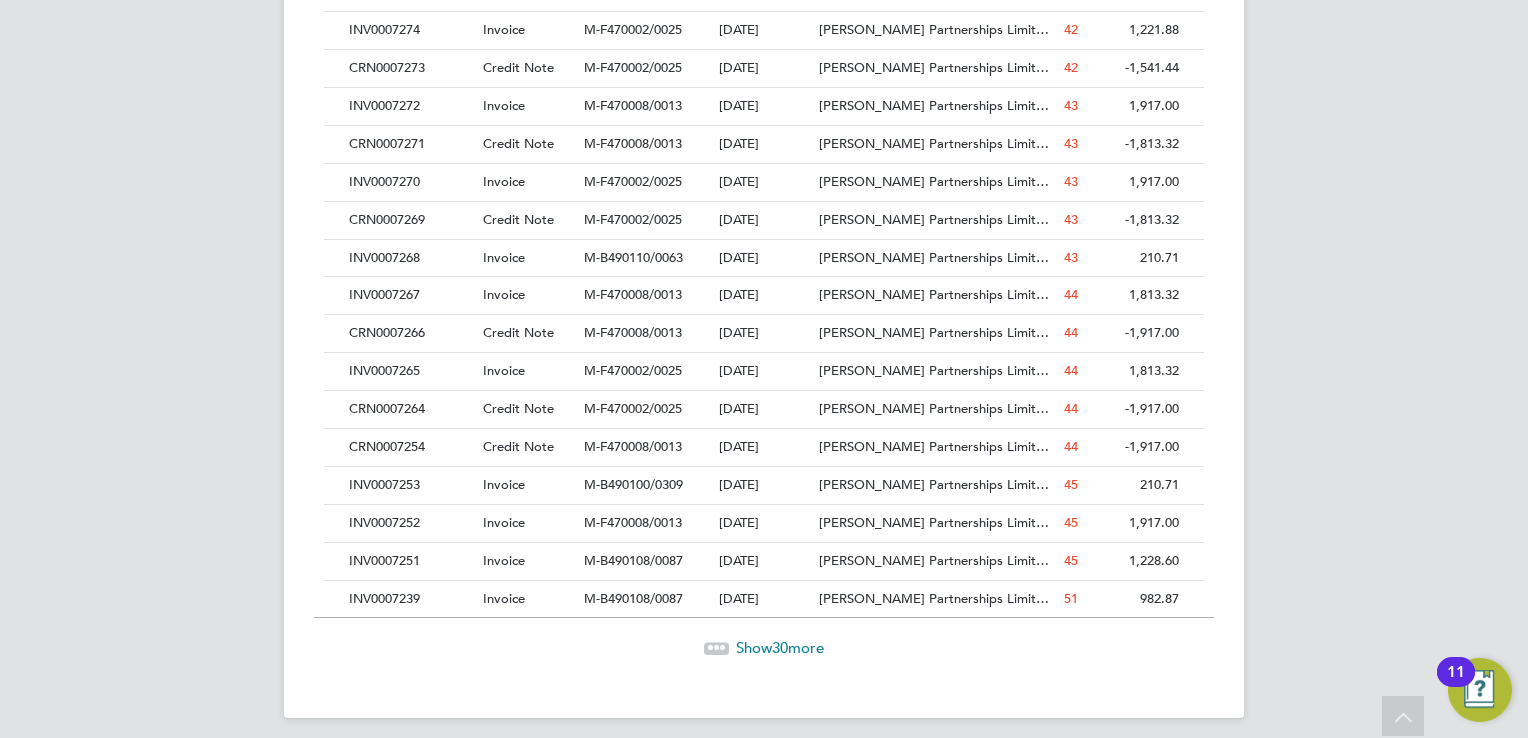 click on "Show  30  more" 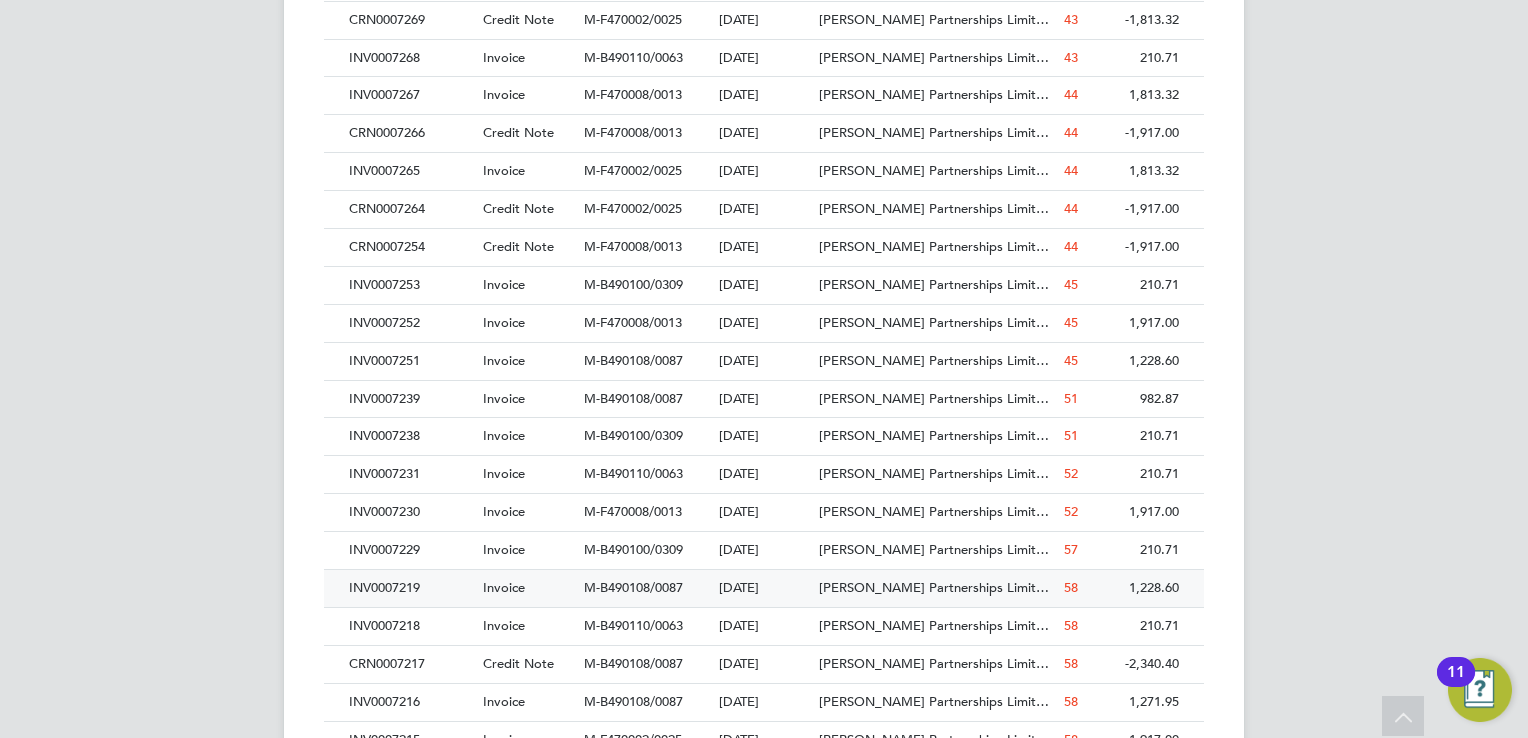 click on "INV0007219" 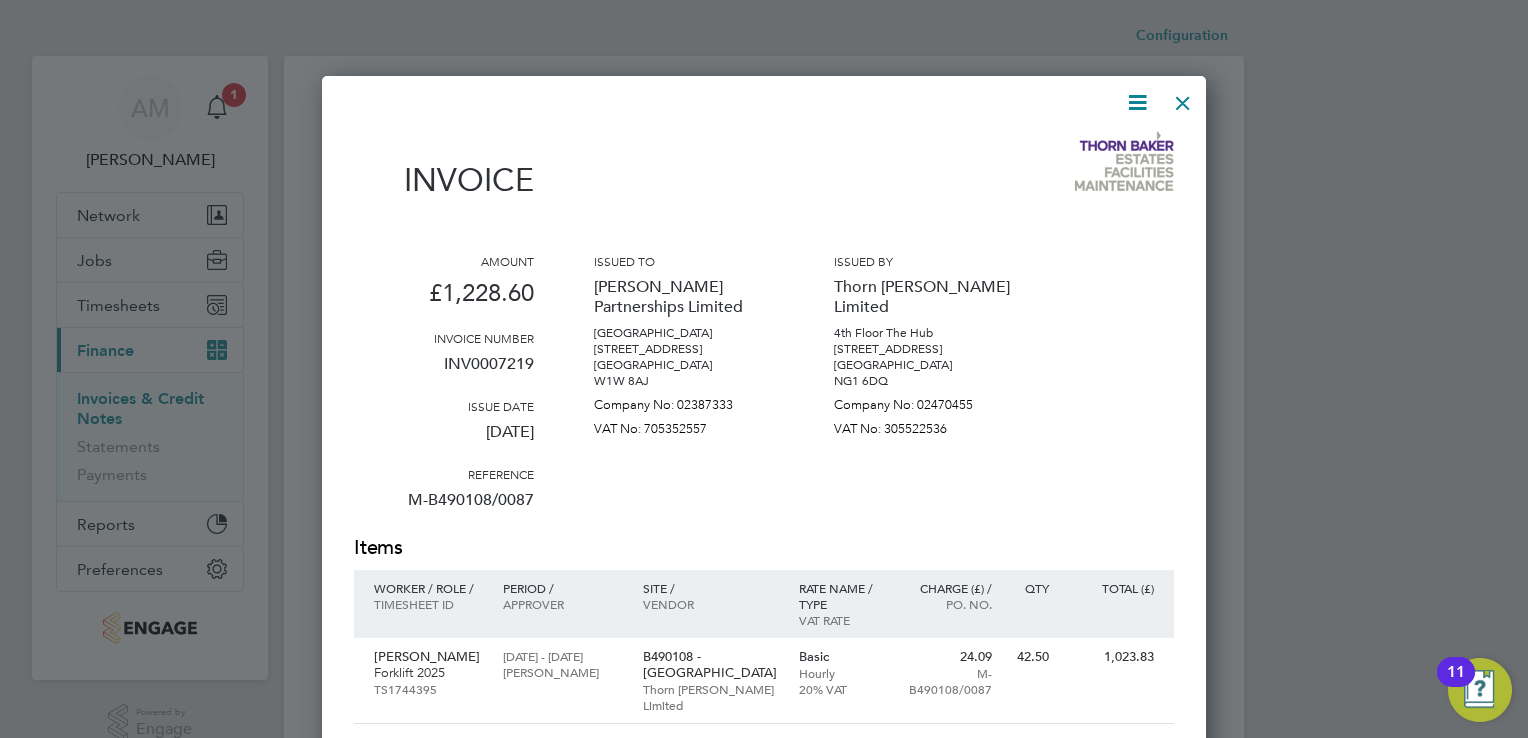 click at bounding box center [1183, 98] 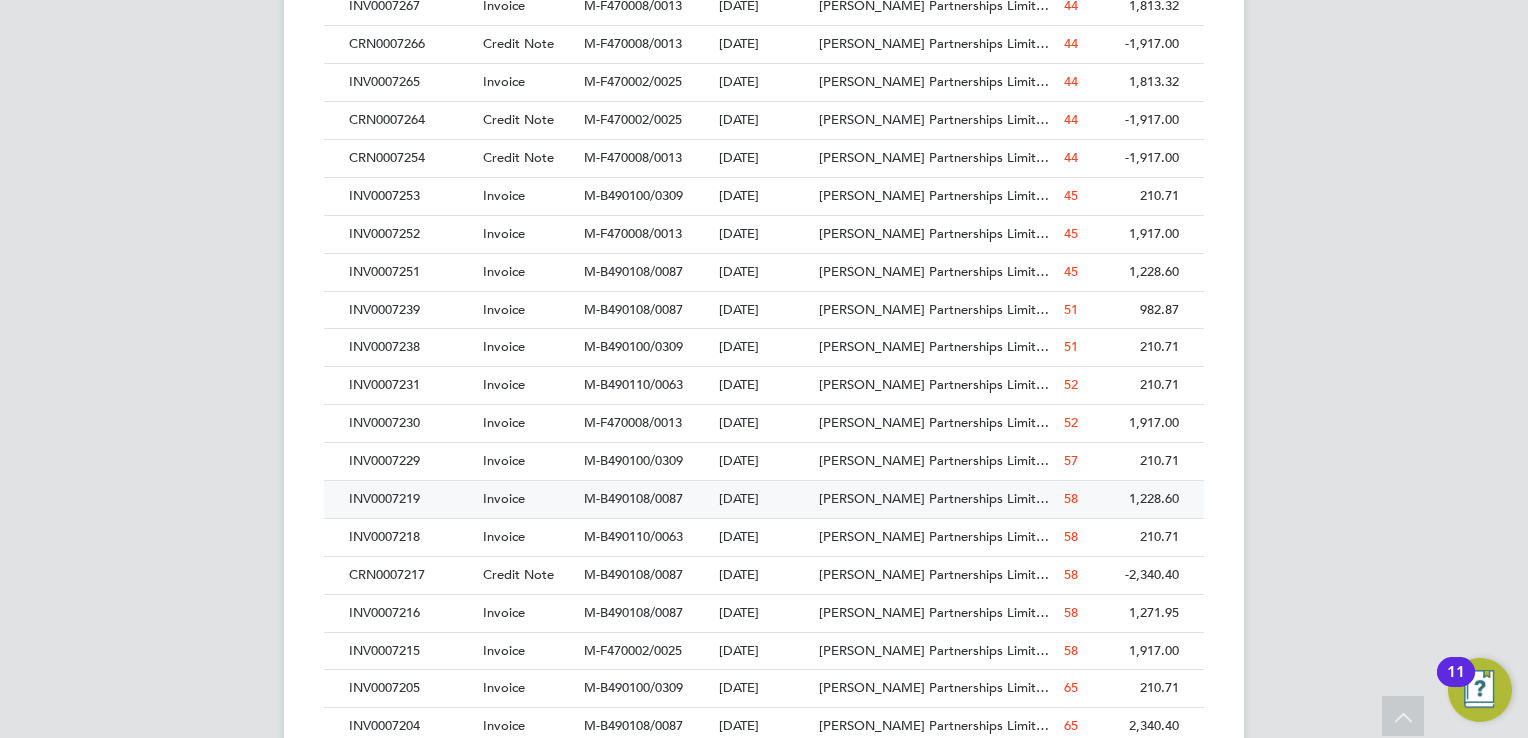 scroll, scrollTop: 2500, scrollLeft: 0, axis: vertical 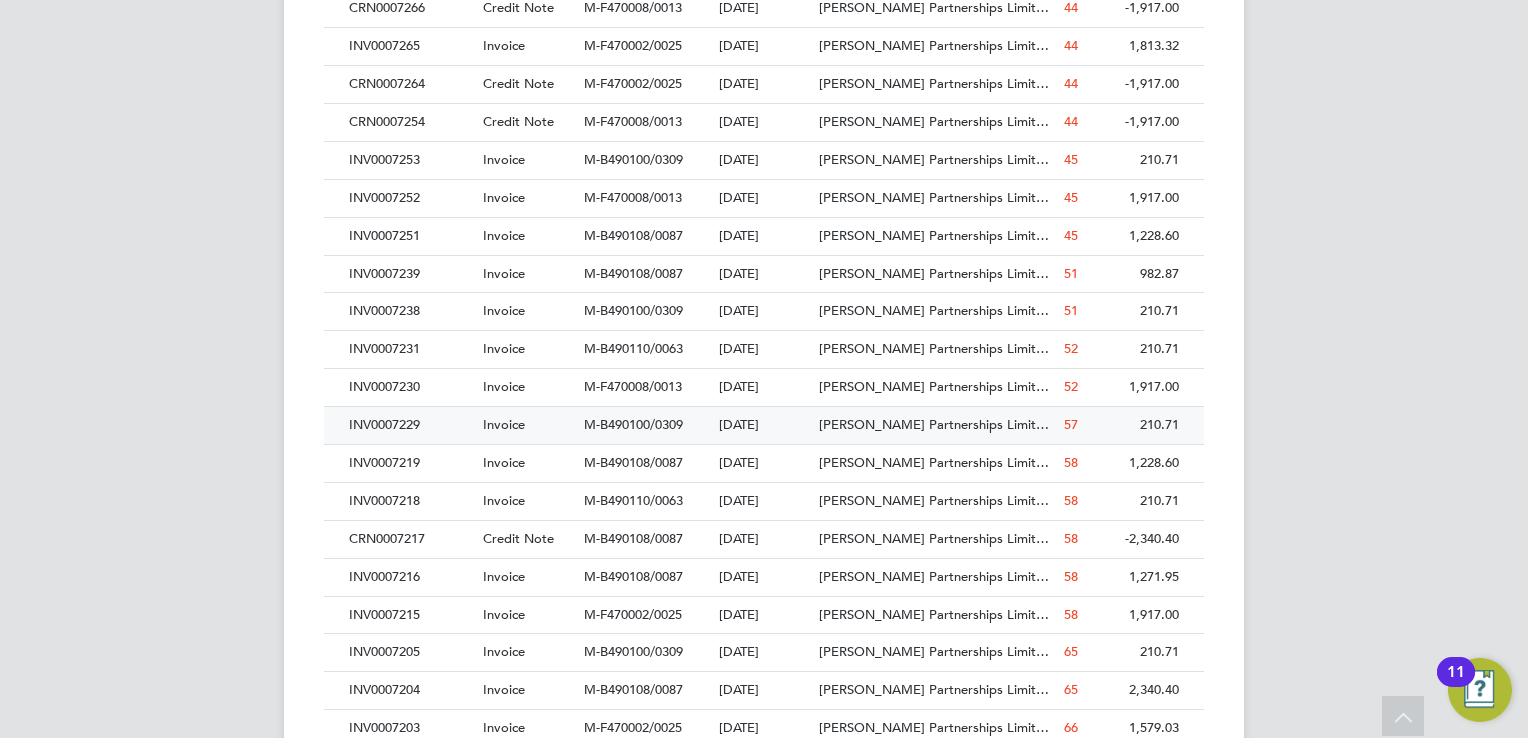 click on "INV0007229" 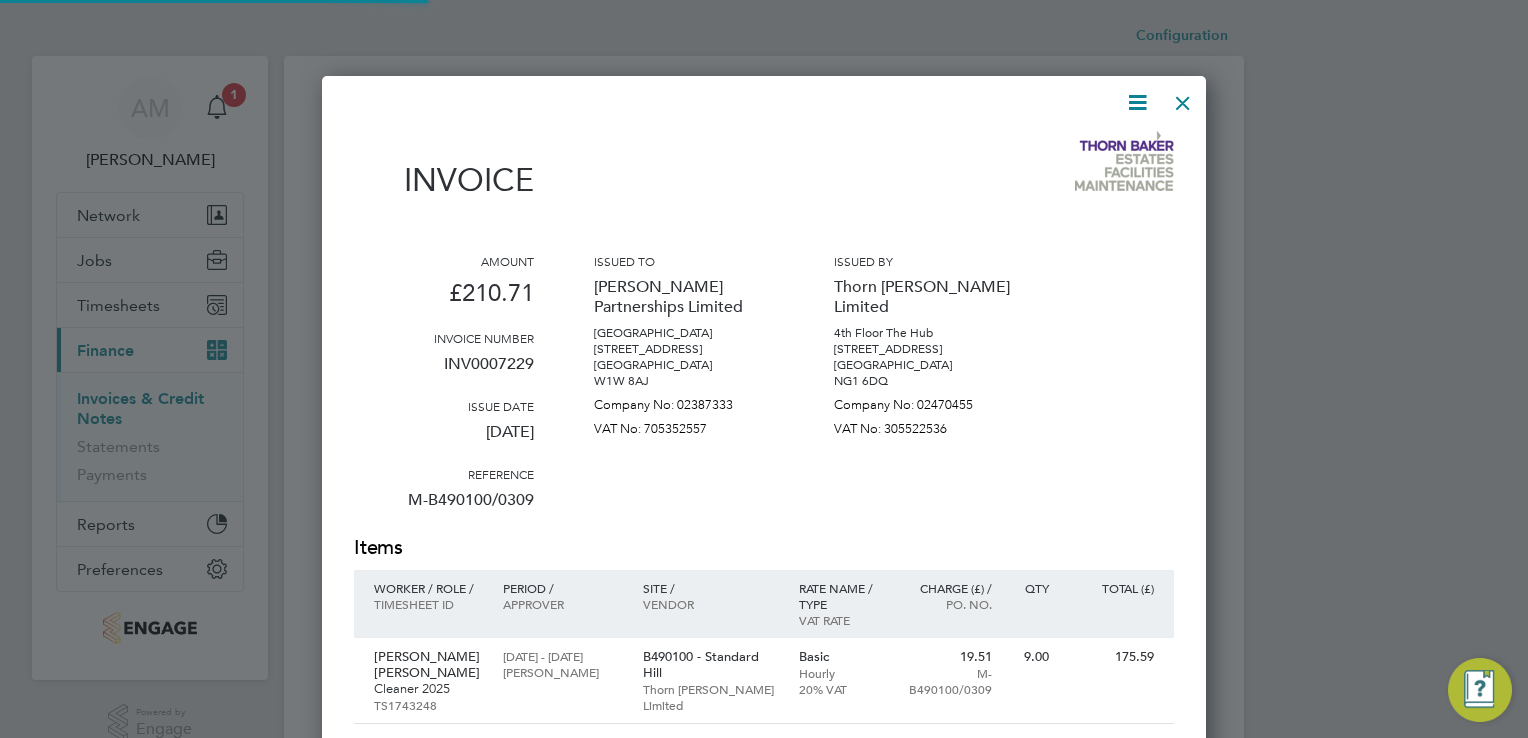 scroll, scrollTop: 9, scrollLeft: 10, axis: both 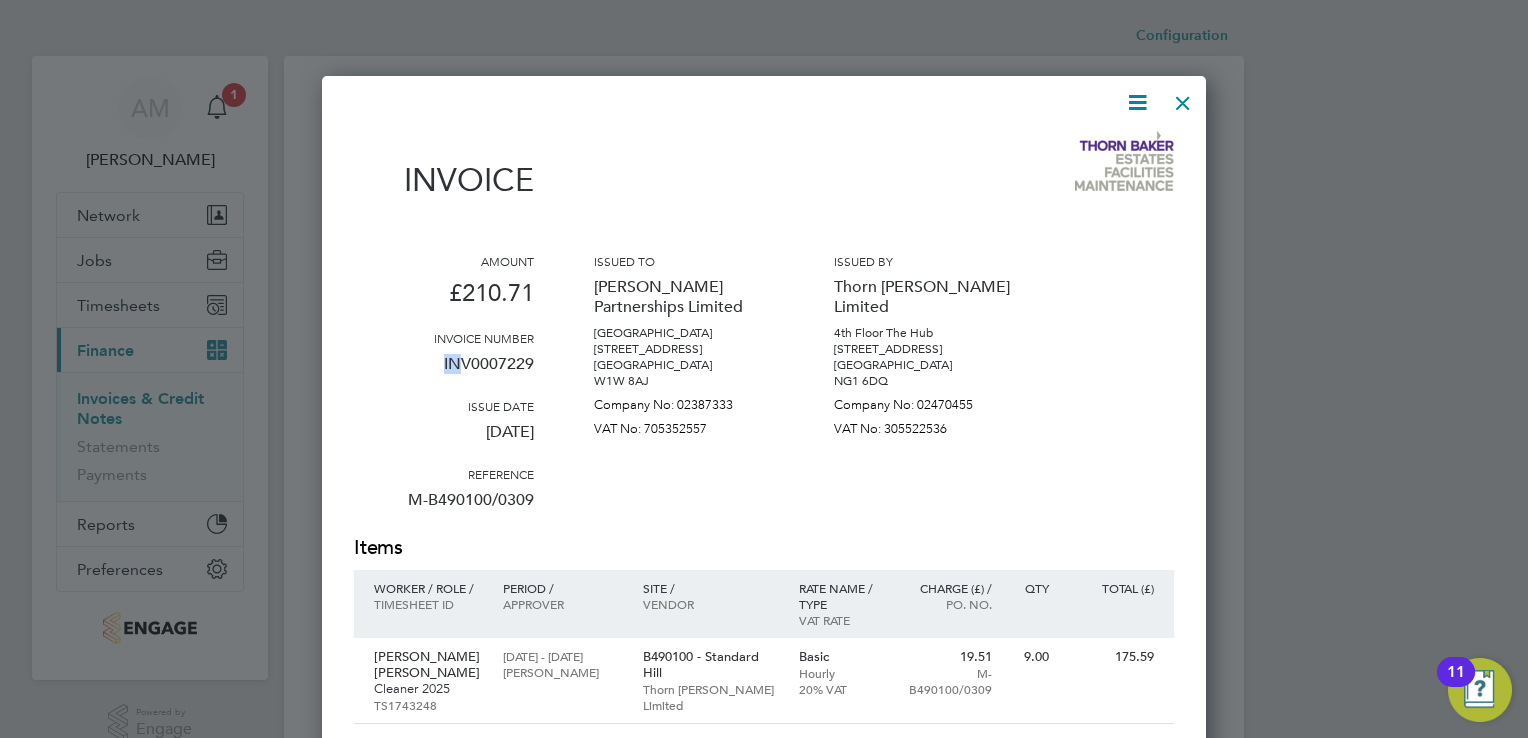drag, startPoint x: 446, startPoint y: 362, endPoint x: 463, endPoint y: 366, distance: 17.464249 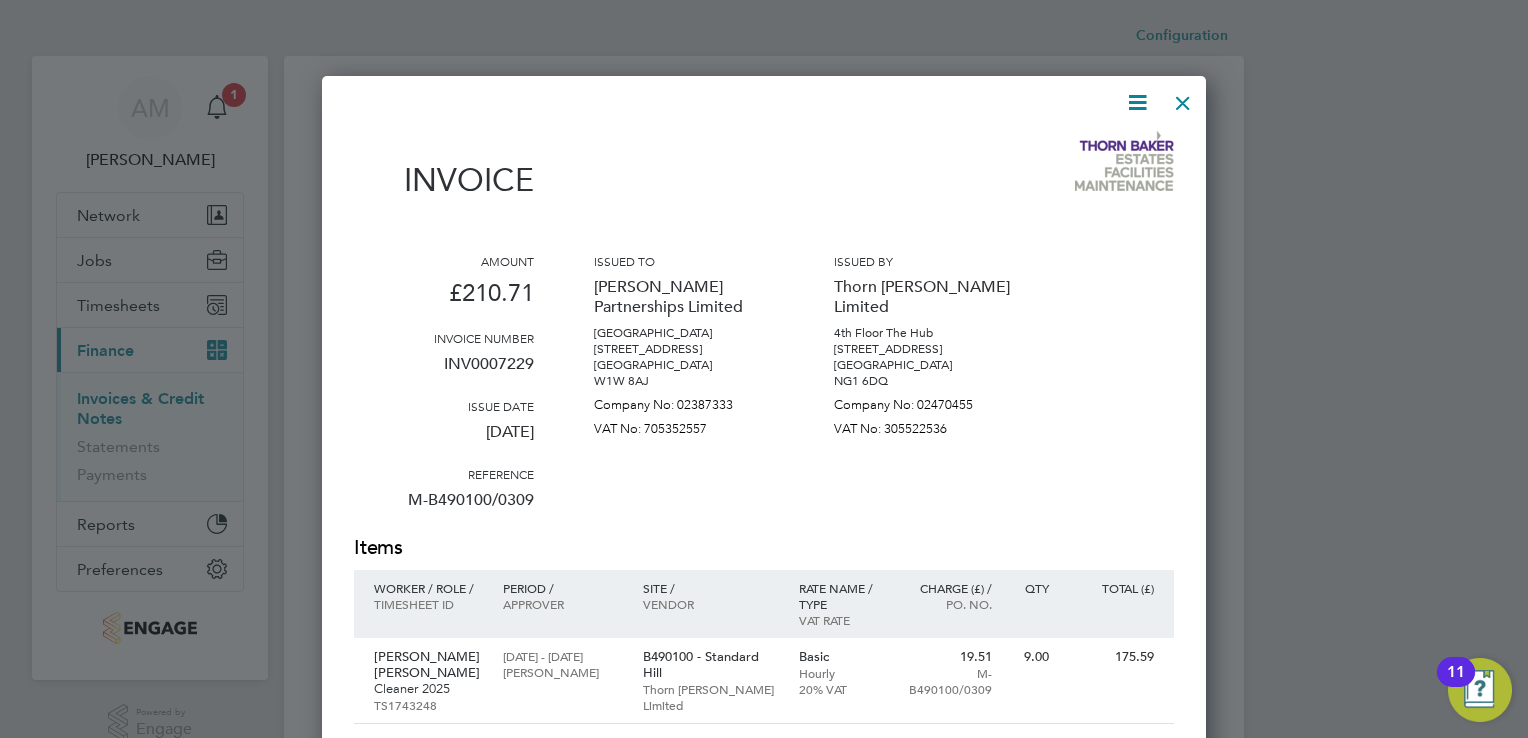 drag, startPoint x: 463, startPoint y: 366, endPoint x: 516, endPoint y: 376, distance: 53.935146 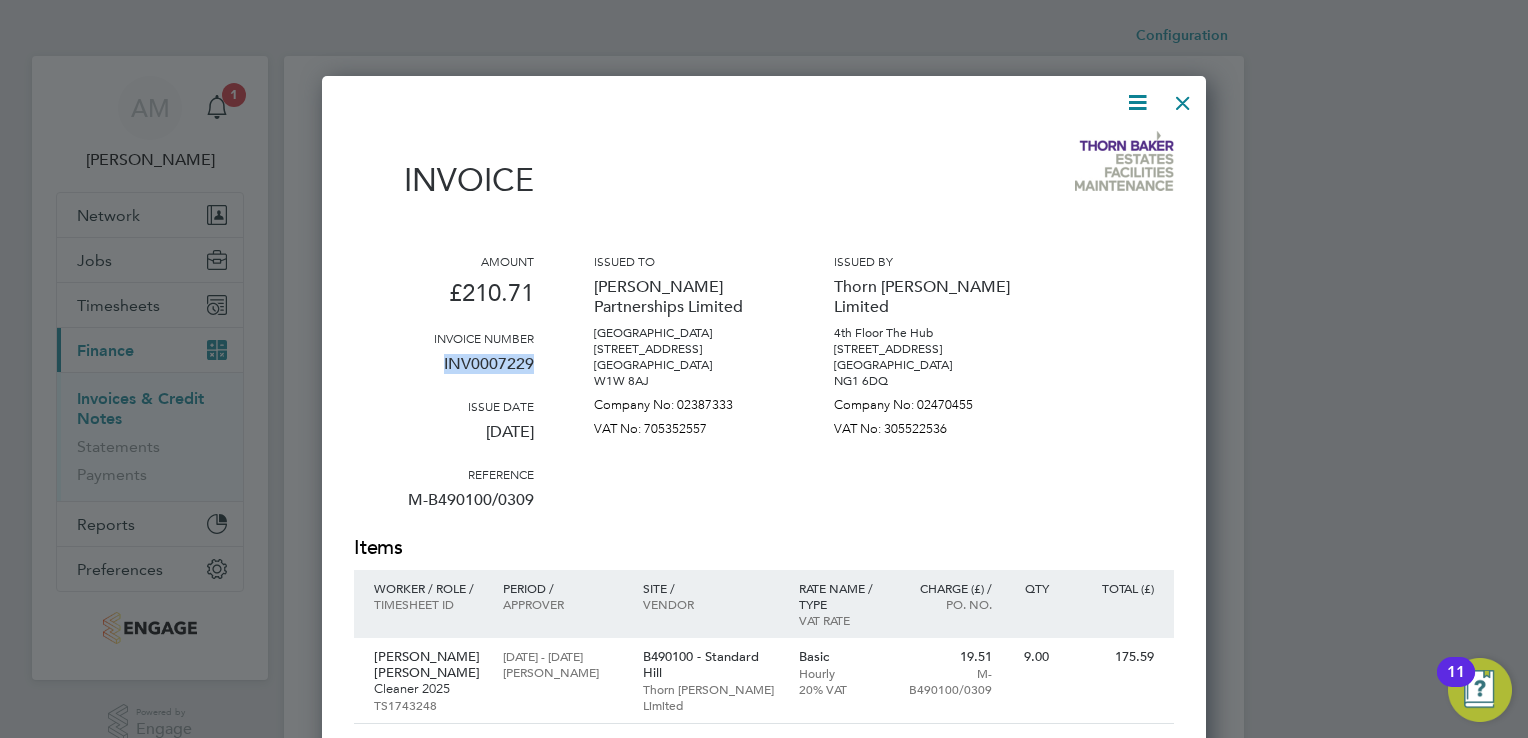 drag, startPoint x: 443, startPoint y: 362, endPoint x: 532, endPoint y: 375, distance: 89.94443 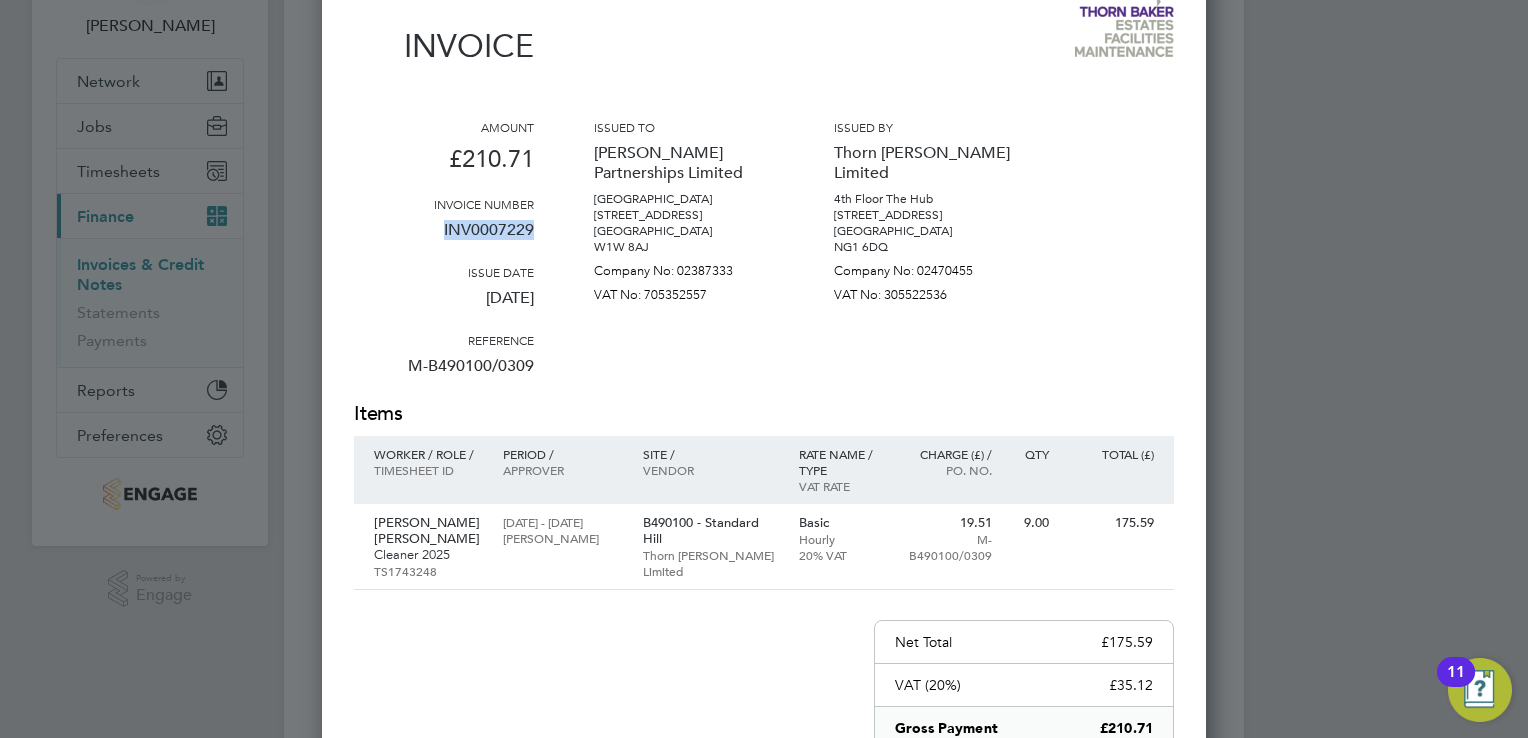 scroll, scrollTop: 100, scrollLeft: 0, axis: vertical 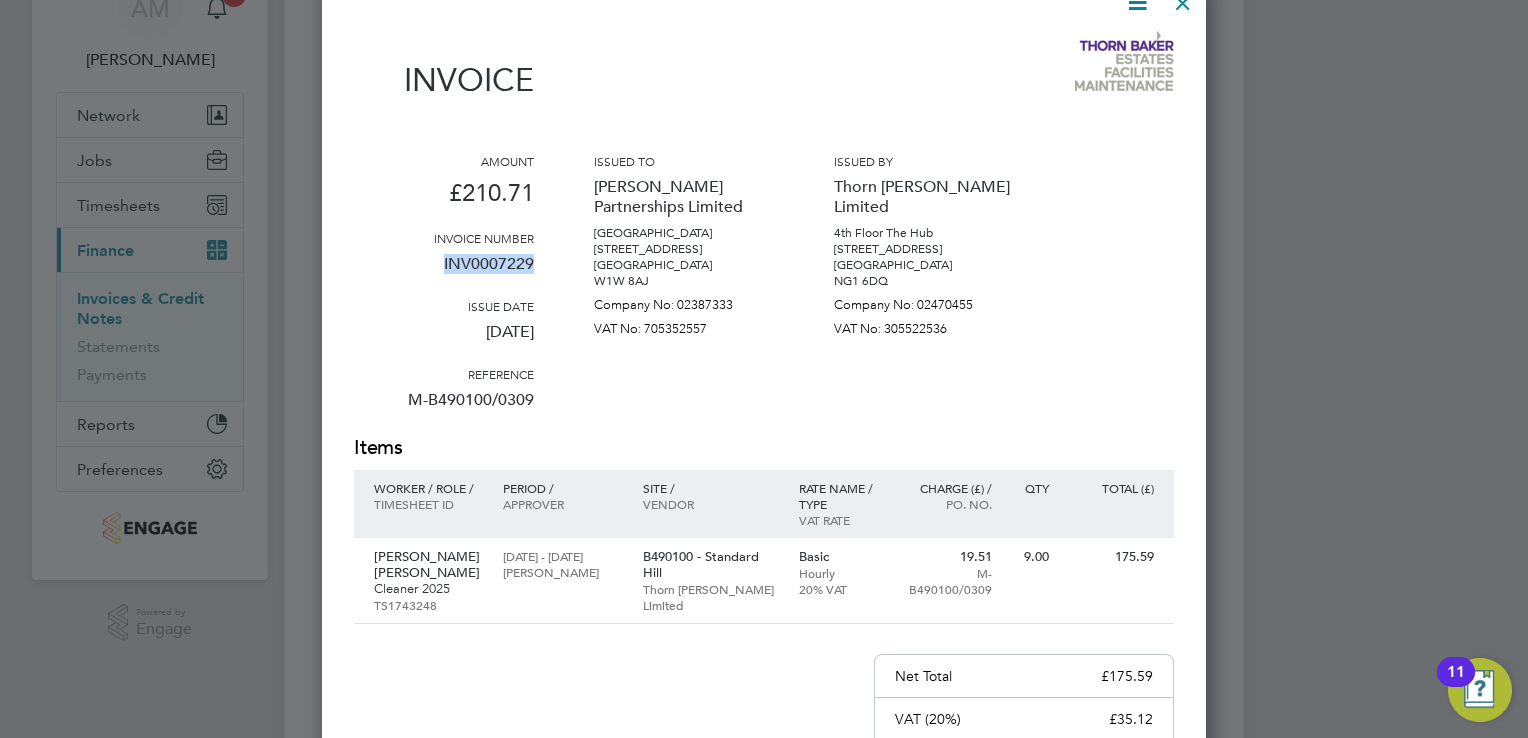 copy on "INV0007229" 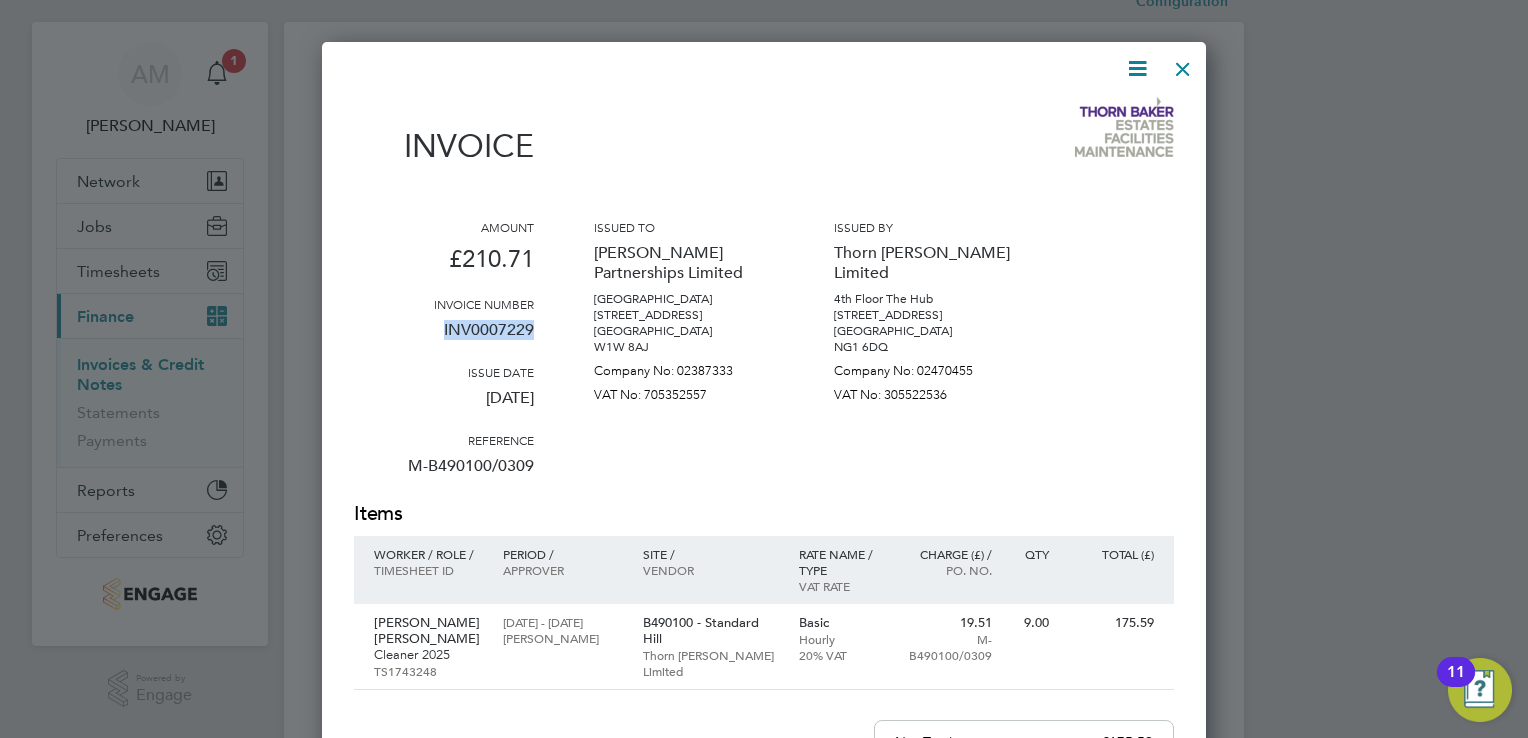 scroll, scrollTop: 0, scrollLeft: 0, axis: both 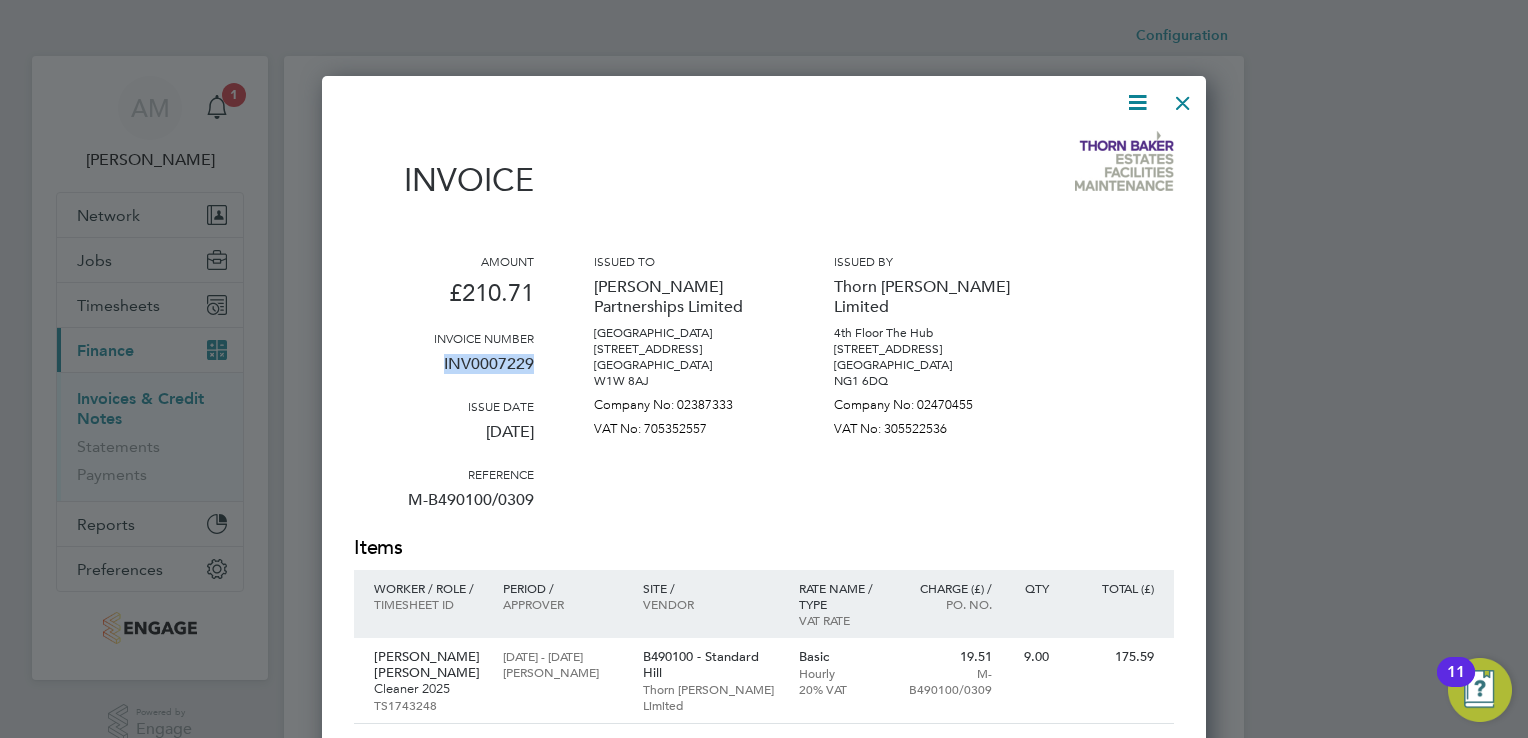 click at bounding box center (1183, 98) 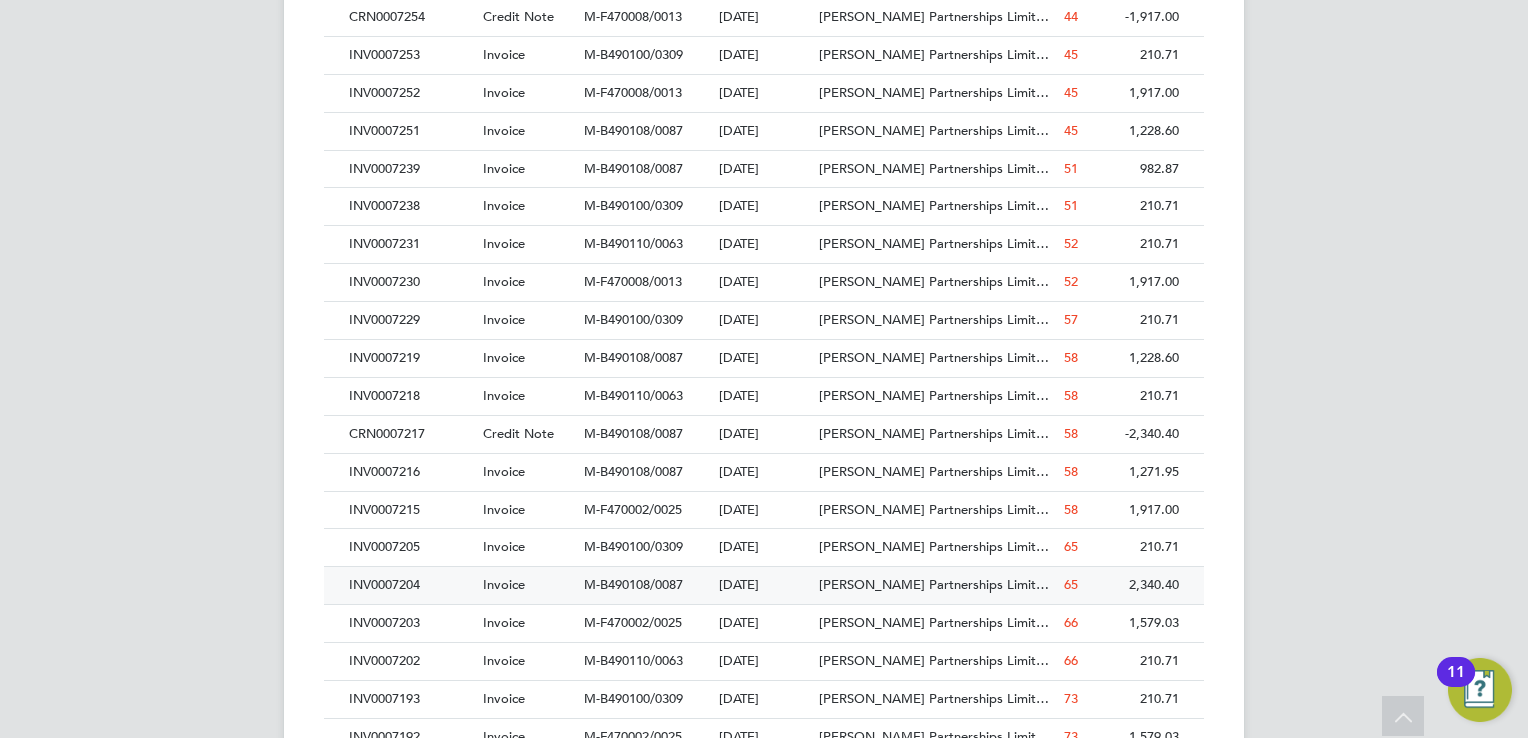 scroll, scrollTop: 2705, scrollLeft: 0, axis: vertical 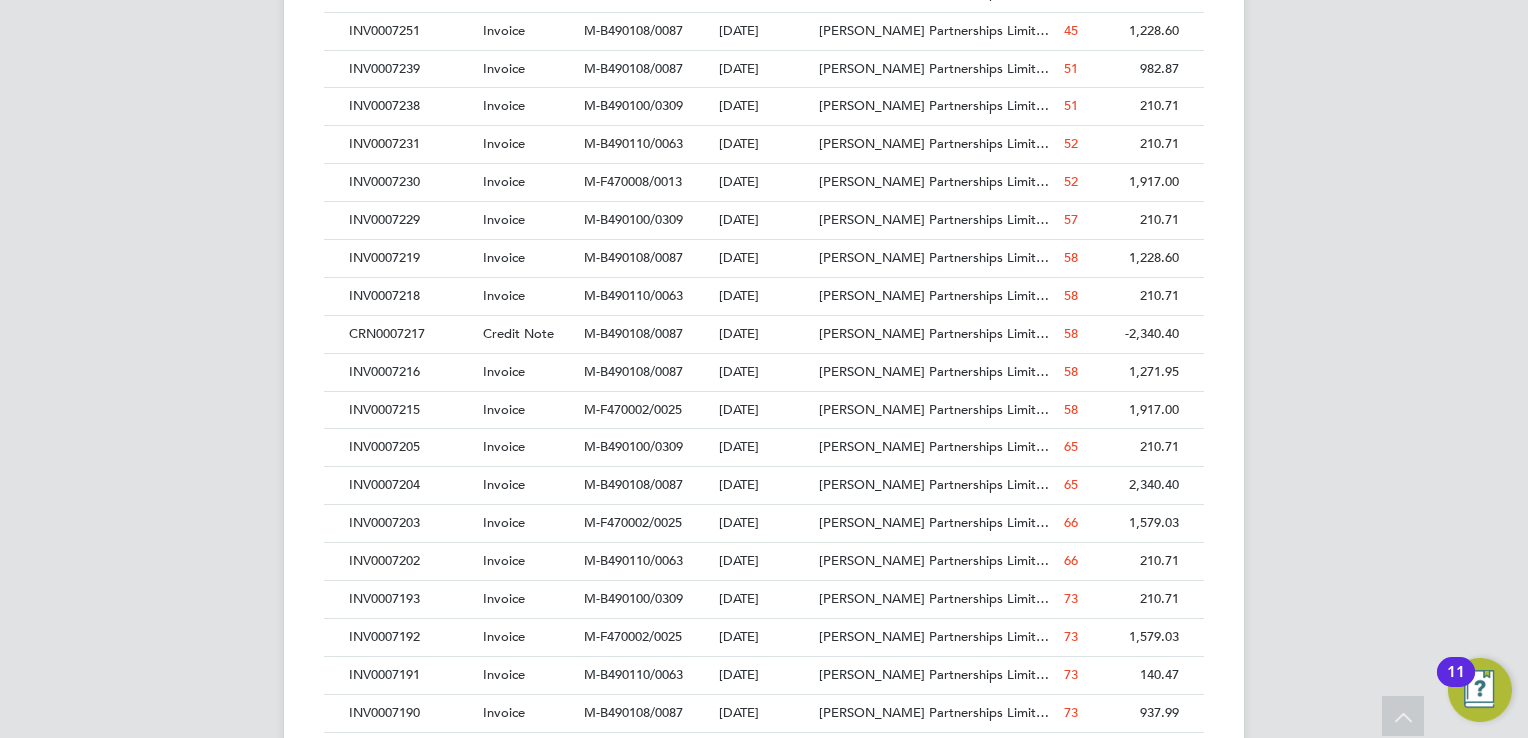 drag, startPoint x: 428, startPoint y: 546, endPoint x: 349, endPoint y: 545, distance: 79.00633 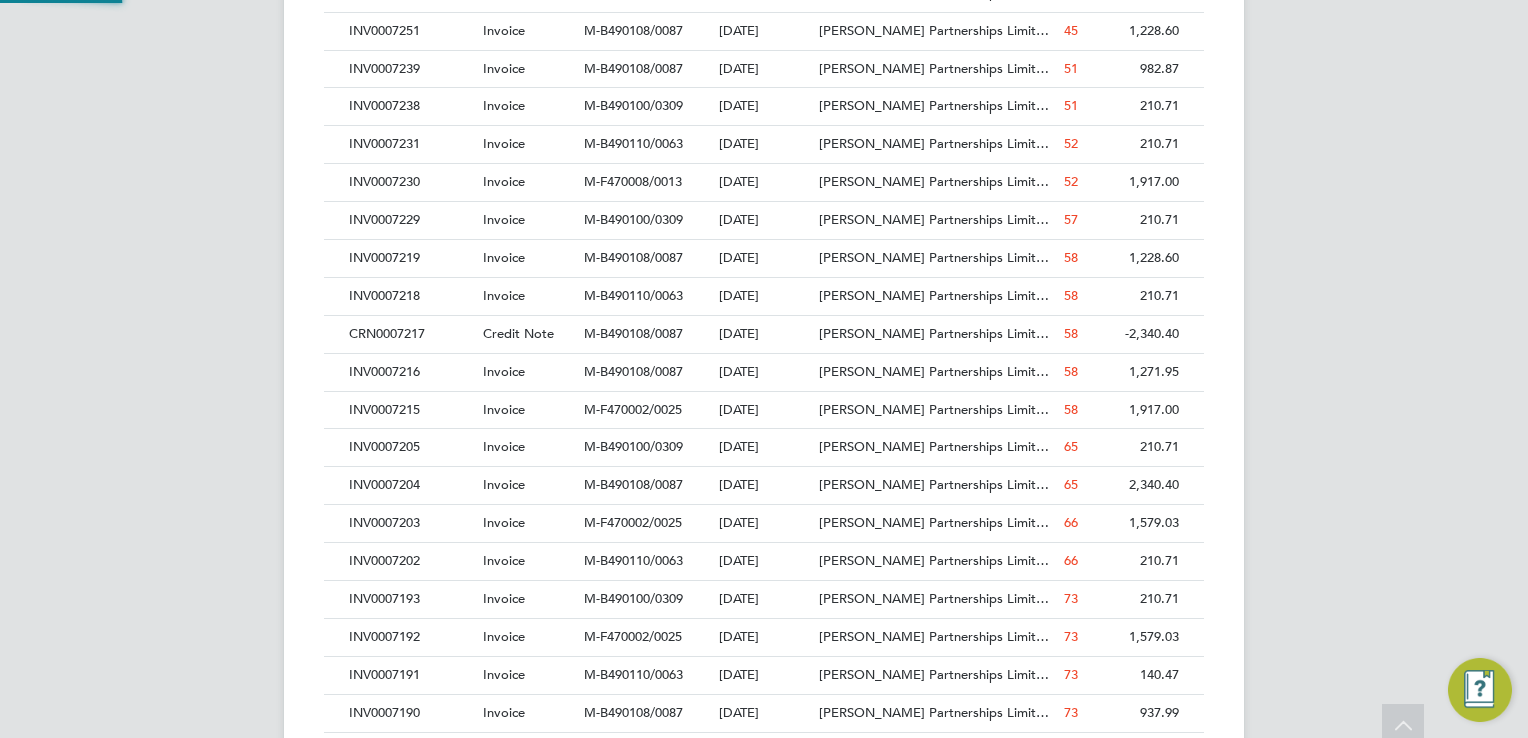 scroll, scrollTop: 0, scrollLeft: 0, axis: both 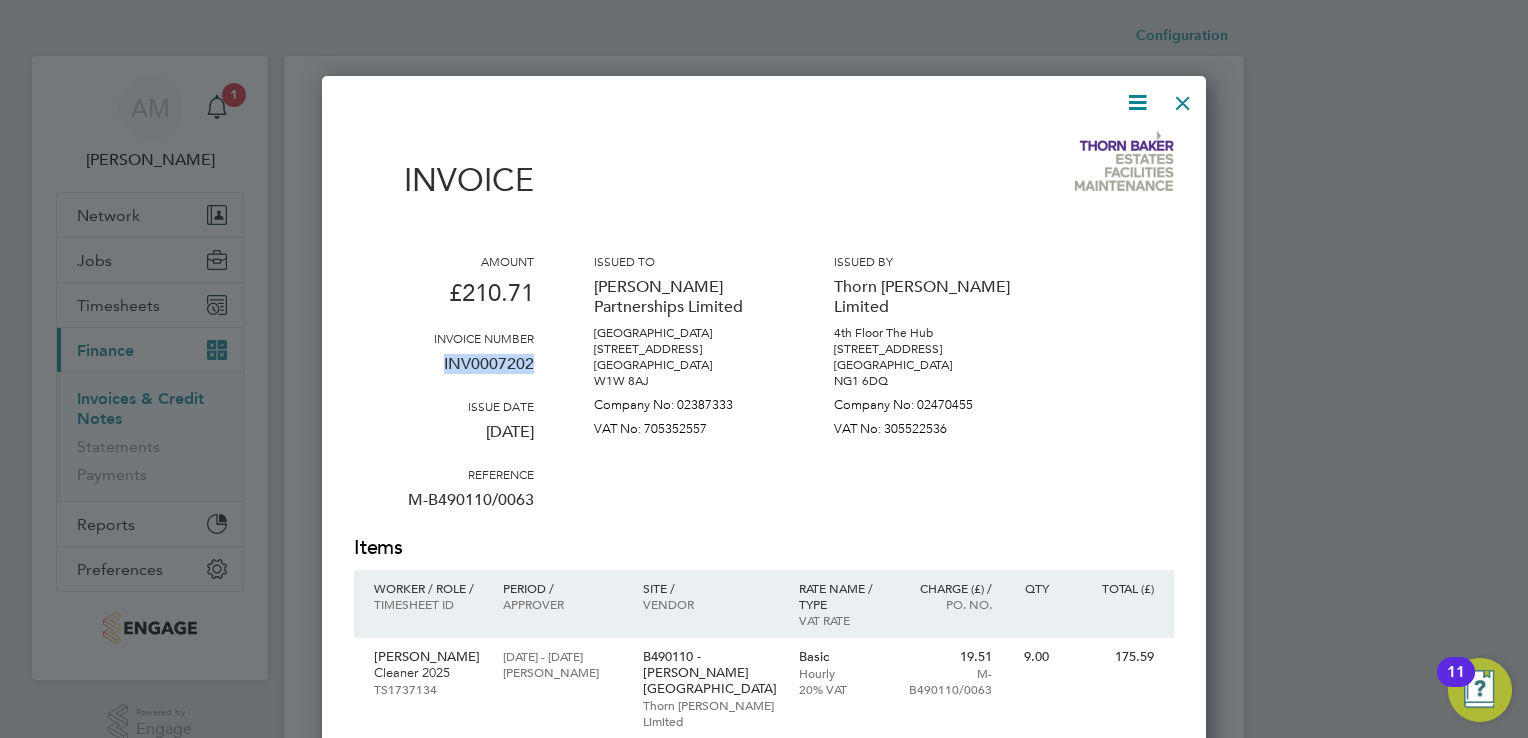 drag, startPoint x: 441, startPoint y: 364, endPoint x: 532, endPoint y: 369, distance: 91.13726 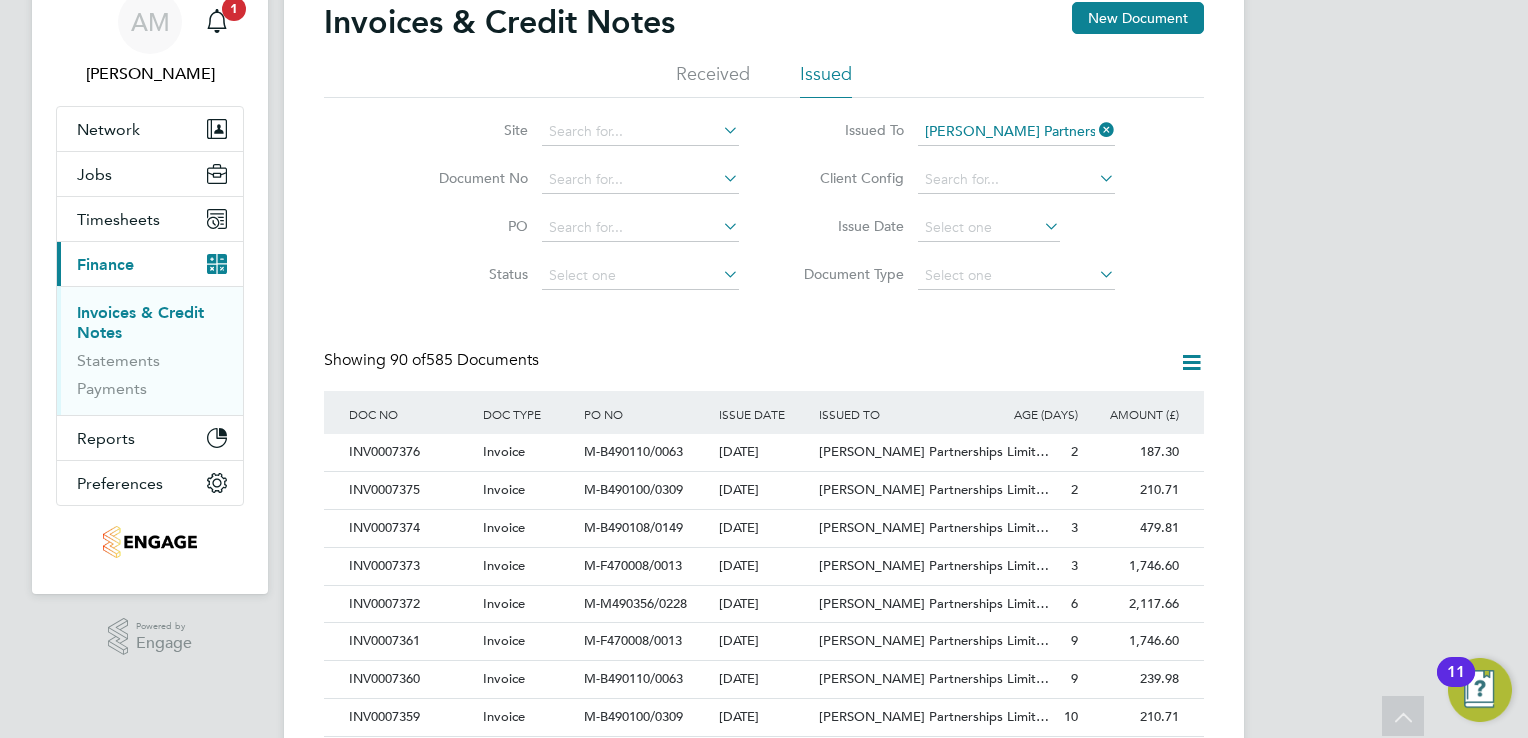 scroll, scrollTop: 0, scrollLeft: 0, axis: both 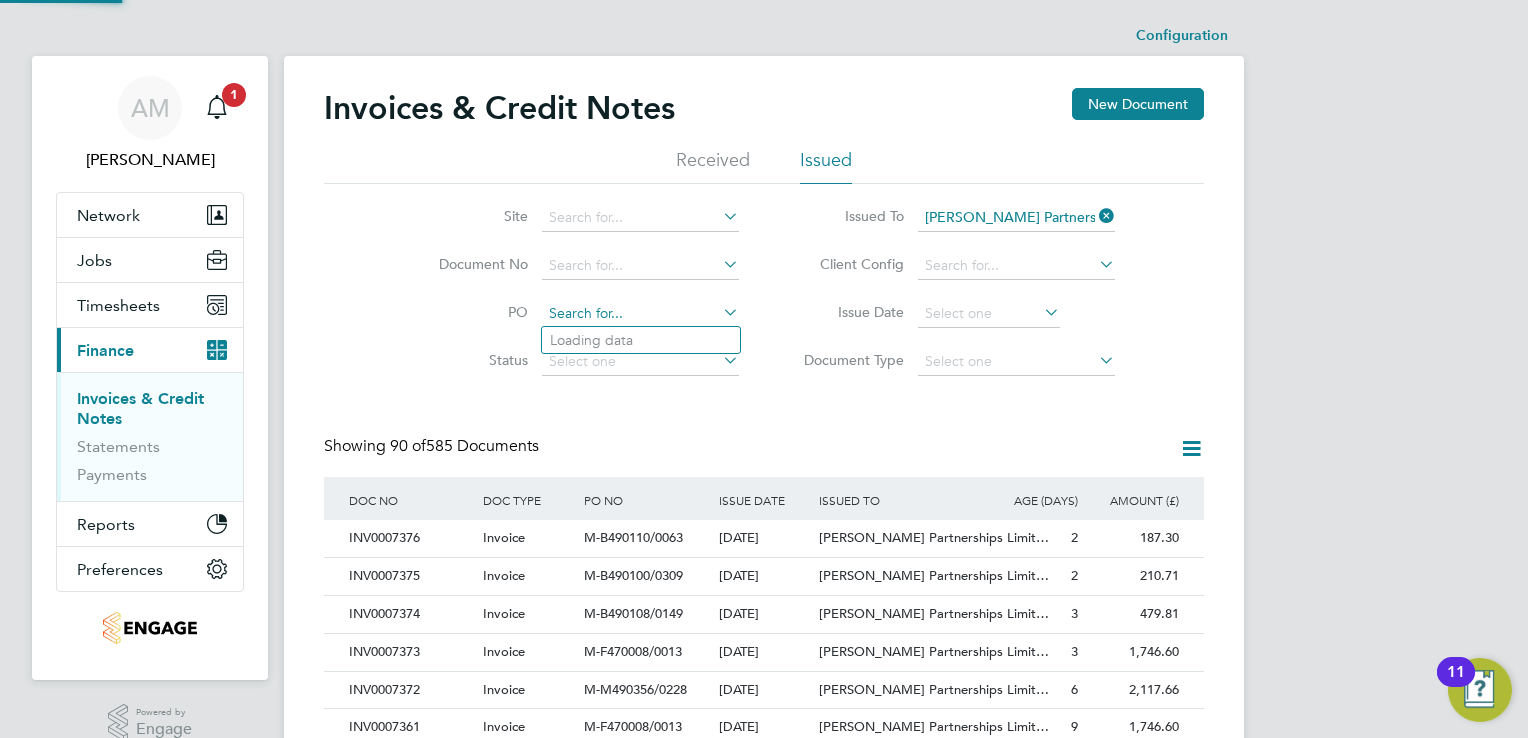 click 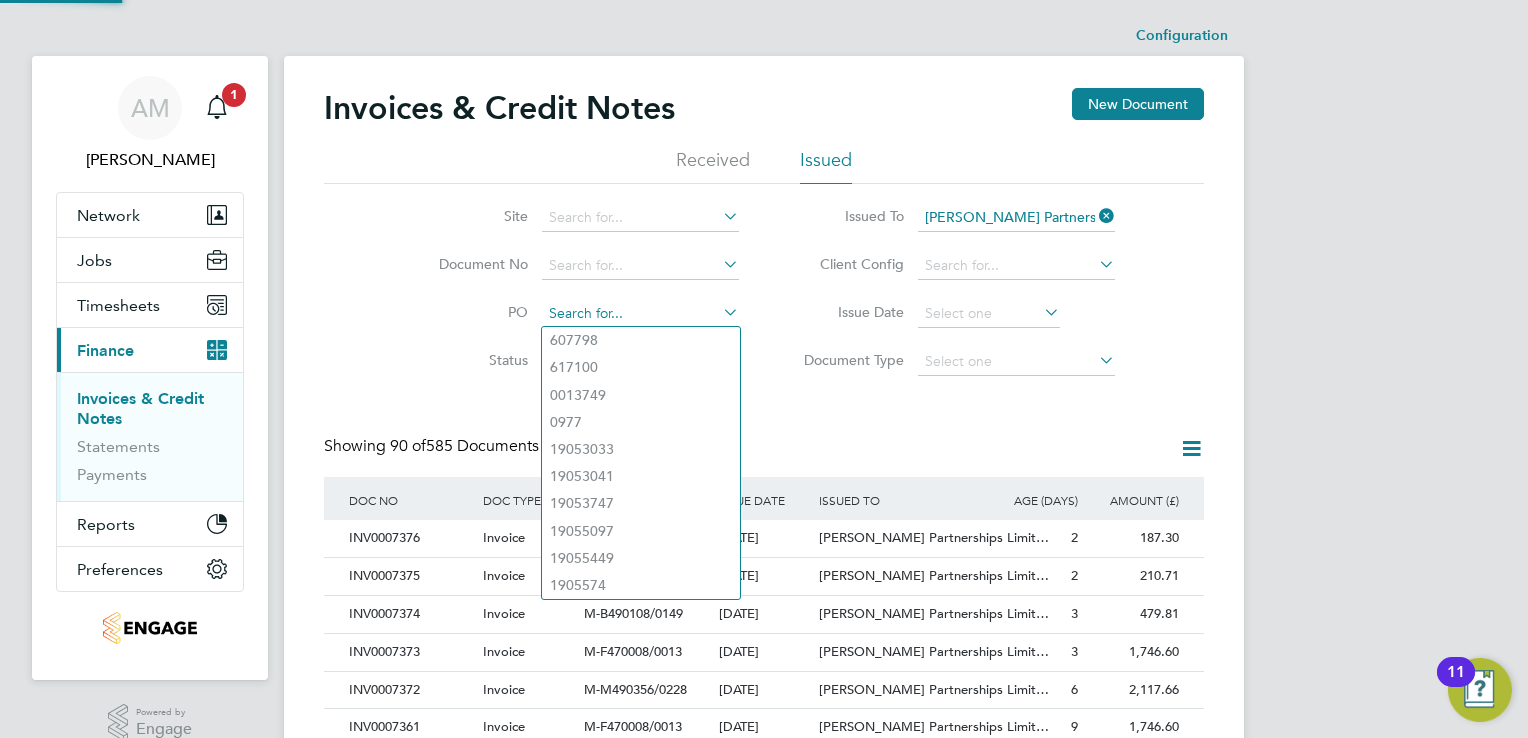 paste on "INV0007205" 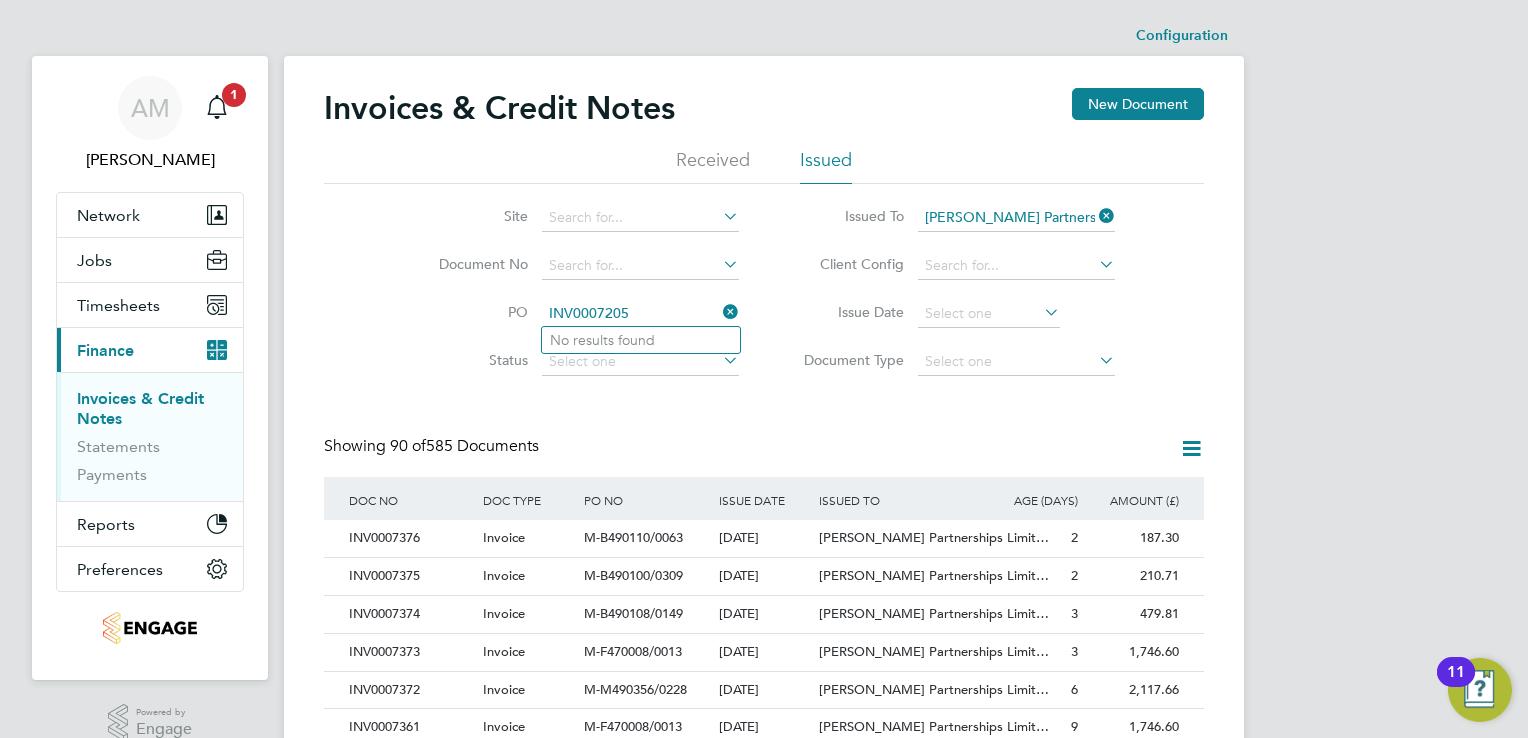 type on "INV0007205" 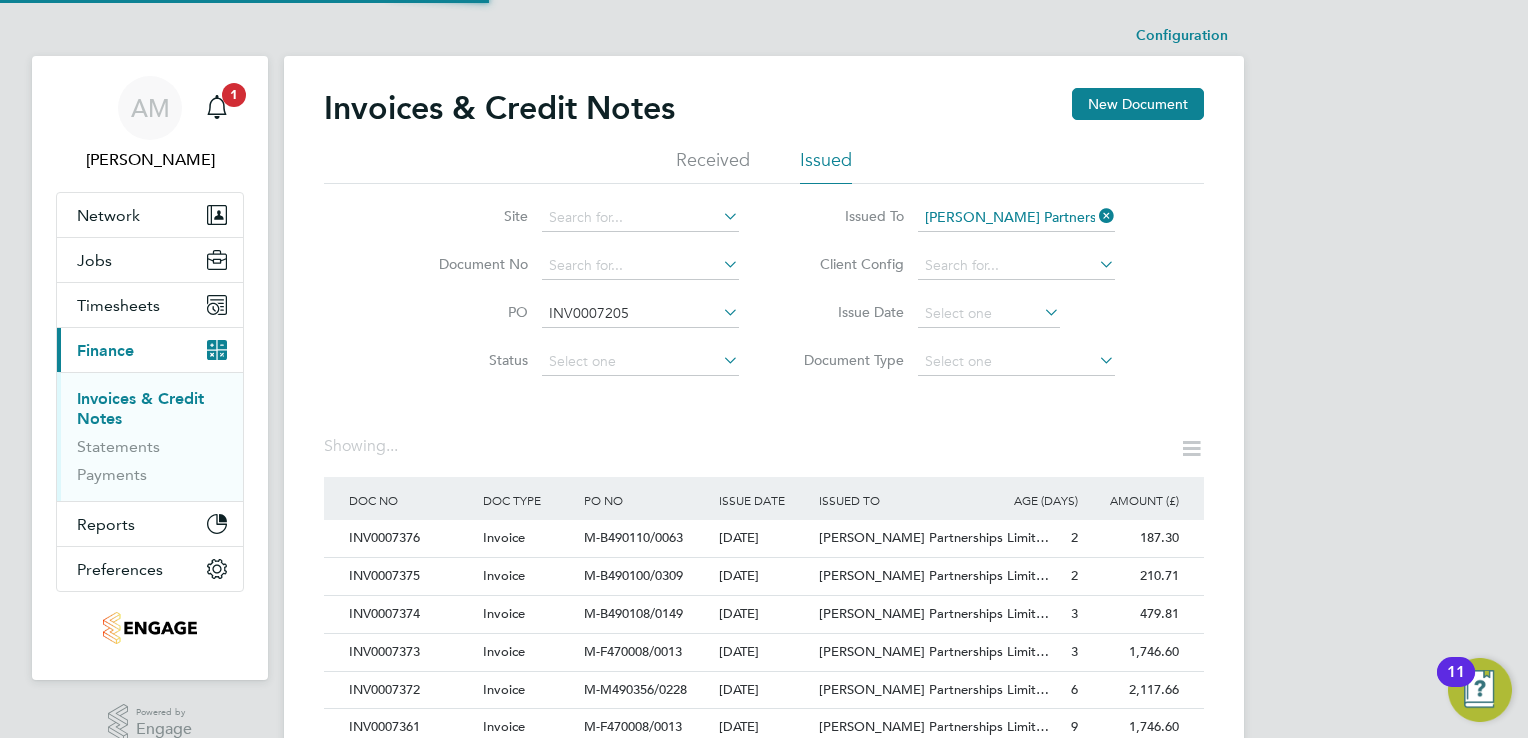 type 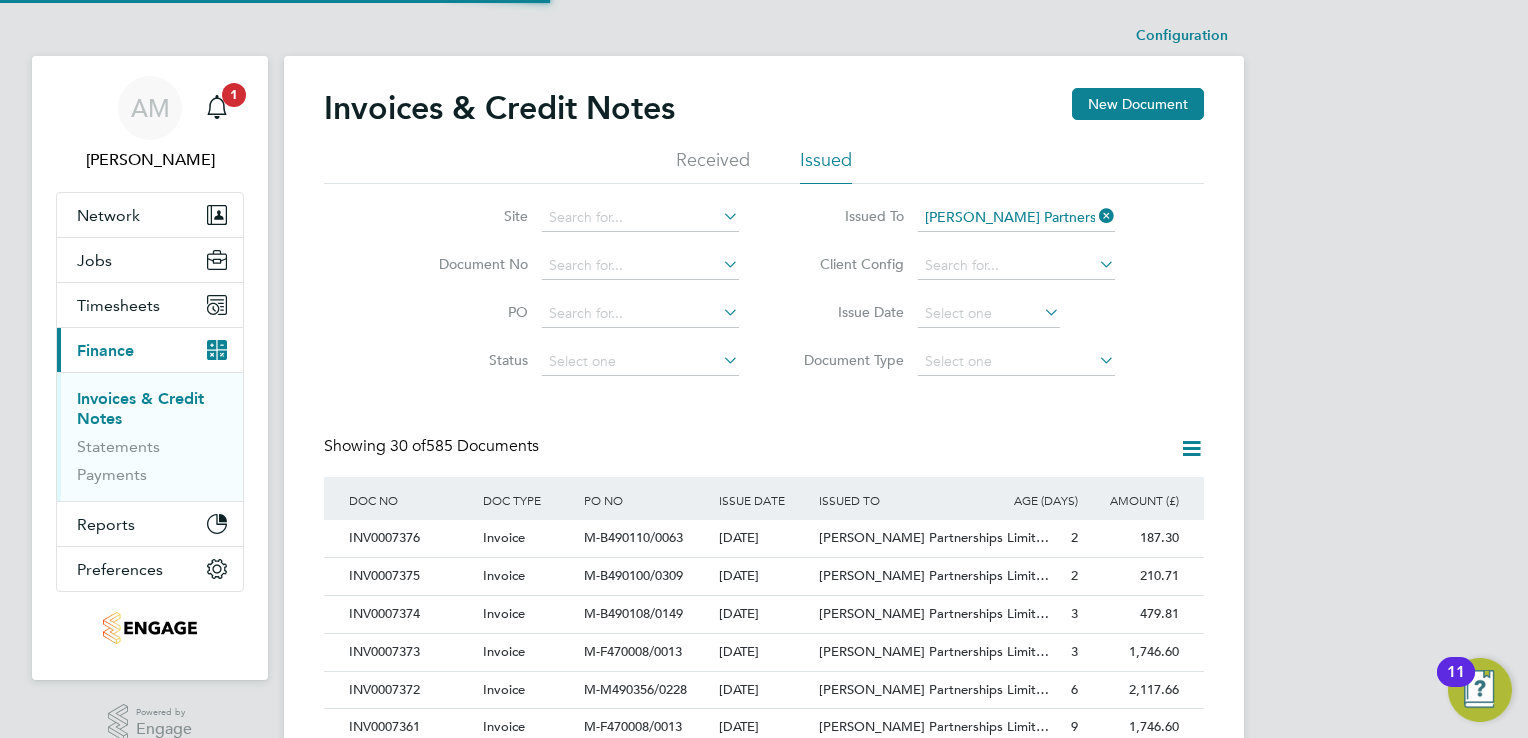 scroll, scrollTop: 10, scrollLeft: 9, axis: both 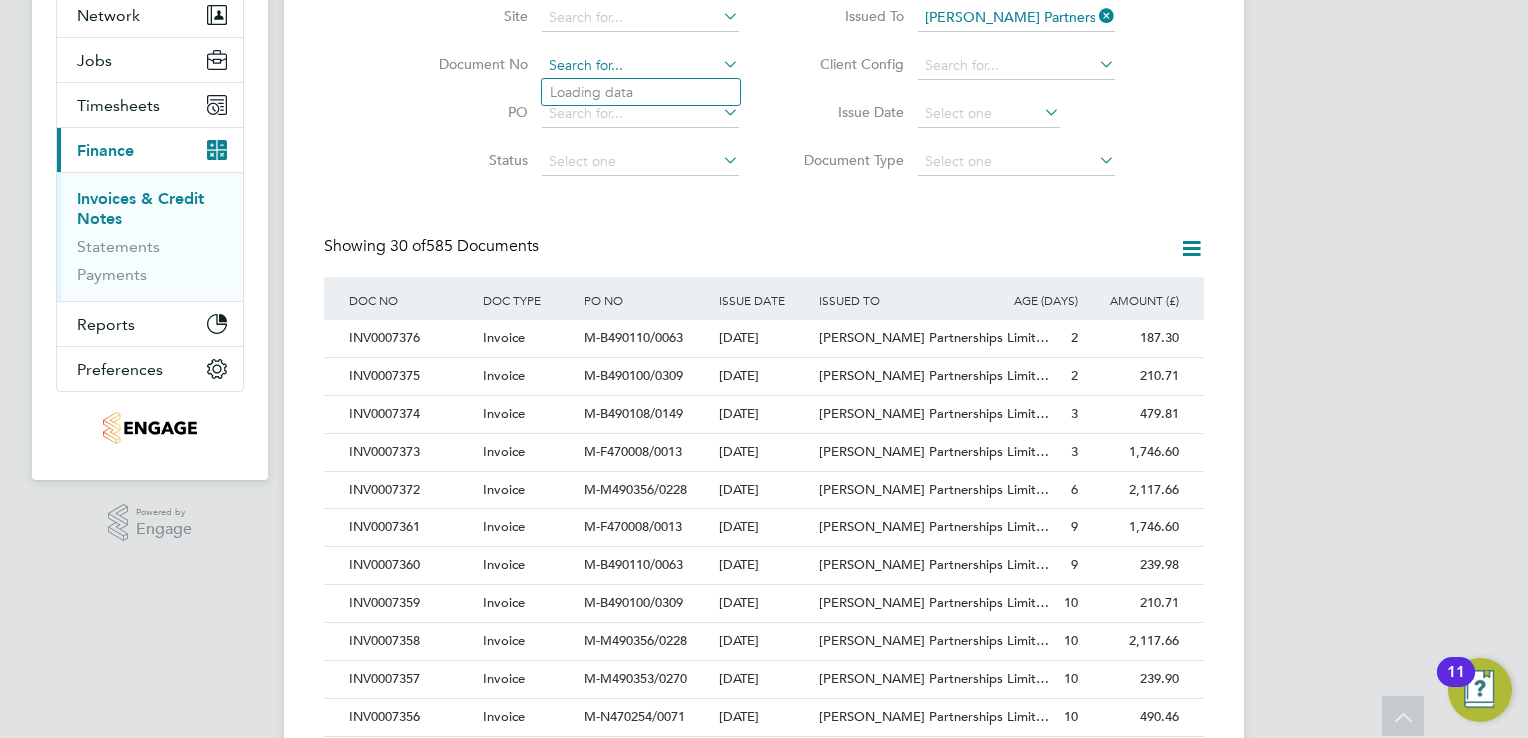 click 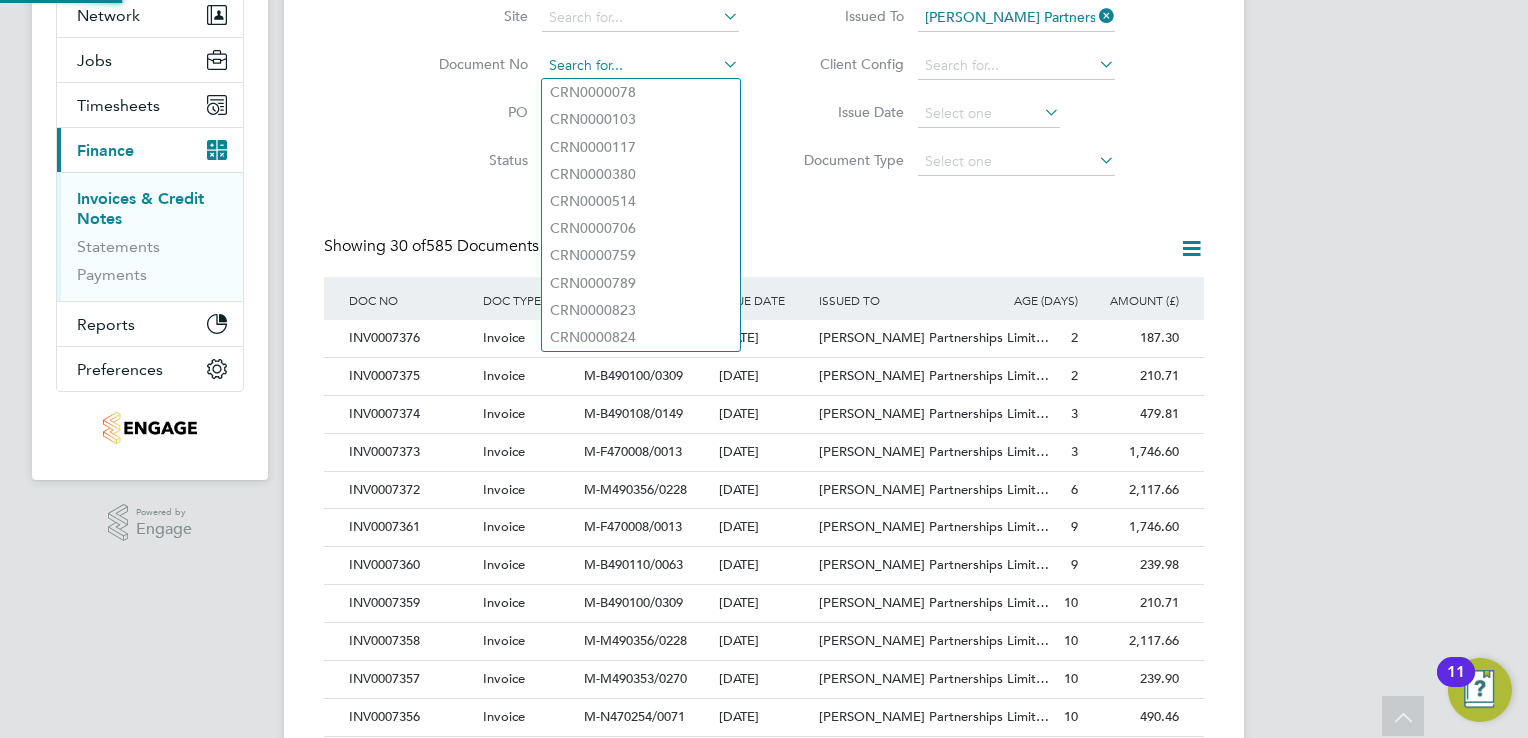 paste on "INV0007205" 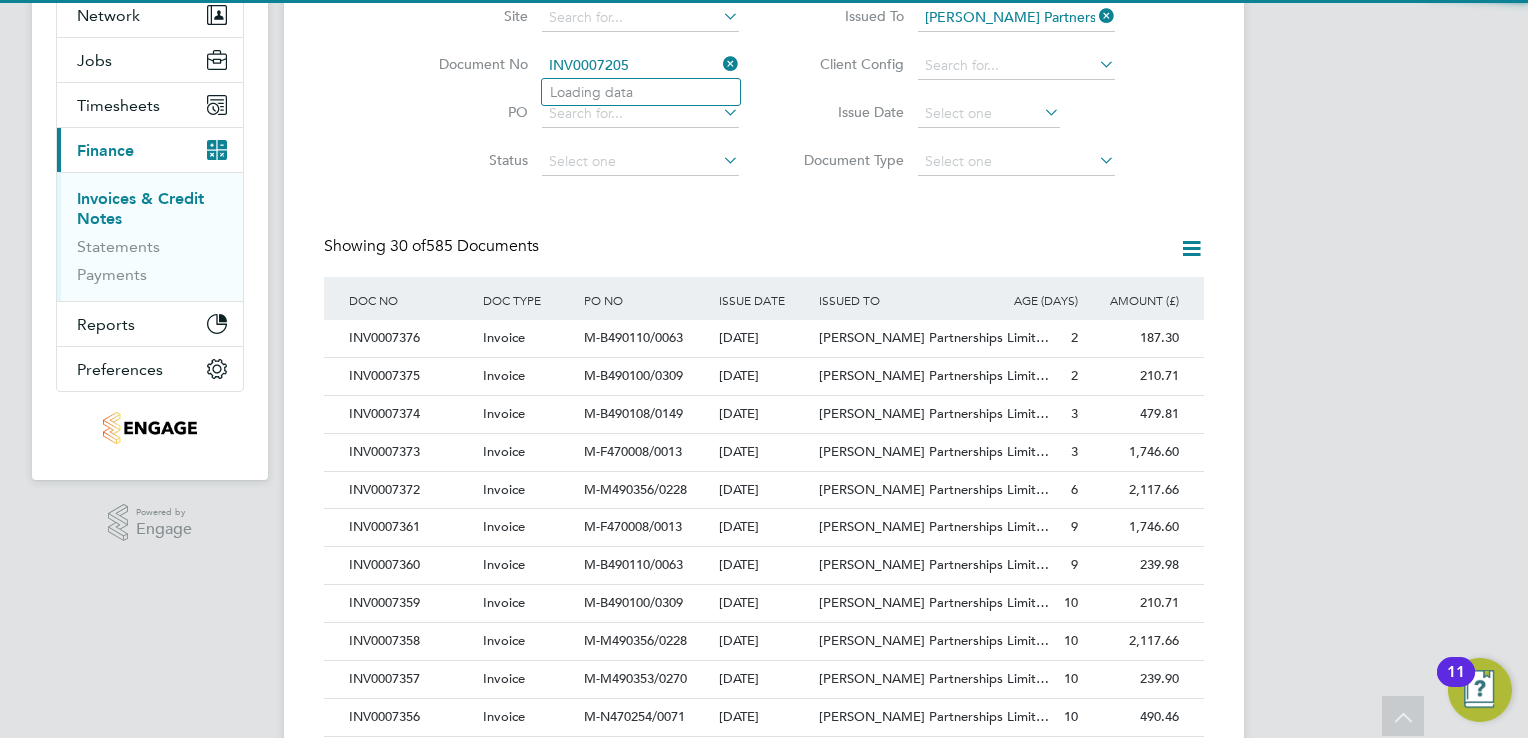type on "CRN0000078" 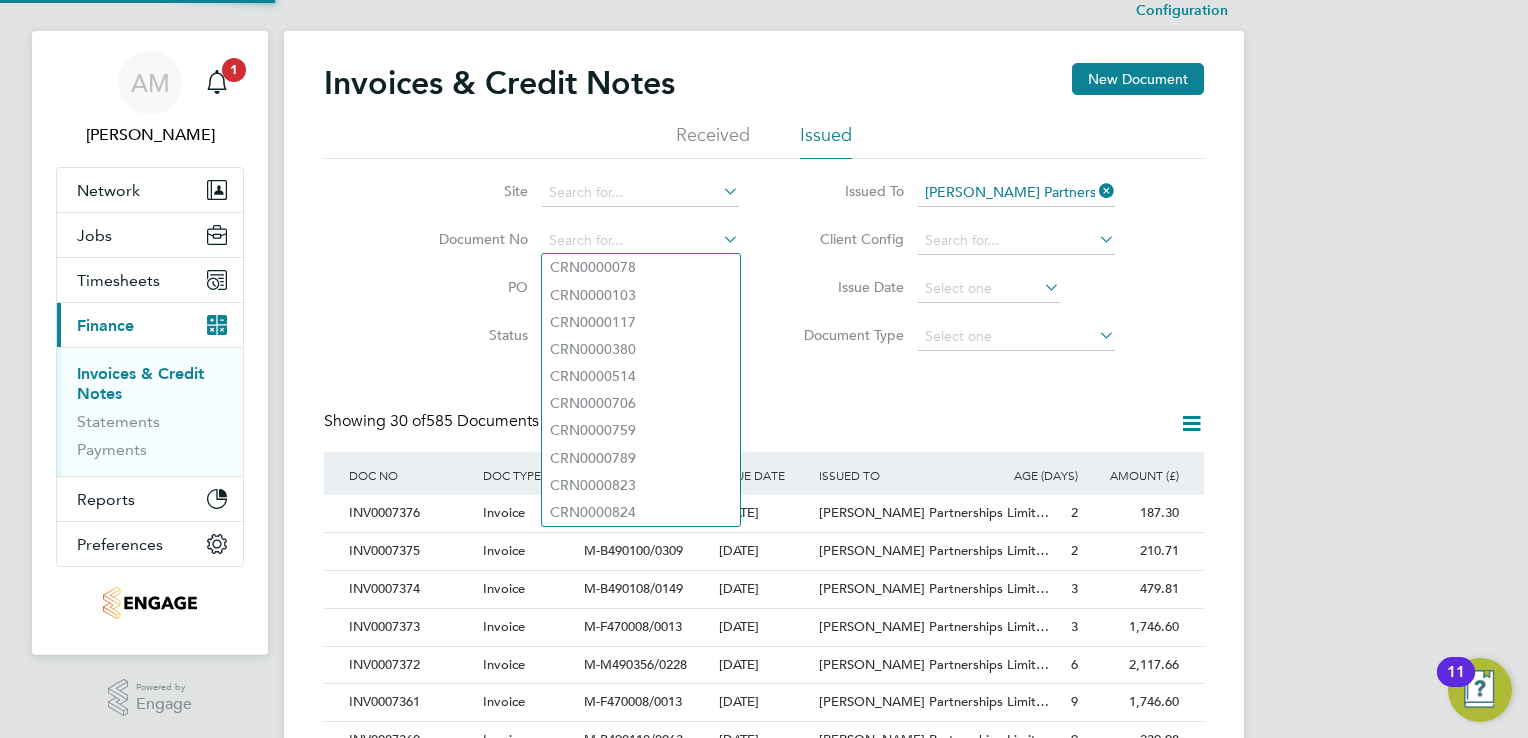 drag, startPoint x: 645, startPoint y: 242, endPoint x: 485, endPoint y: 230, distance: 160.44937 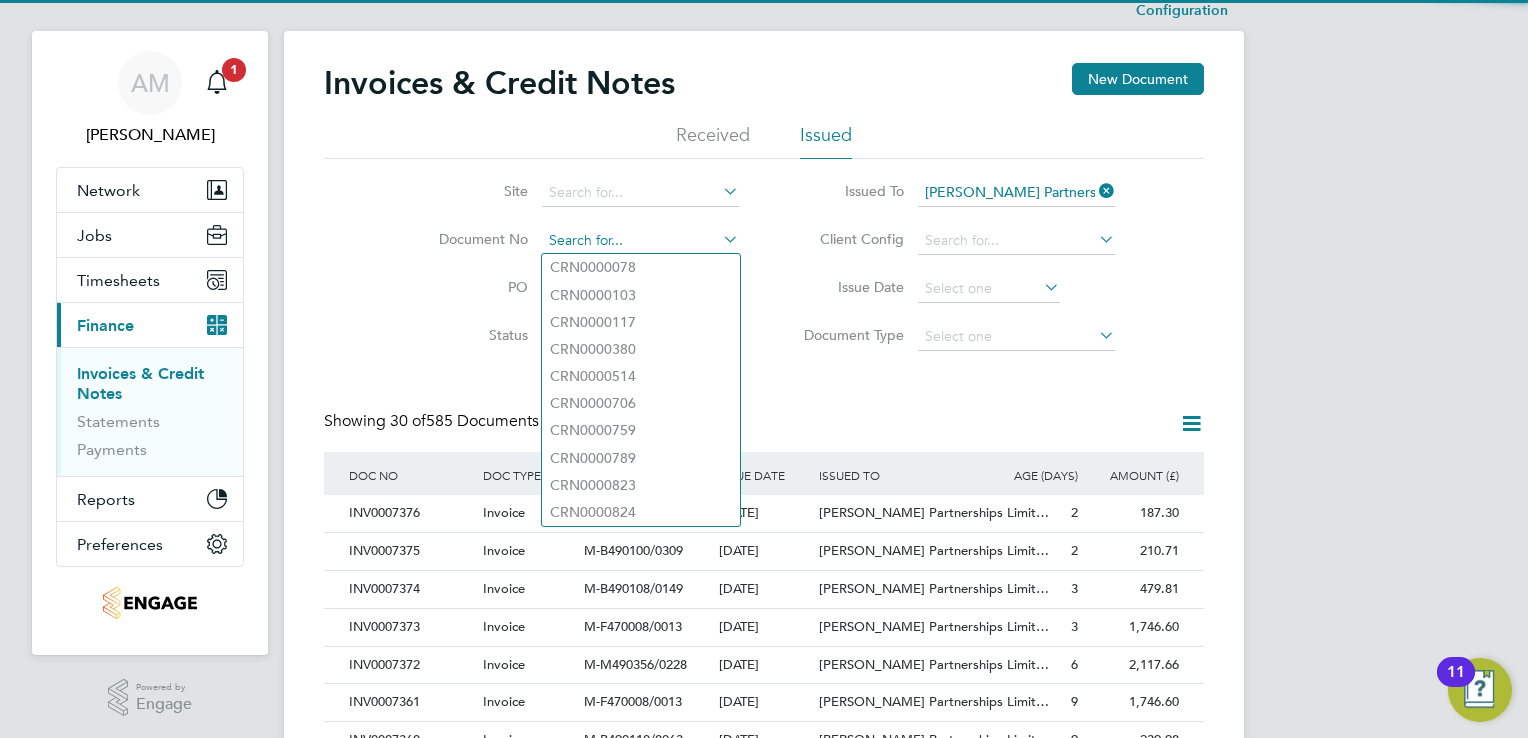 paste on "INV0007205" 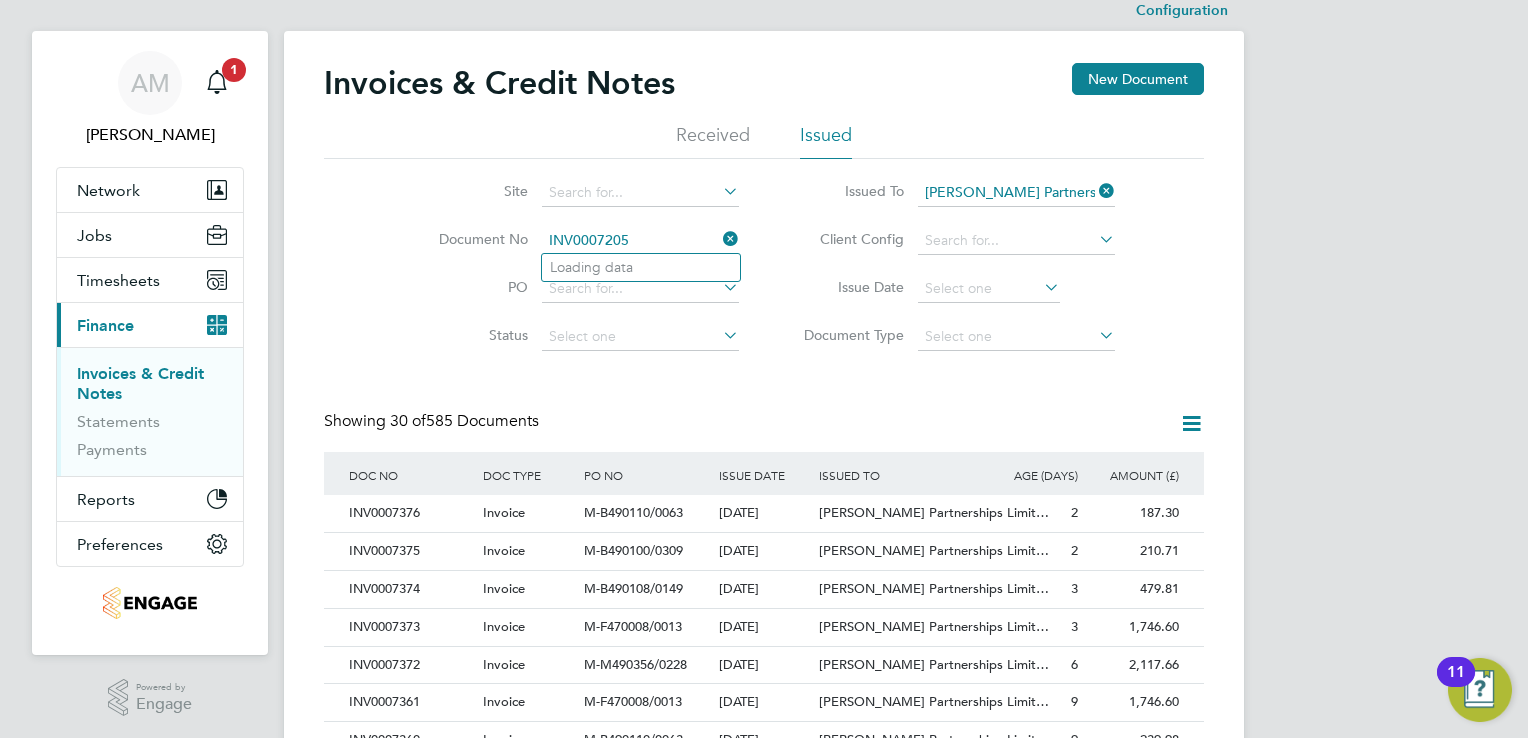type on "INV0007205" 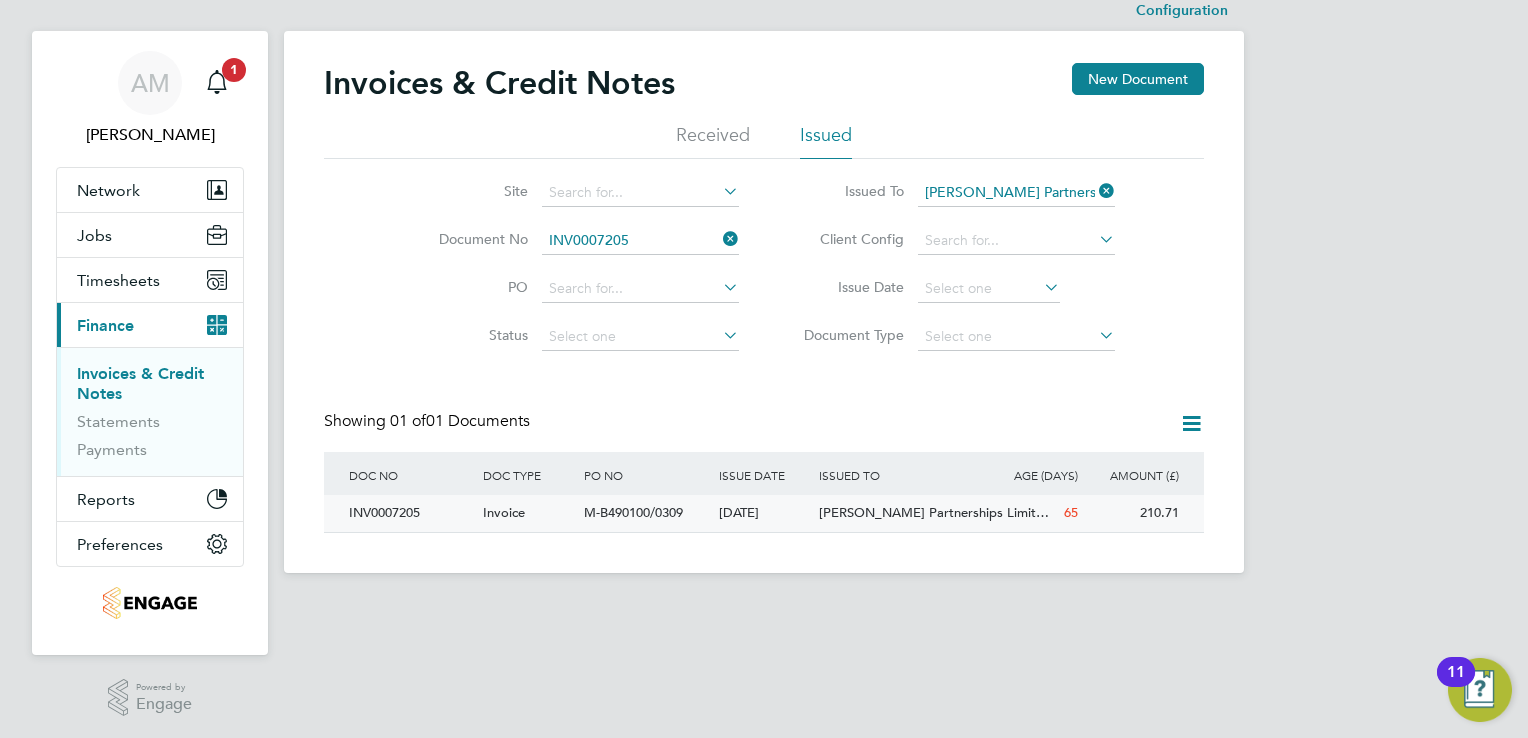 click on "INV0007205" 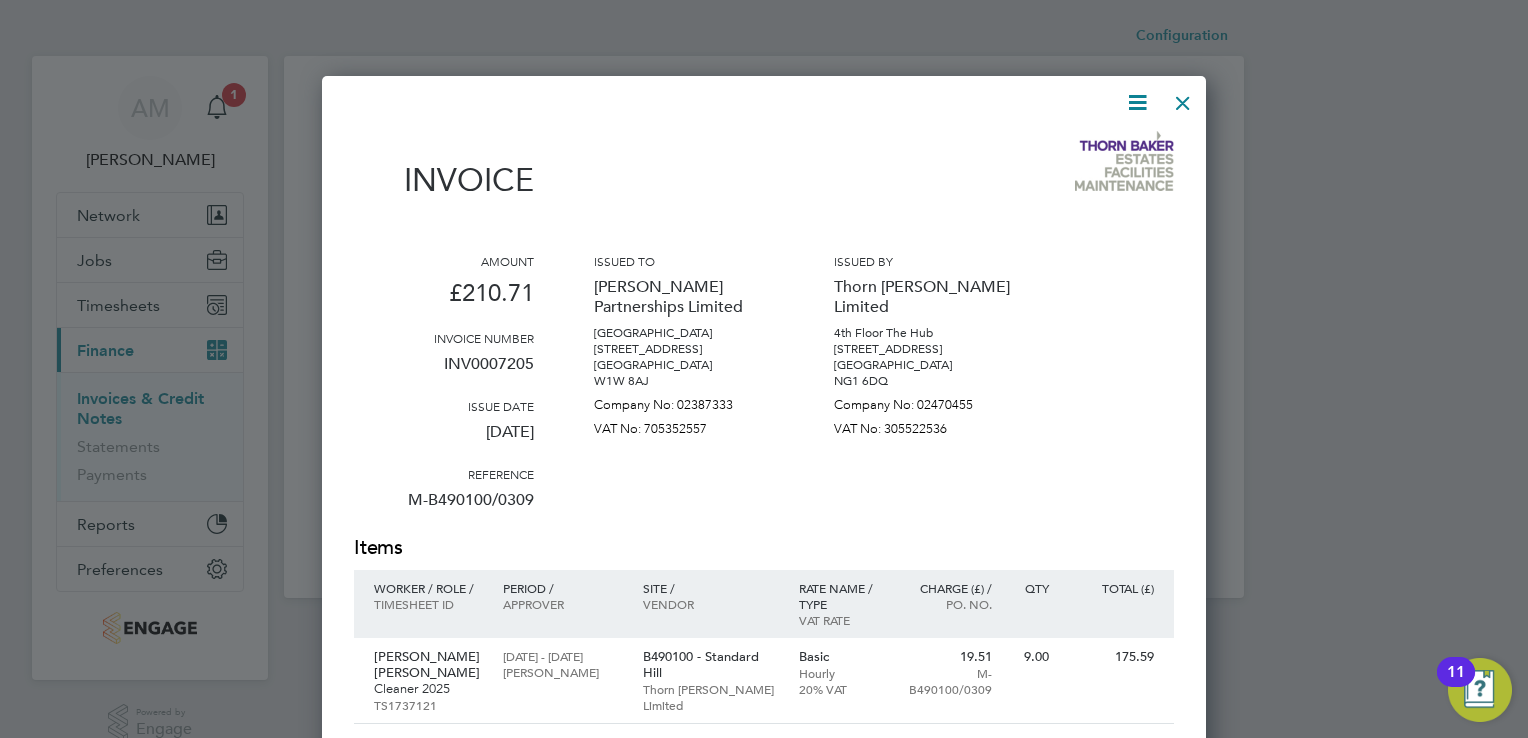 click at bounding box center [1183, 98] 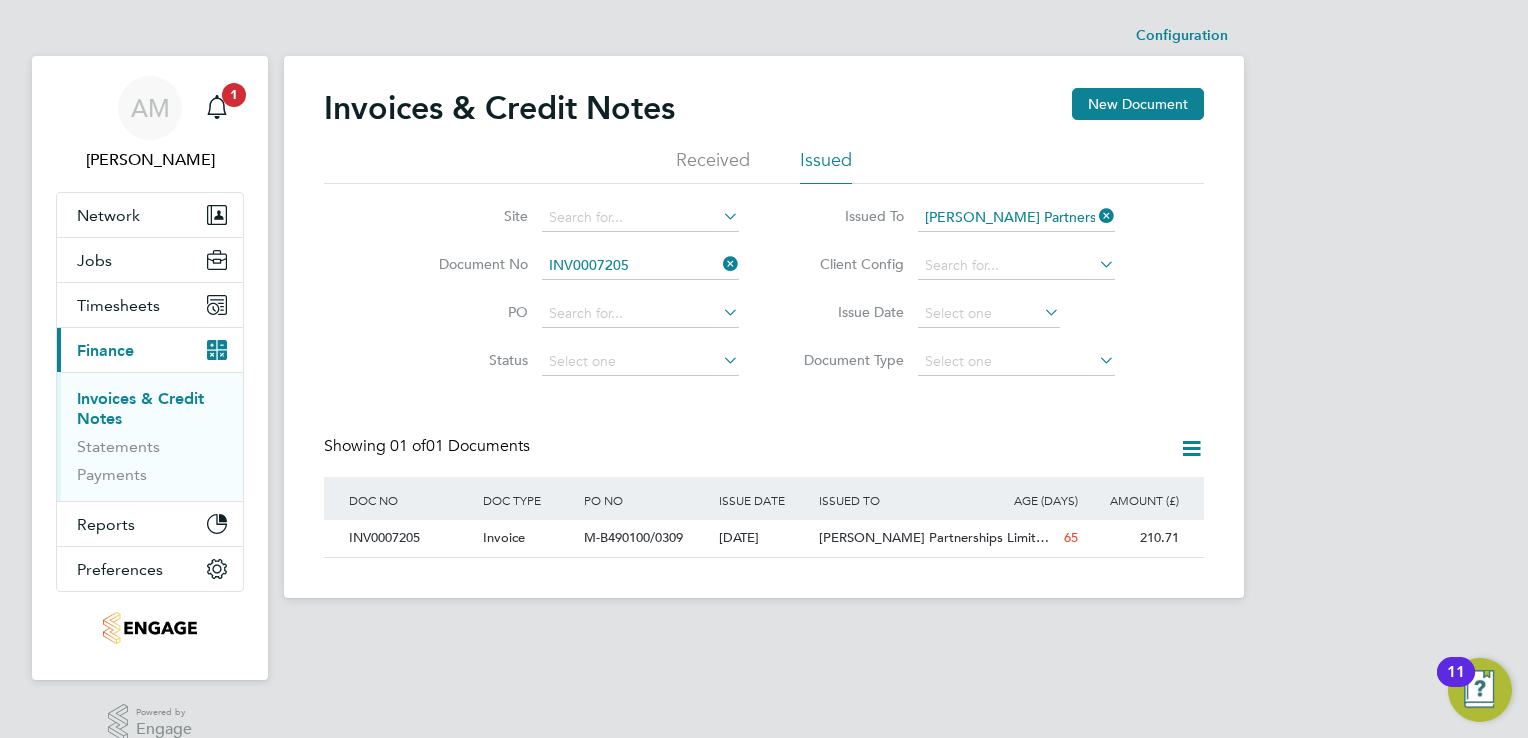 click 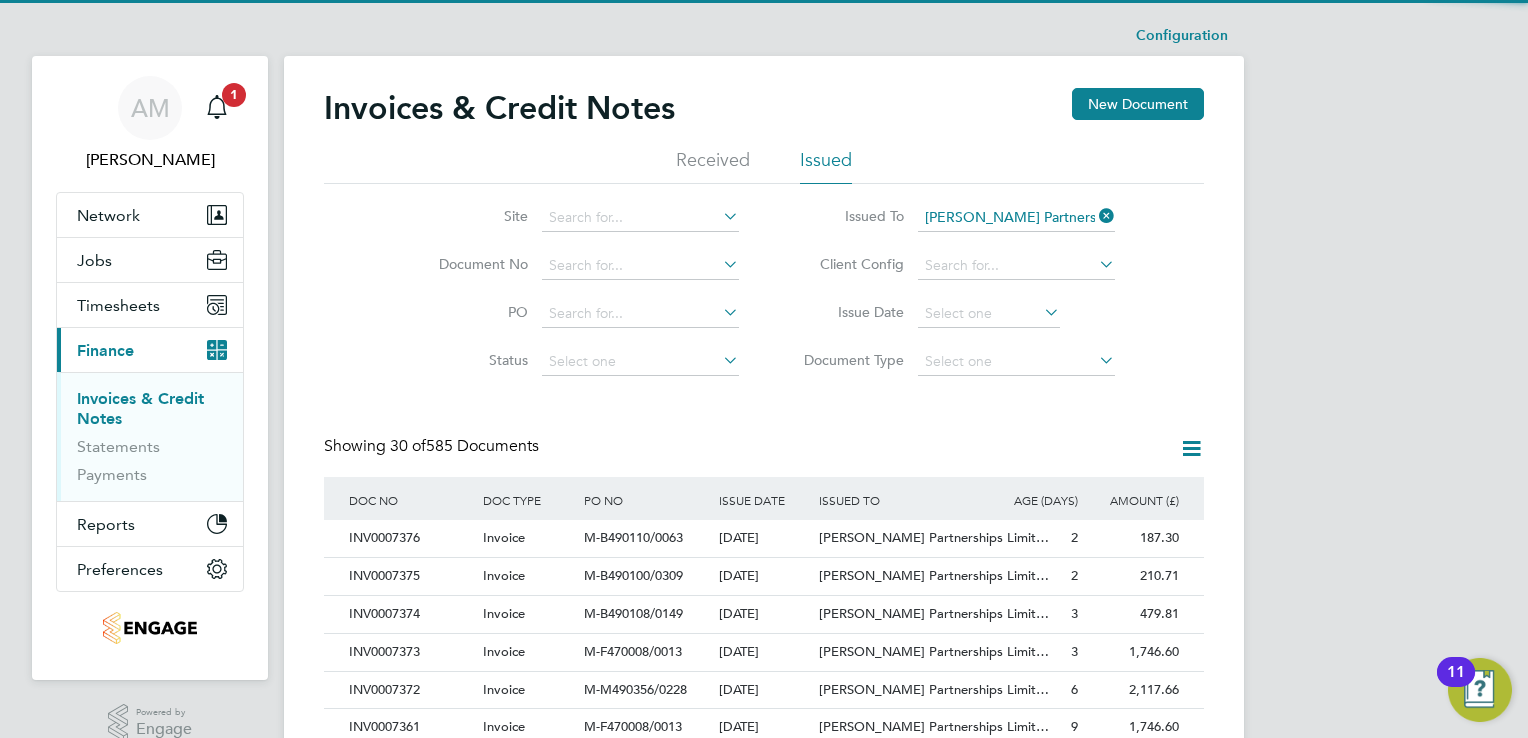 click 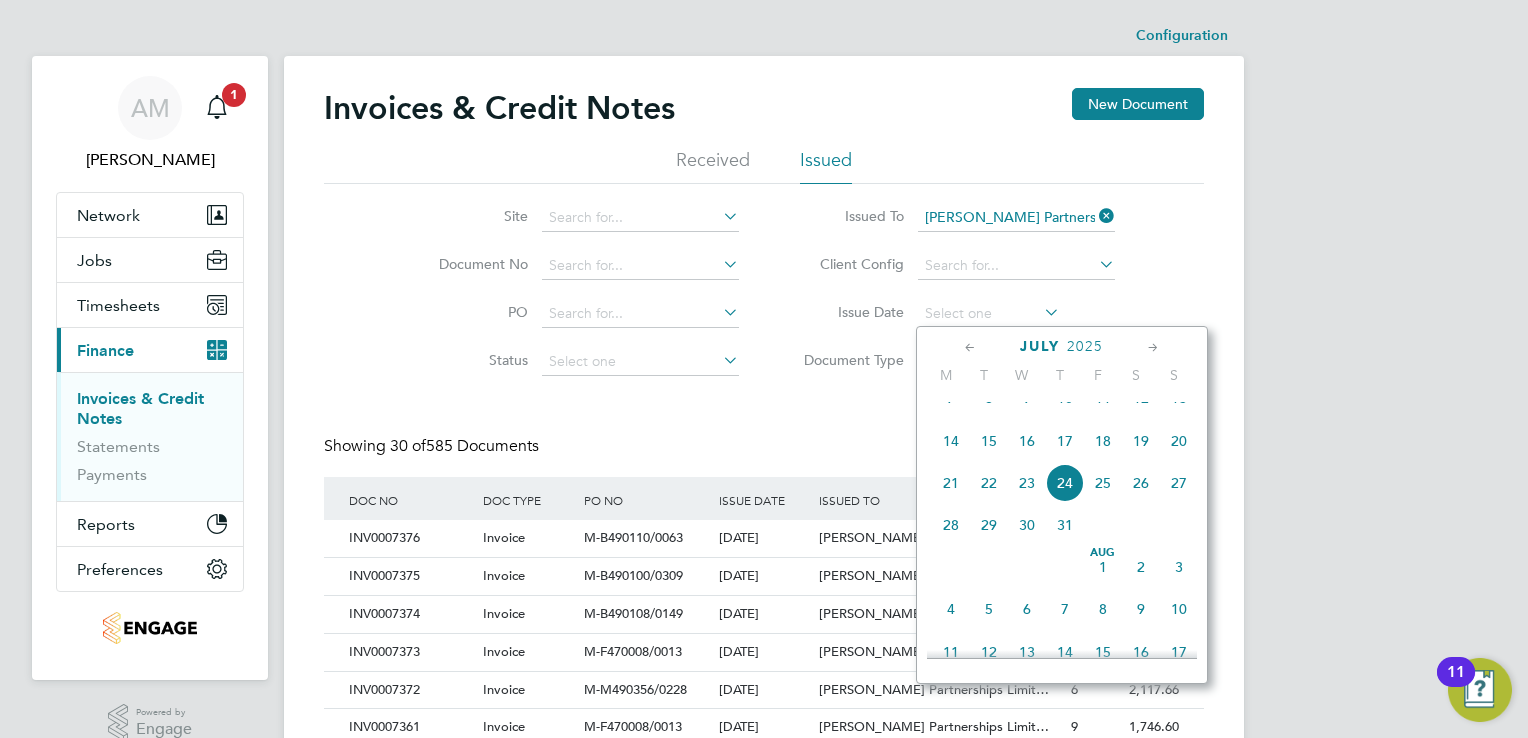 click 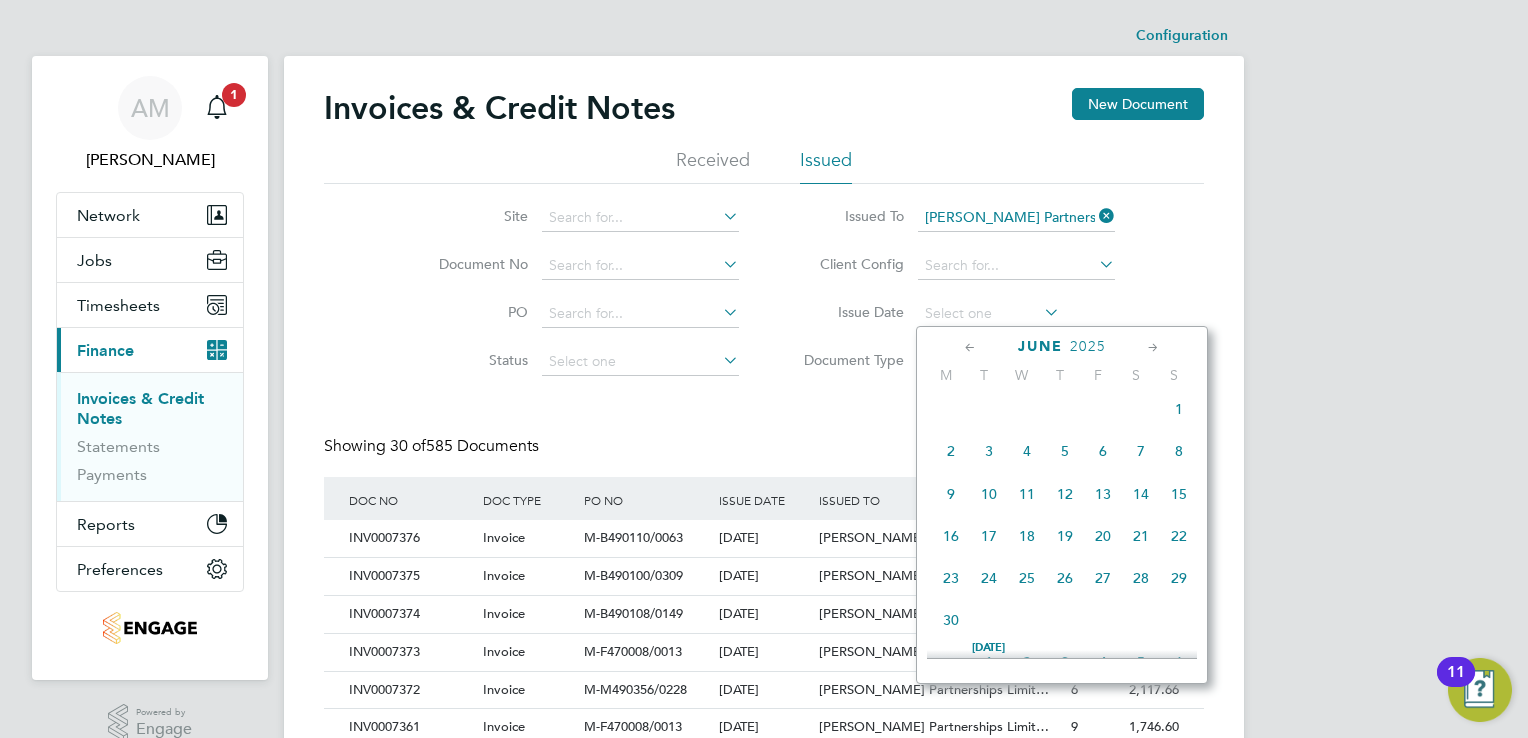 click 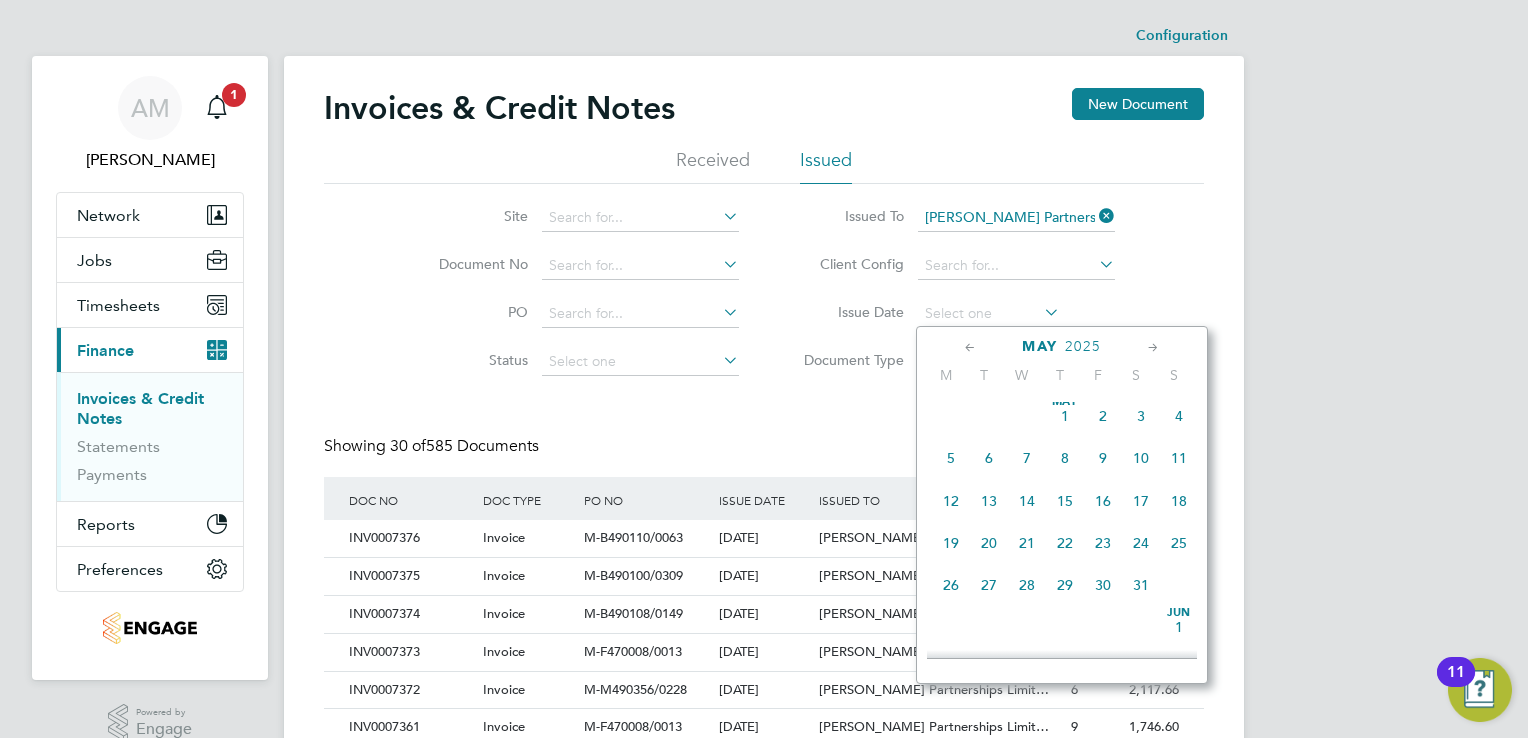 click on "16" 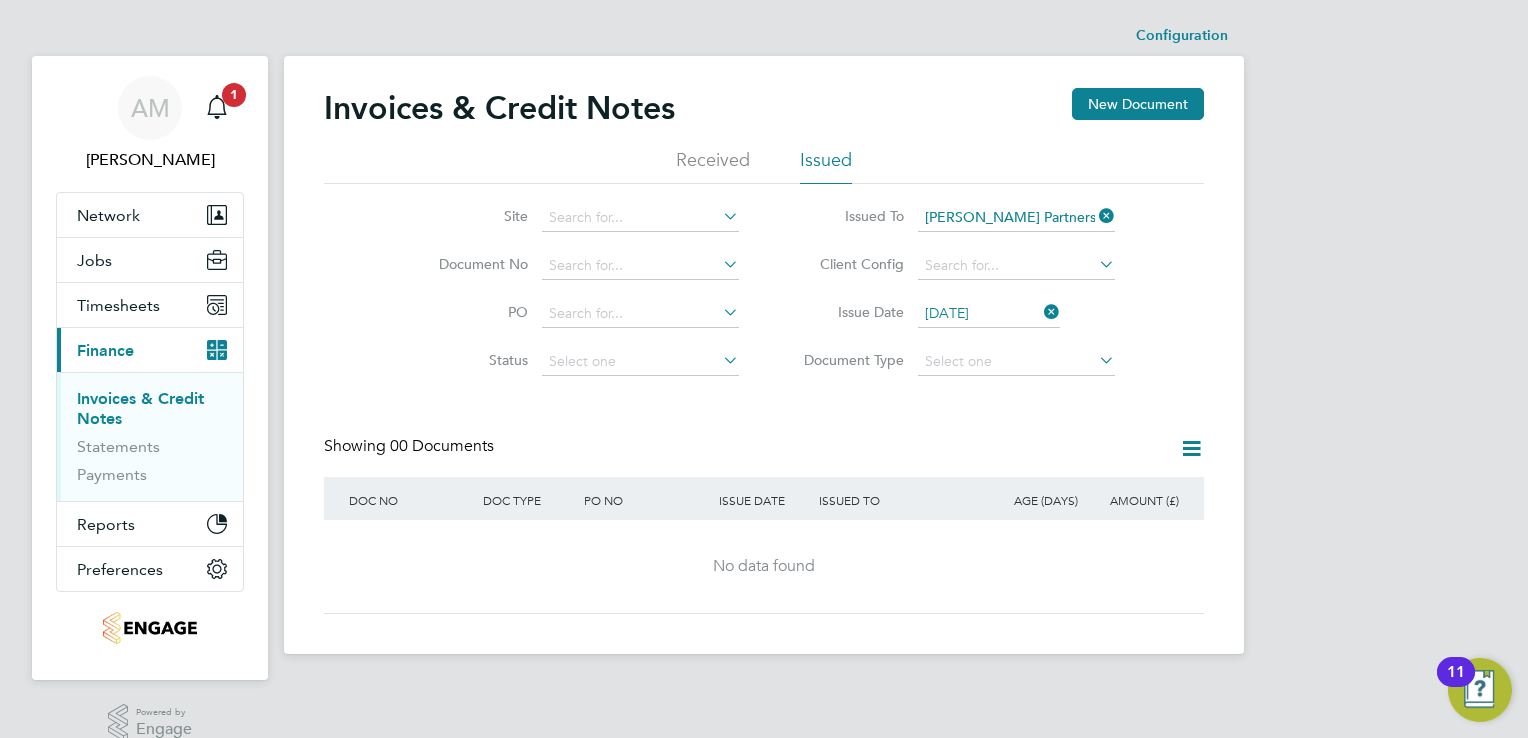 click 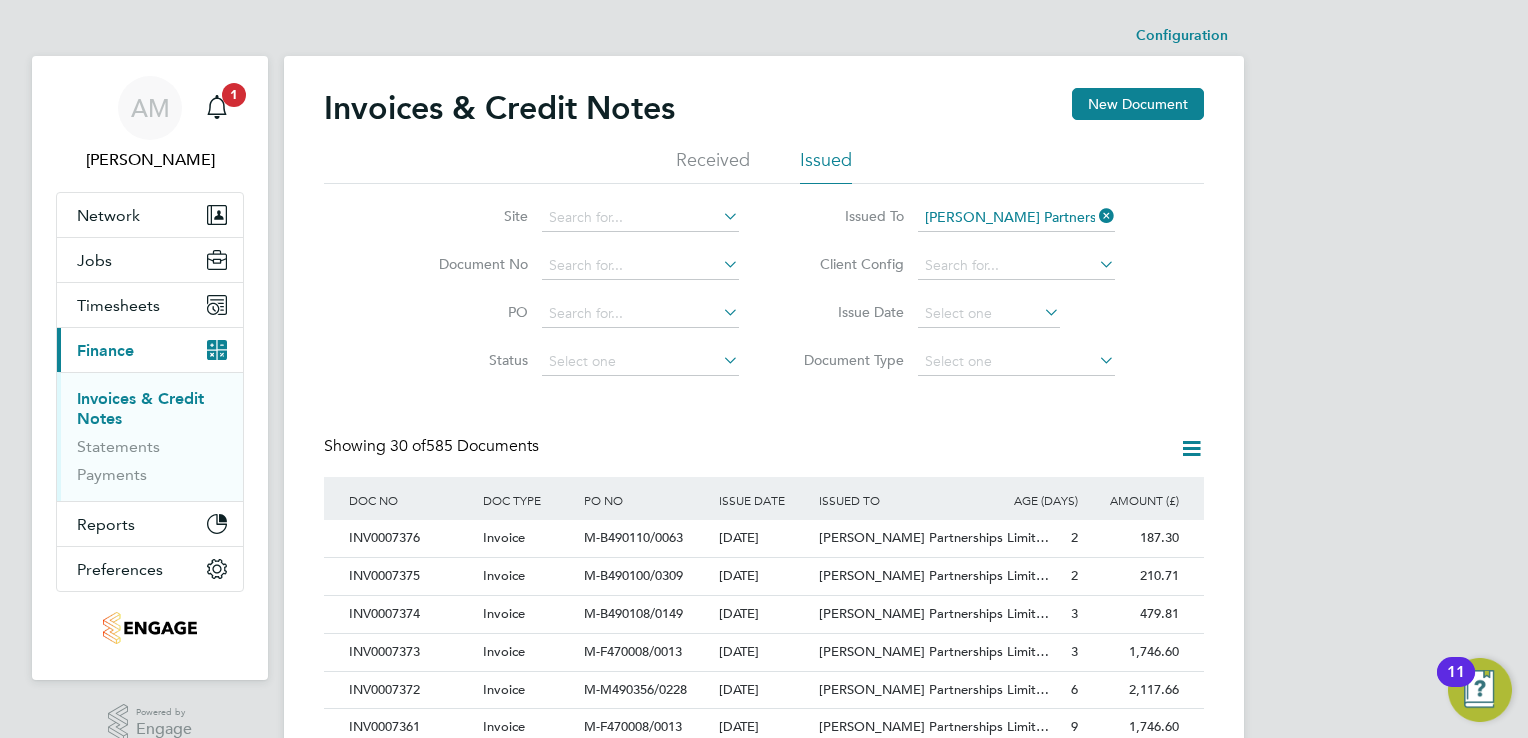 click 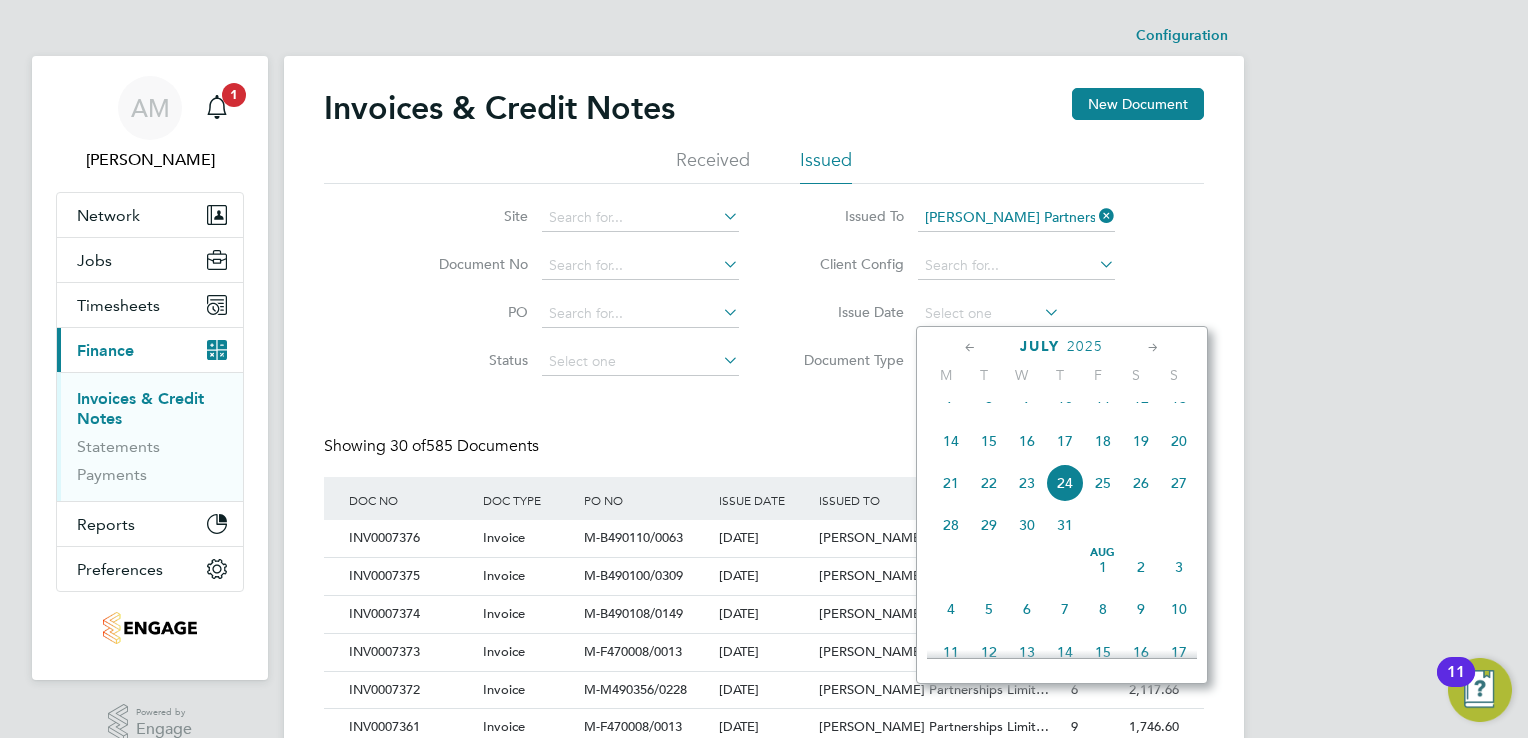 click 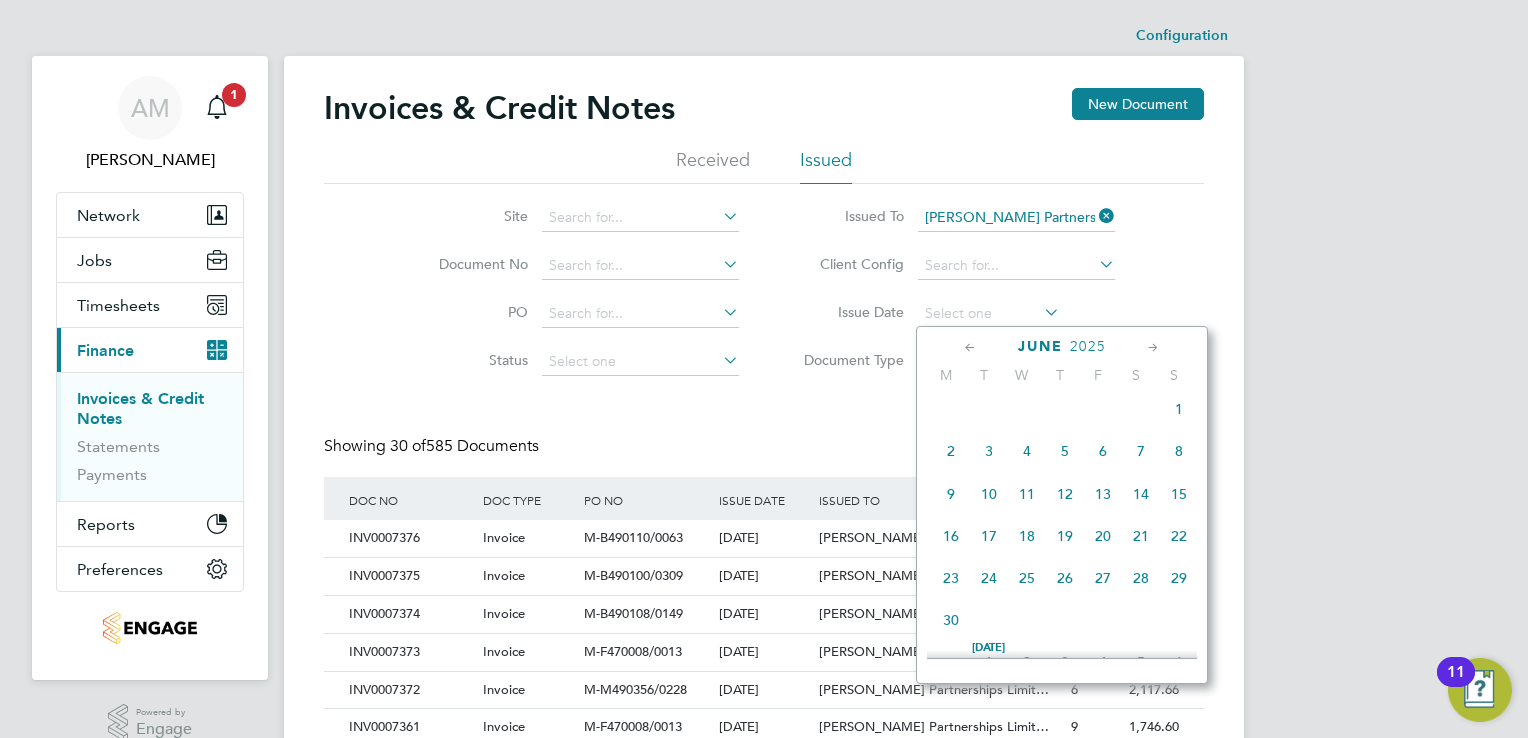 click 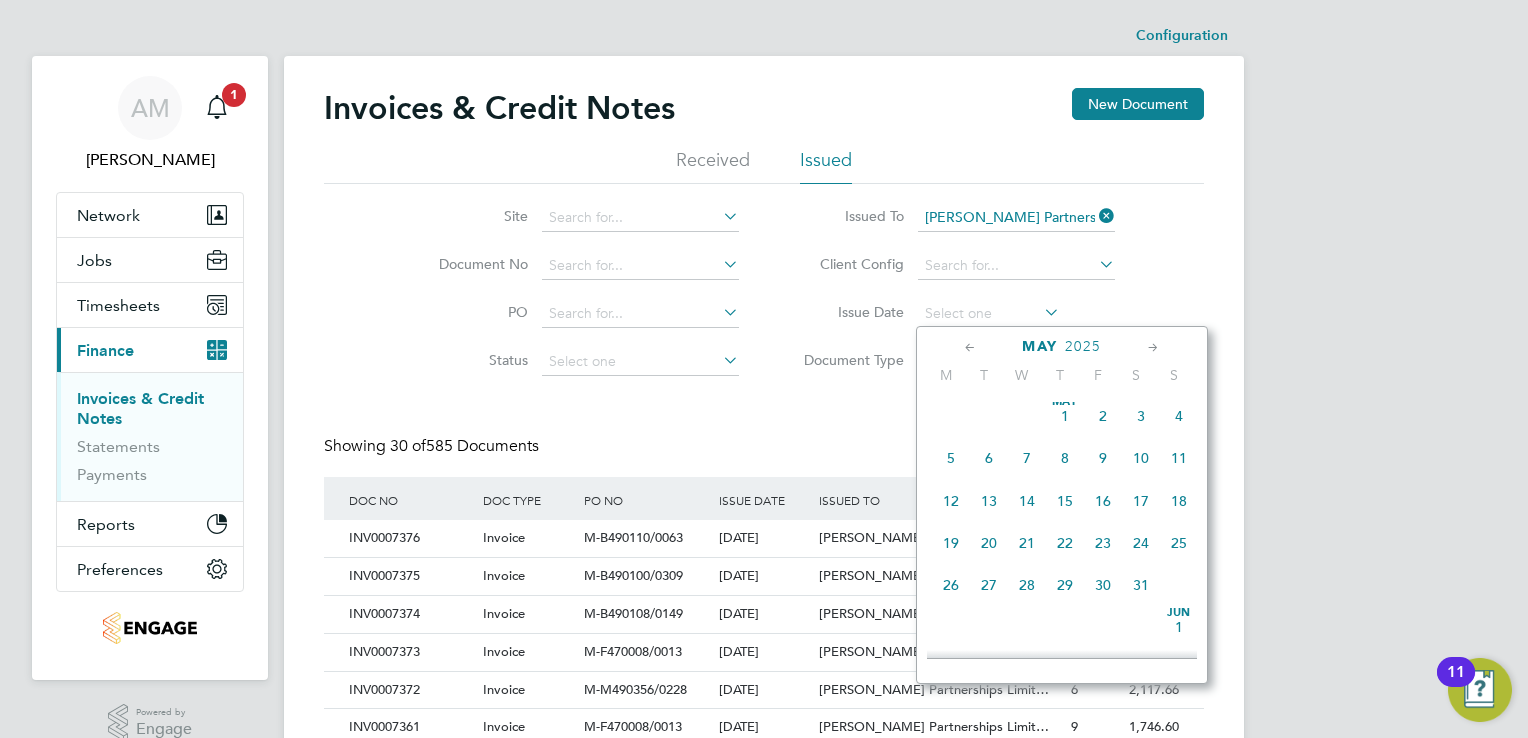 click on "12" 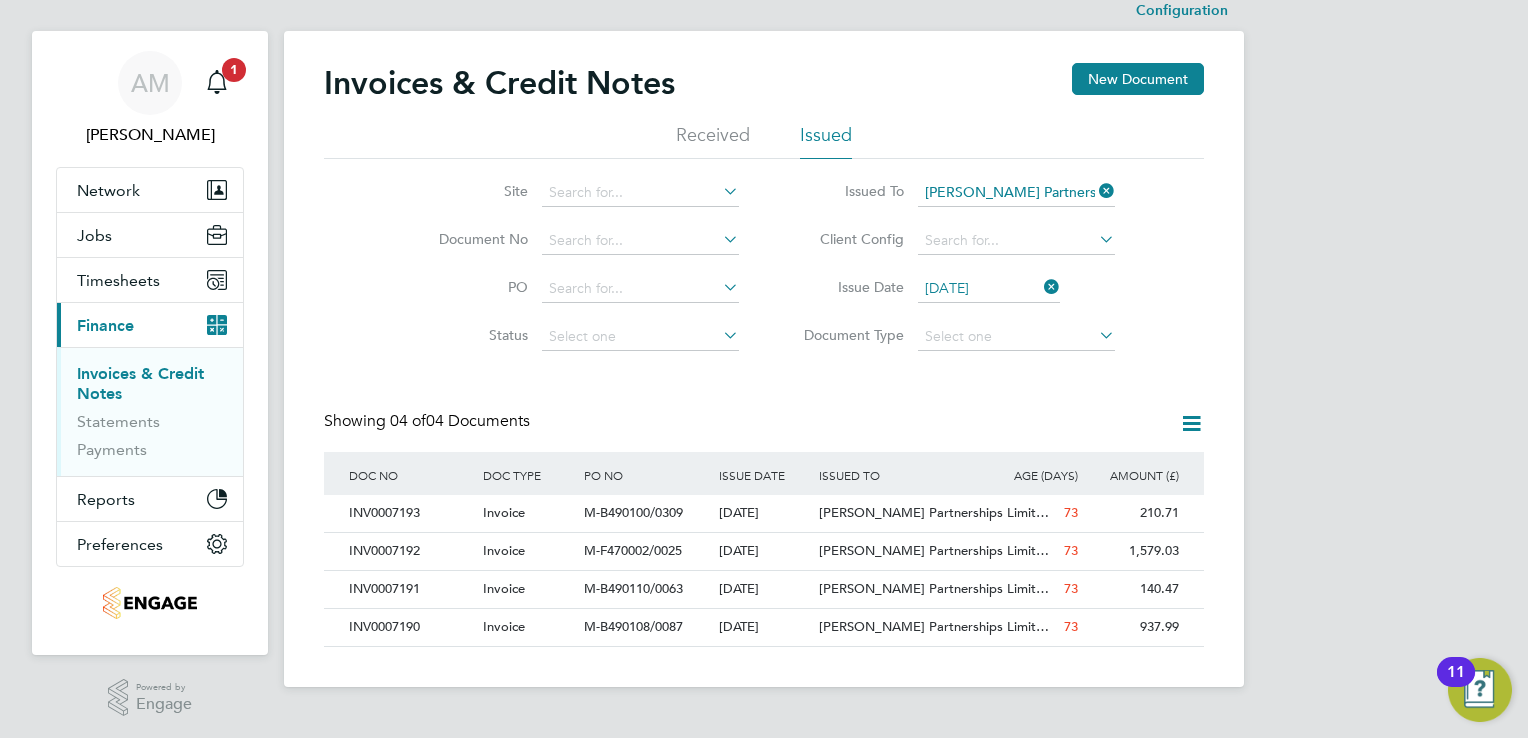 click 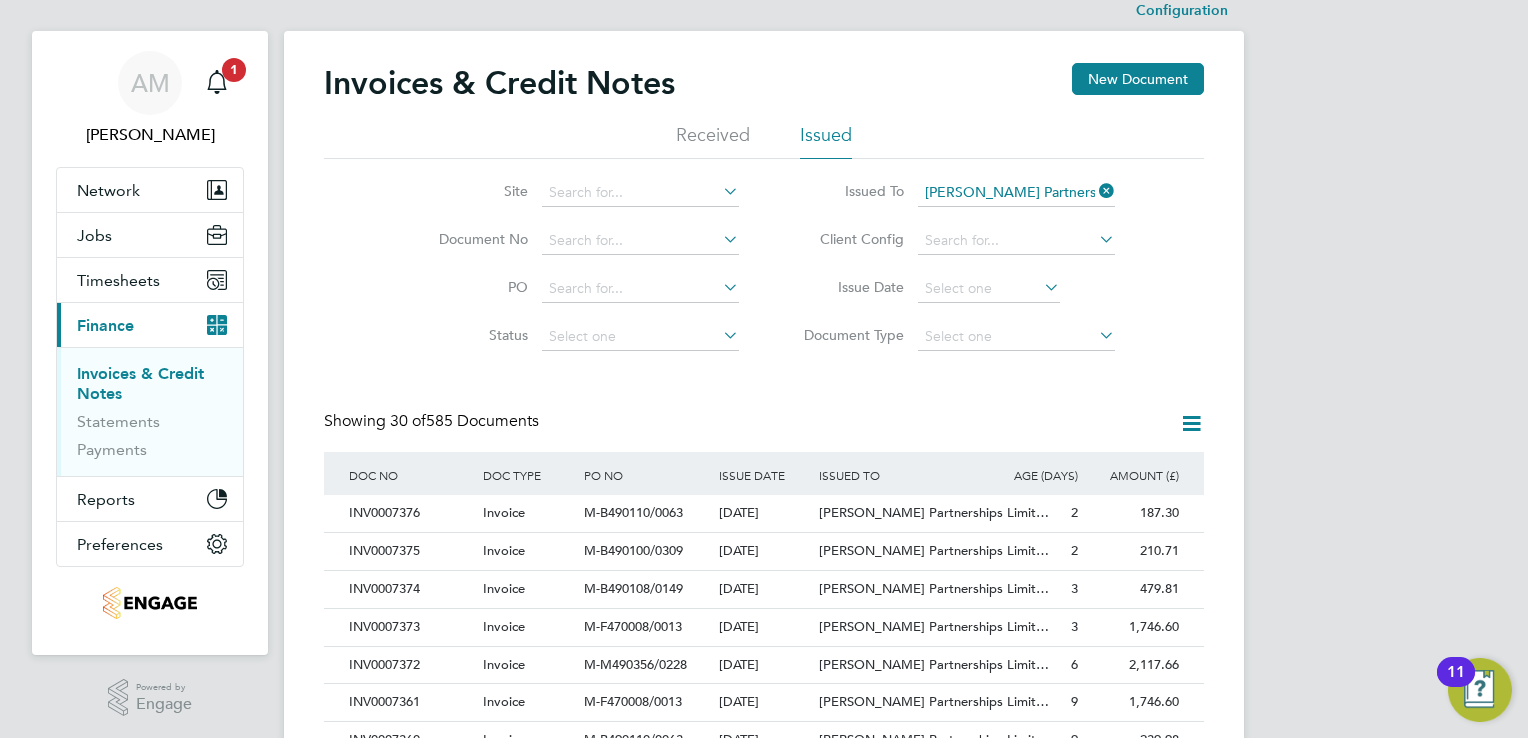 click 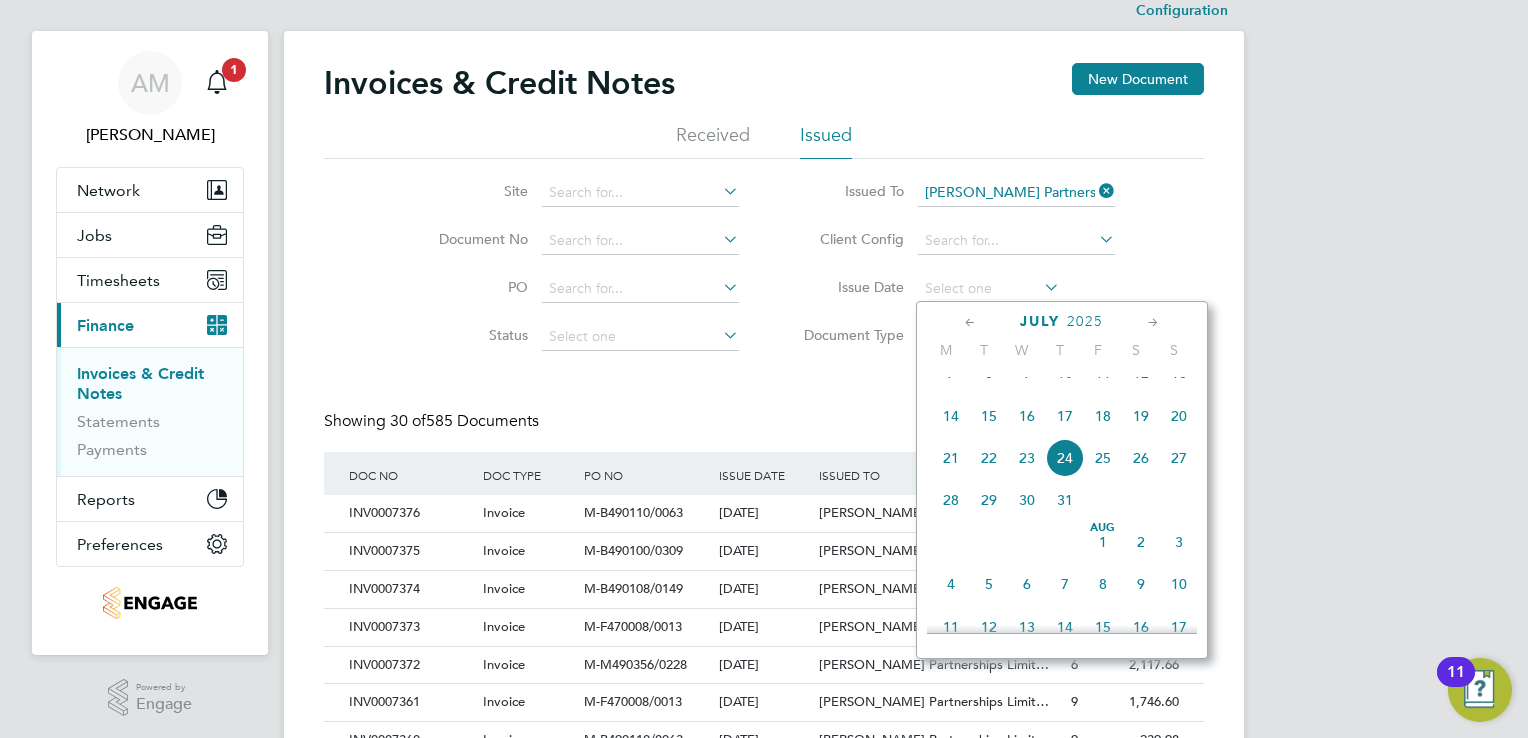 click 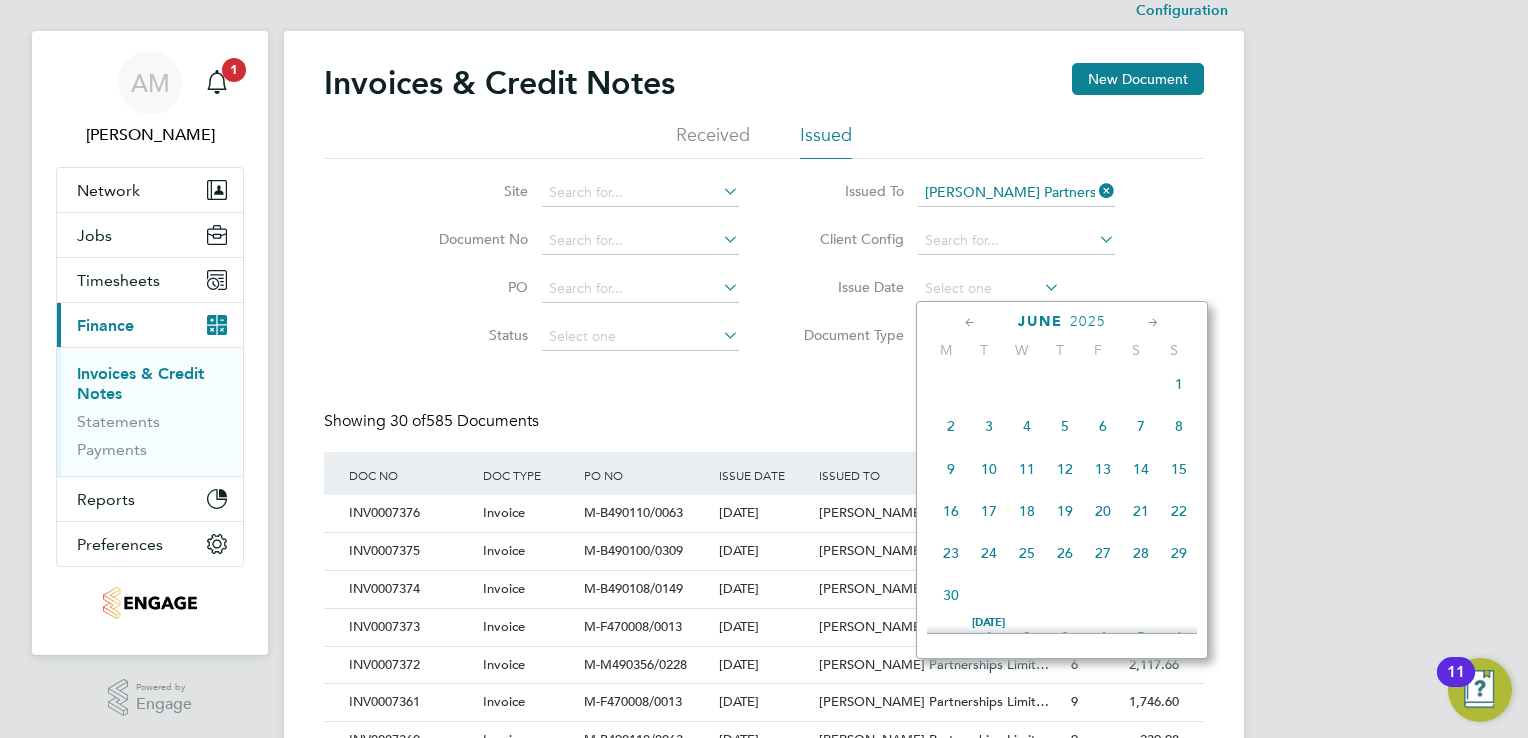 click 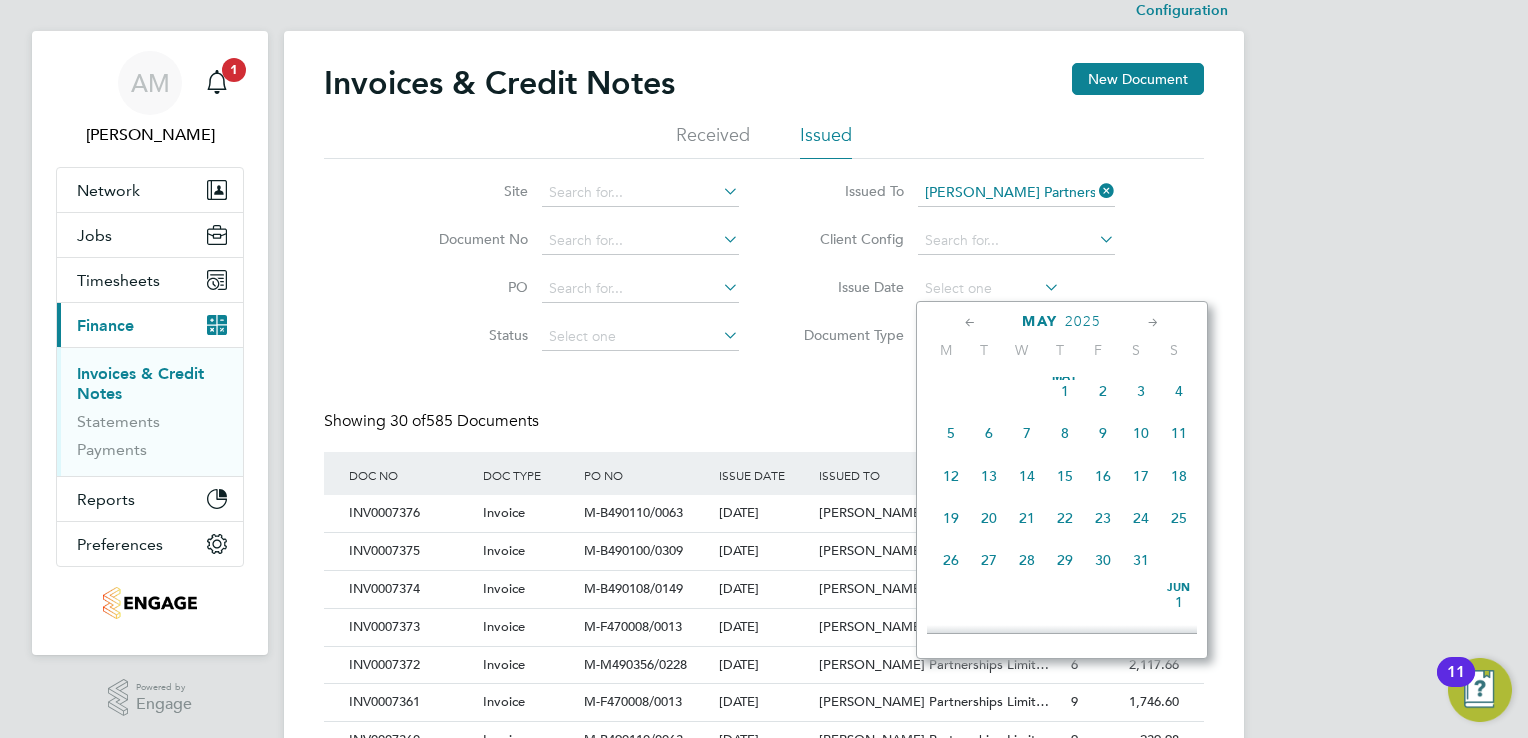 click on "19" 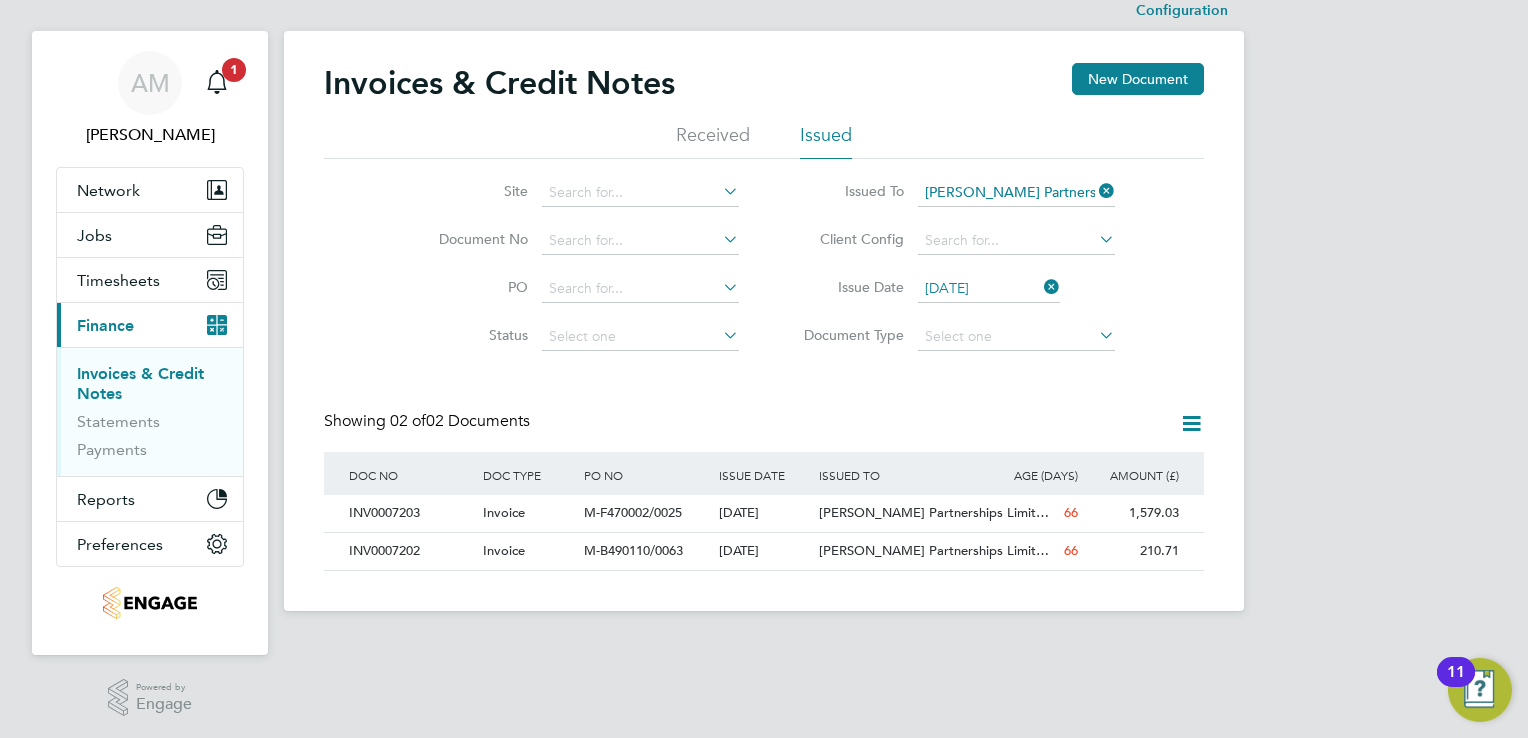 click 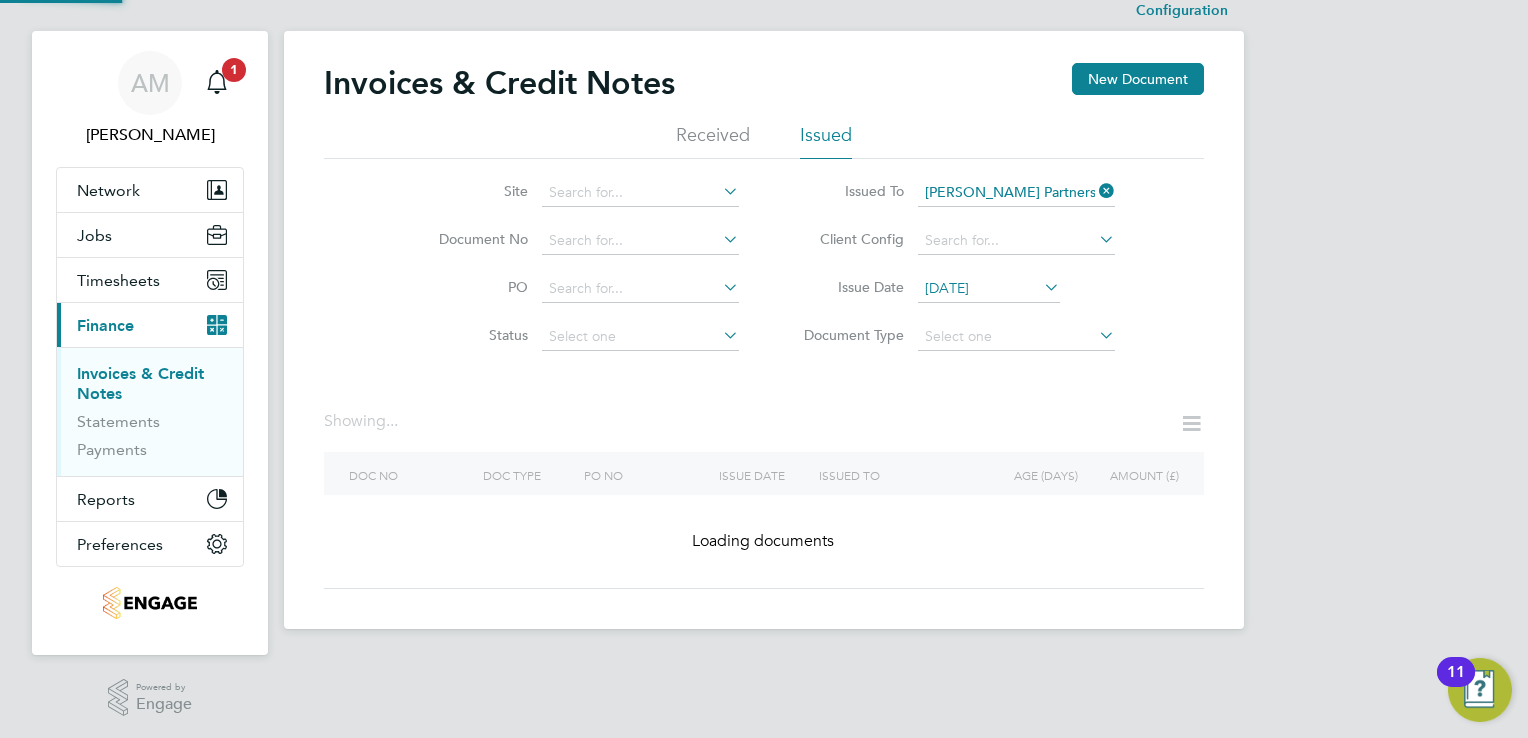 type 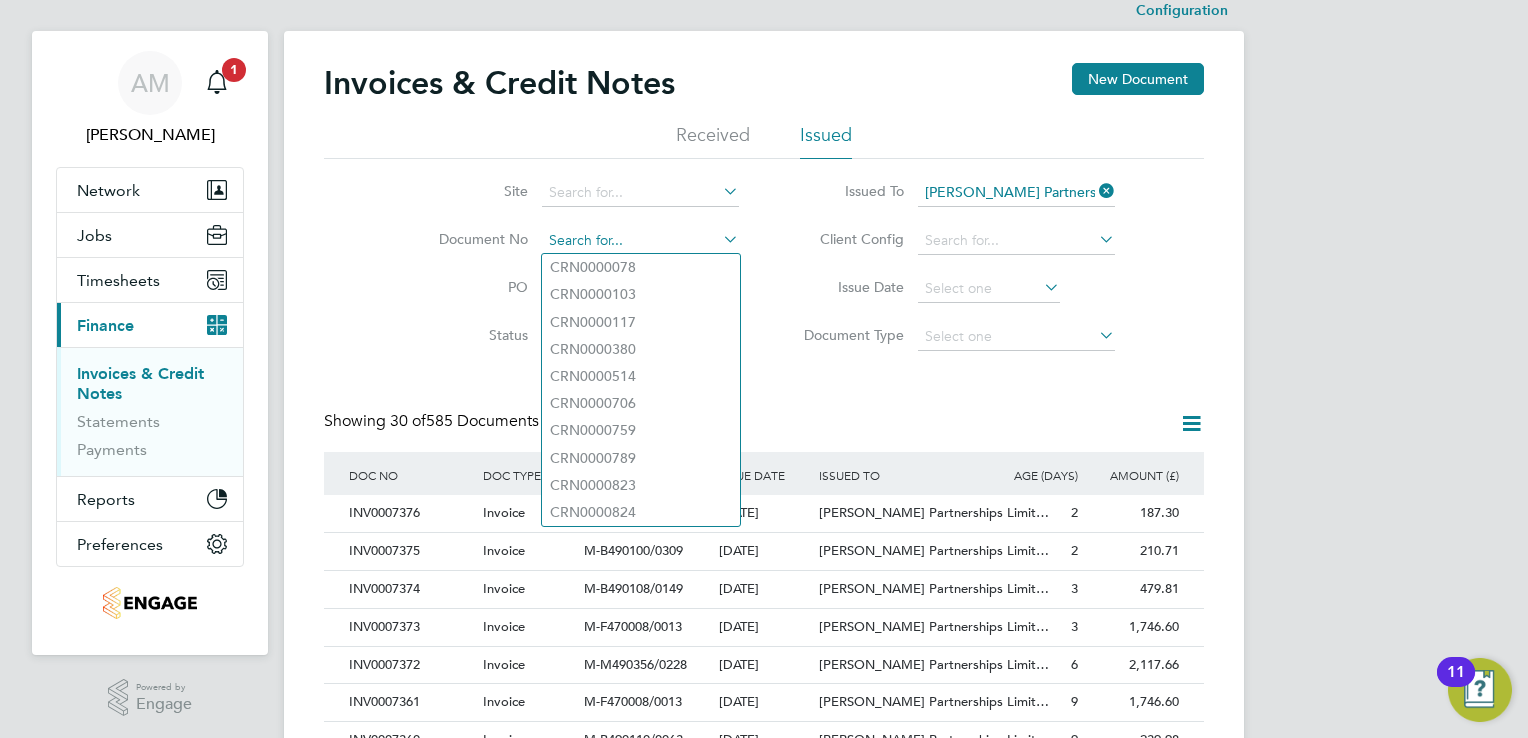 click 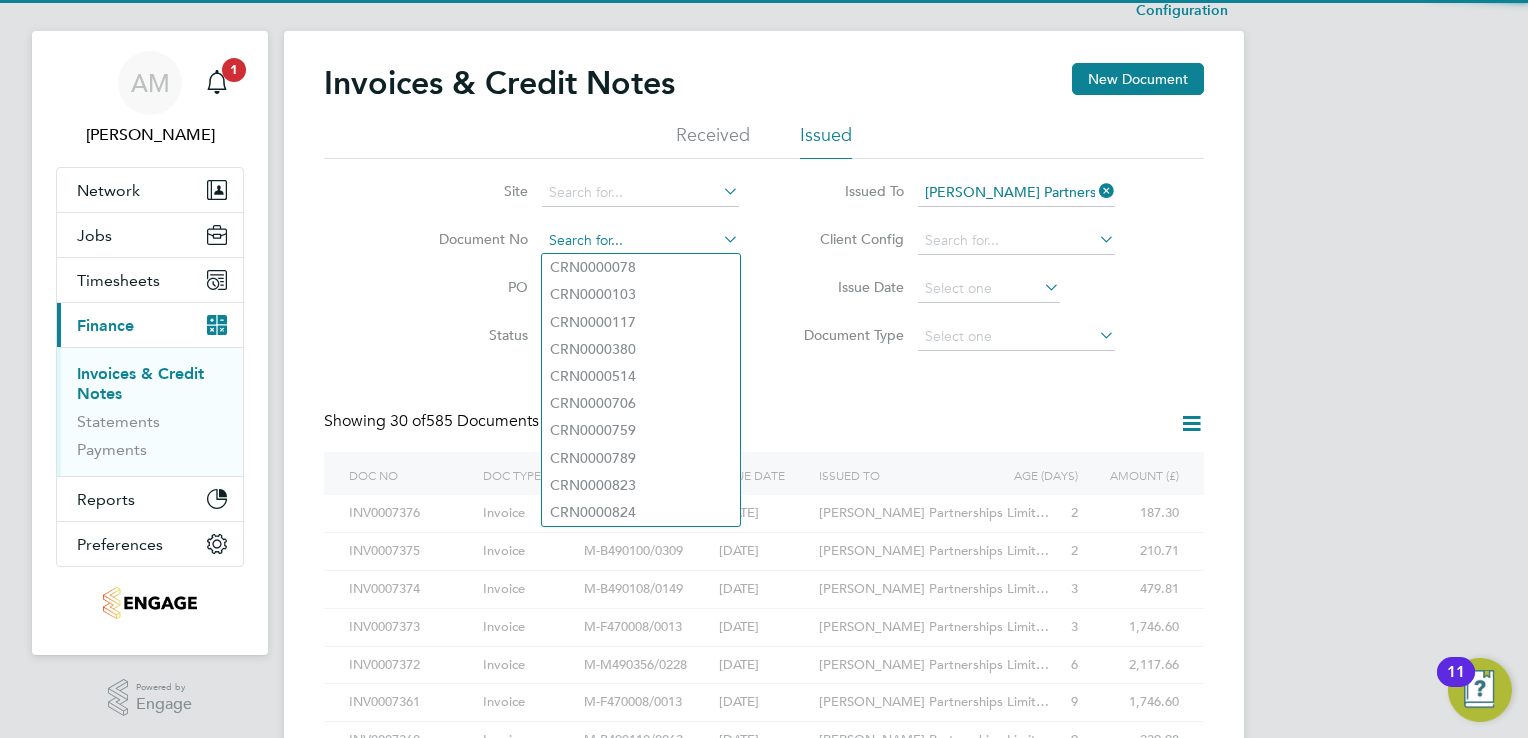 paste on "INV0007205" 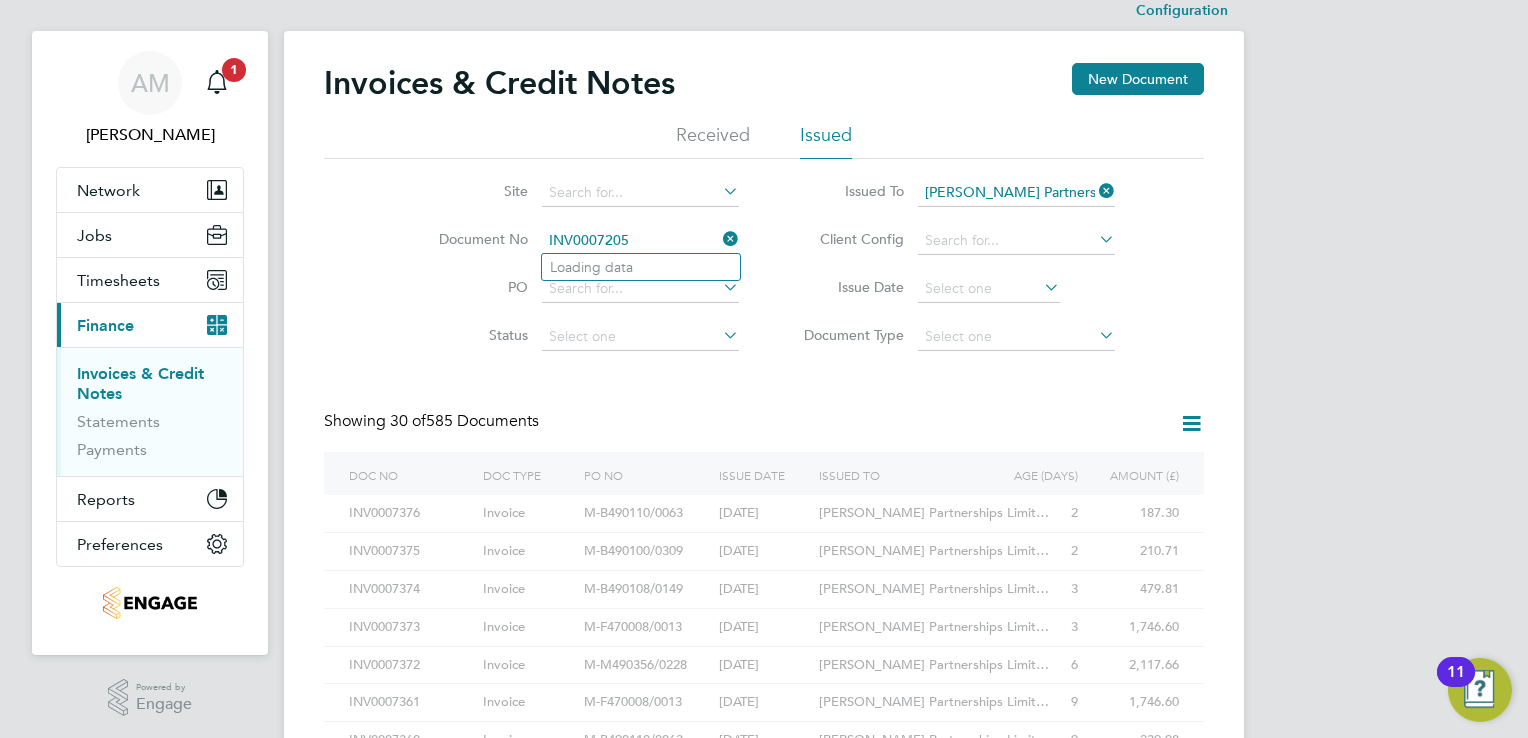 type on "INV0007205" 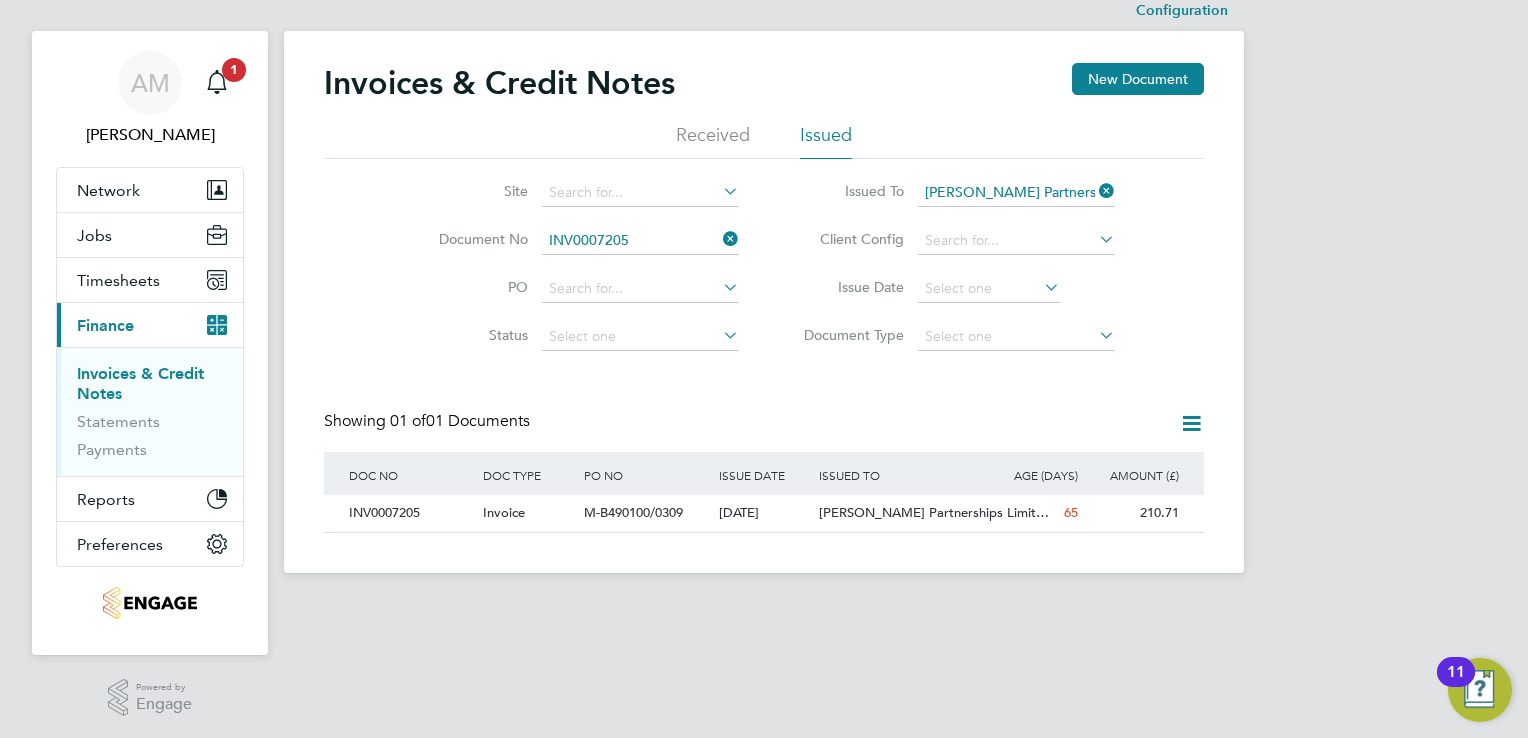 click 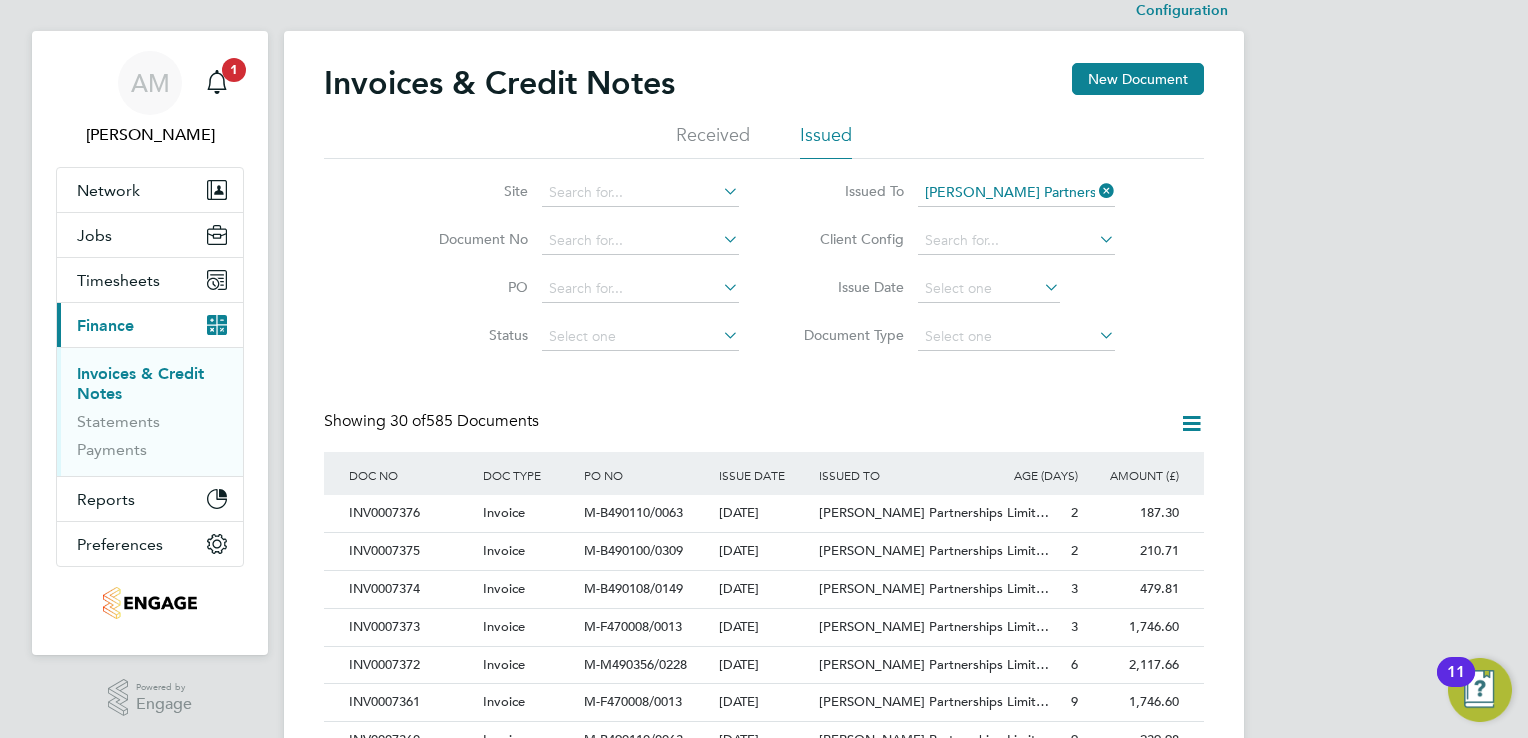 click 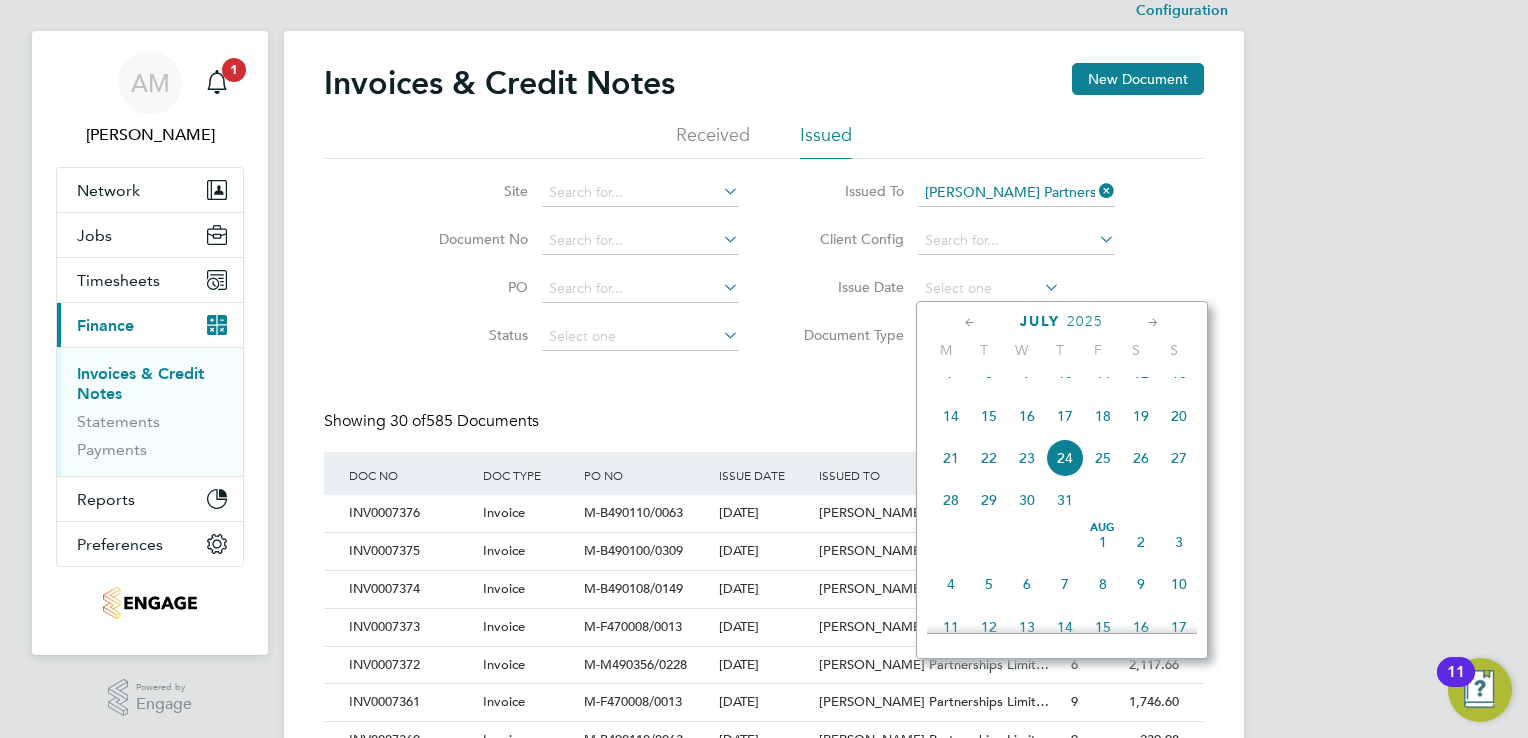 click 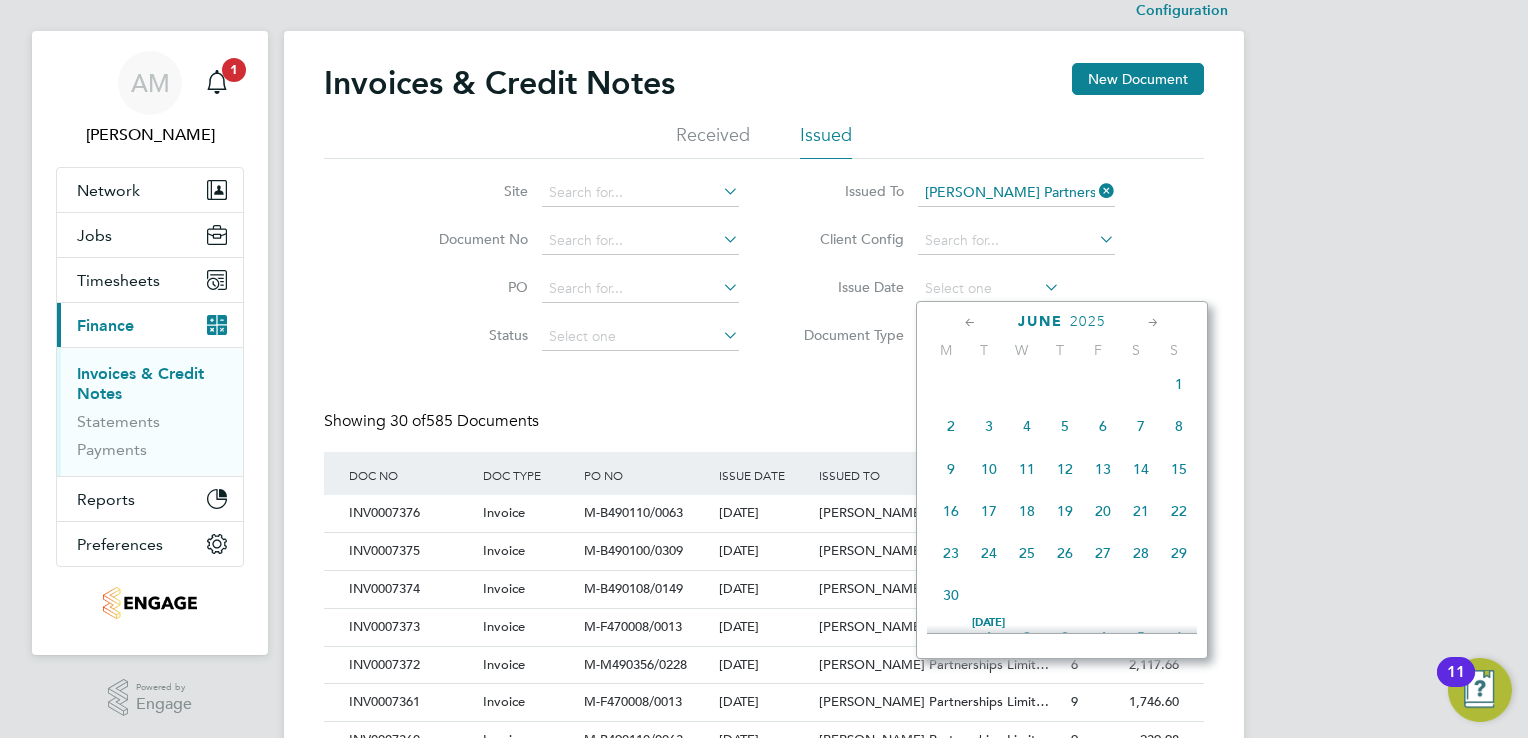 click 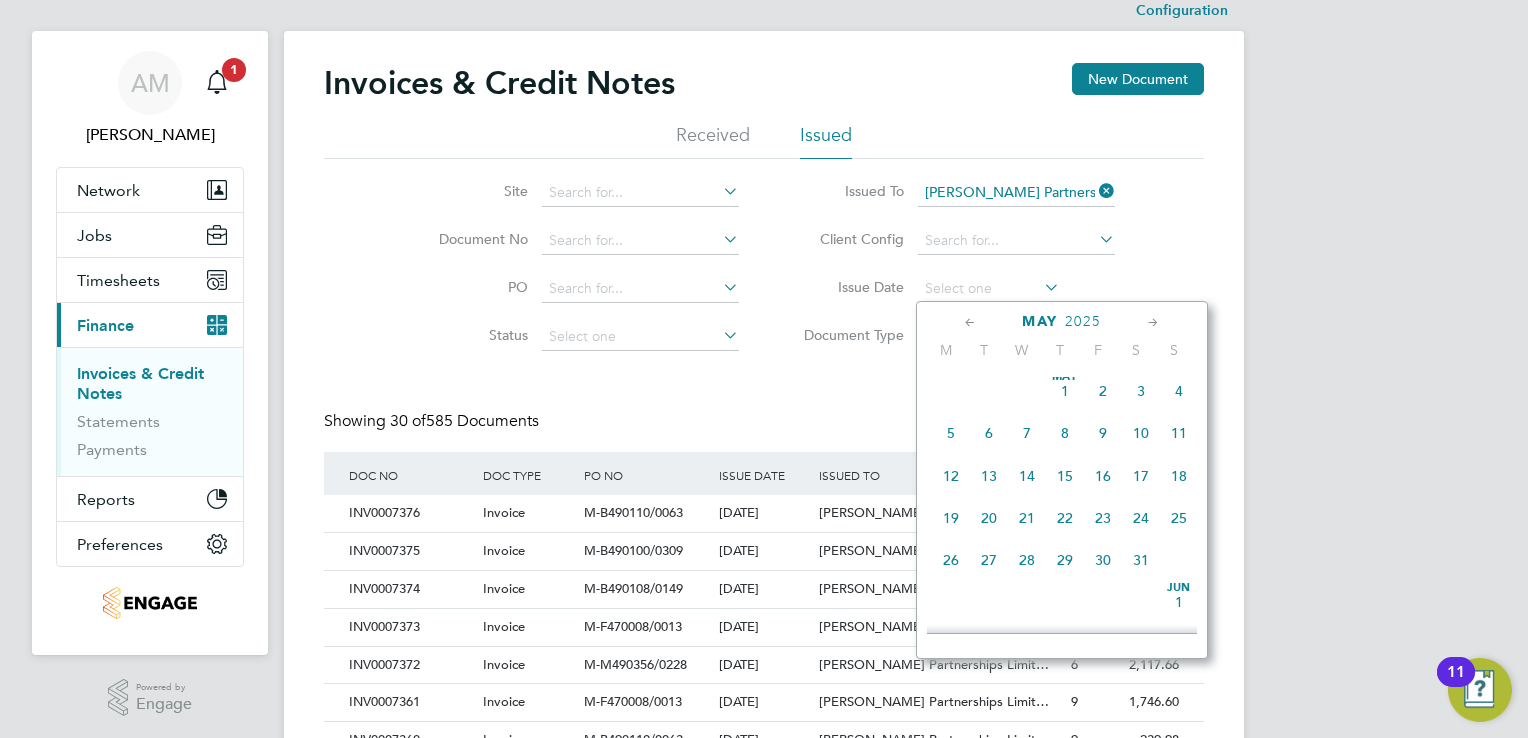 click on "20" 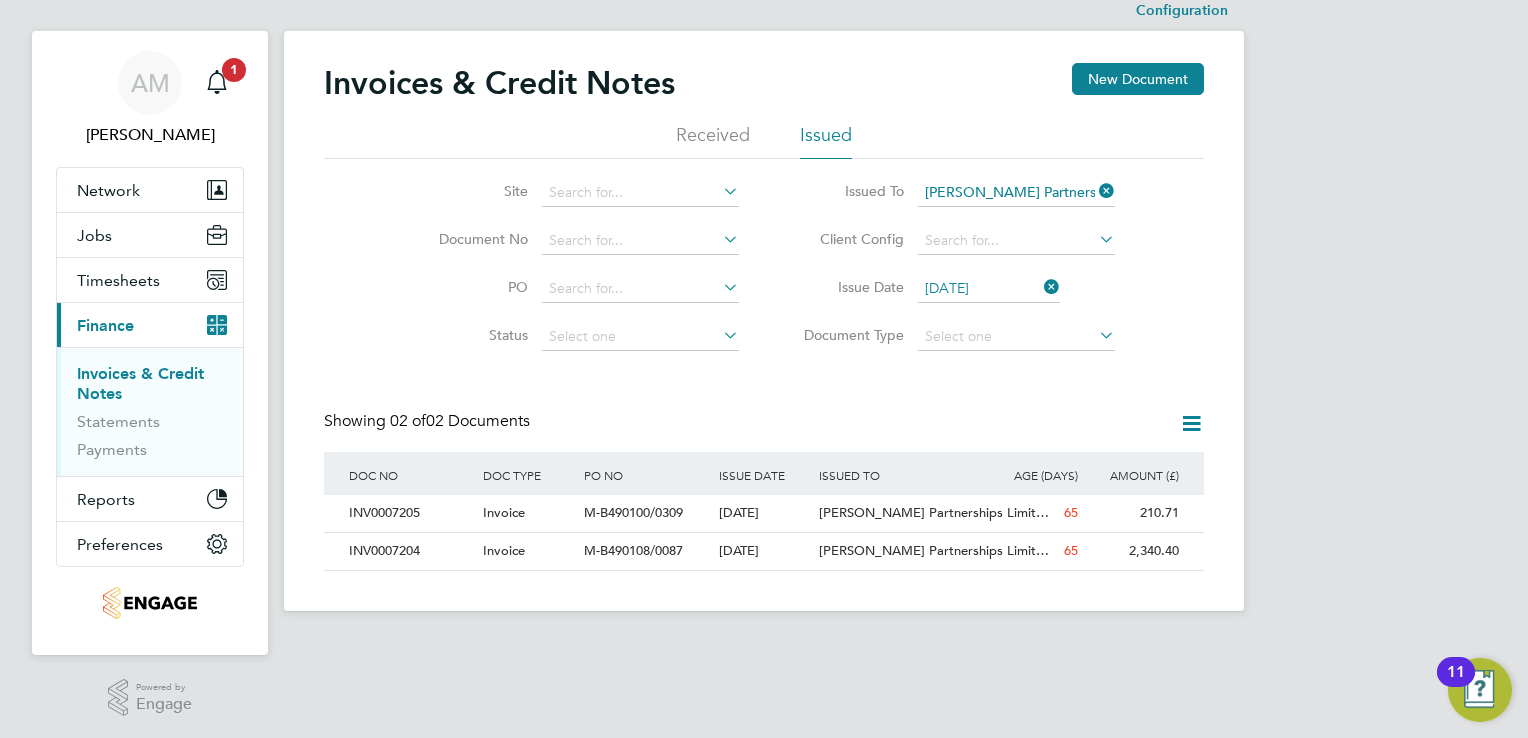 click 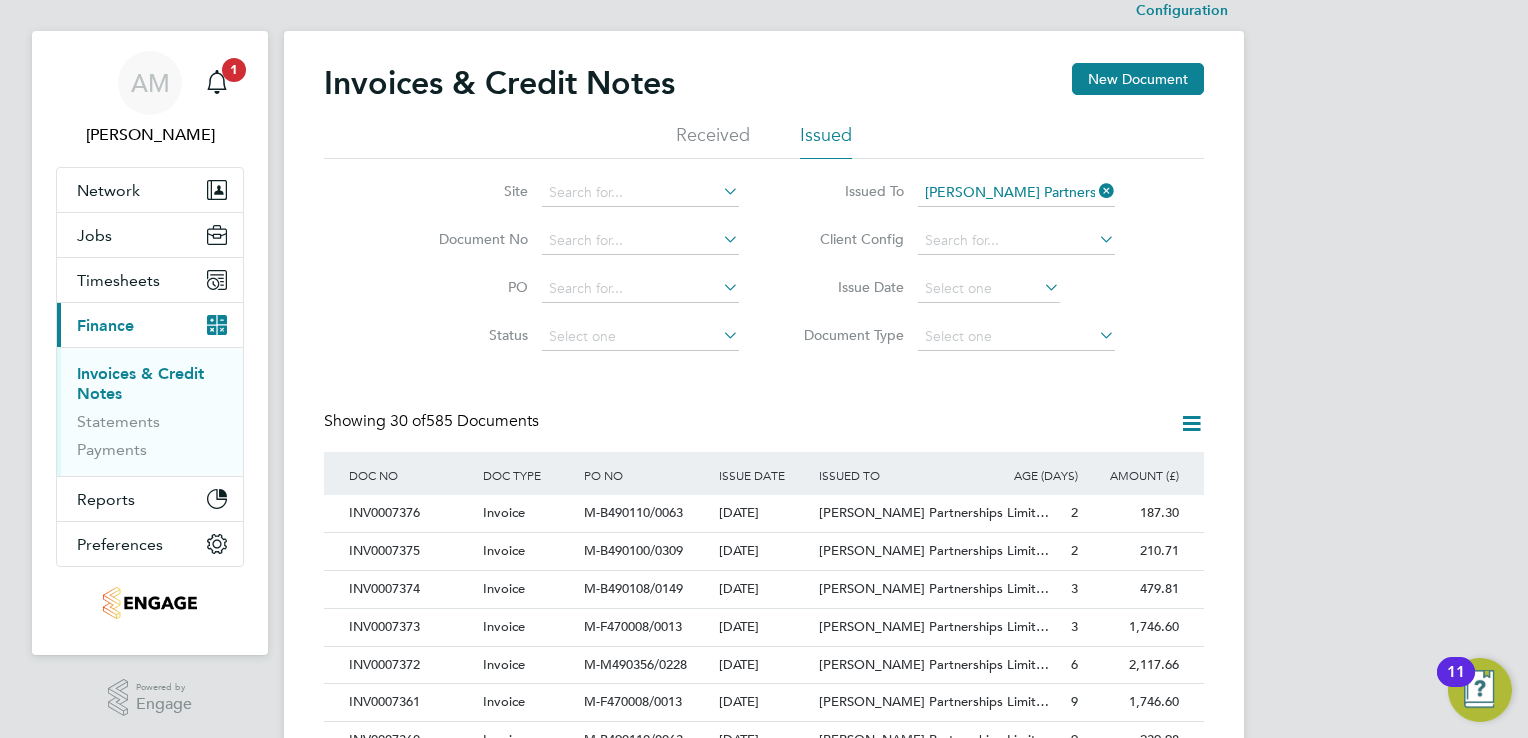 click 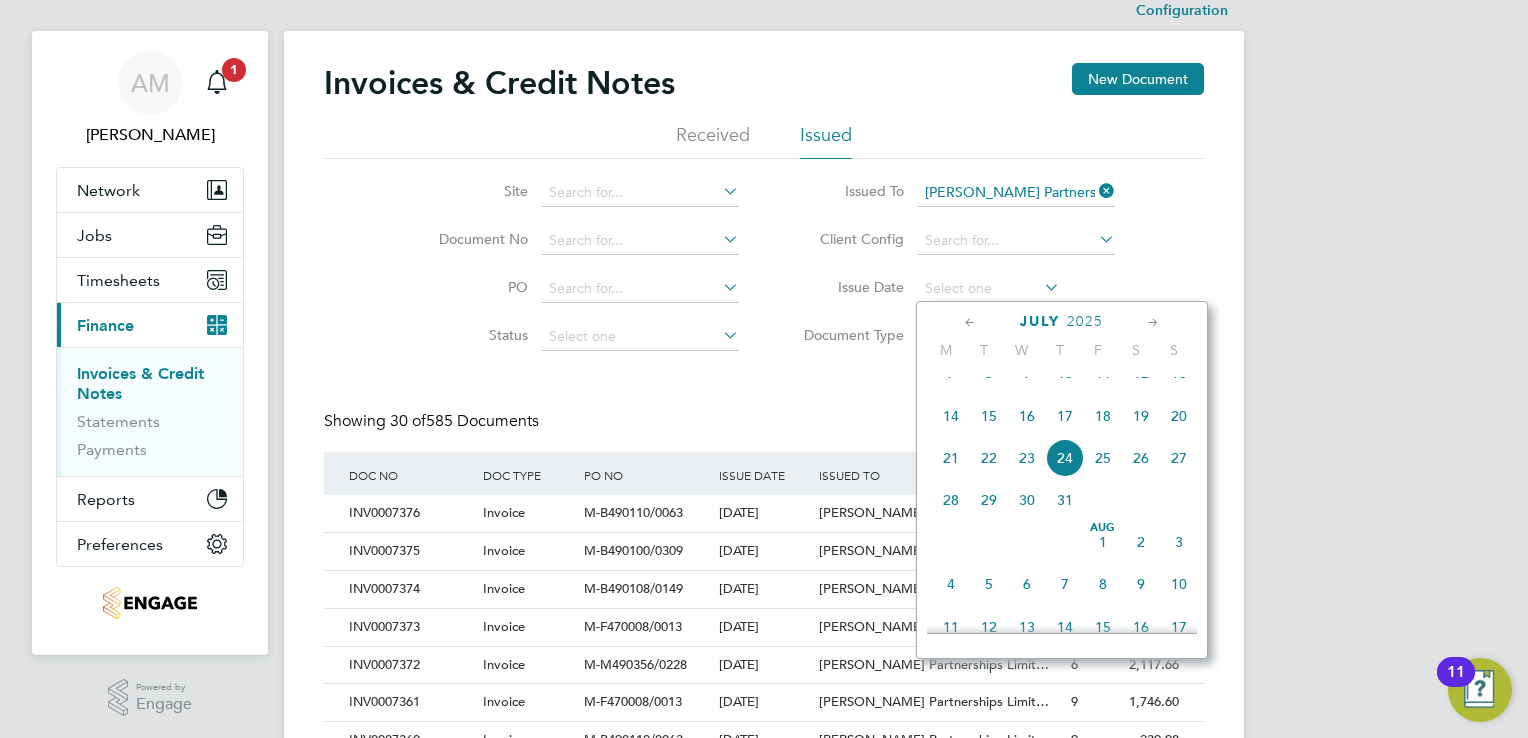 click 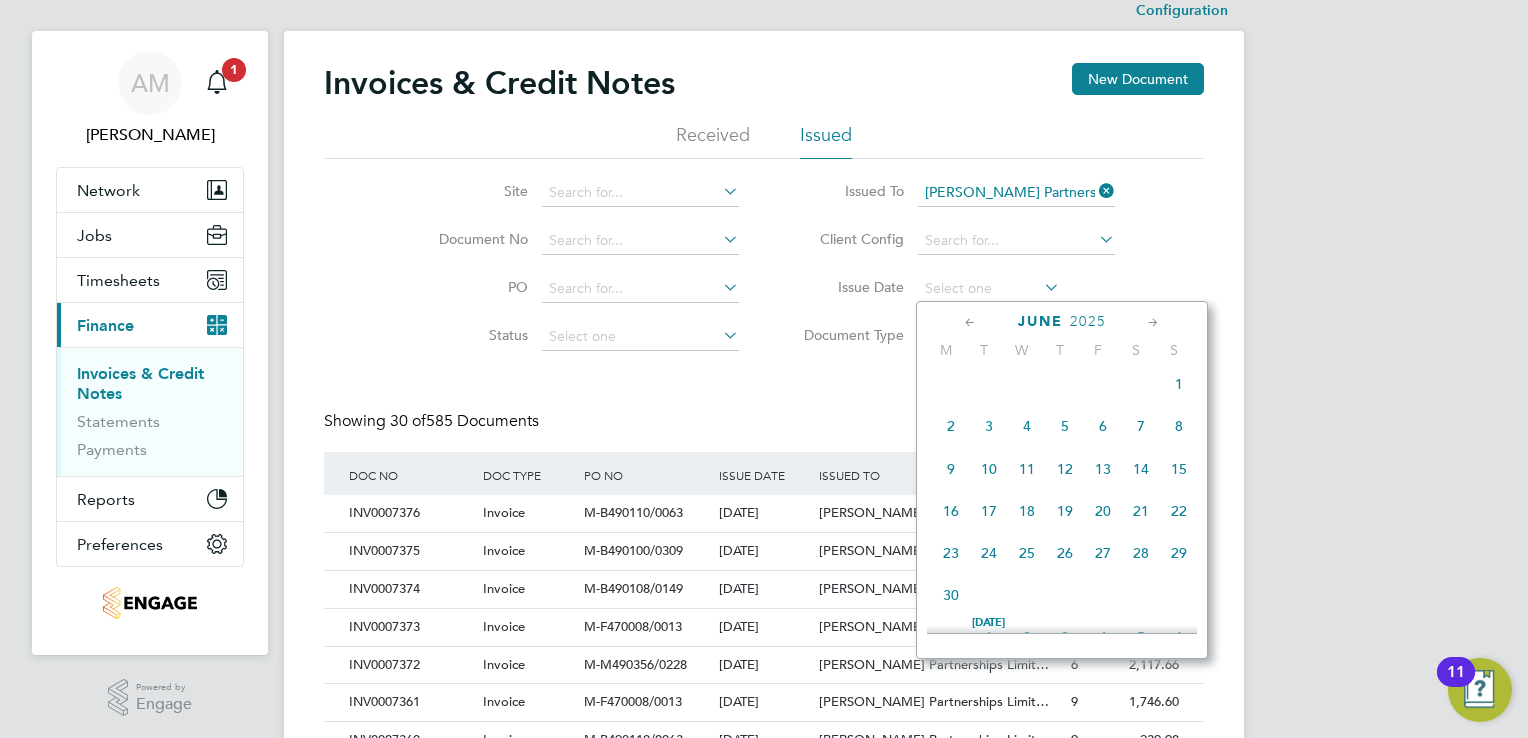click 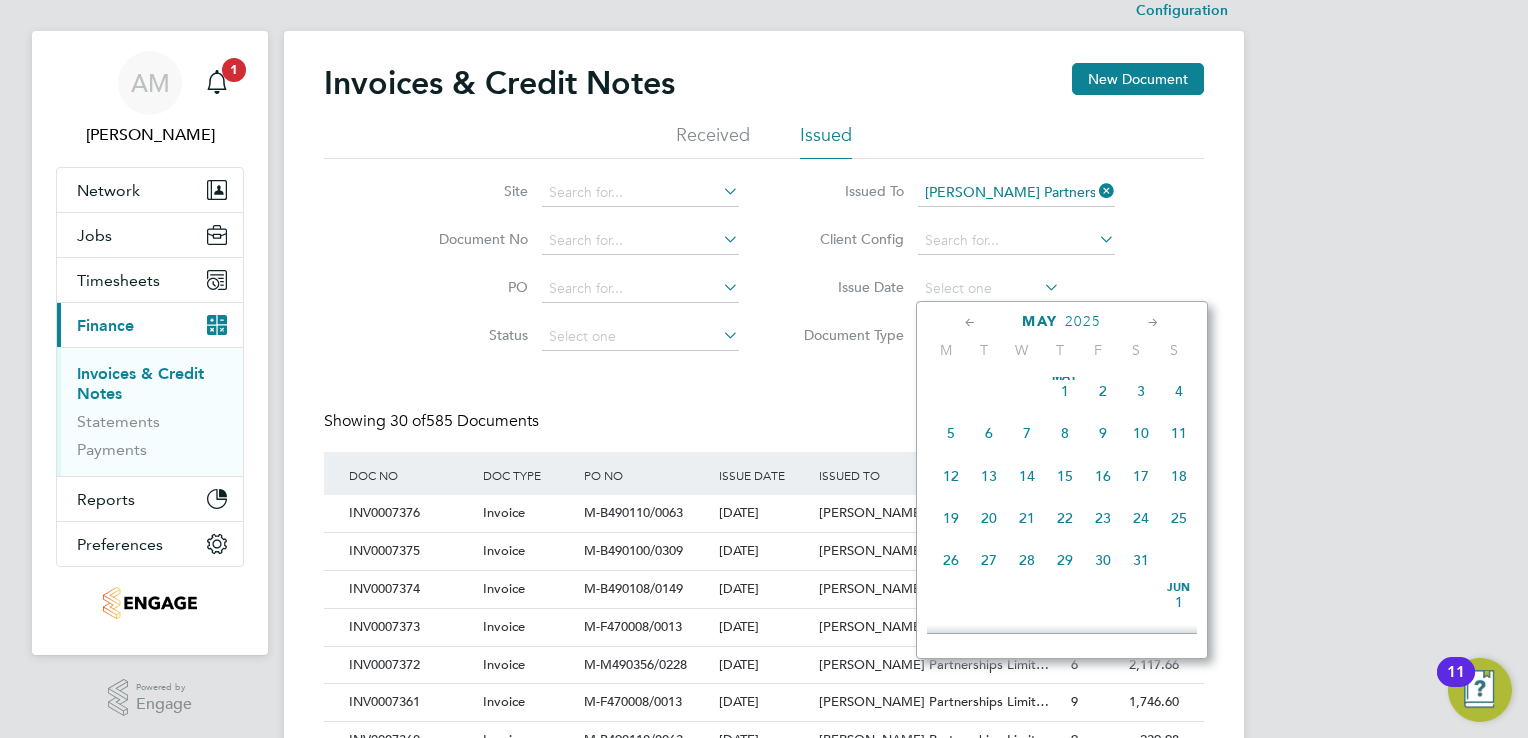 click on "21" 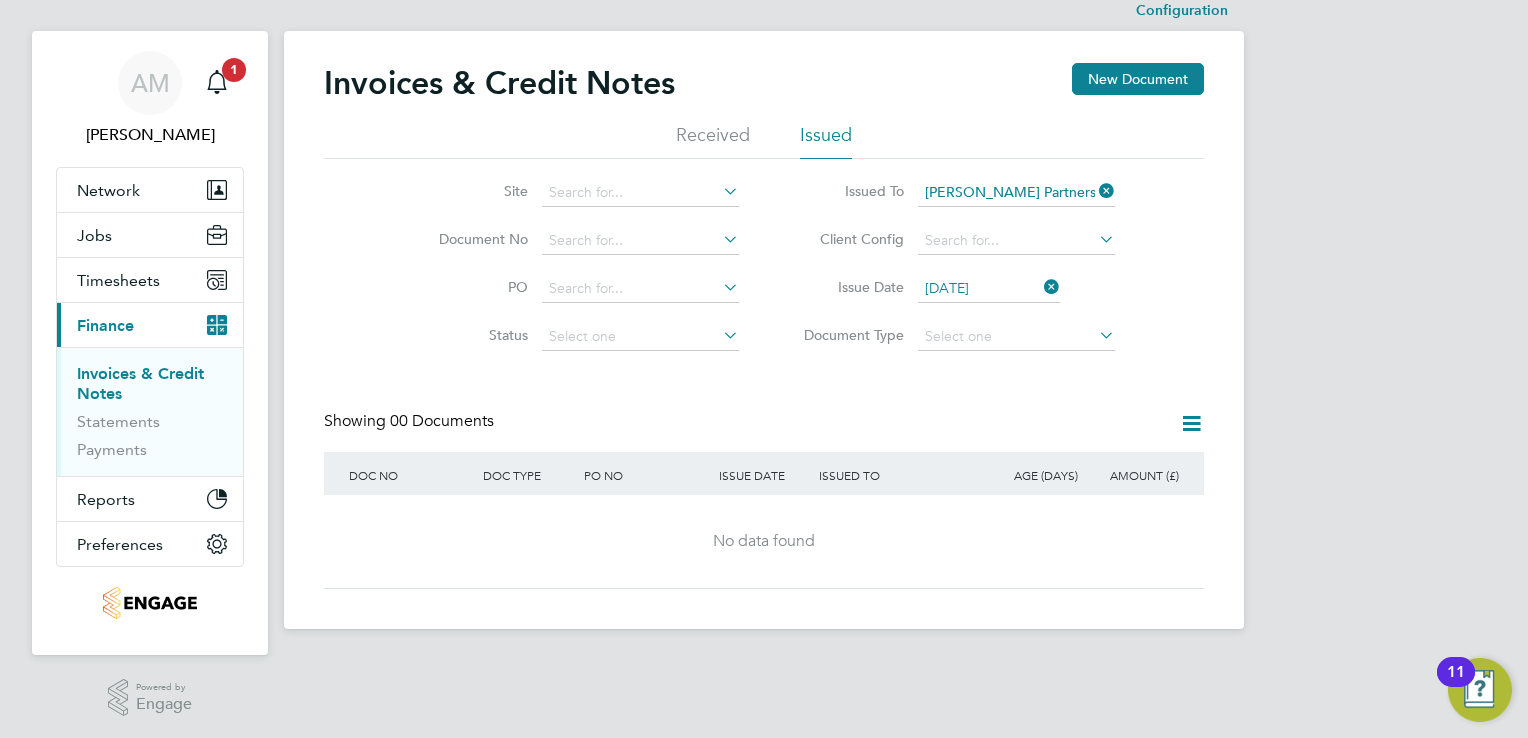 click 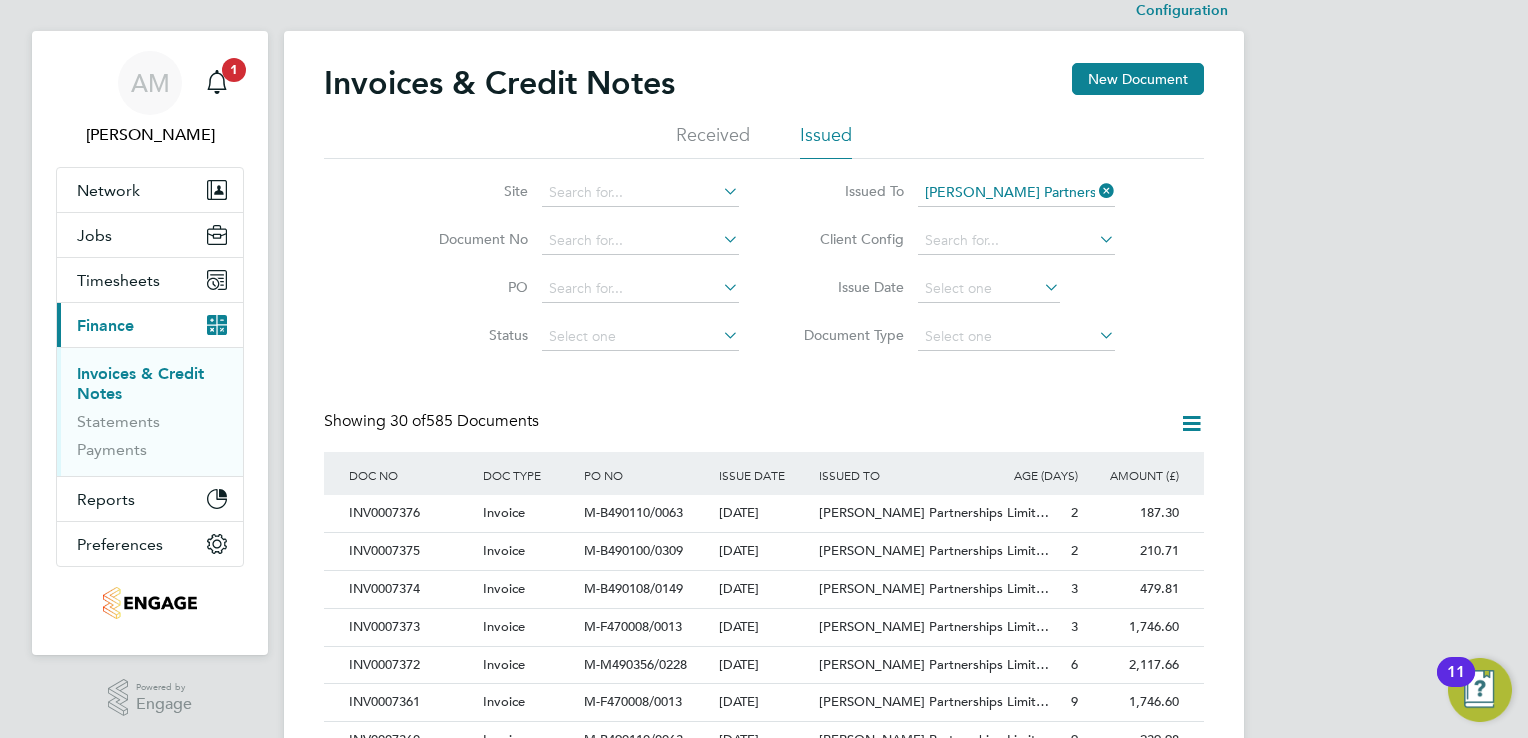 click 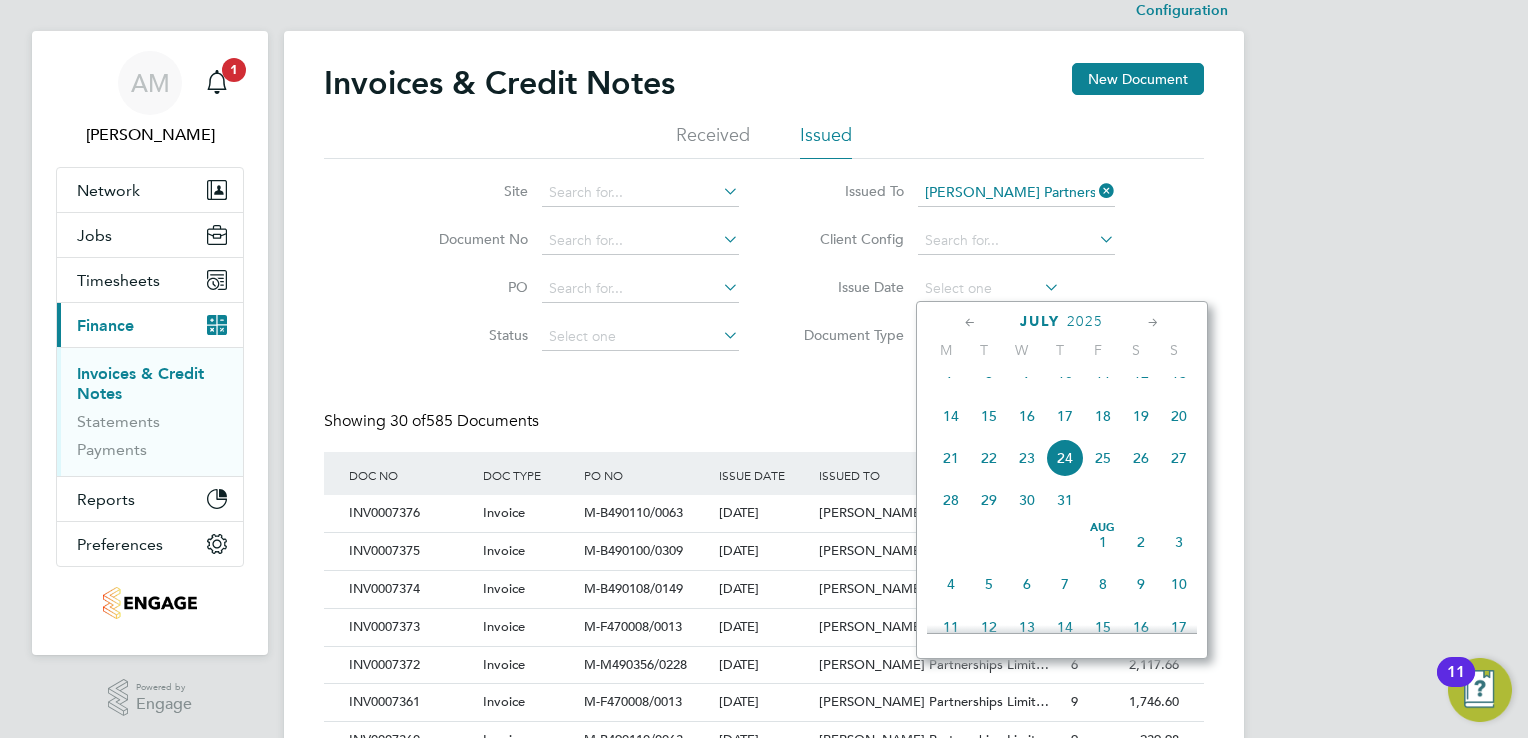 click 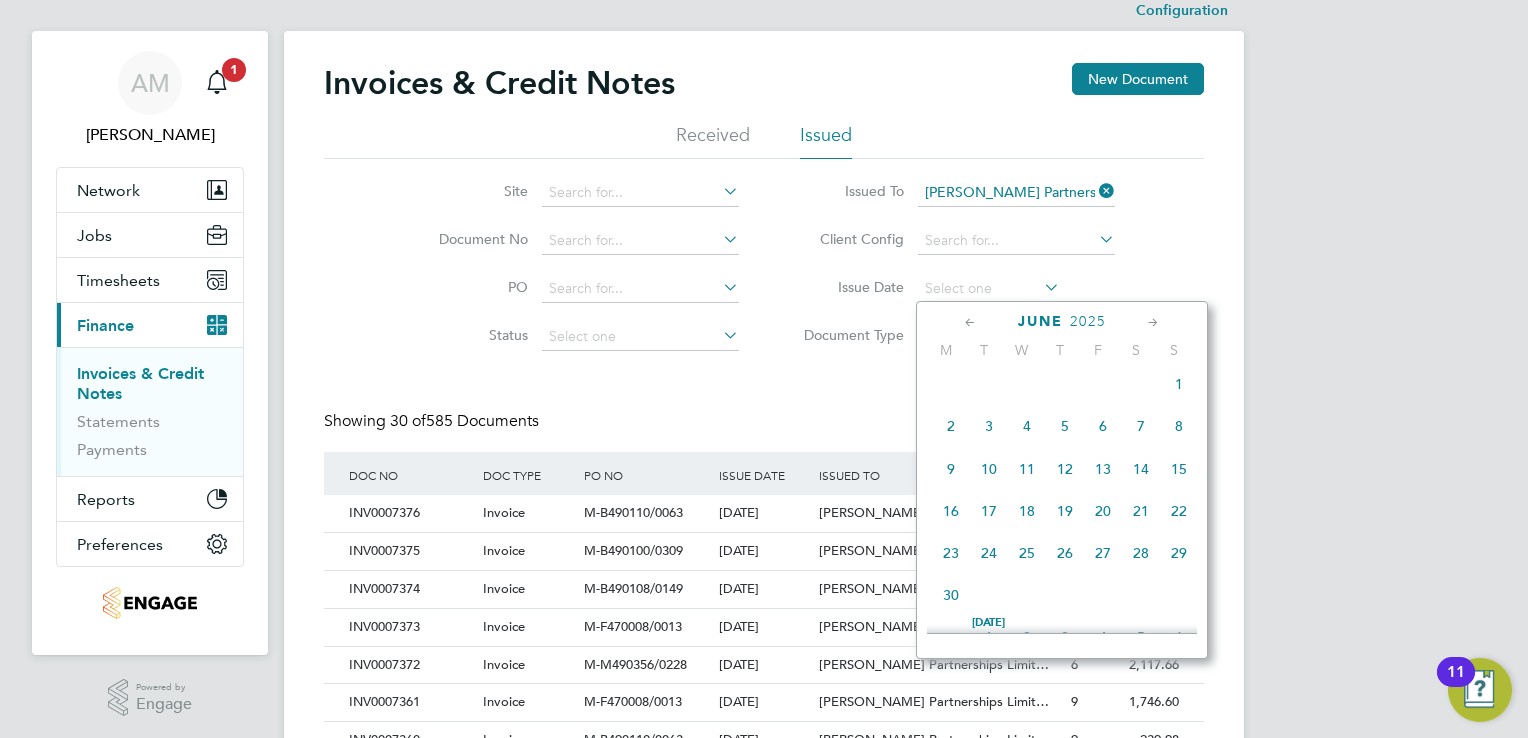 click 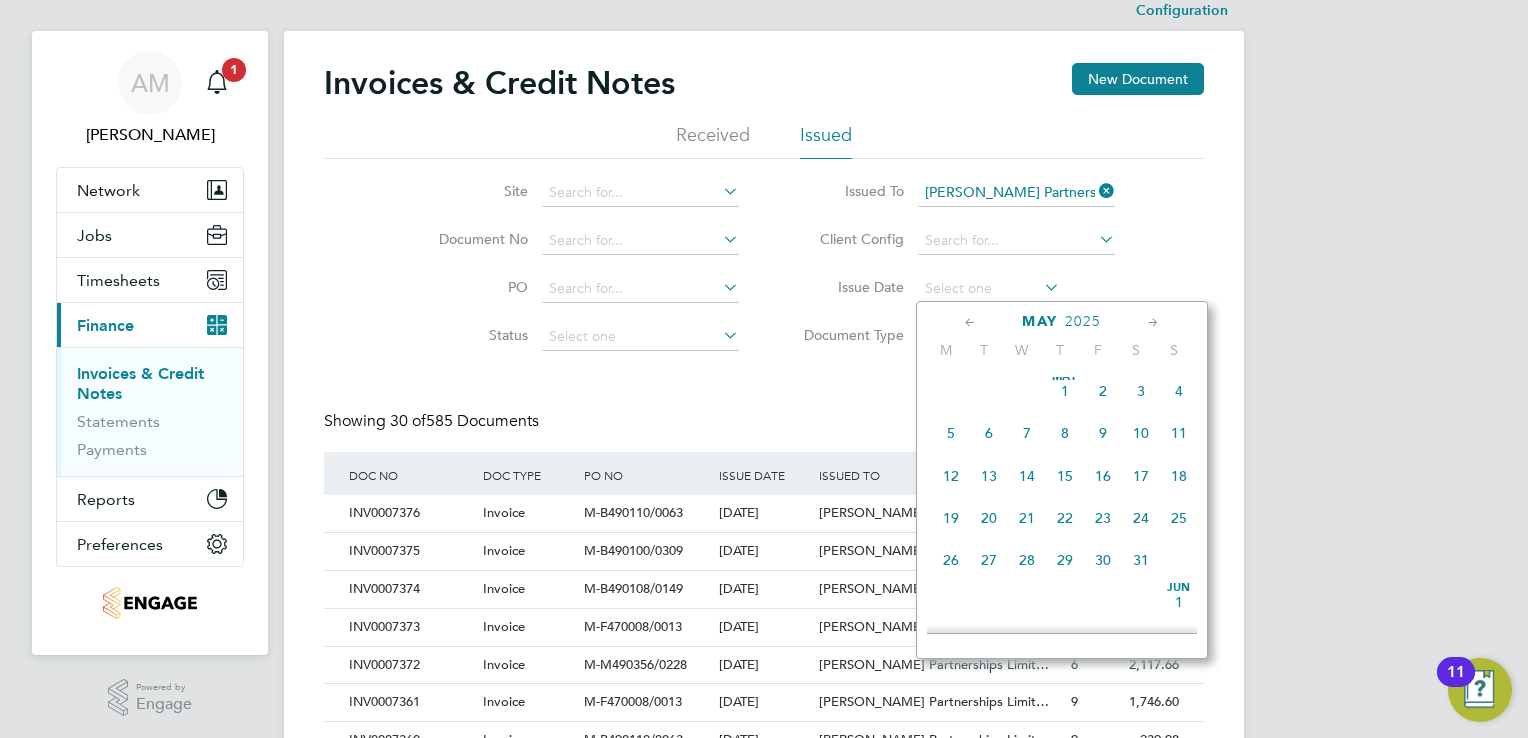 click on "22" 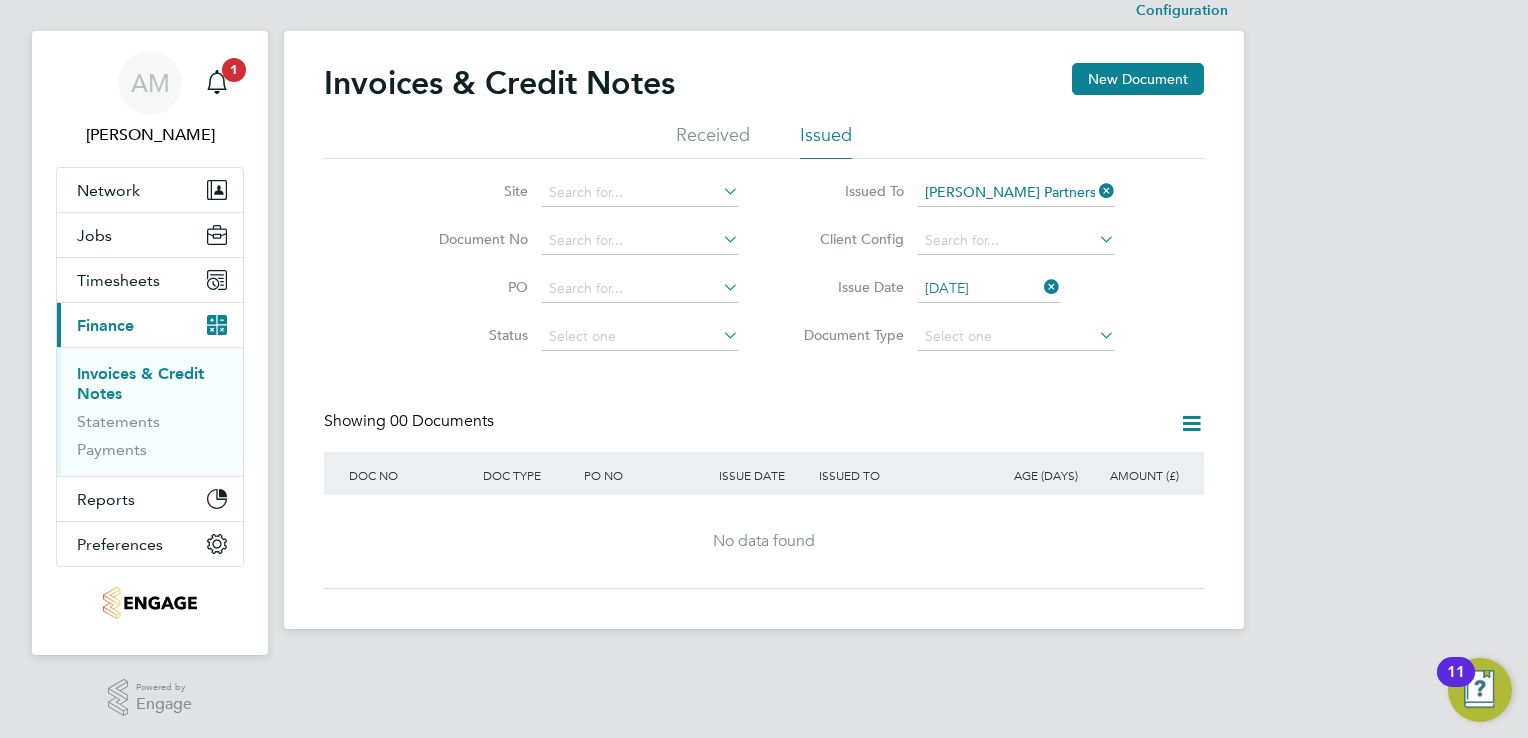 click 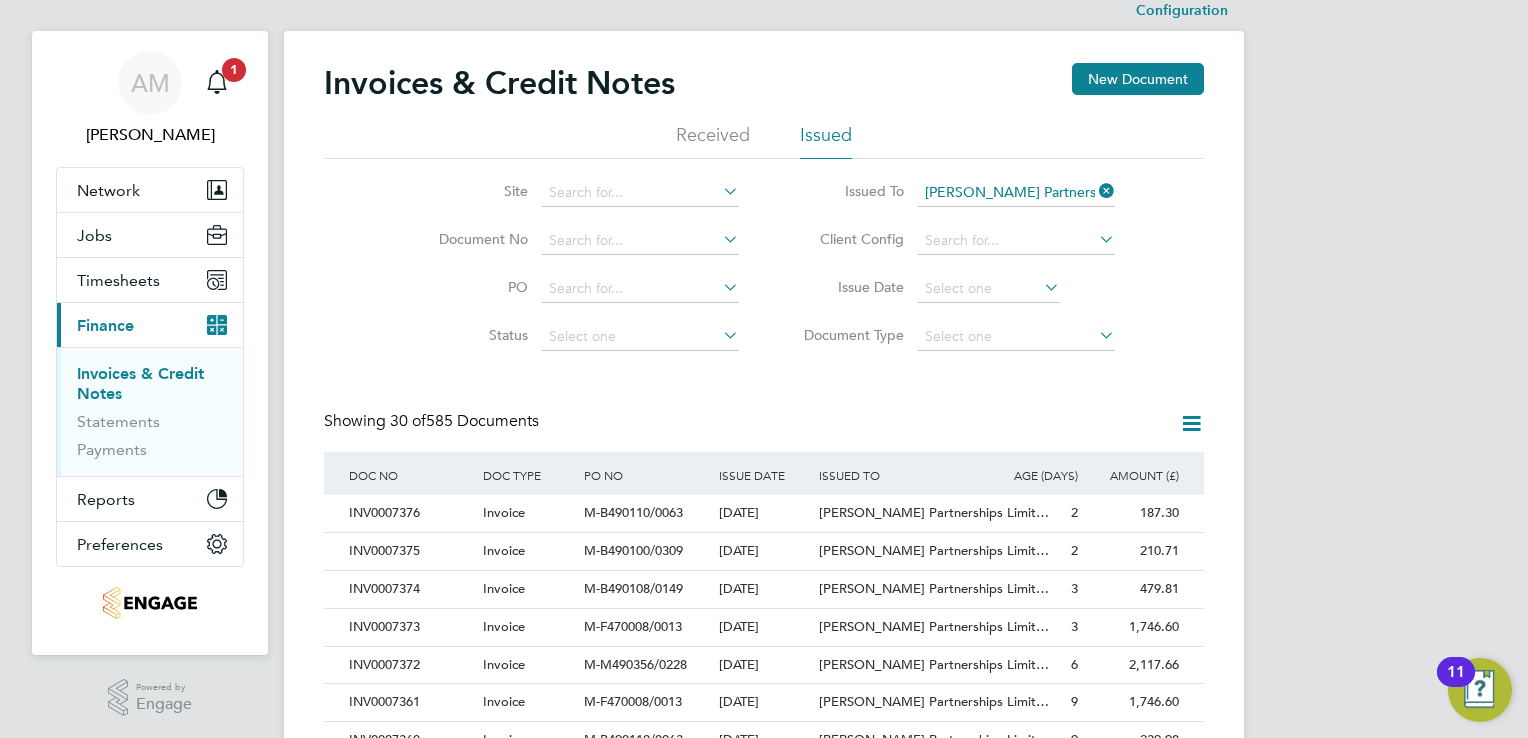click 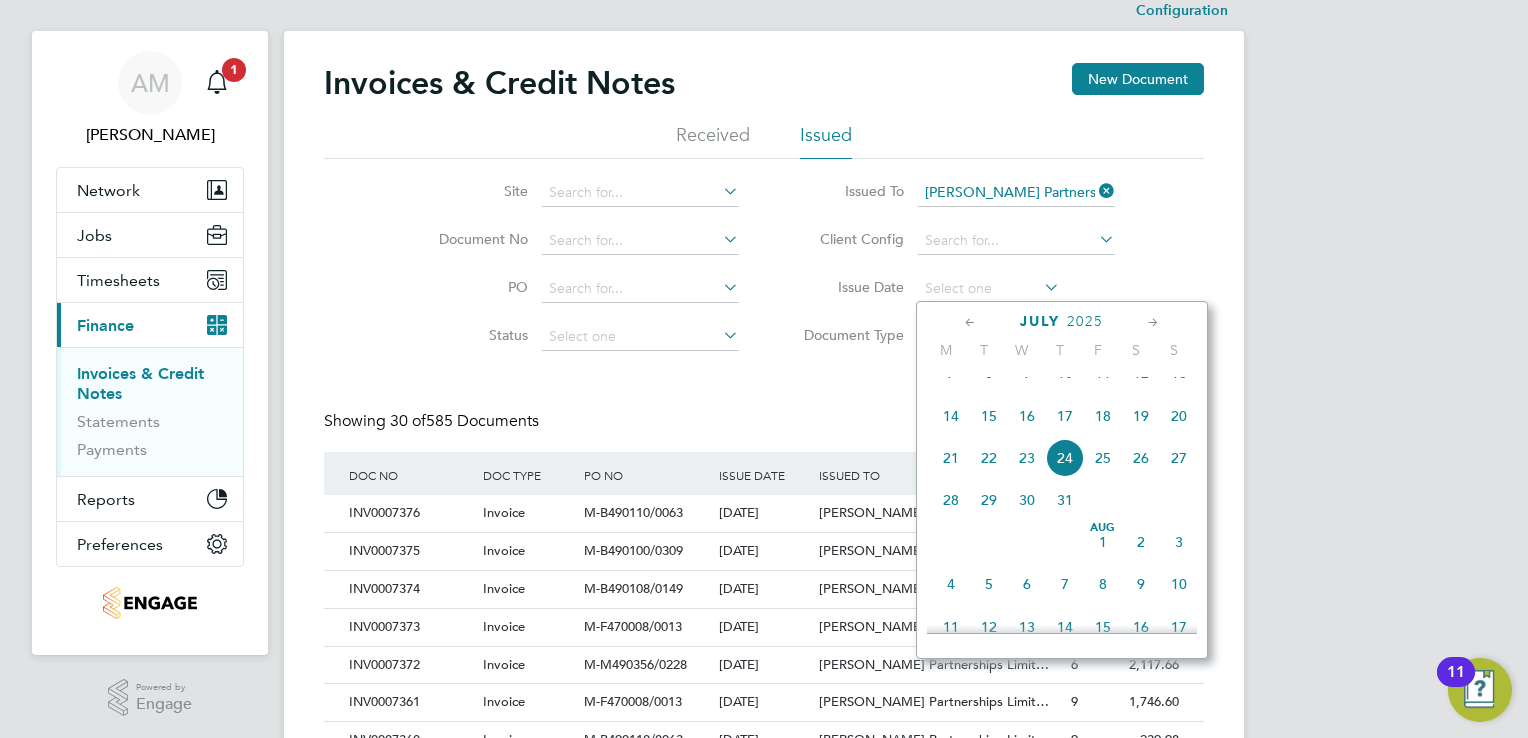 click 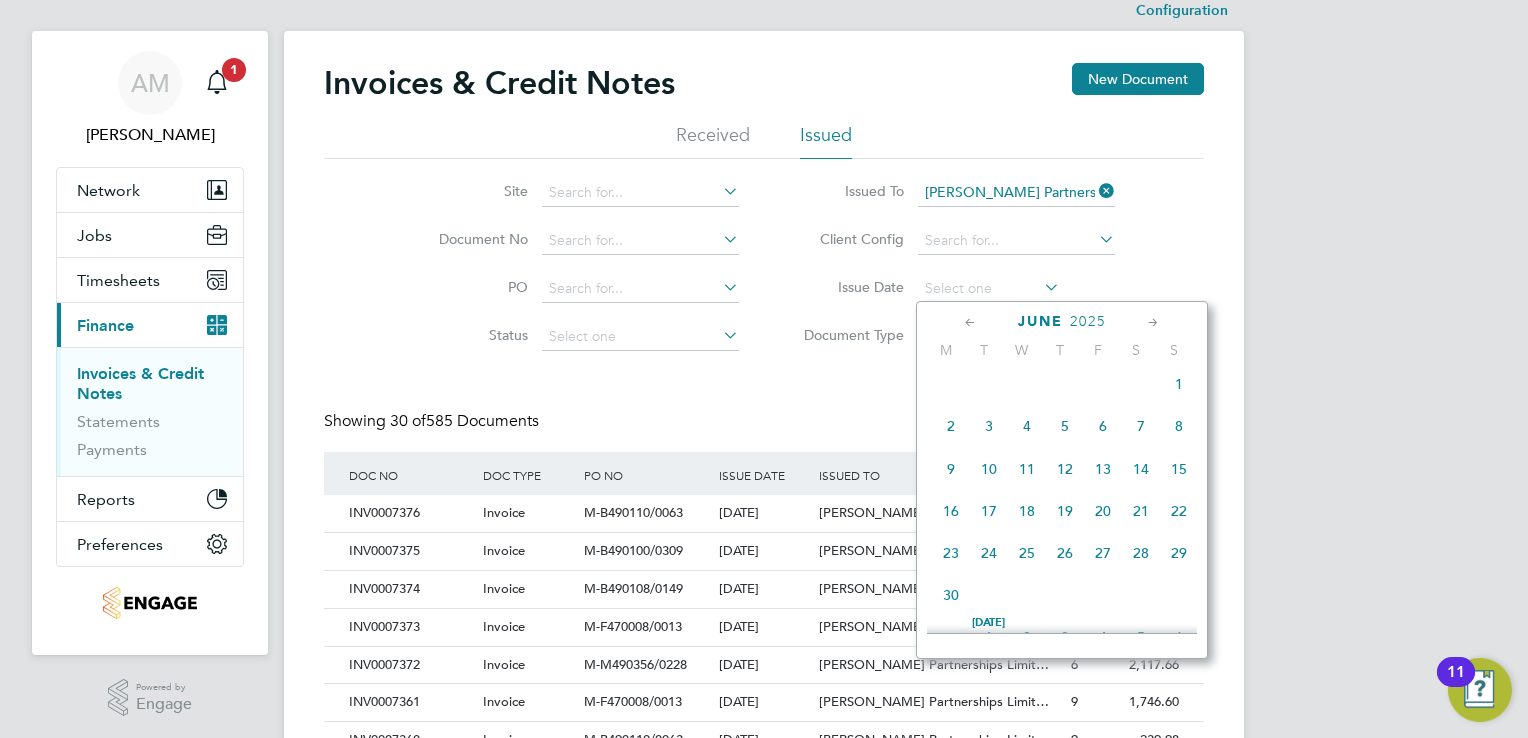click 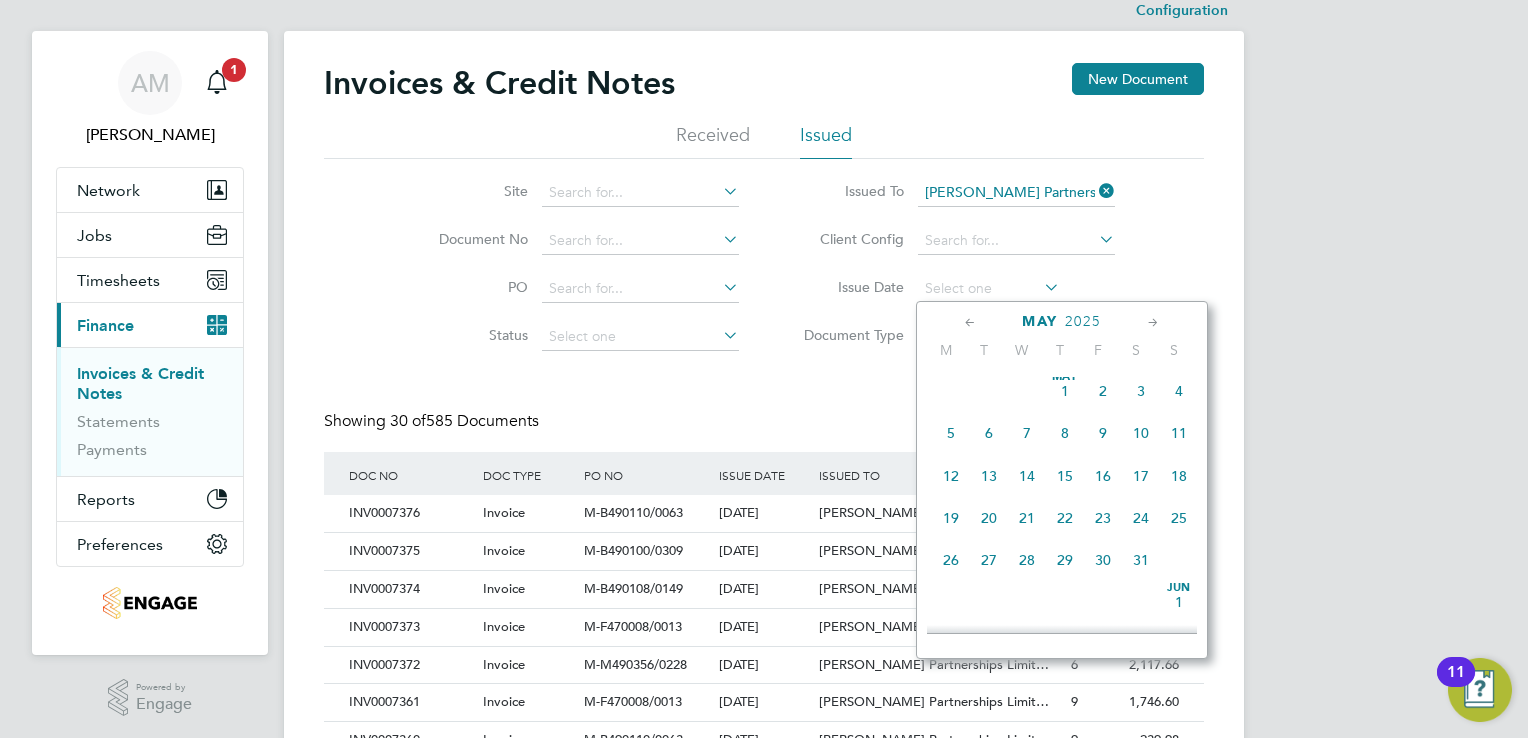 click on "23" 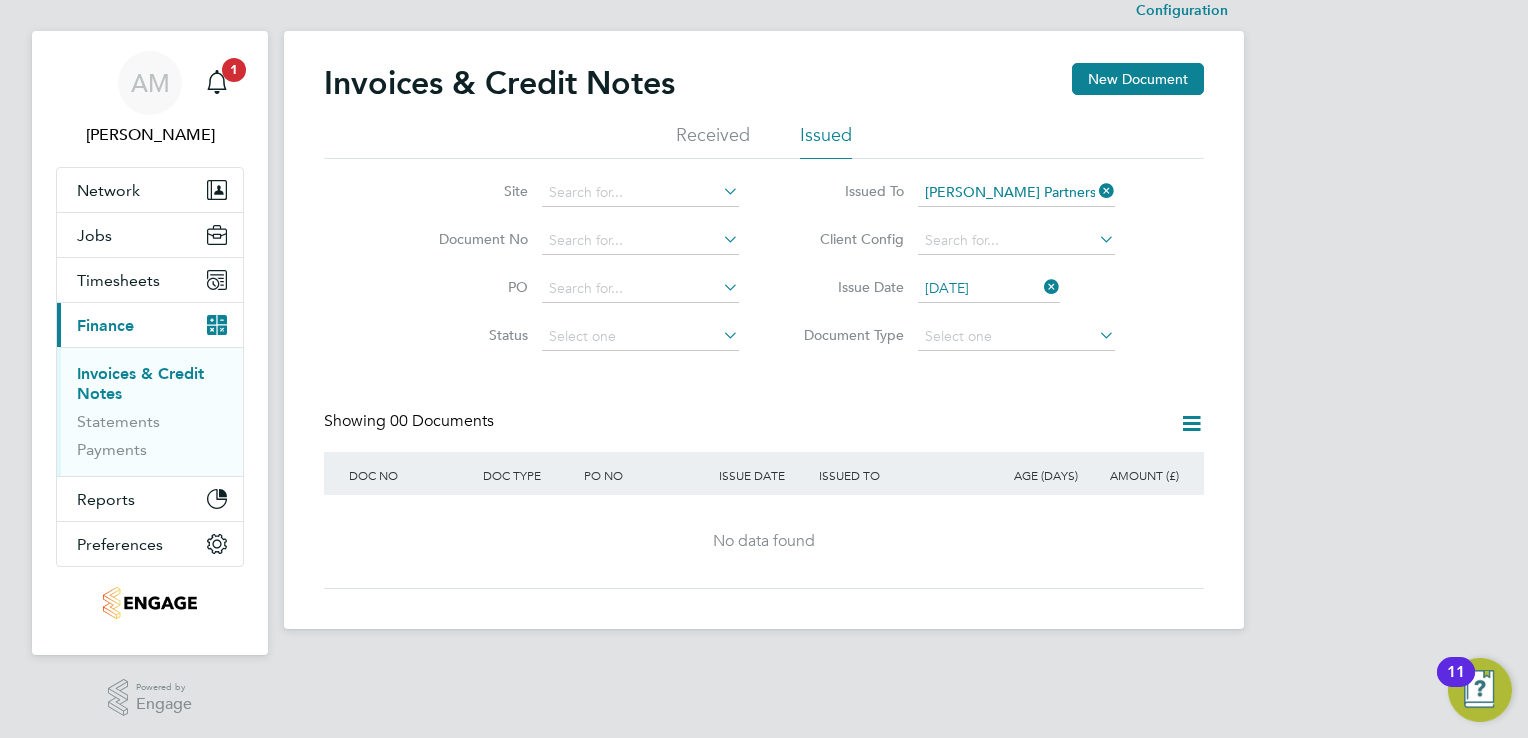 click 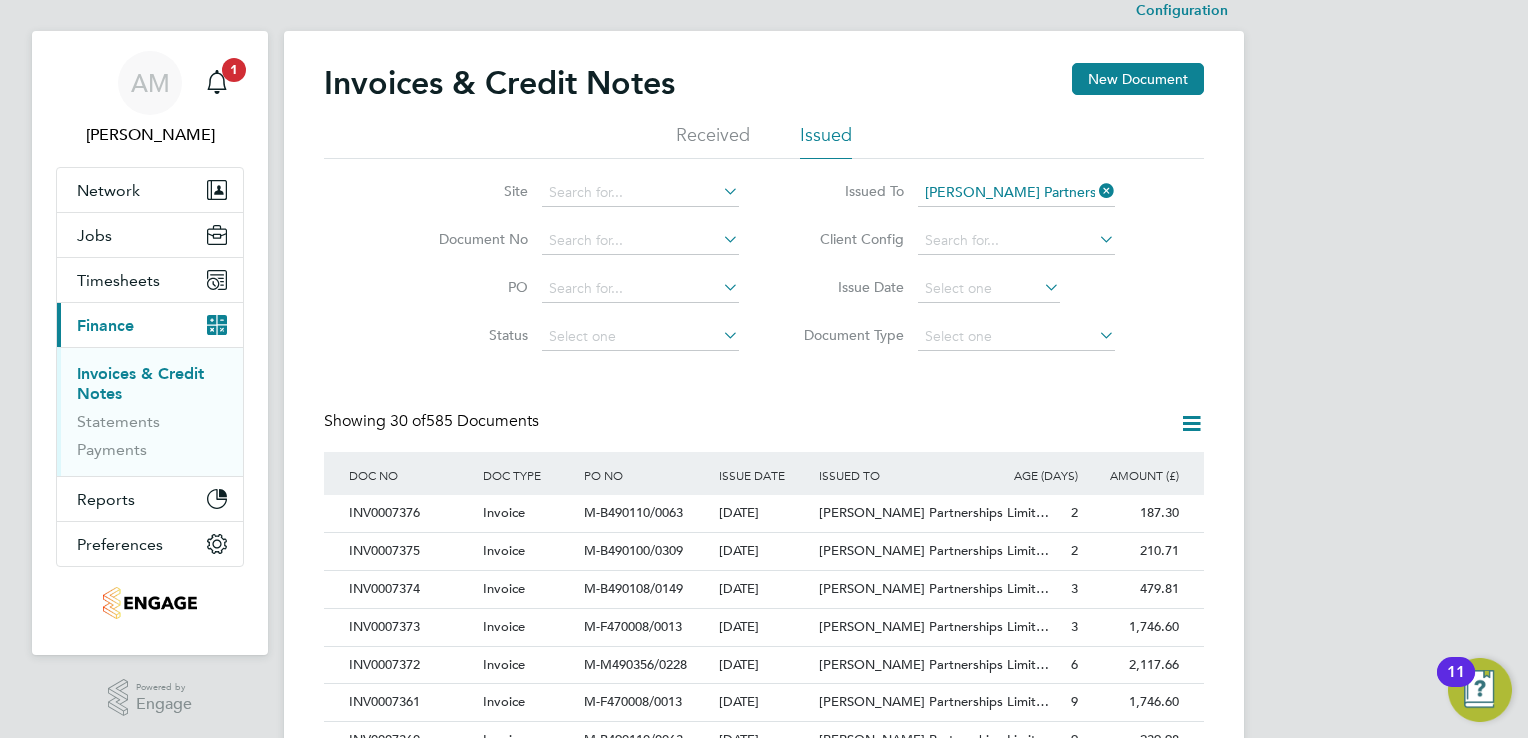 click 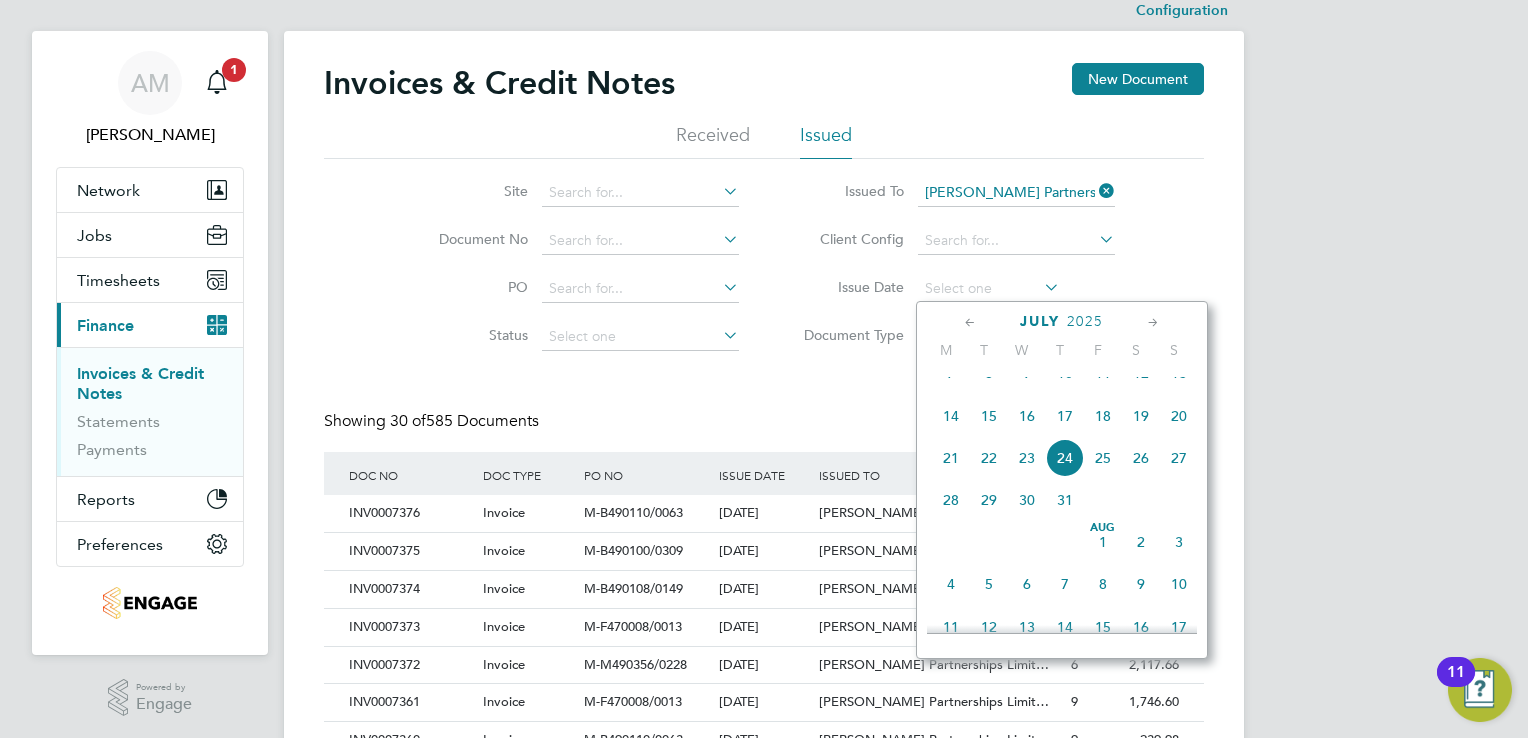 click 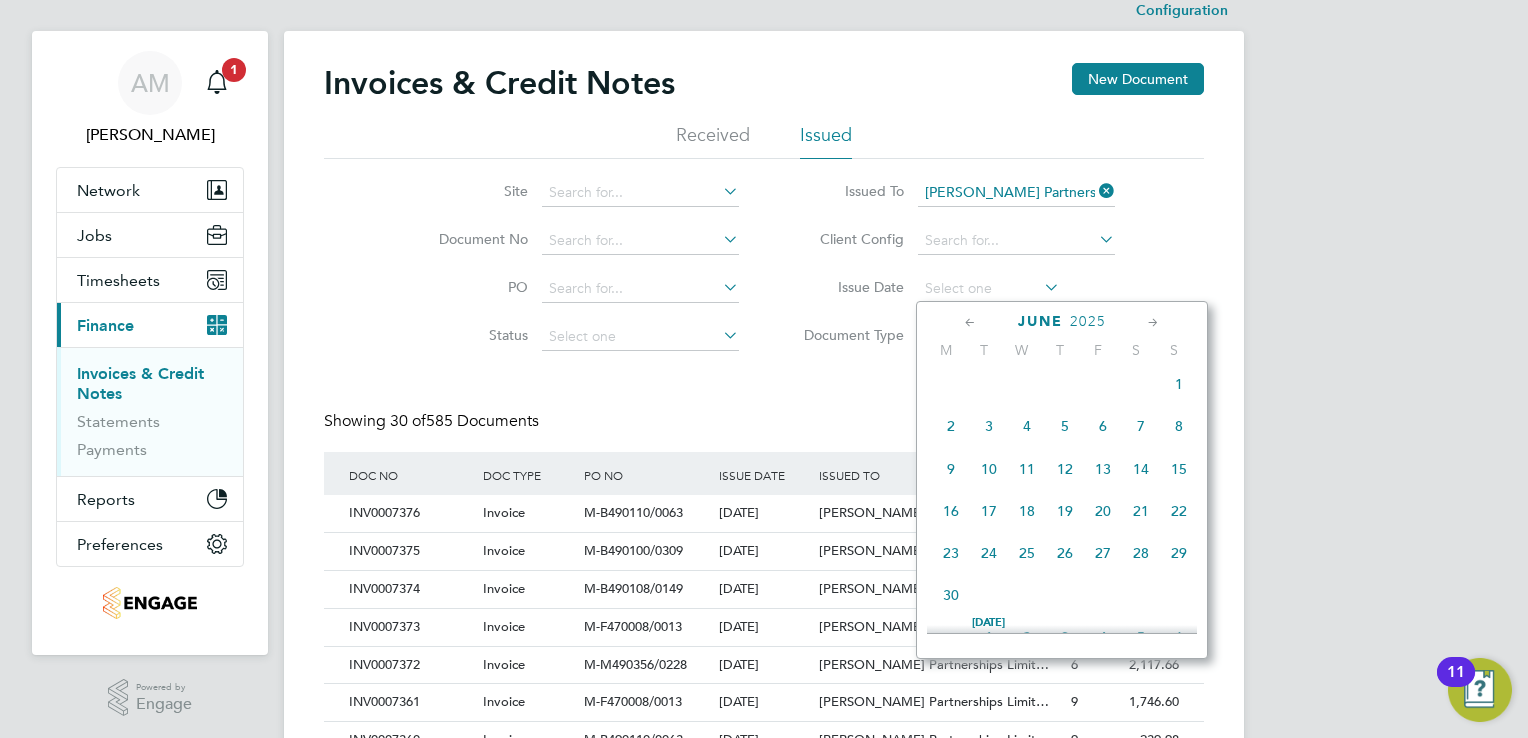 click 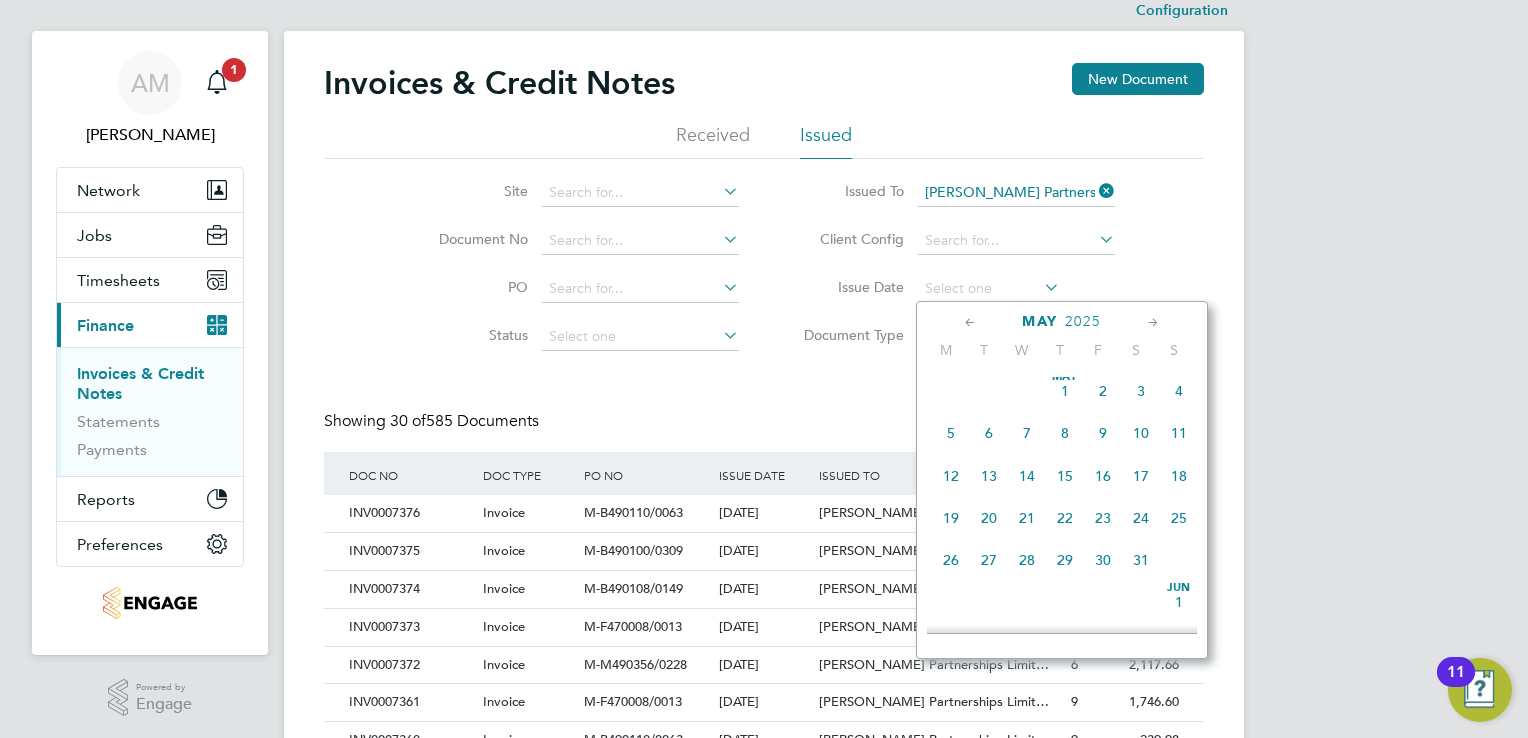 click on "26" 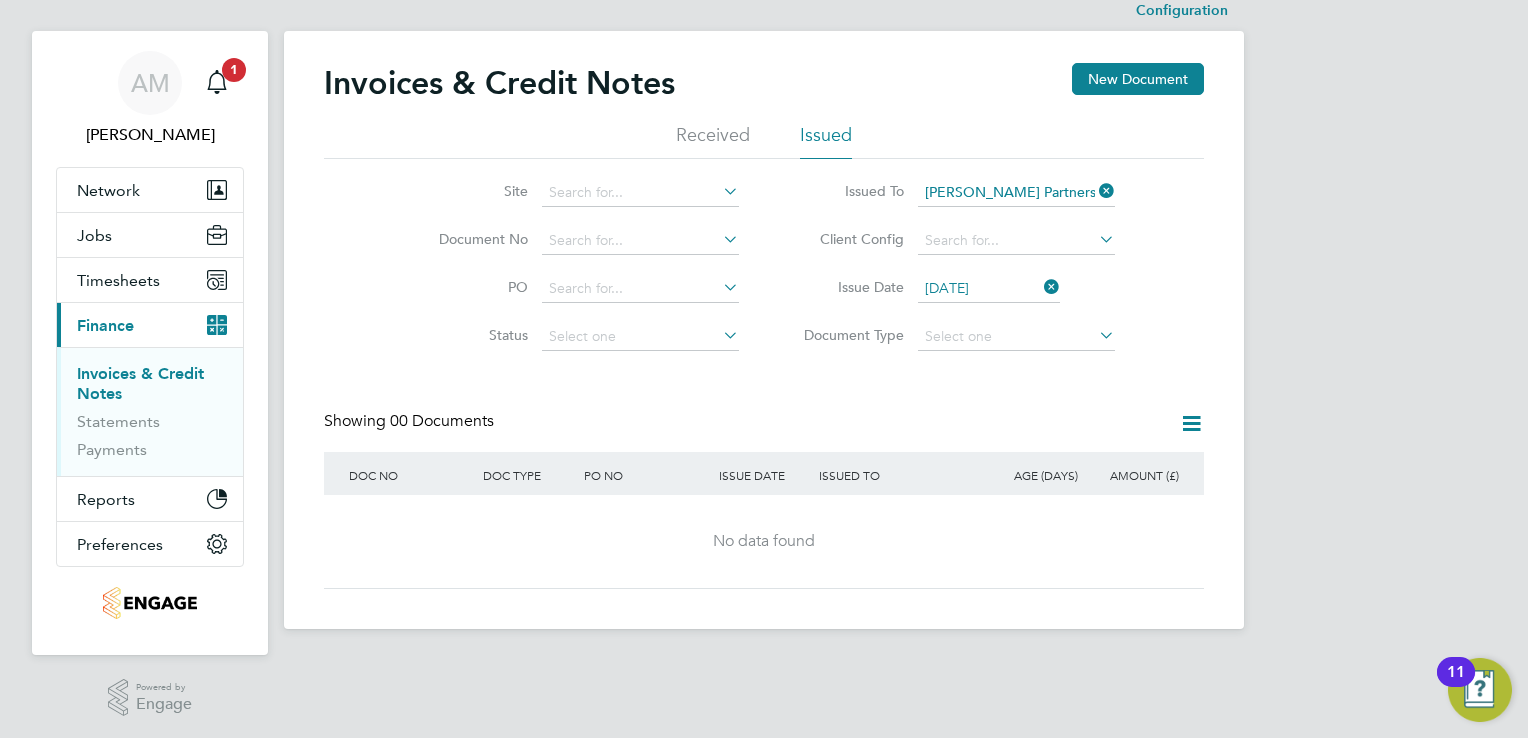 click 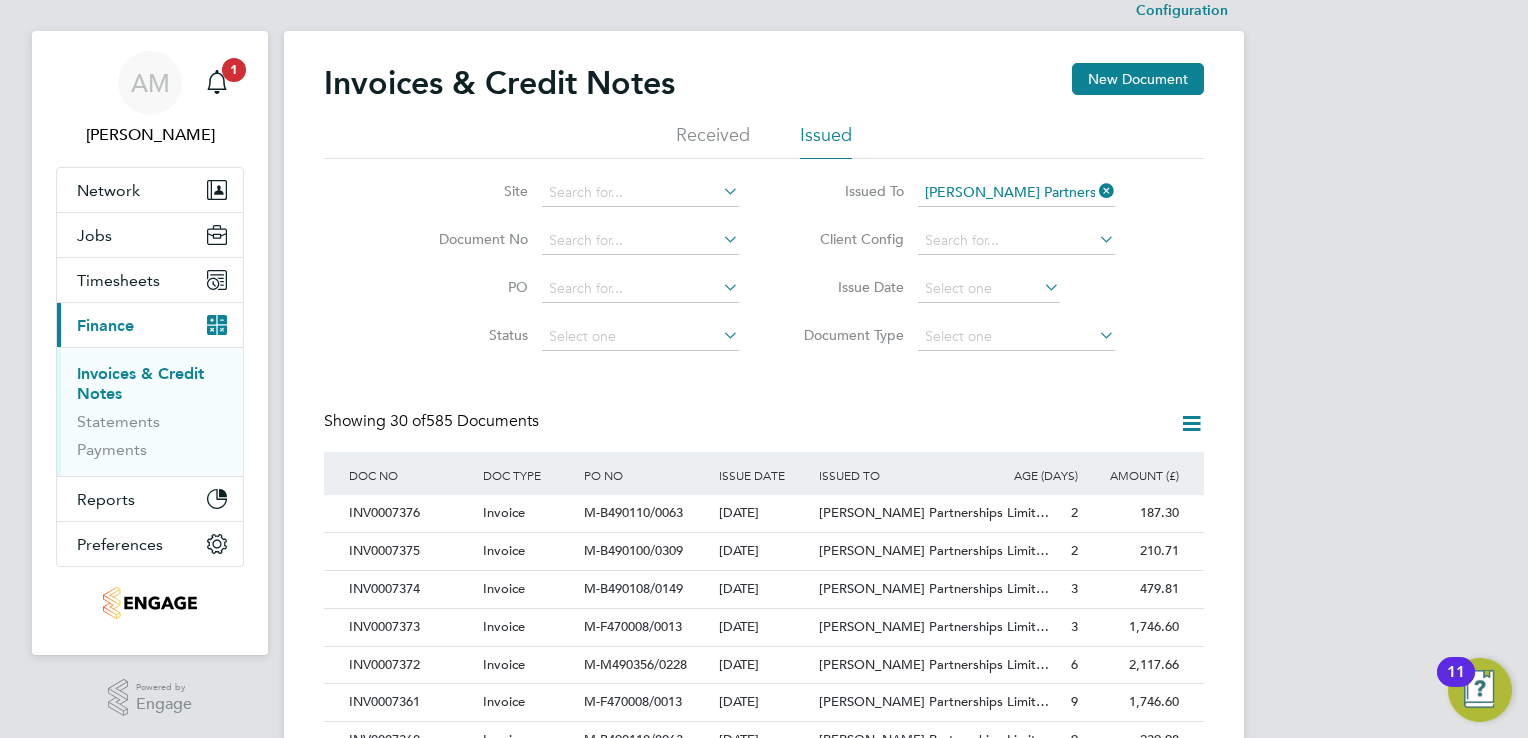 click 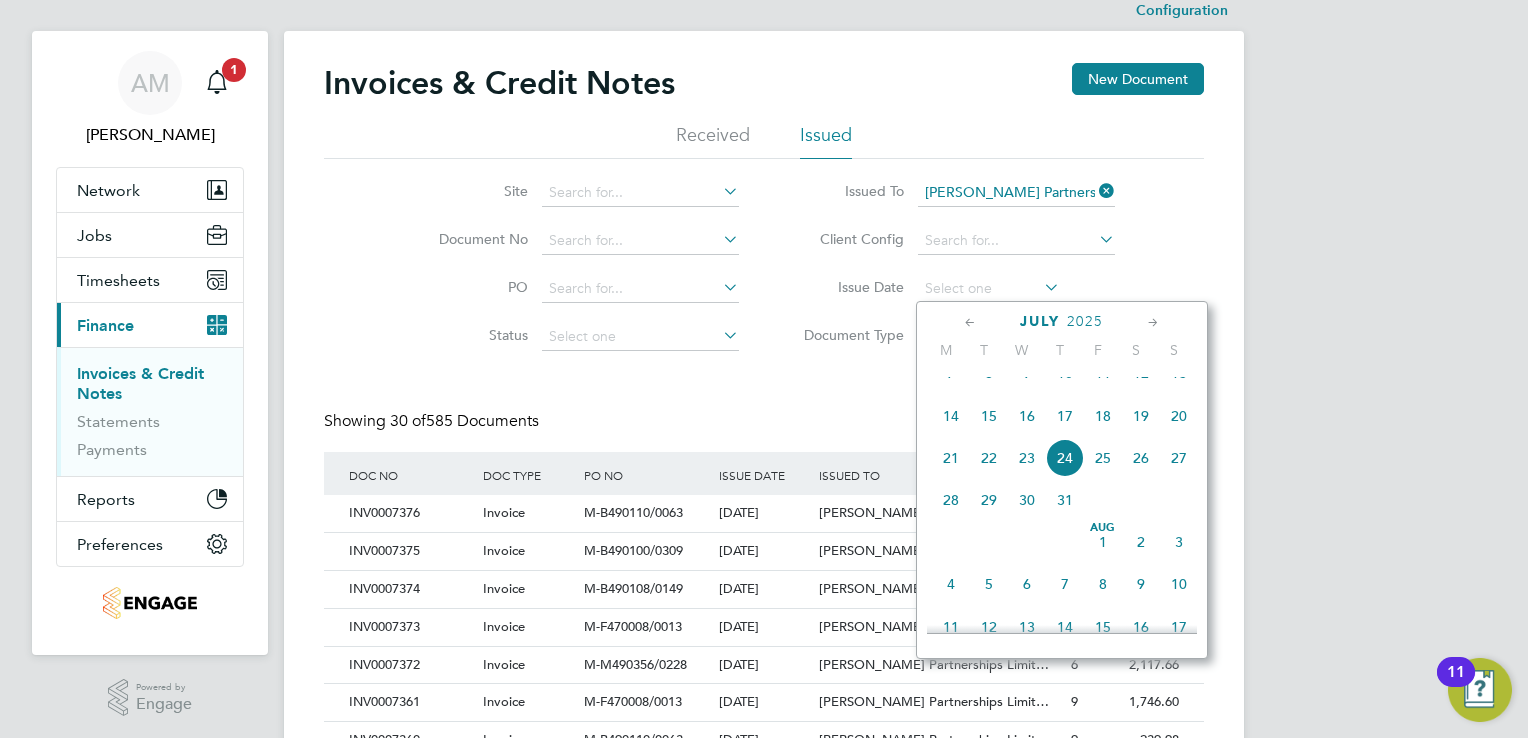click 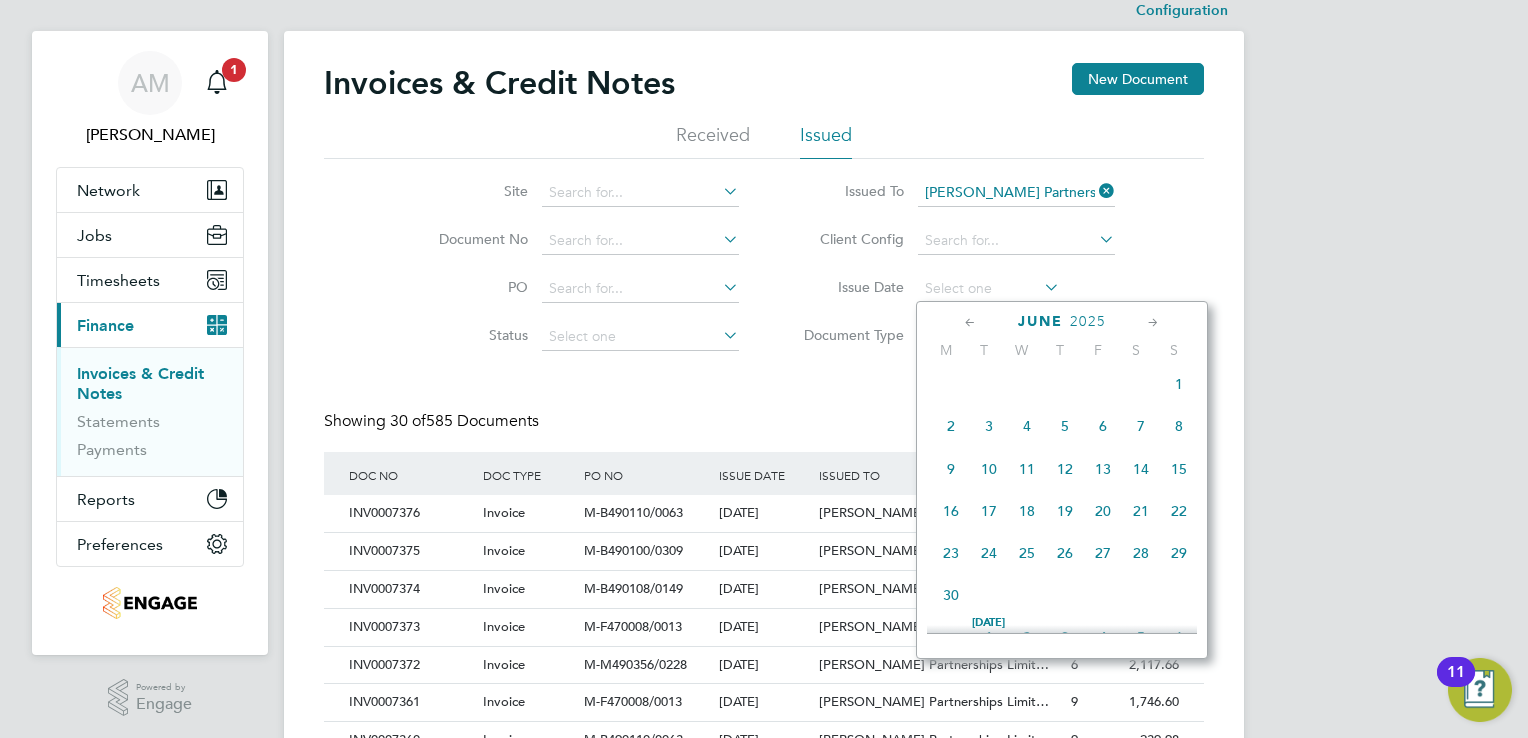 click 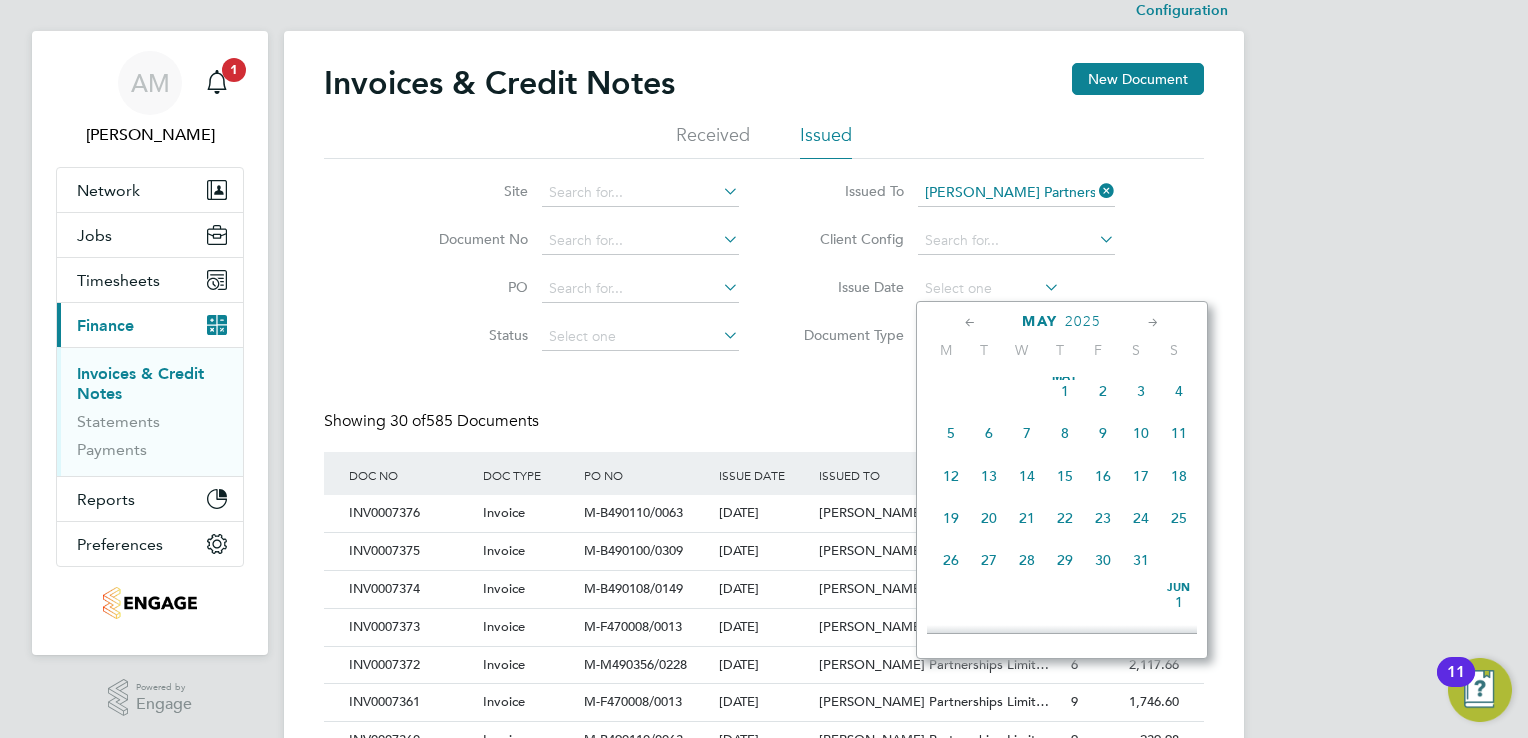 click on "27" 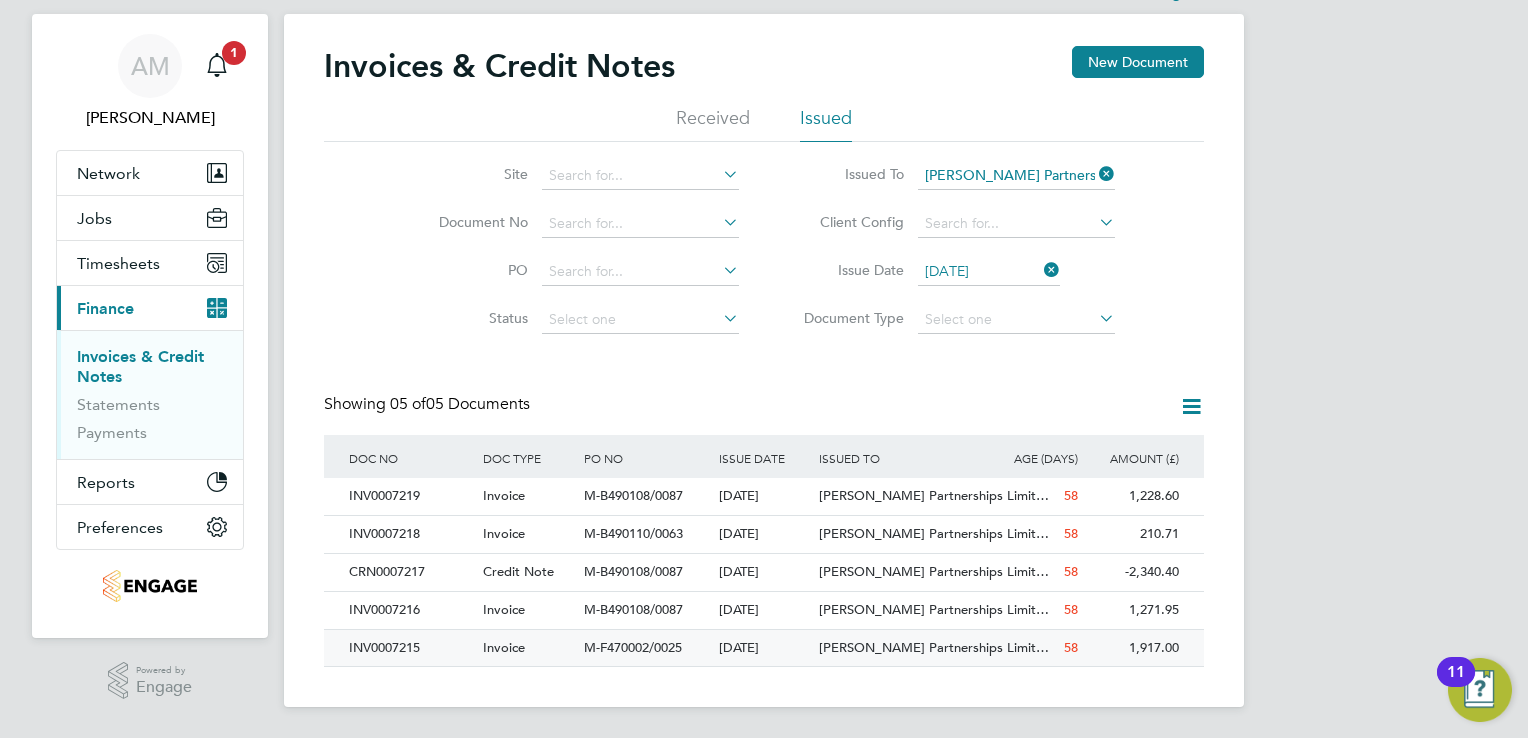 click on "INV0007215" 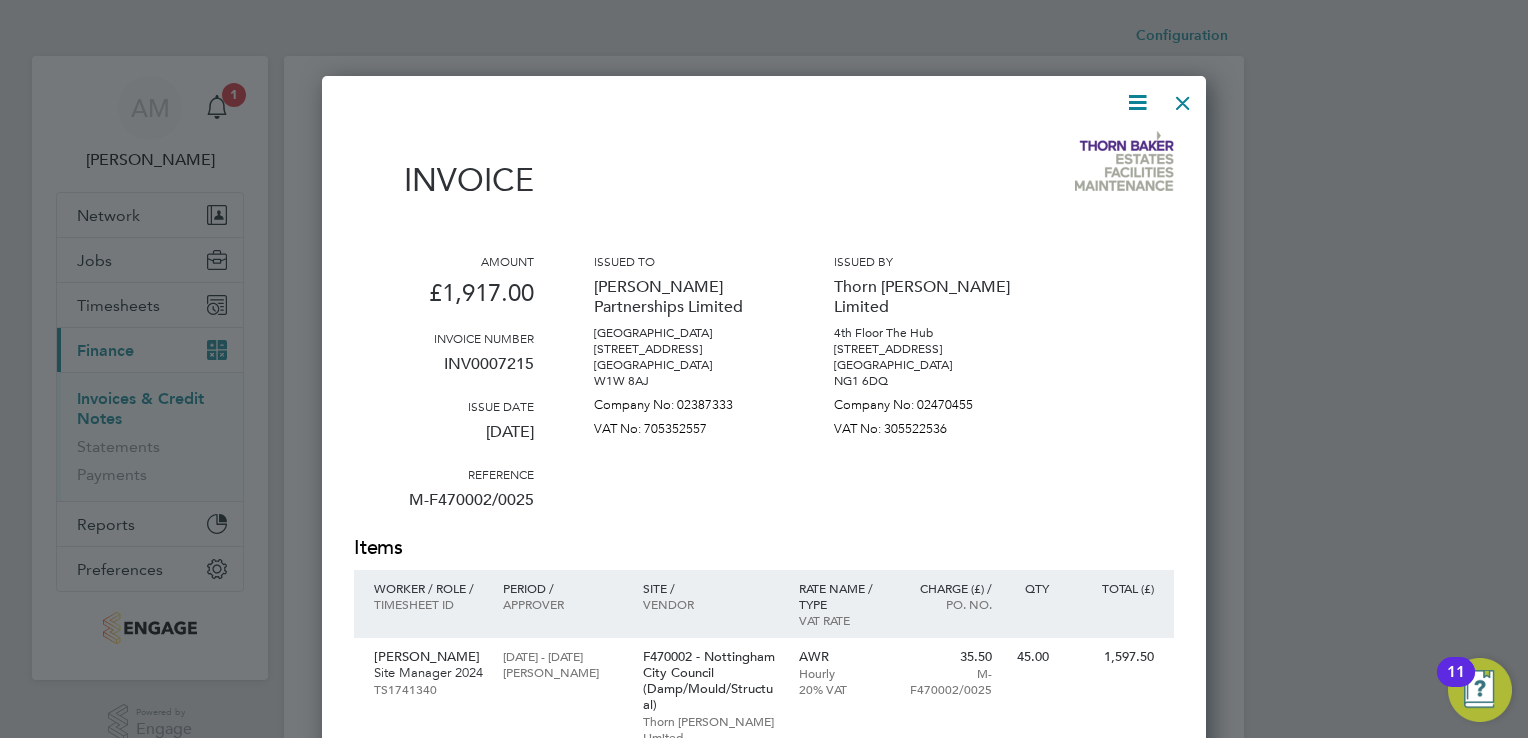 click at bounding box center (1183, 98) 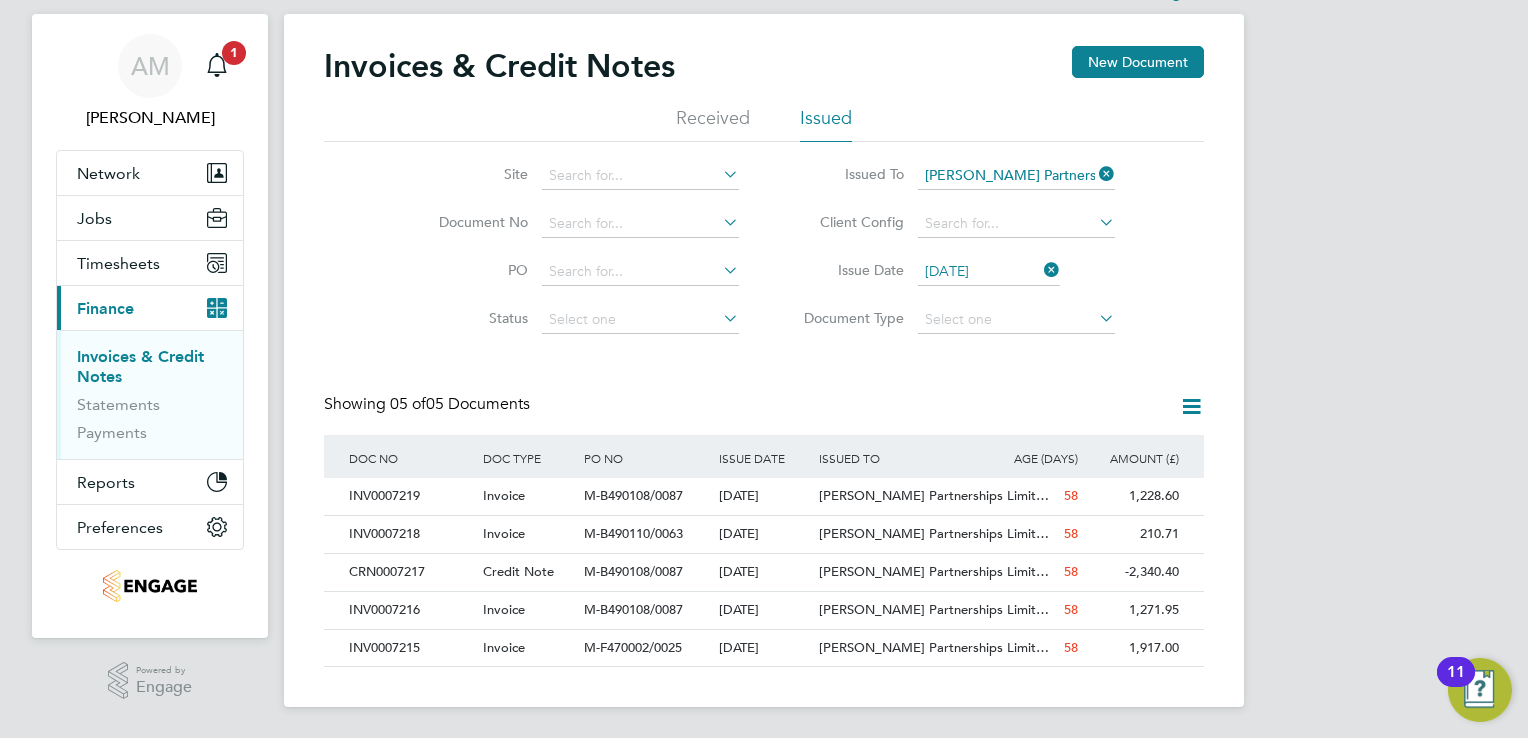 click 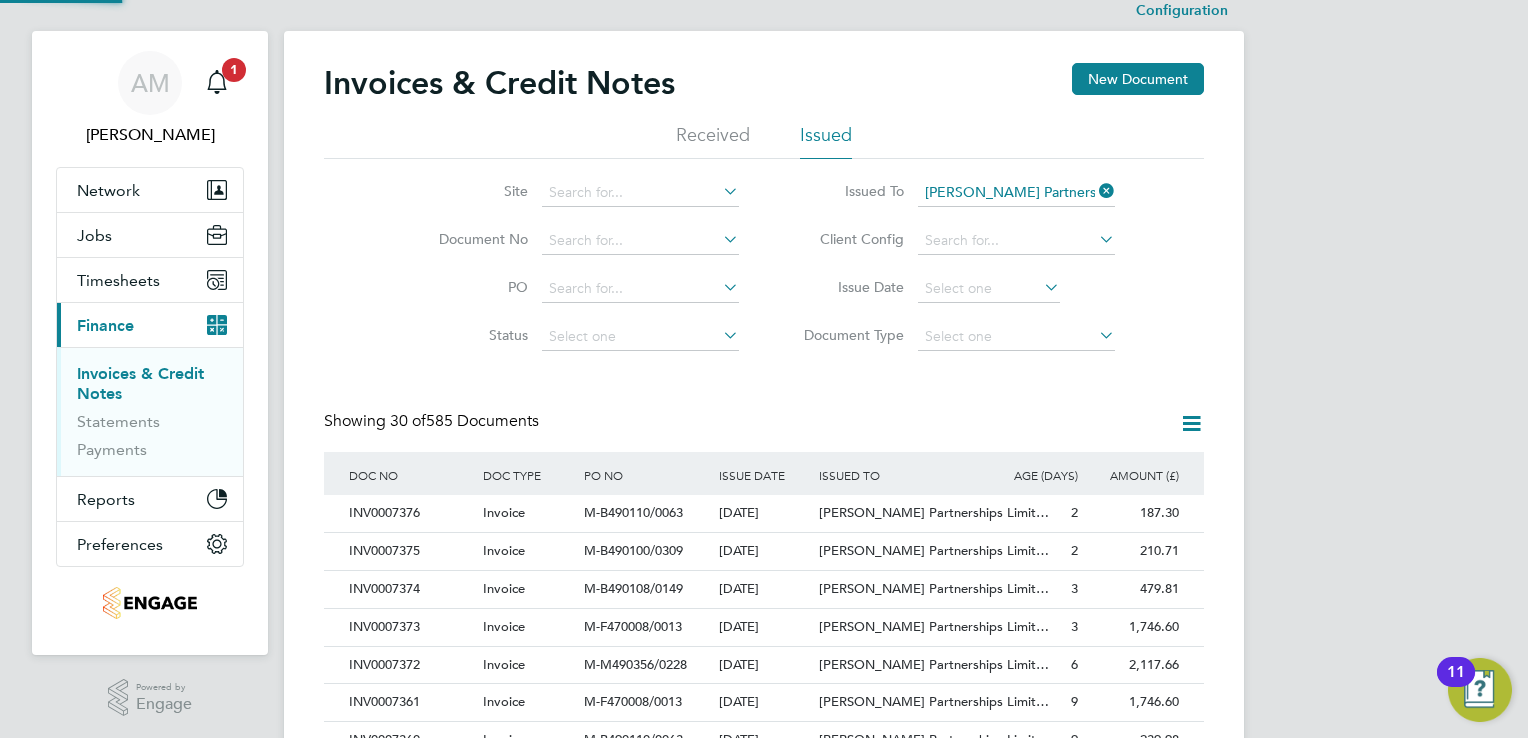 scroll, scrollTop: 42, scrollLeft: 0, axis: vertical 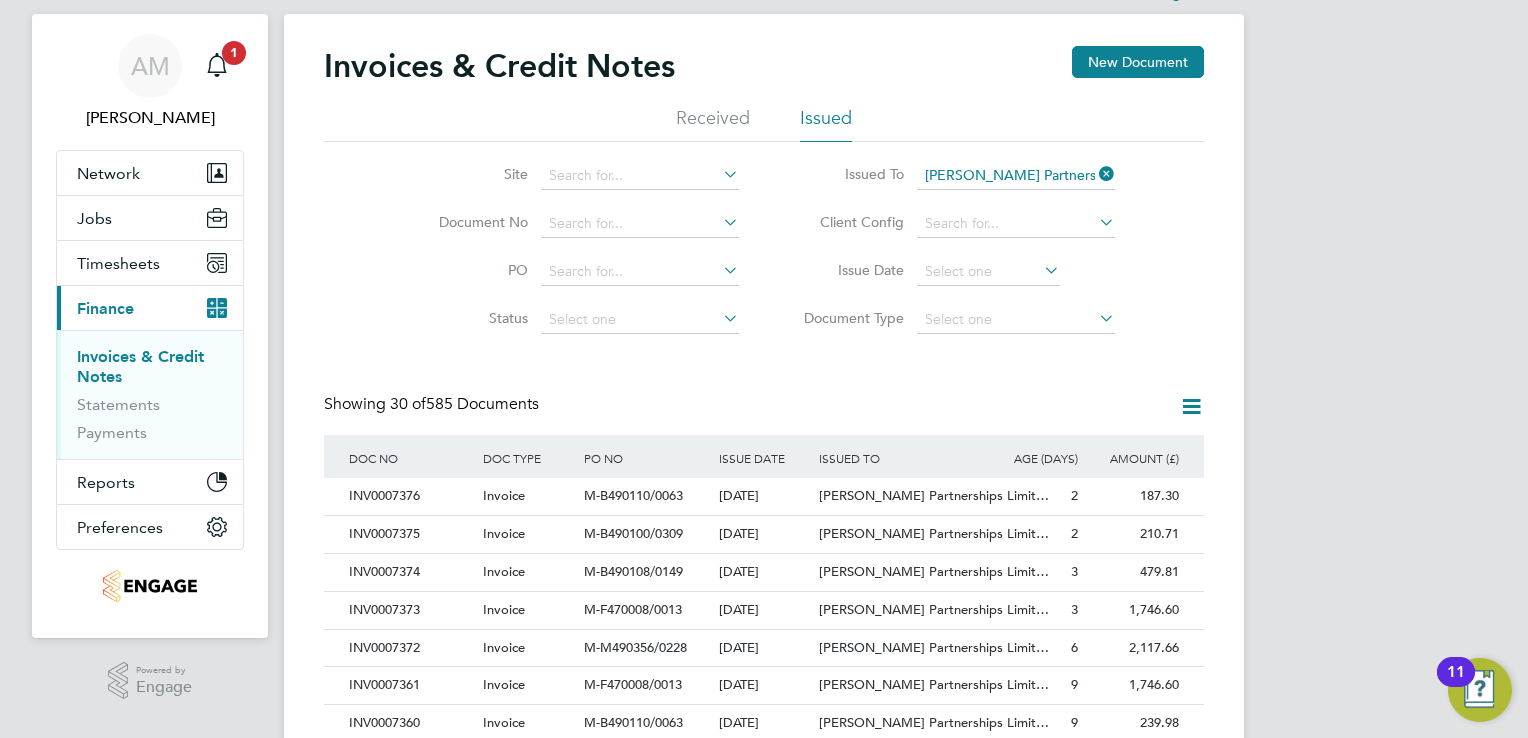click 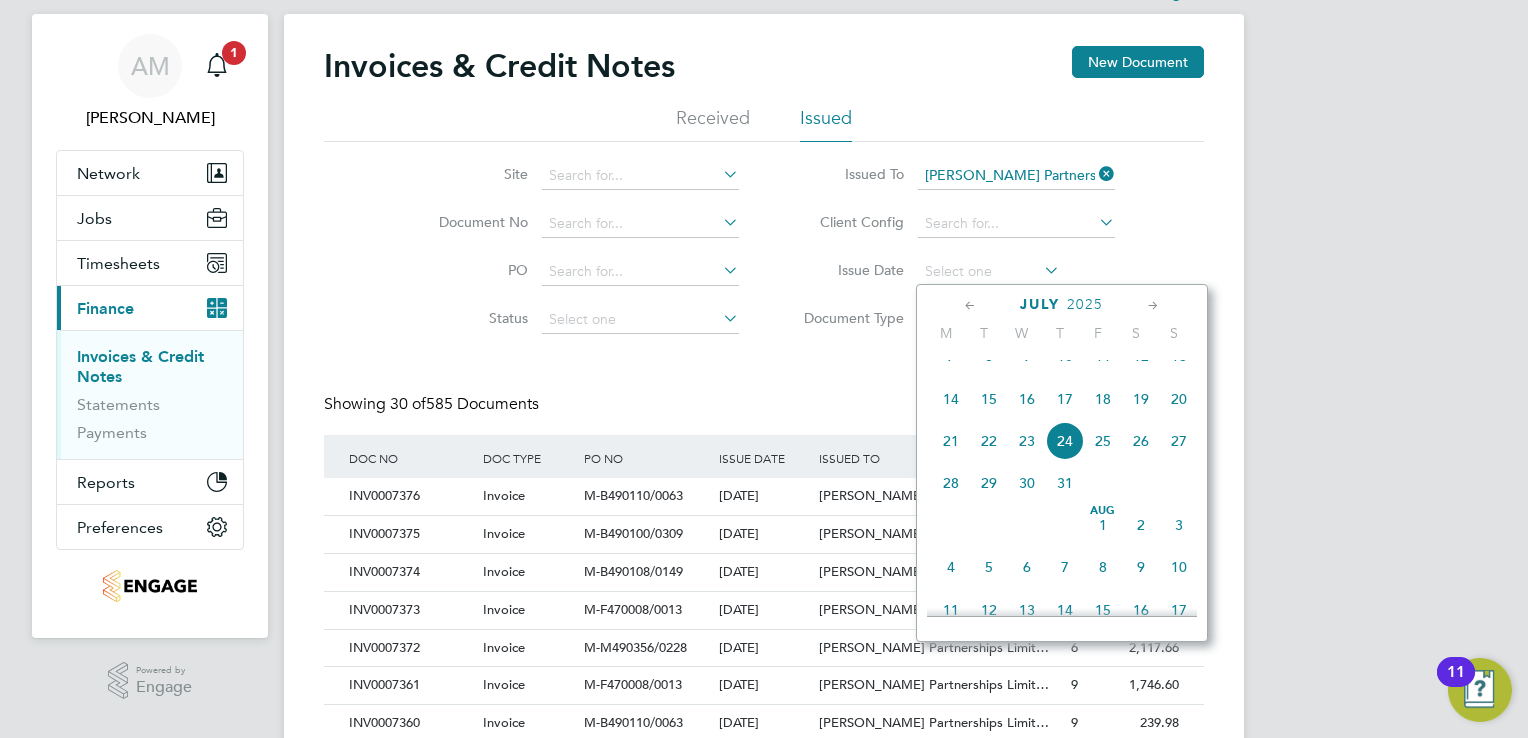 click 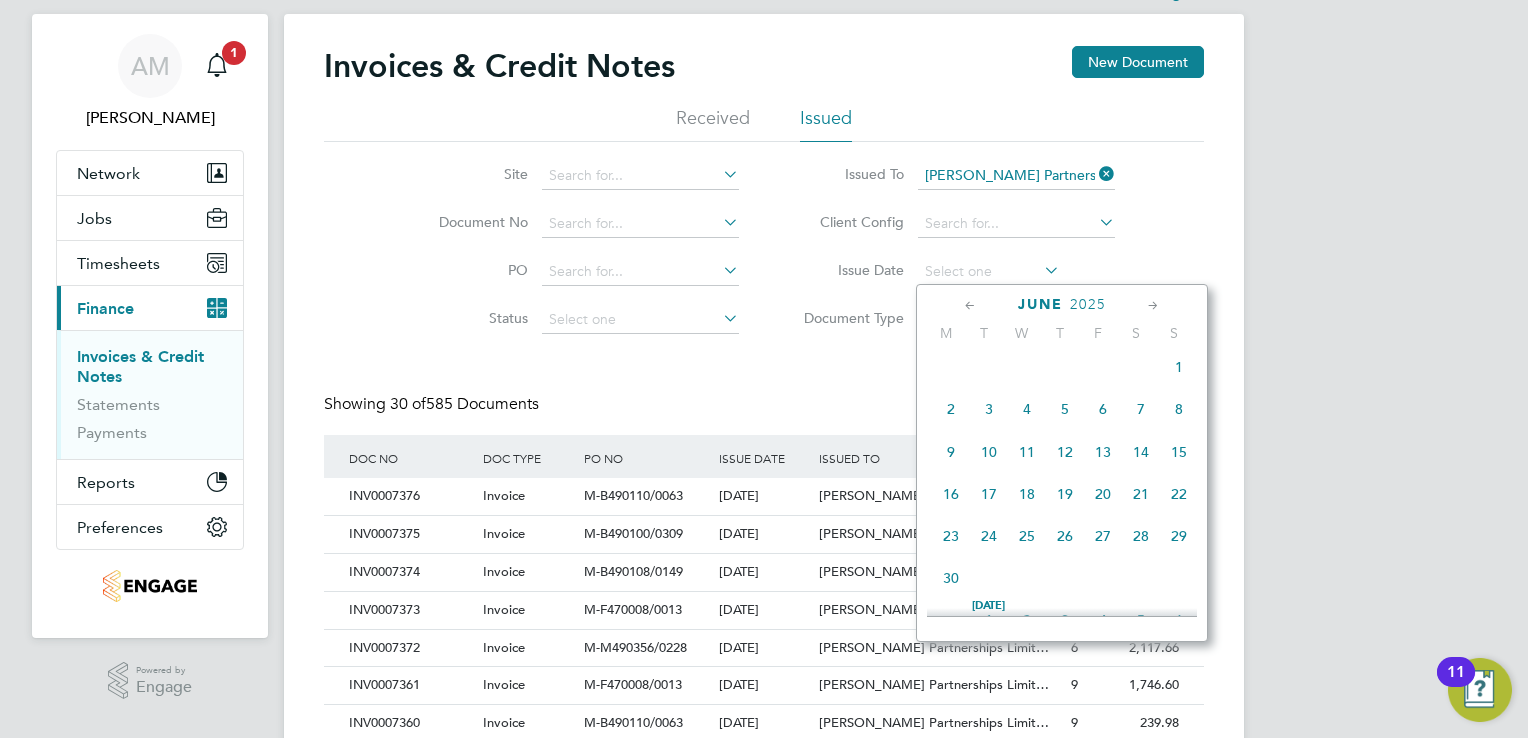 click 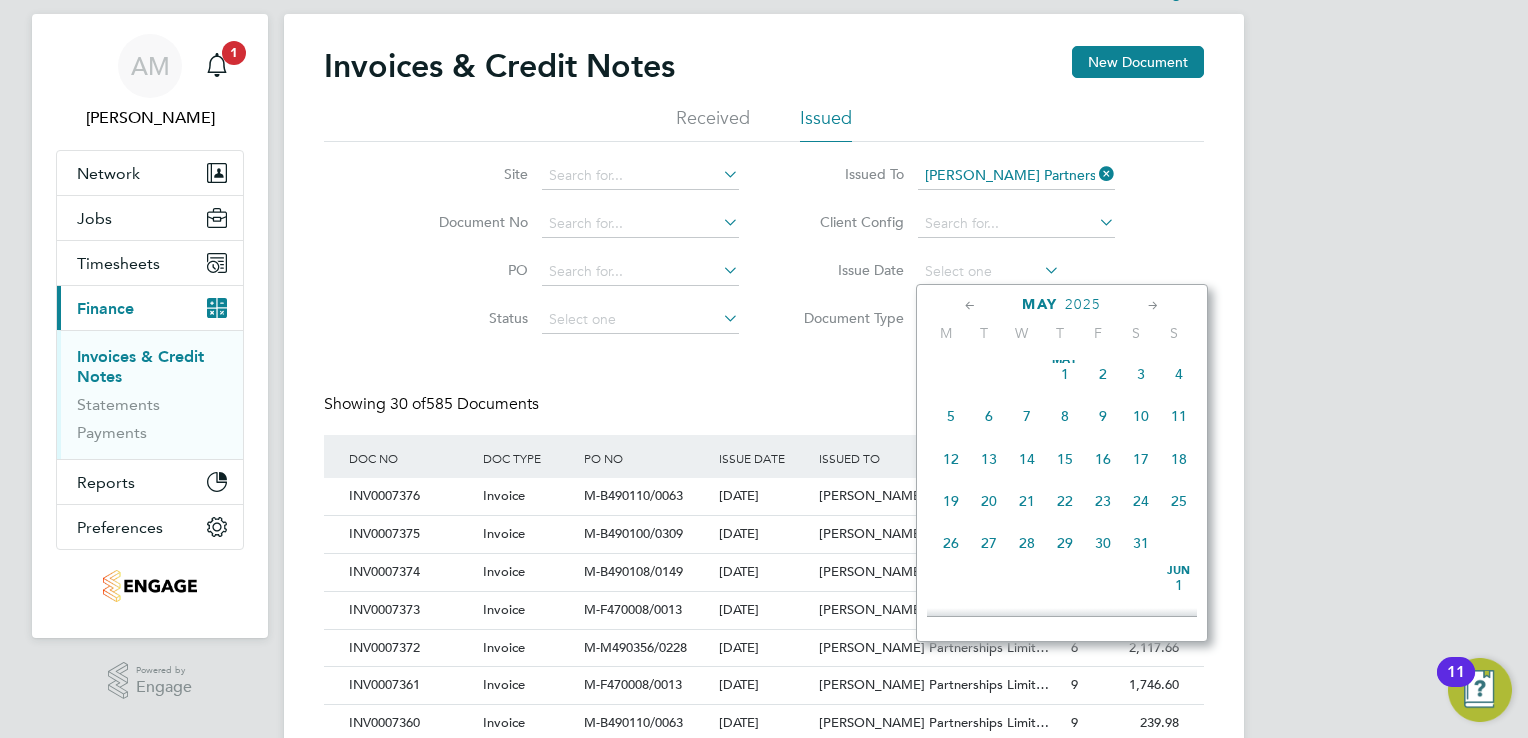 click on "28" 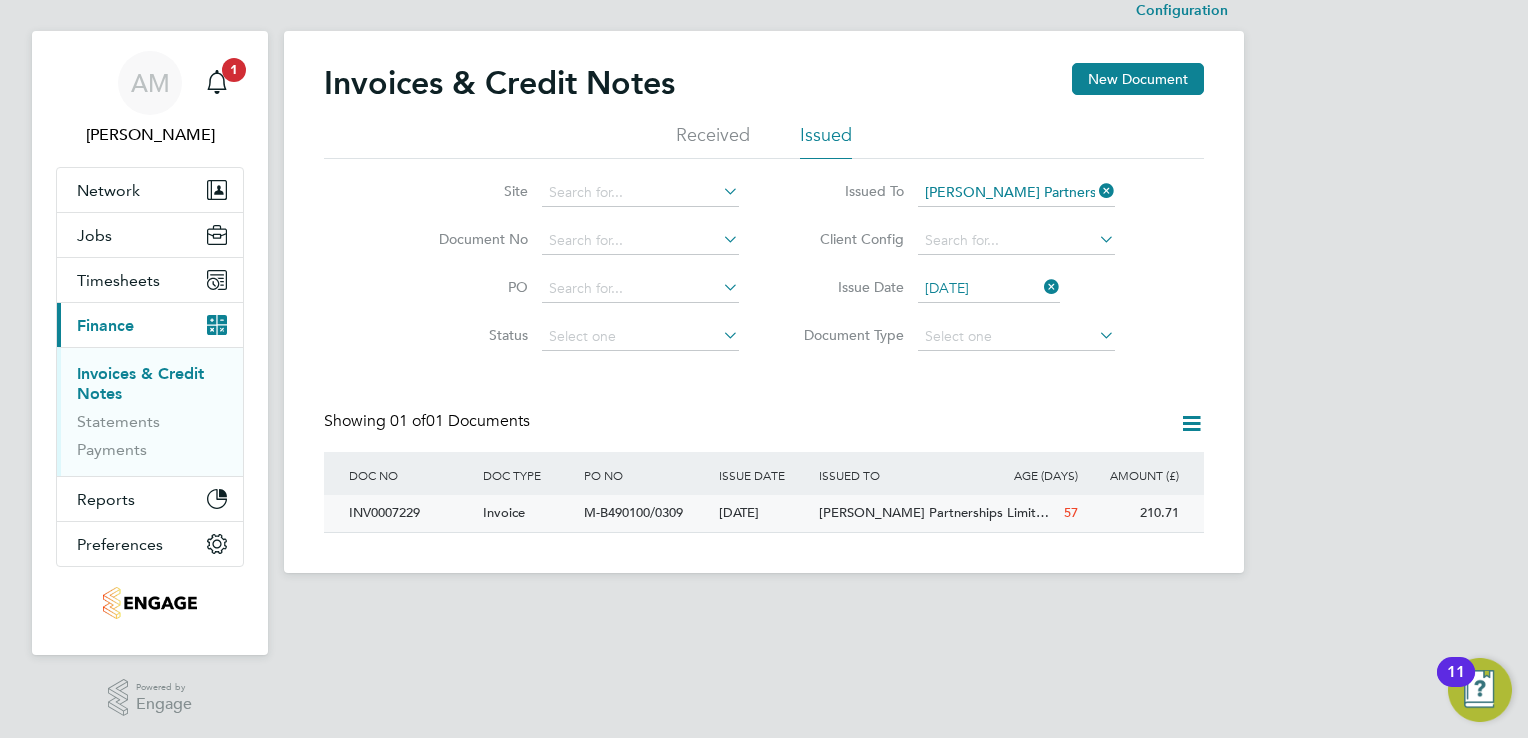 click on "INV0007229" 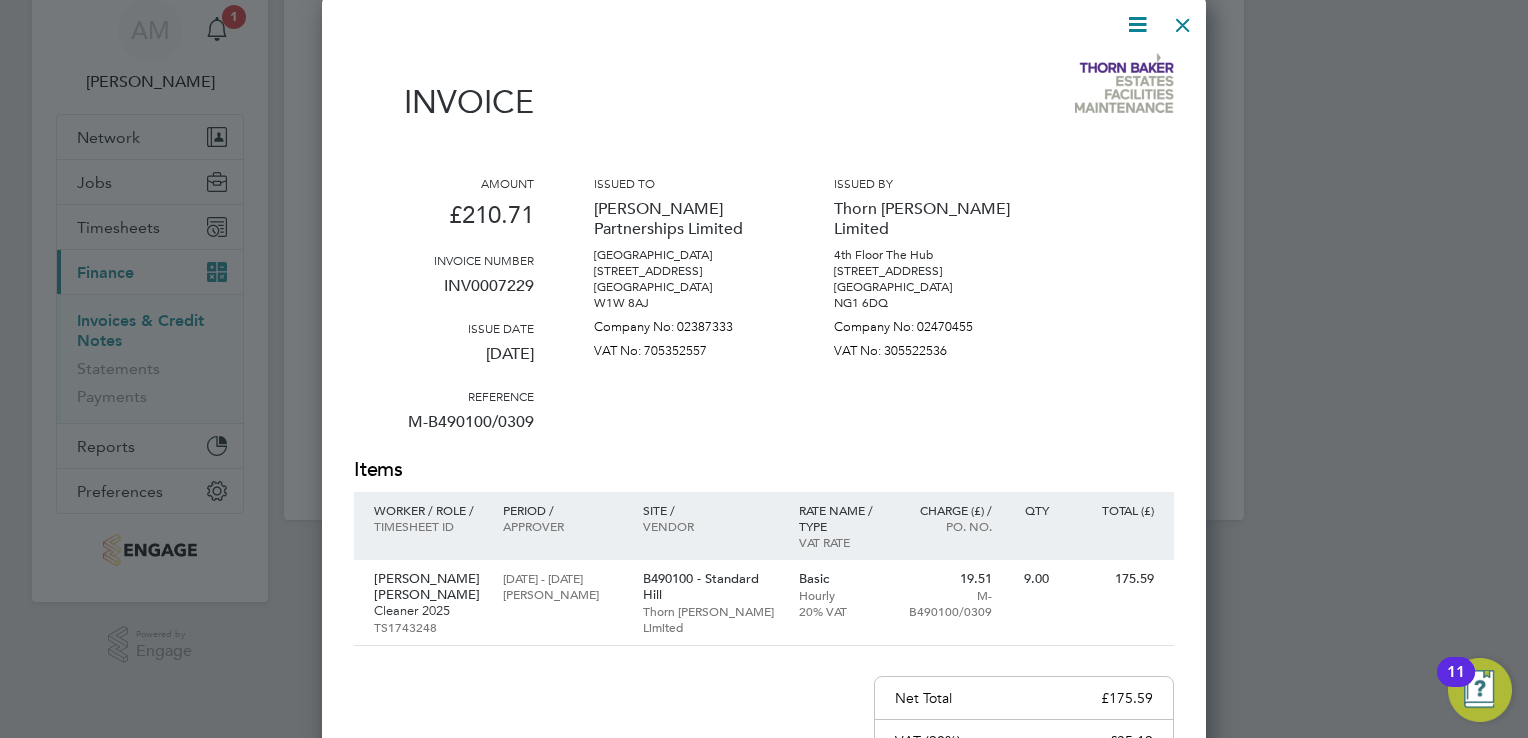 scroll, scrollTop: 0, scrollLeft: 0, axis: both 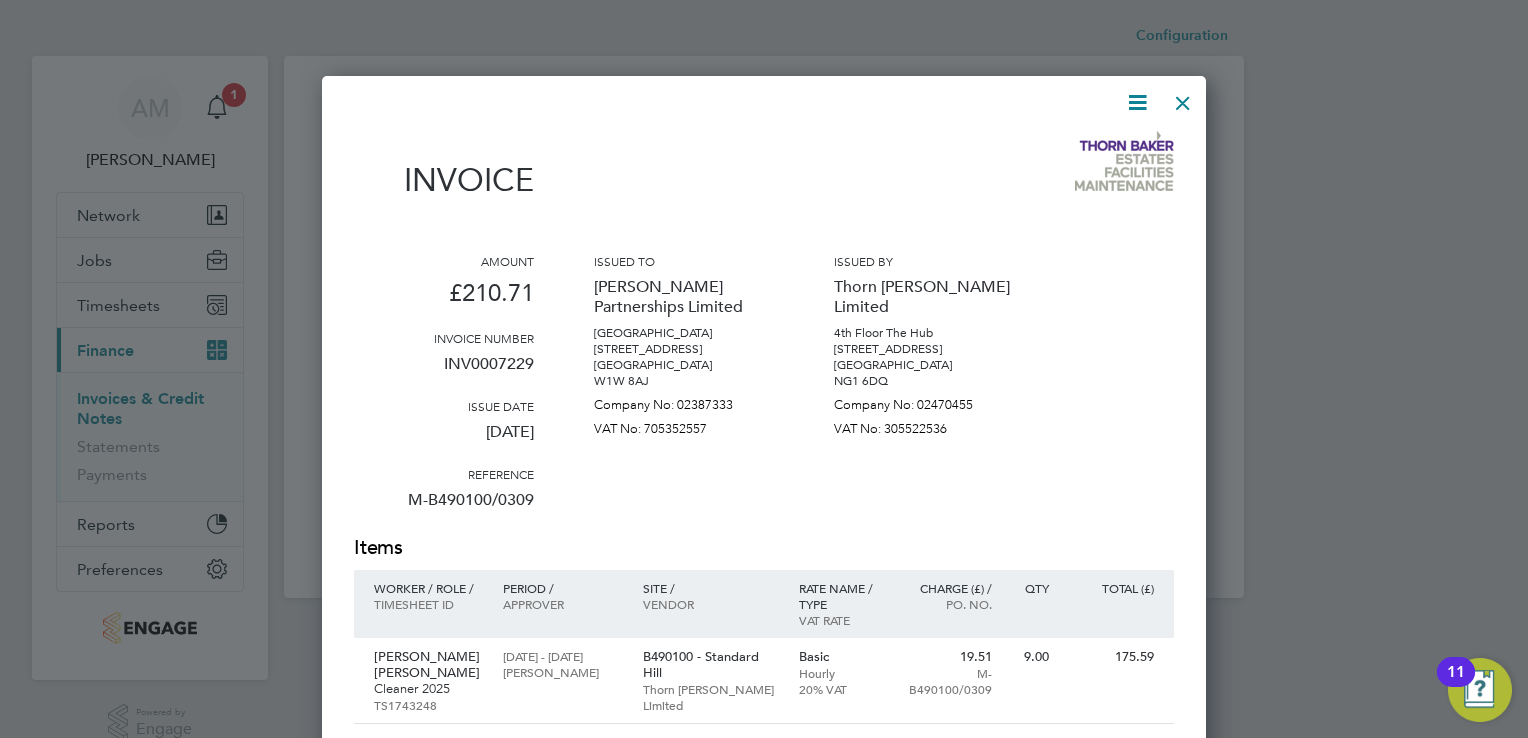 click at bounding box center (1183, 98) 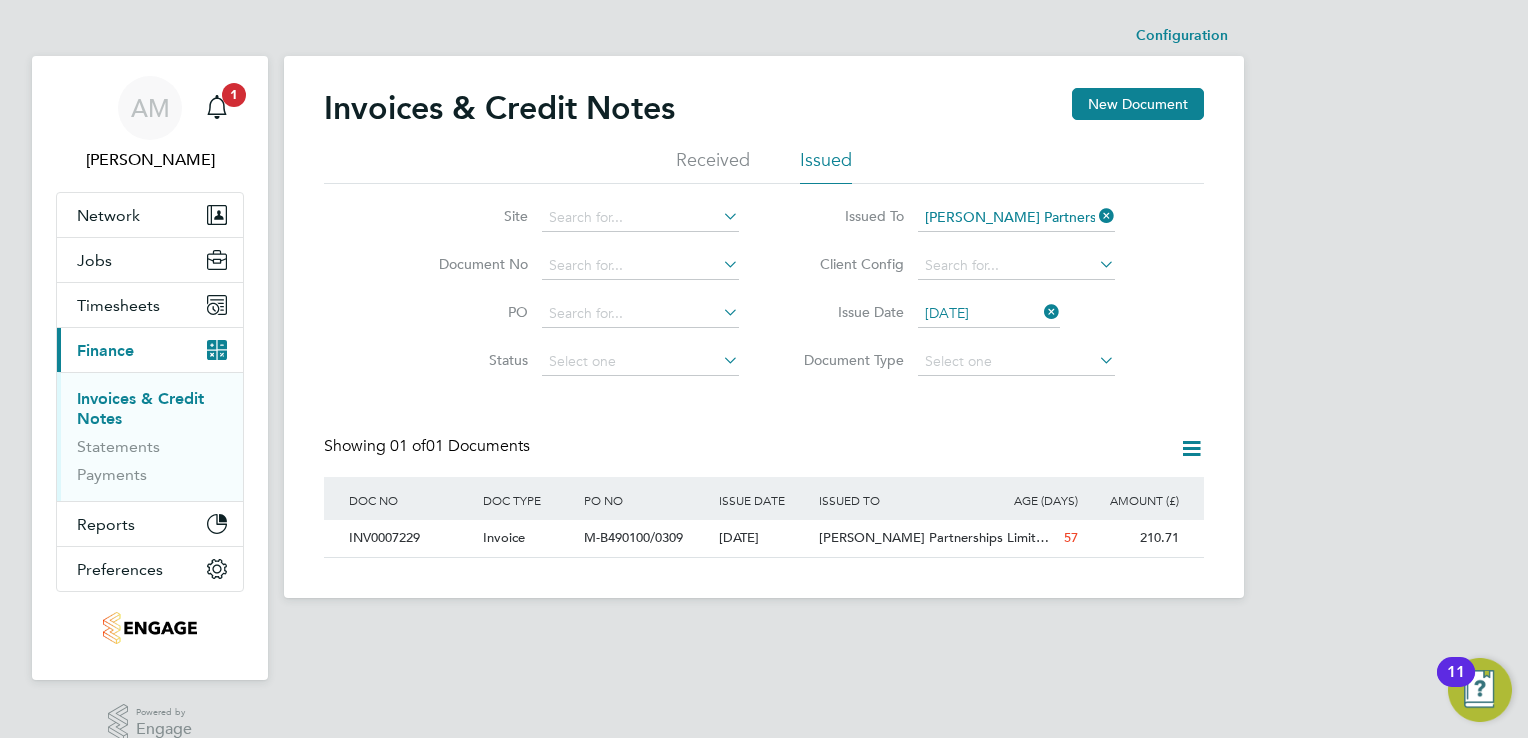 click 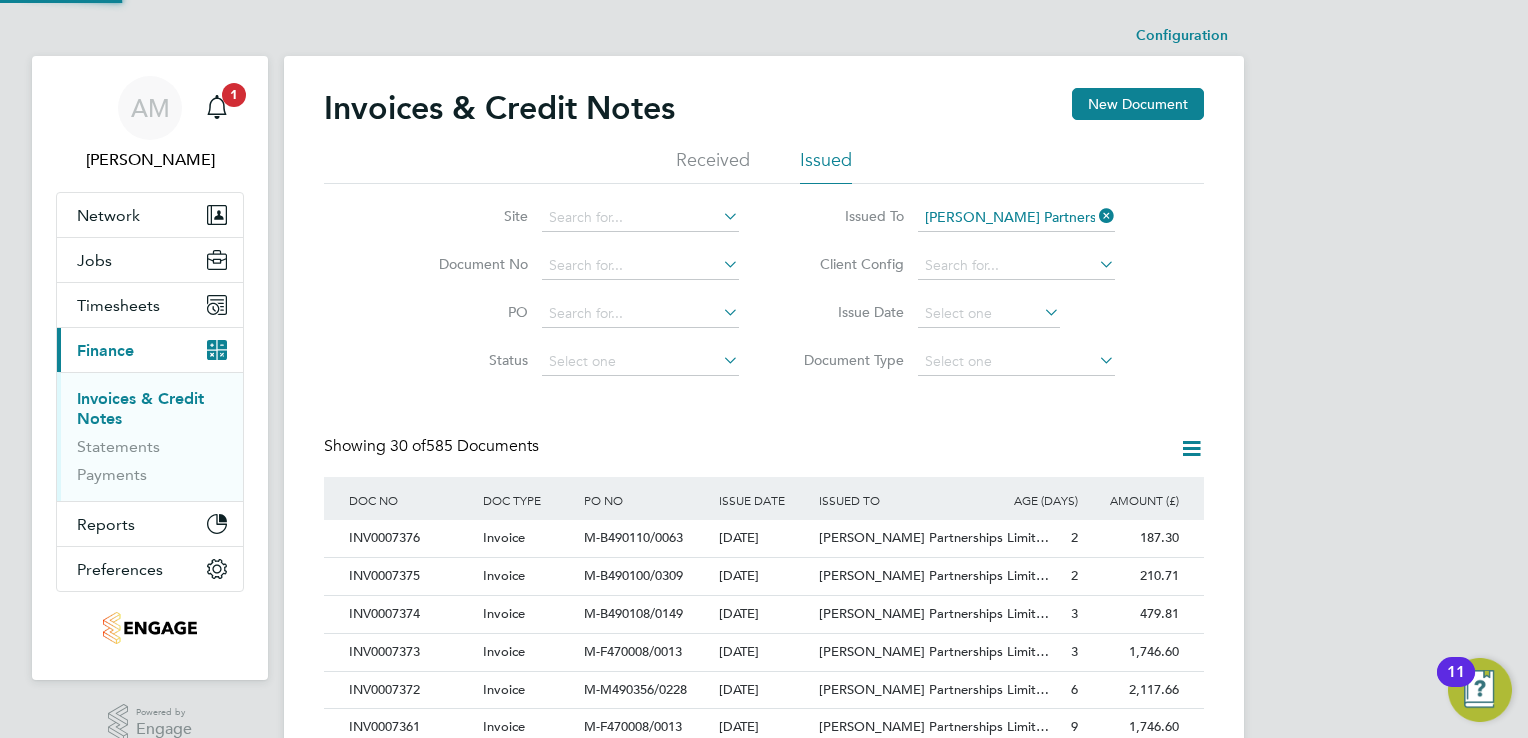 scroll, scrollTop: 10, scrollLeft: 9, axis: both 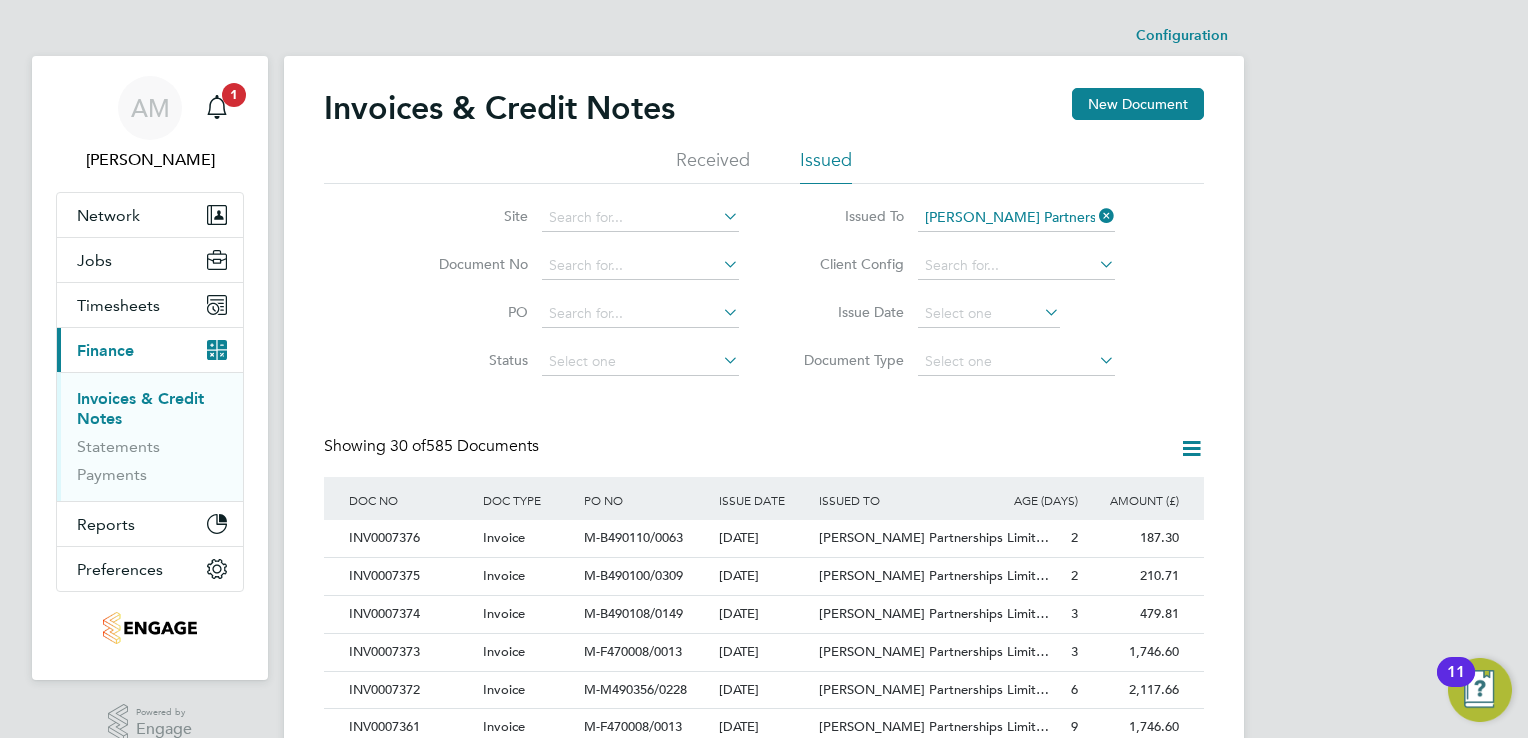click 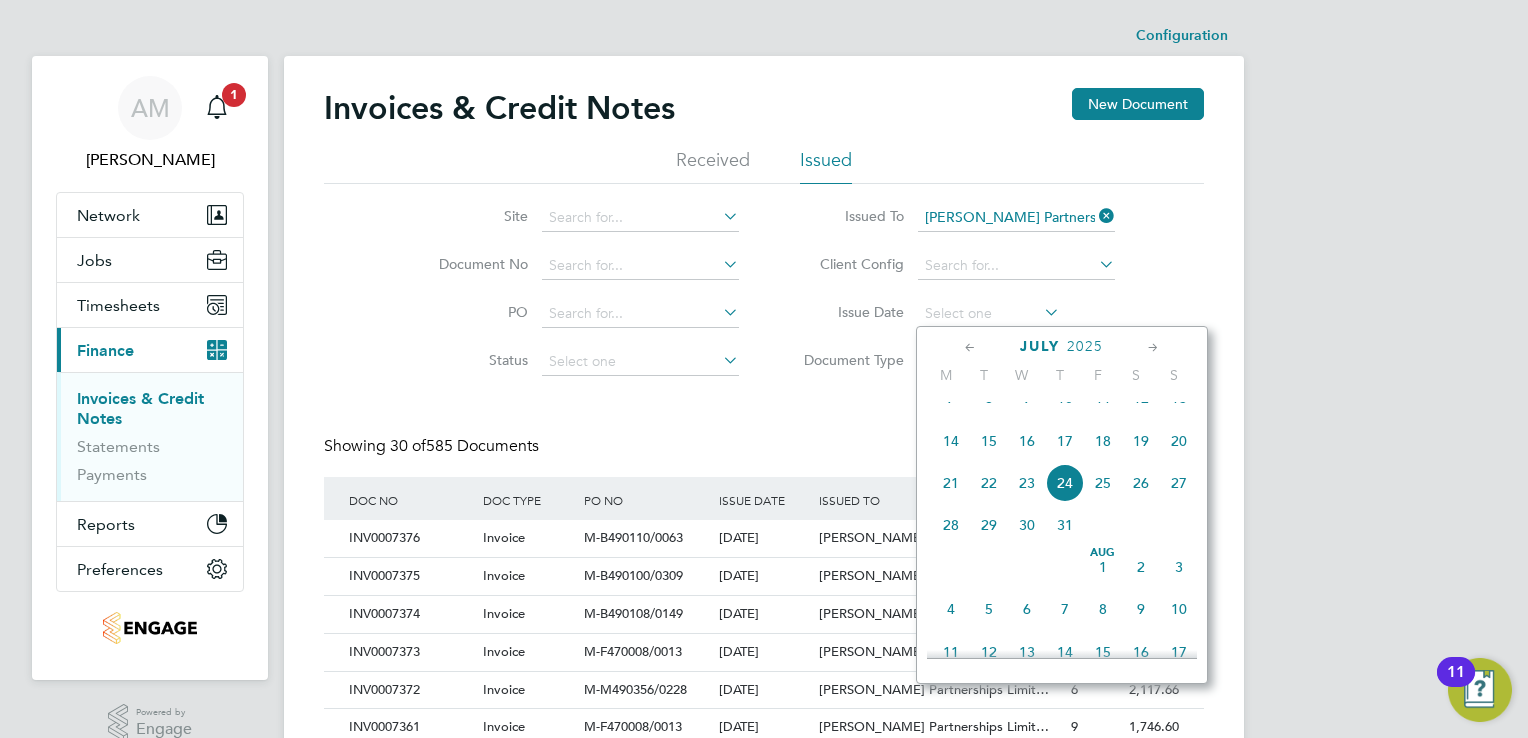click 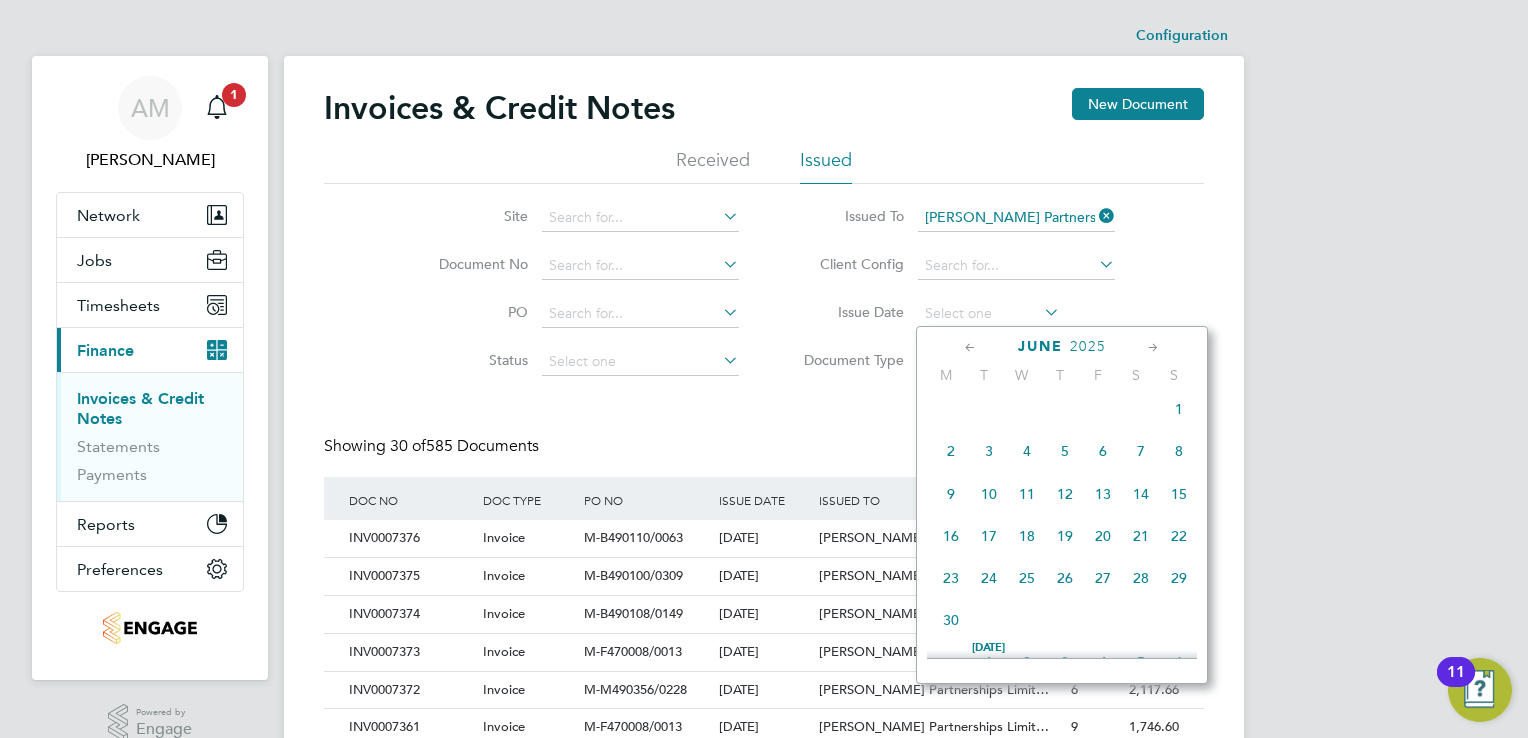 click 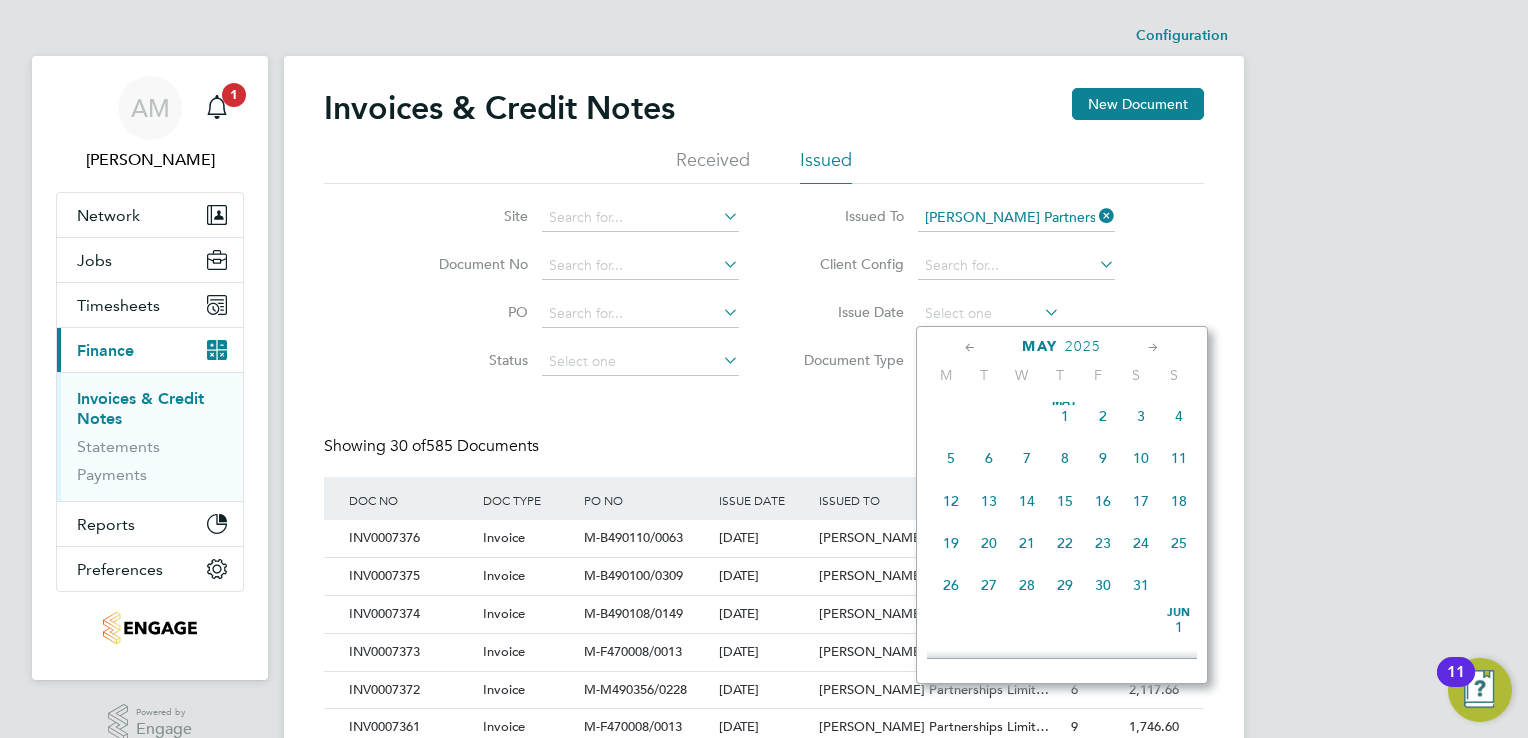 click on "29" 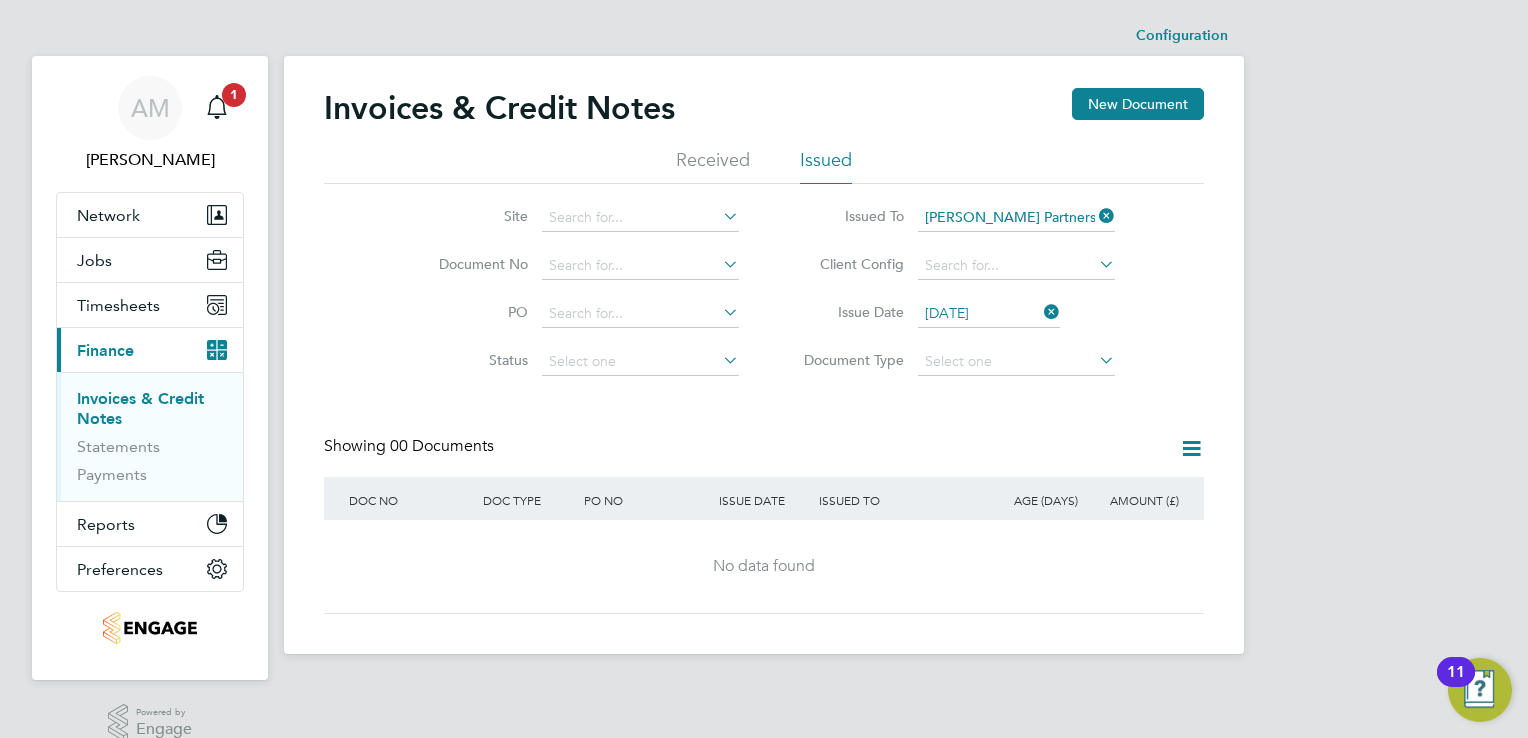 click 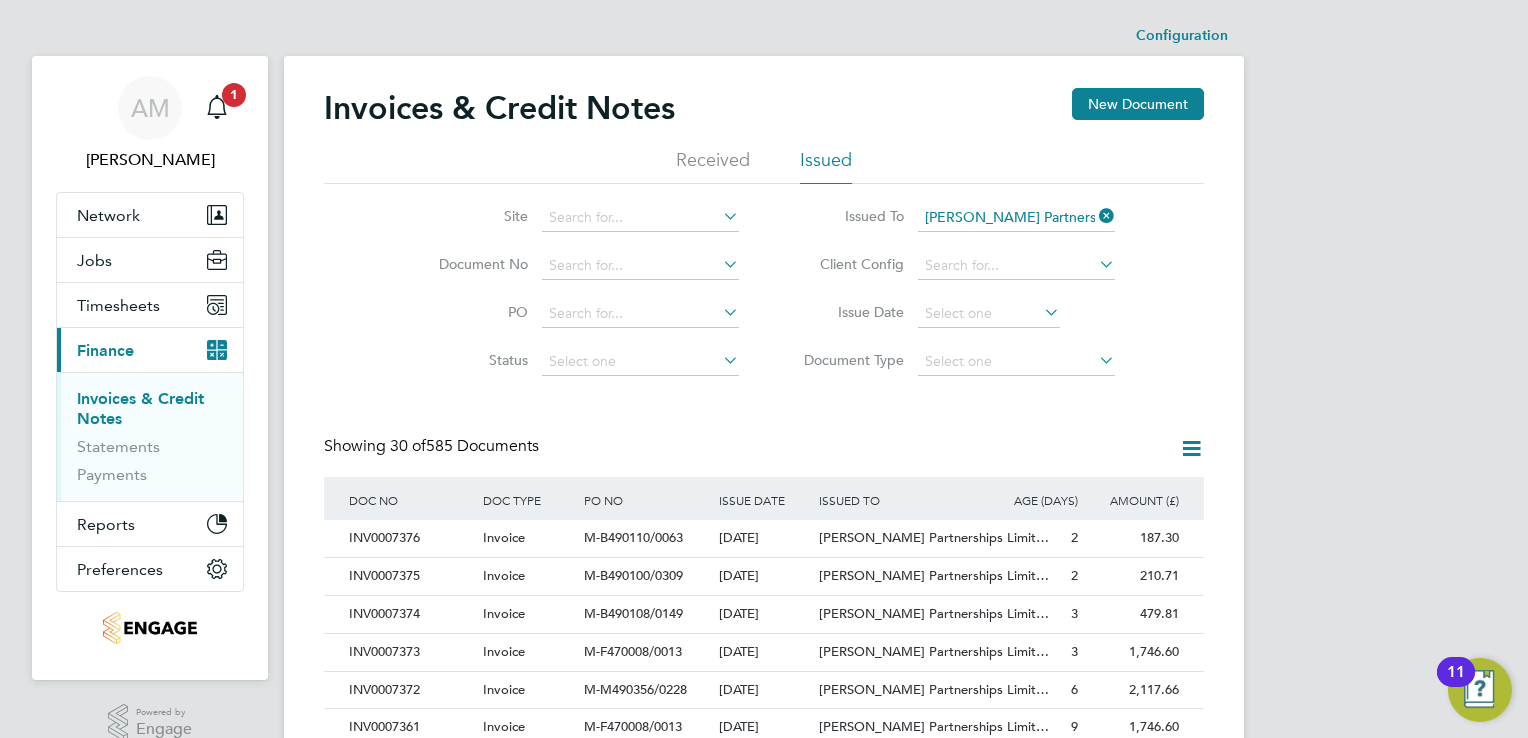 click 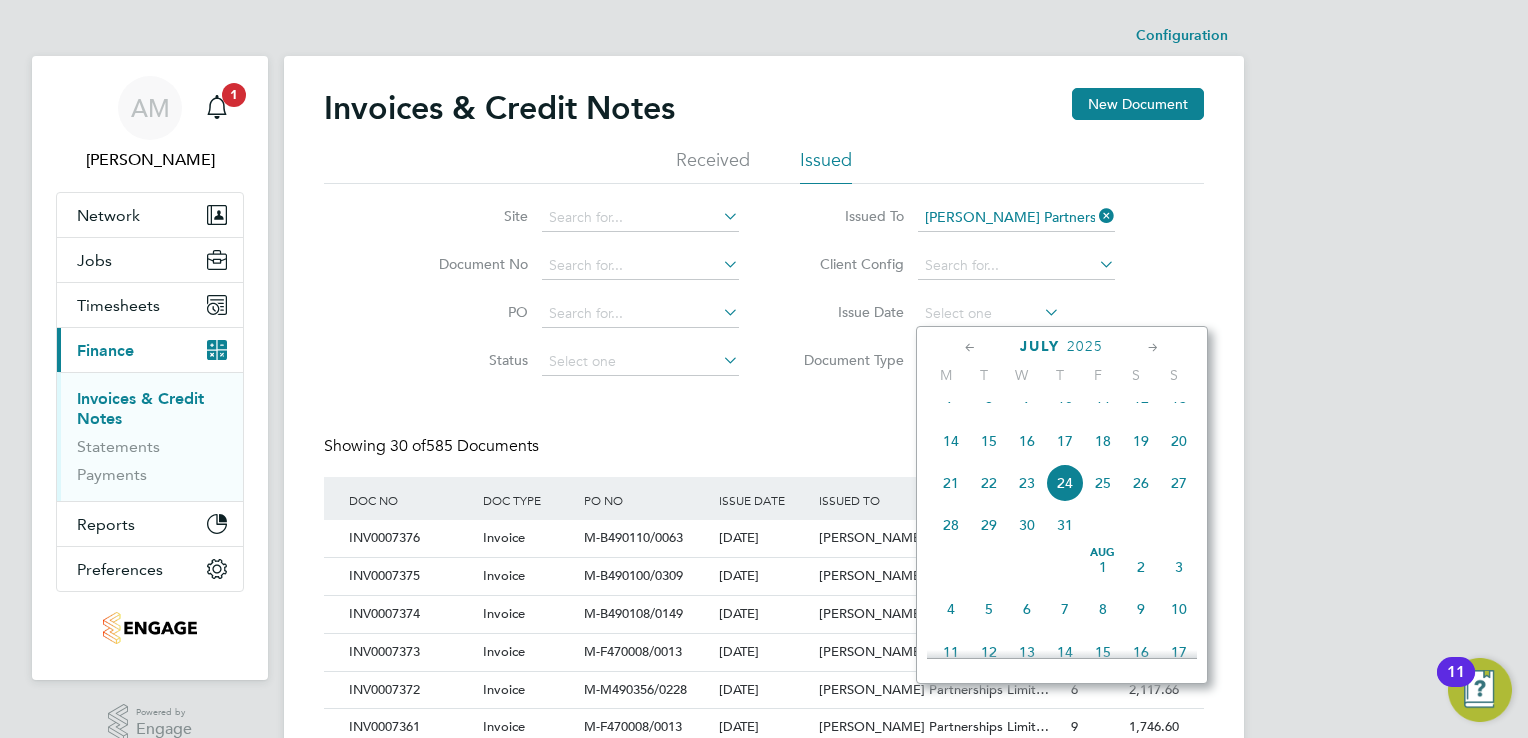 click 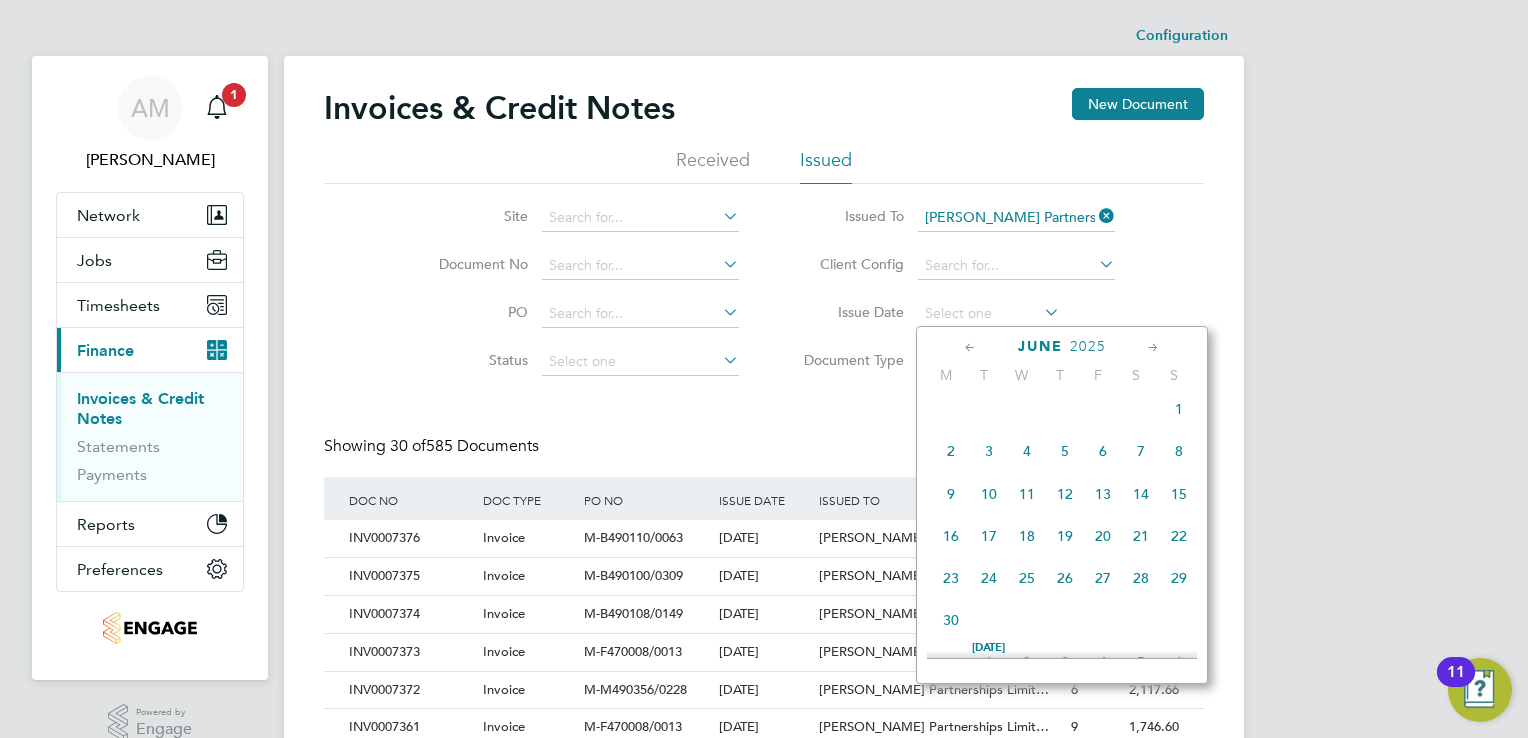 click 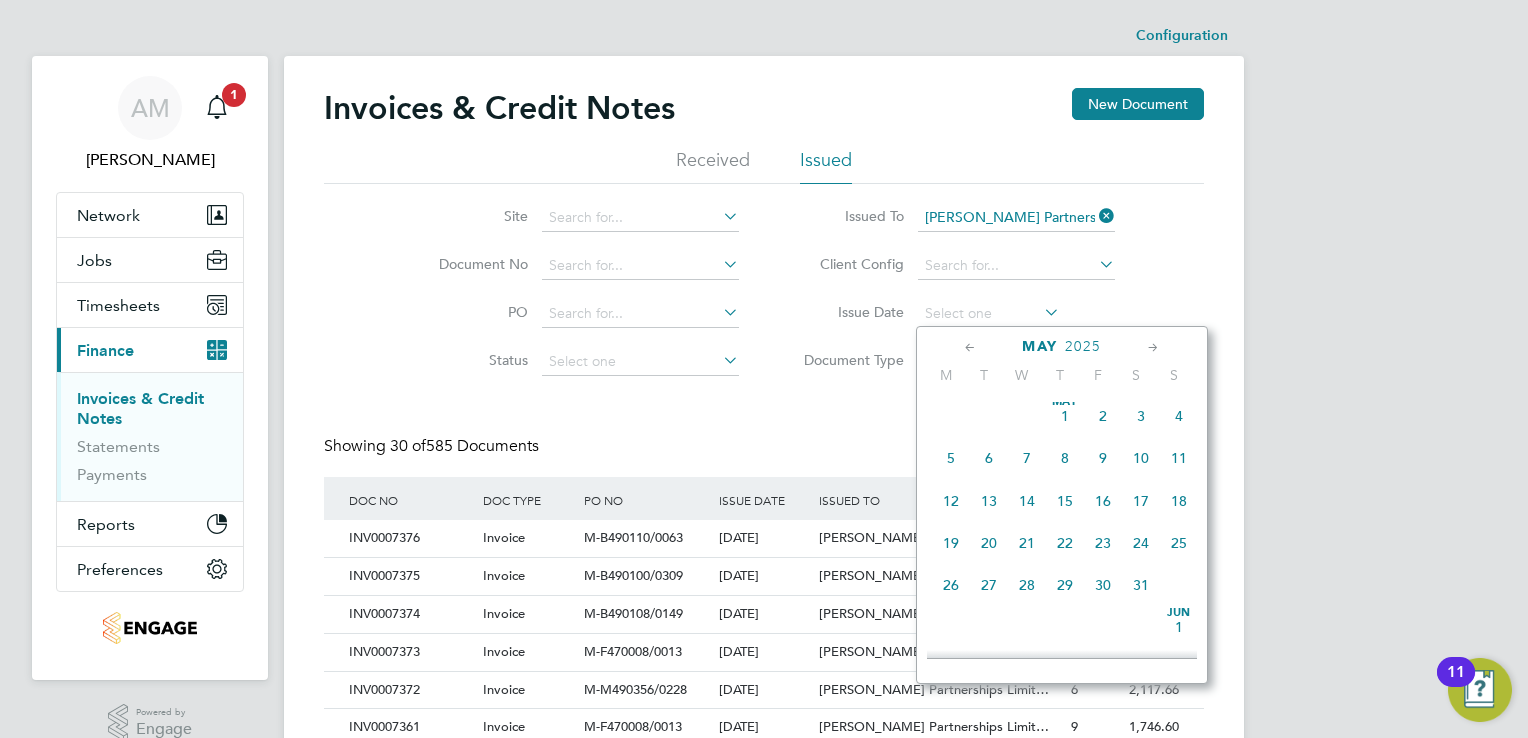 click on "30" 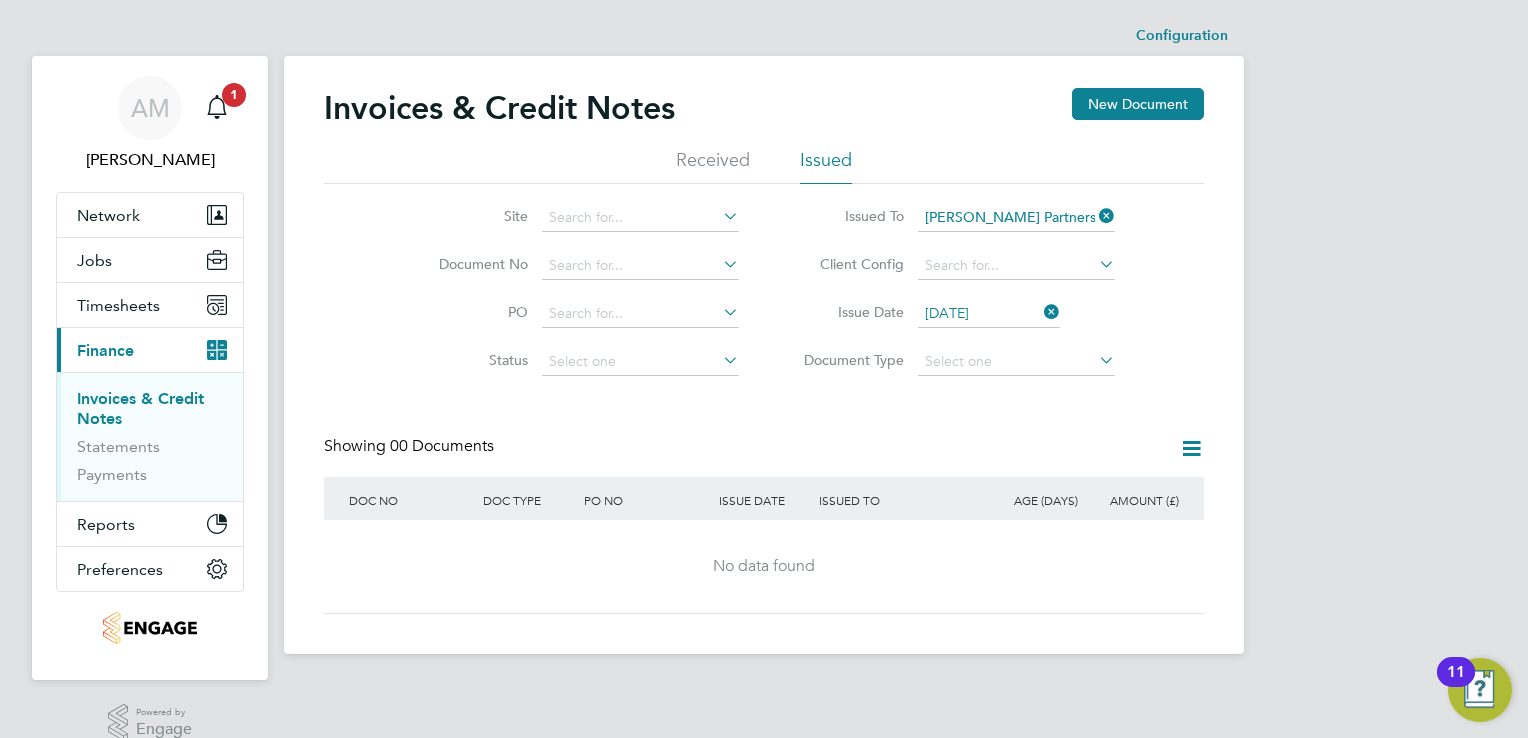 click 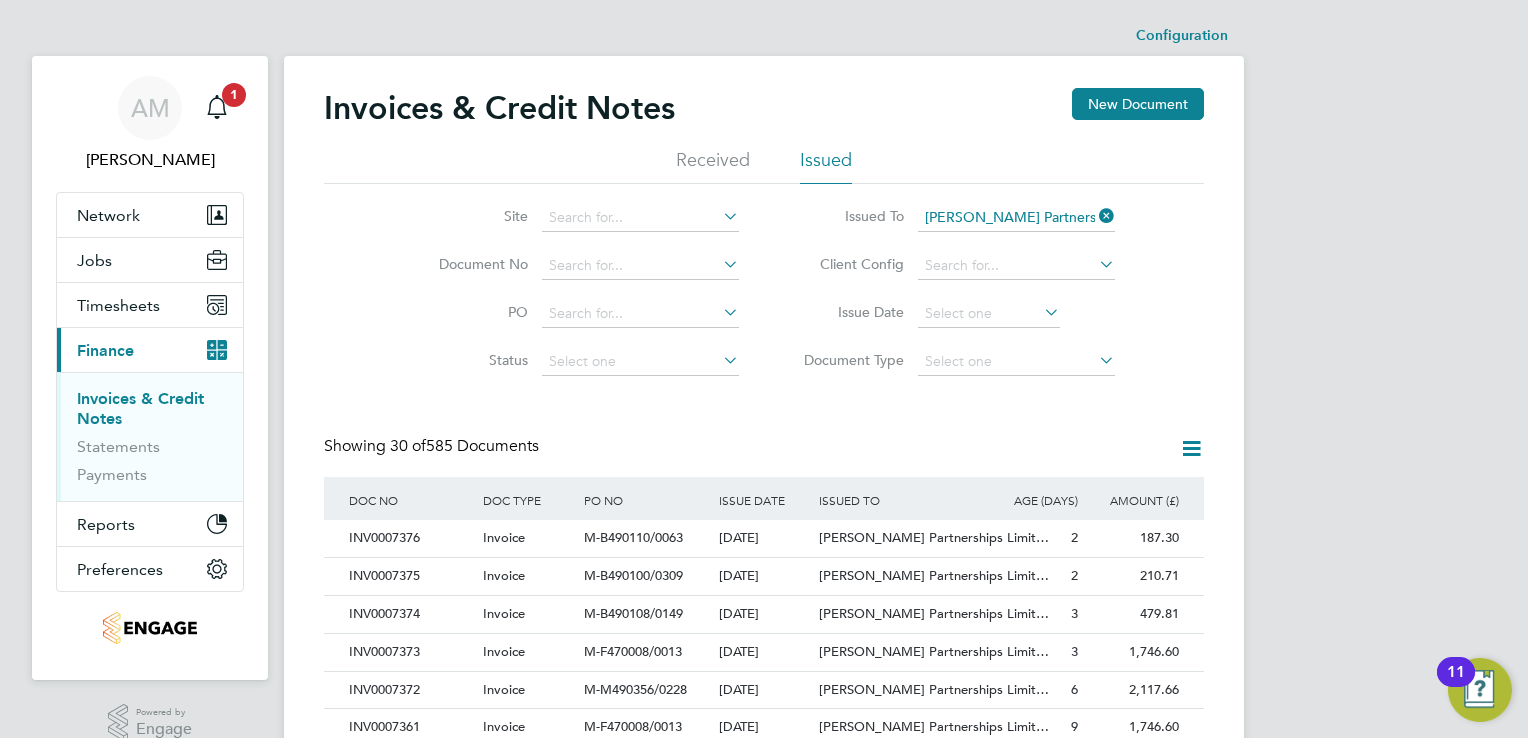 click 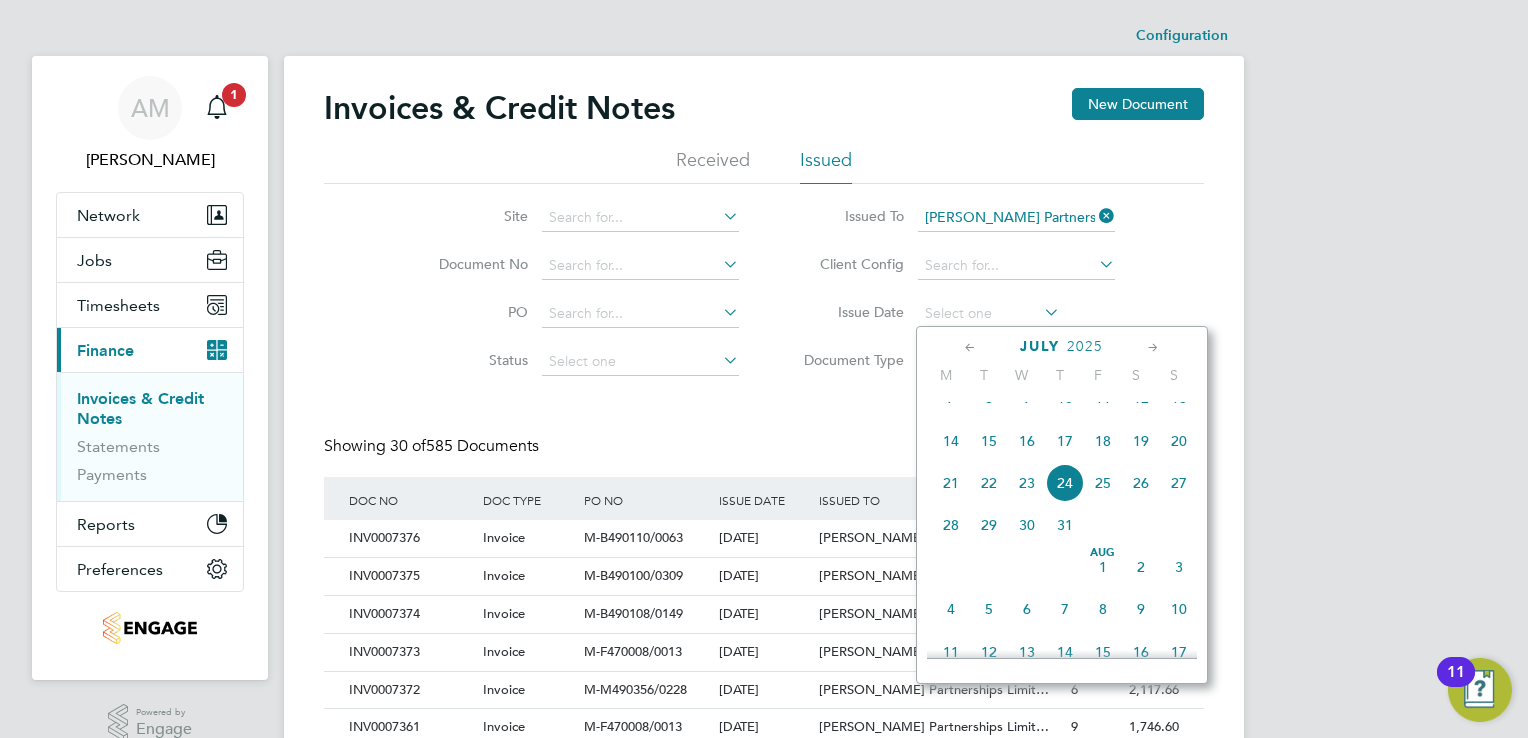 click 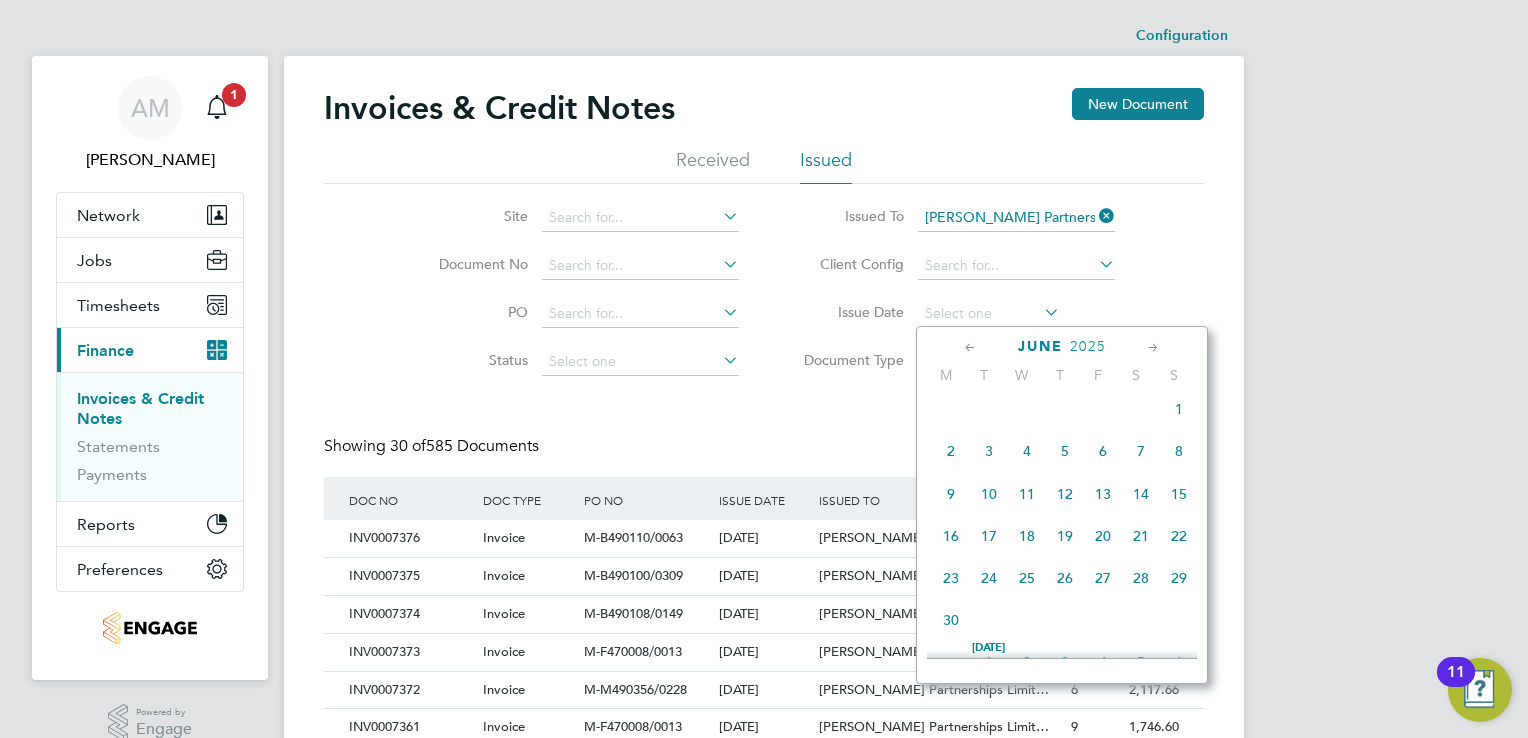 click on "2" 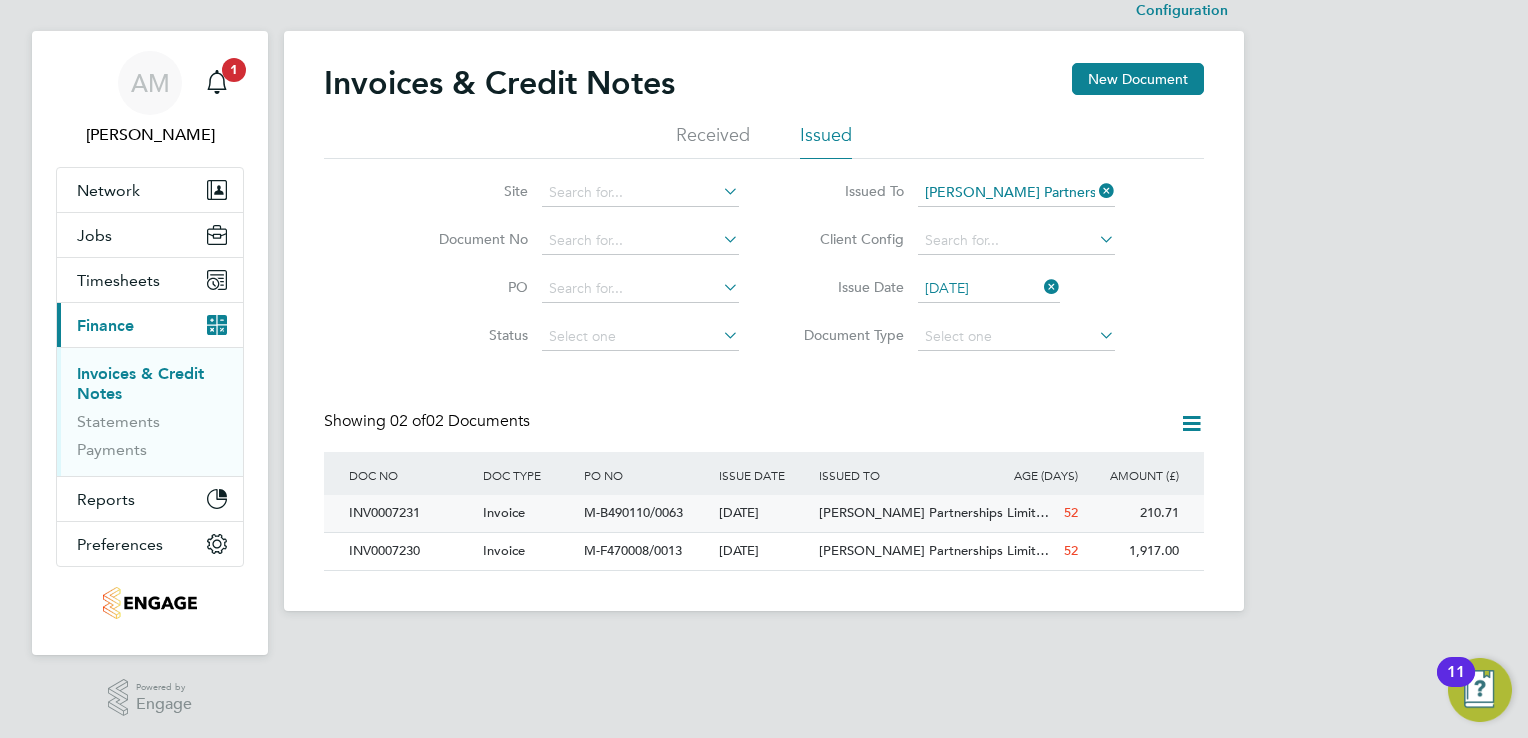 click on "INV0007231" 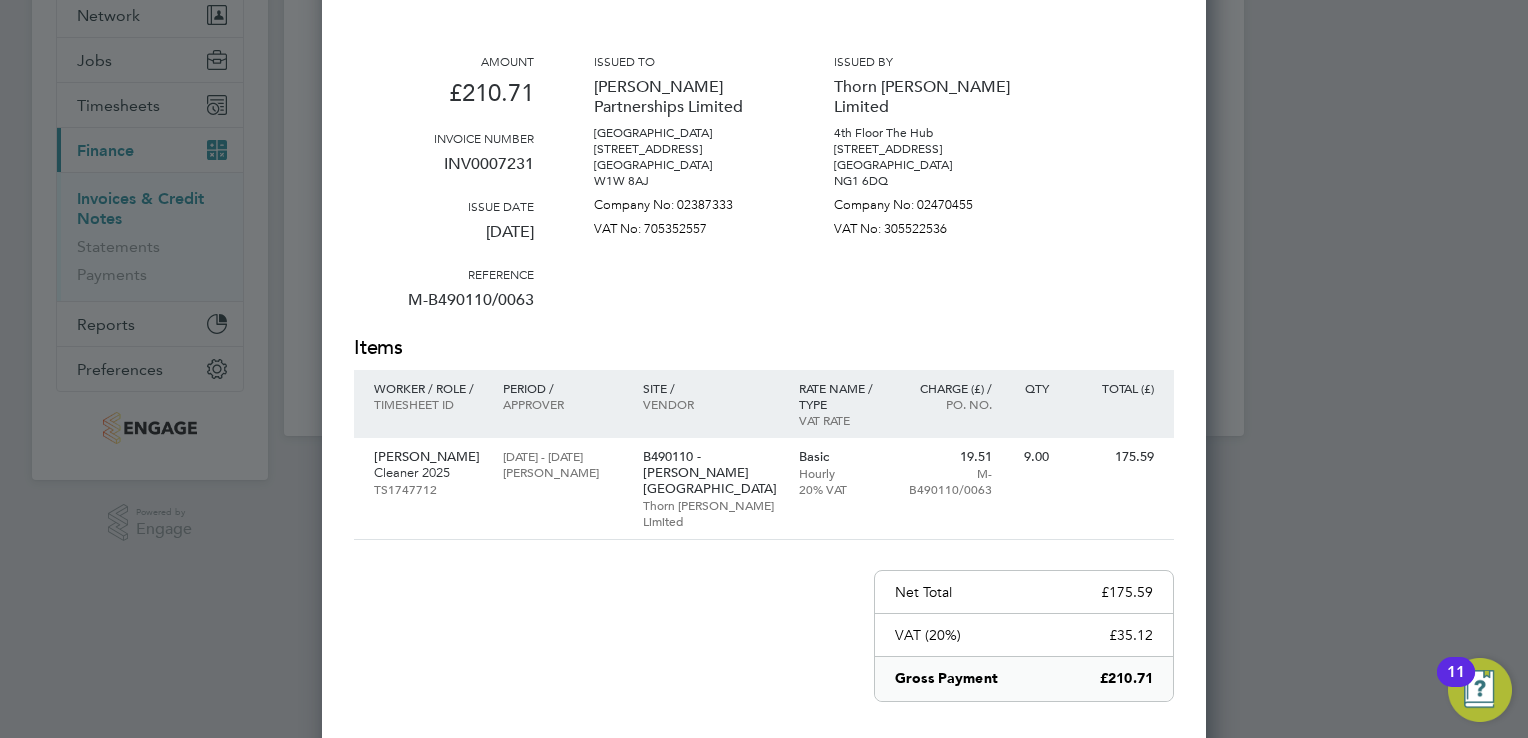 click on "INV0007231" at bounding box center [444, 172] 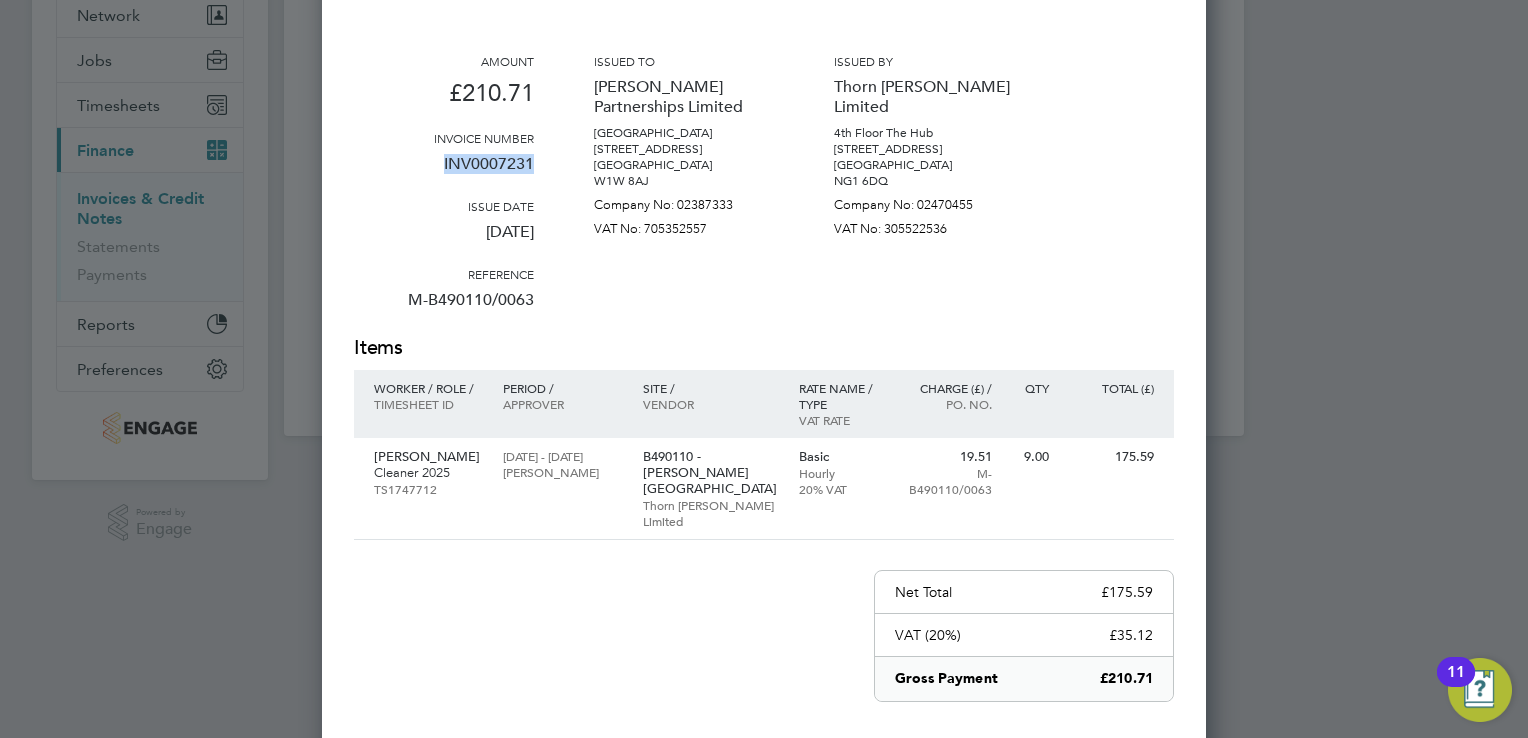 drag, startPoint x: 446, startPoint y: 162, endPoint x: 533, endPoint y: 176, distance: 88.11924 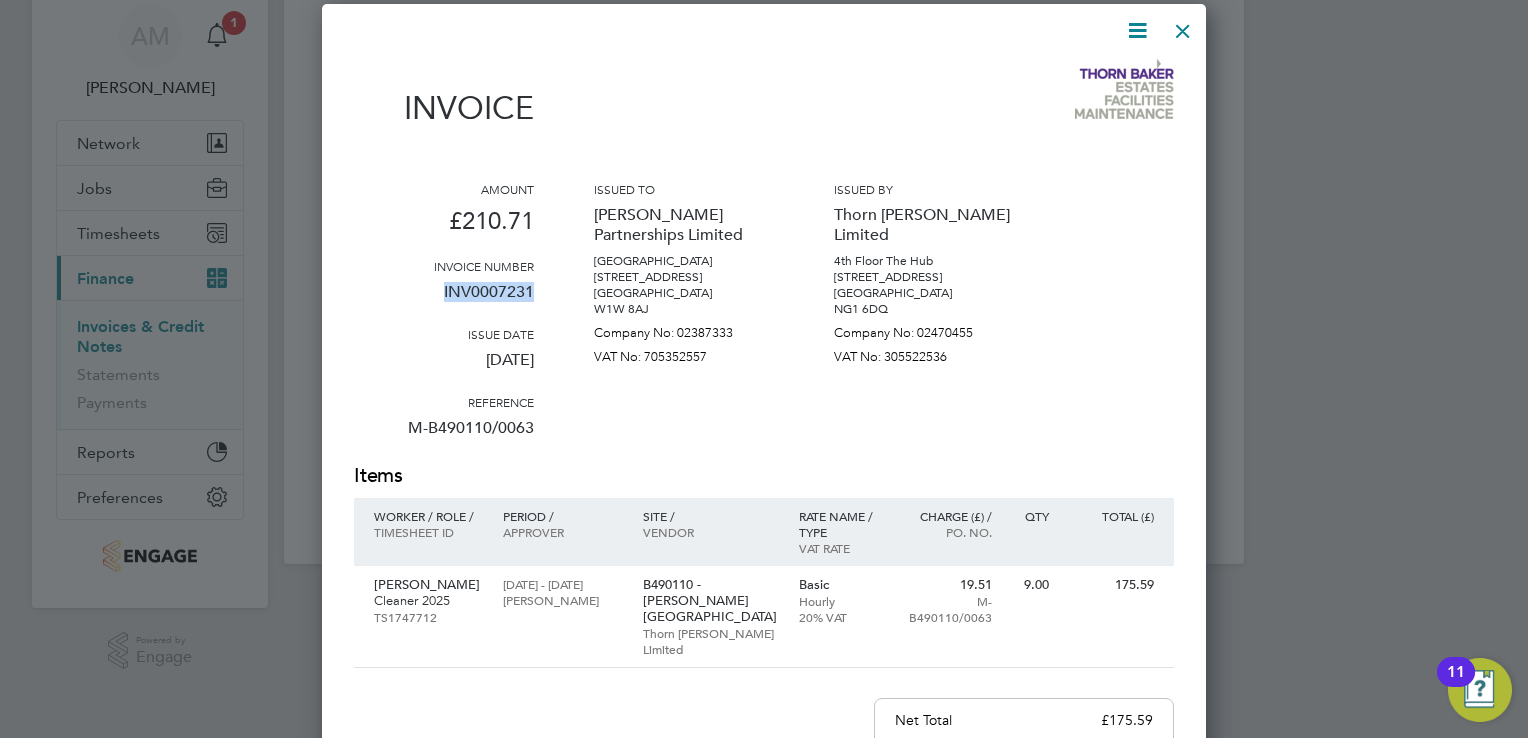 scroll, scrollTop: 0, scrollLeft: 0, axis: both 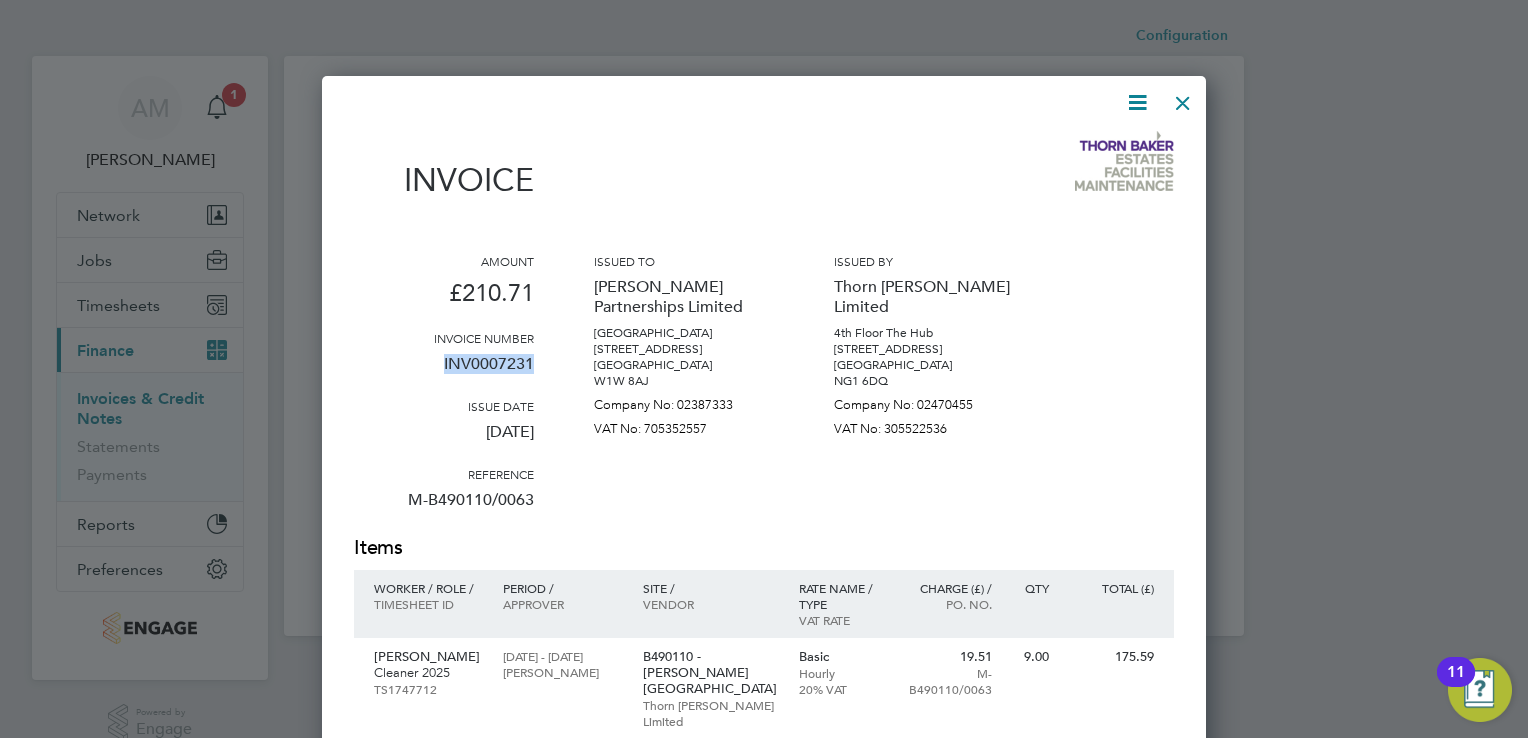 click at bounding box center (1183, 98) 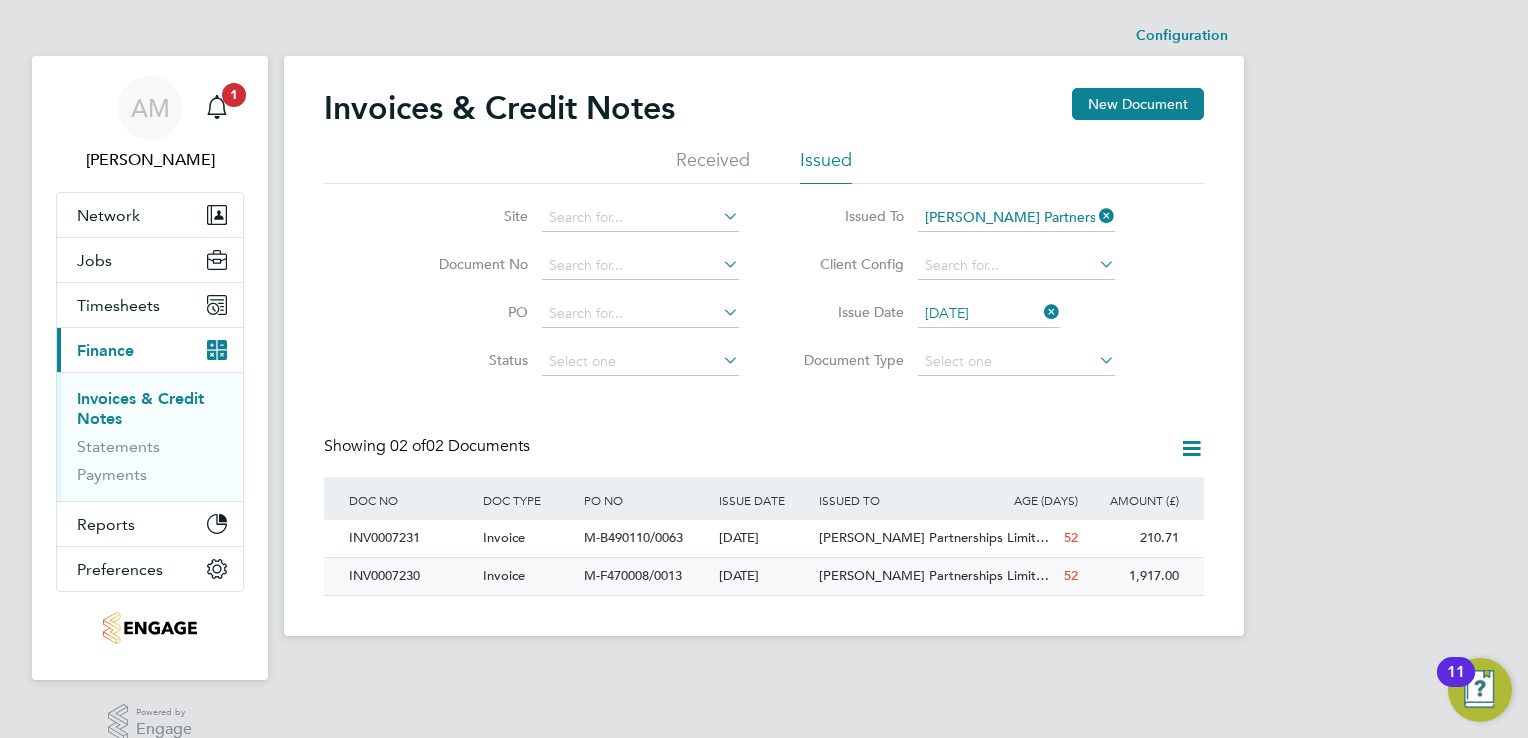 click on "INV0007230" 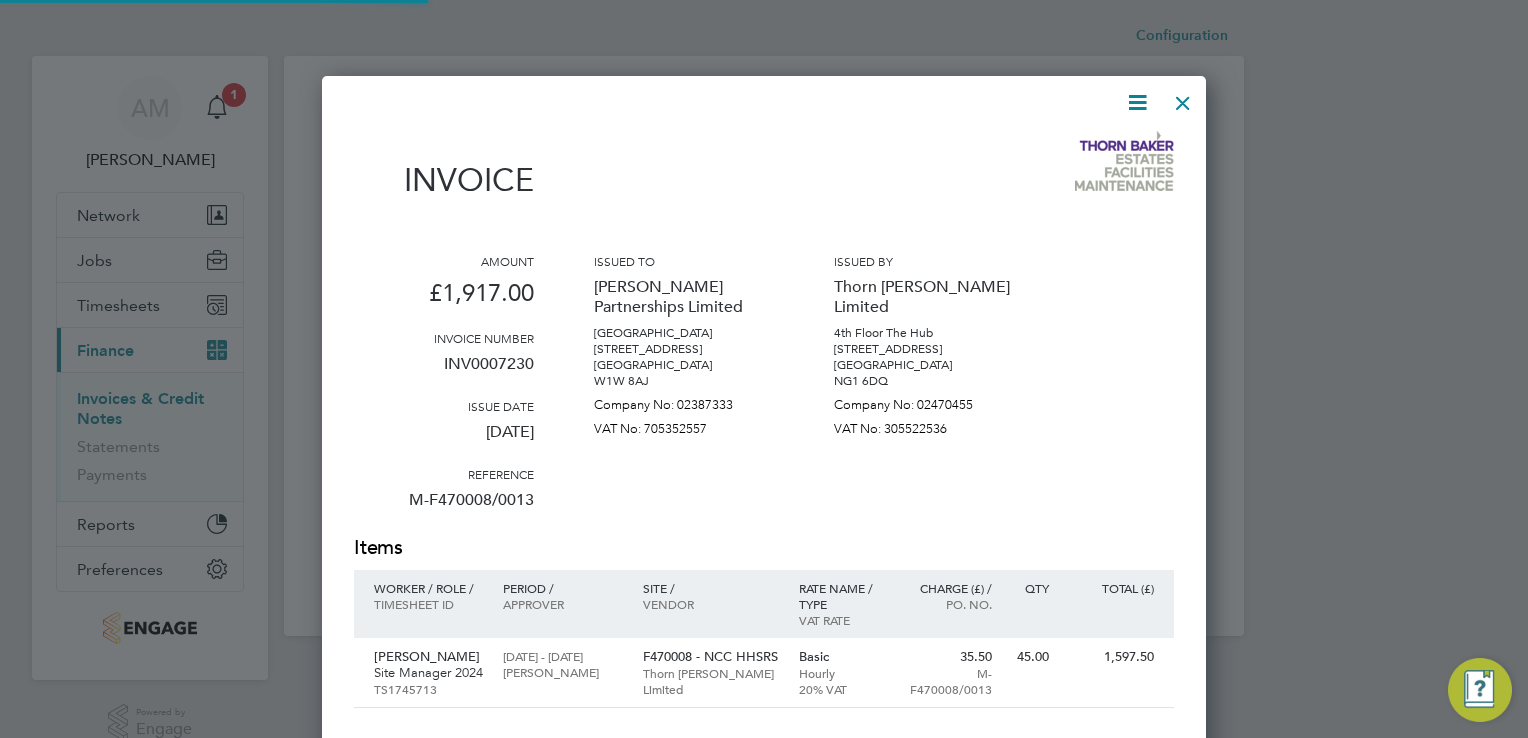 scroll, scrollTop: 9, scrollLeft: 10, axis: both 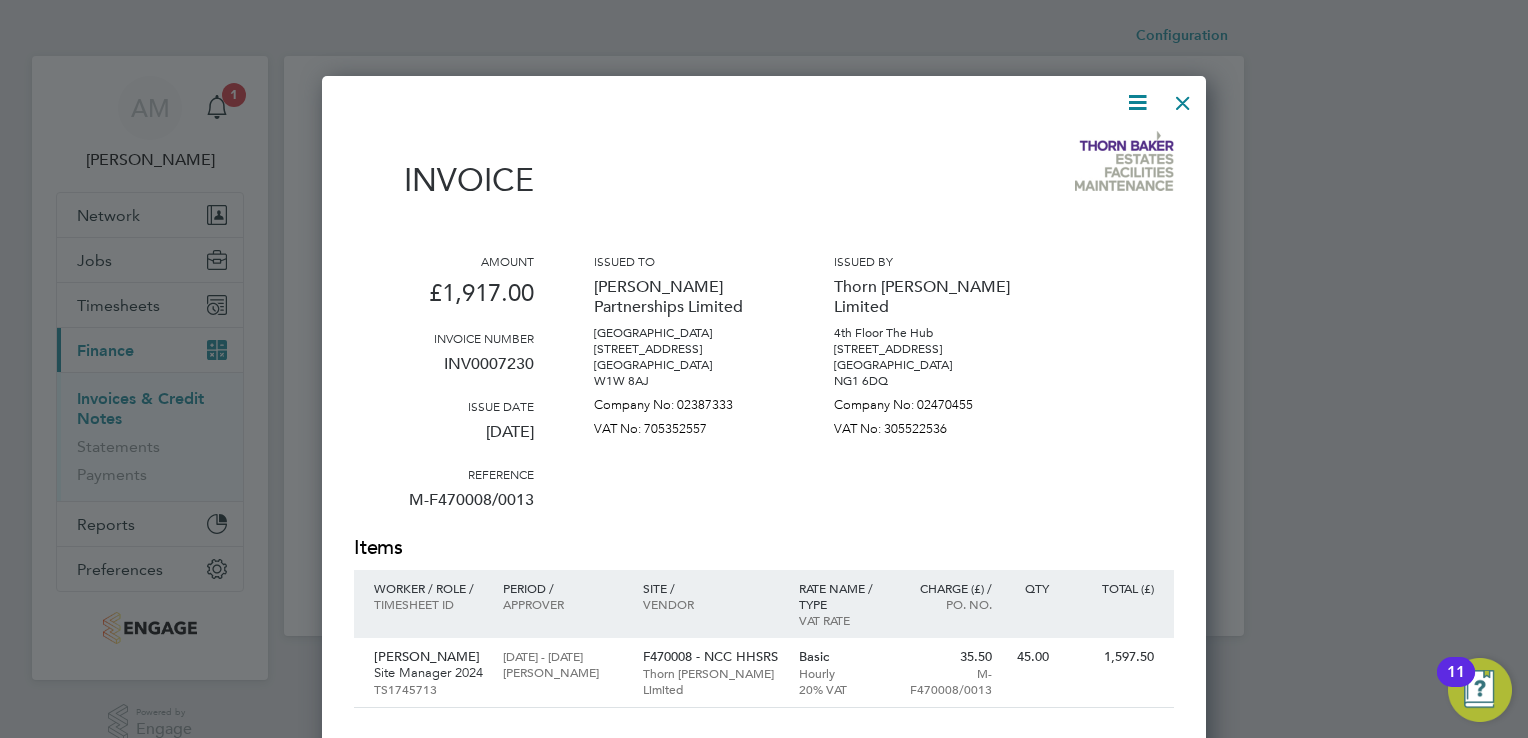 click at bounding box center [1183, 98] 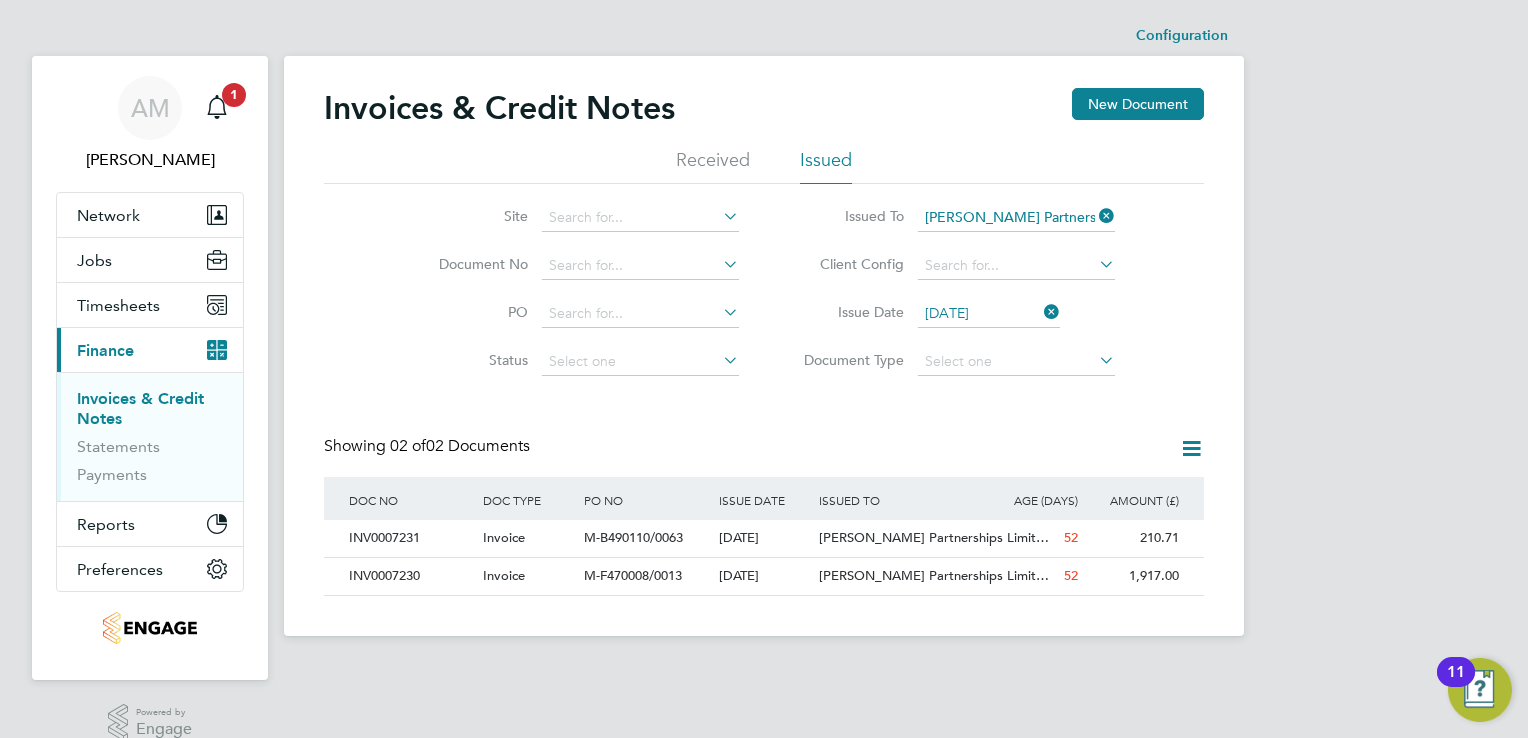 click 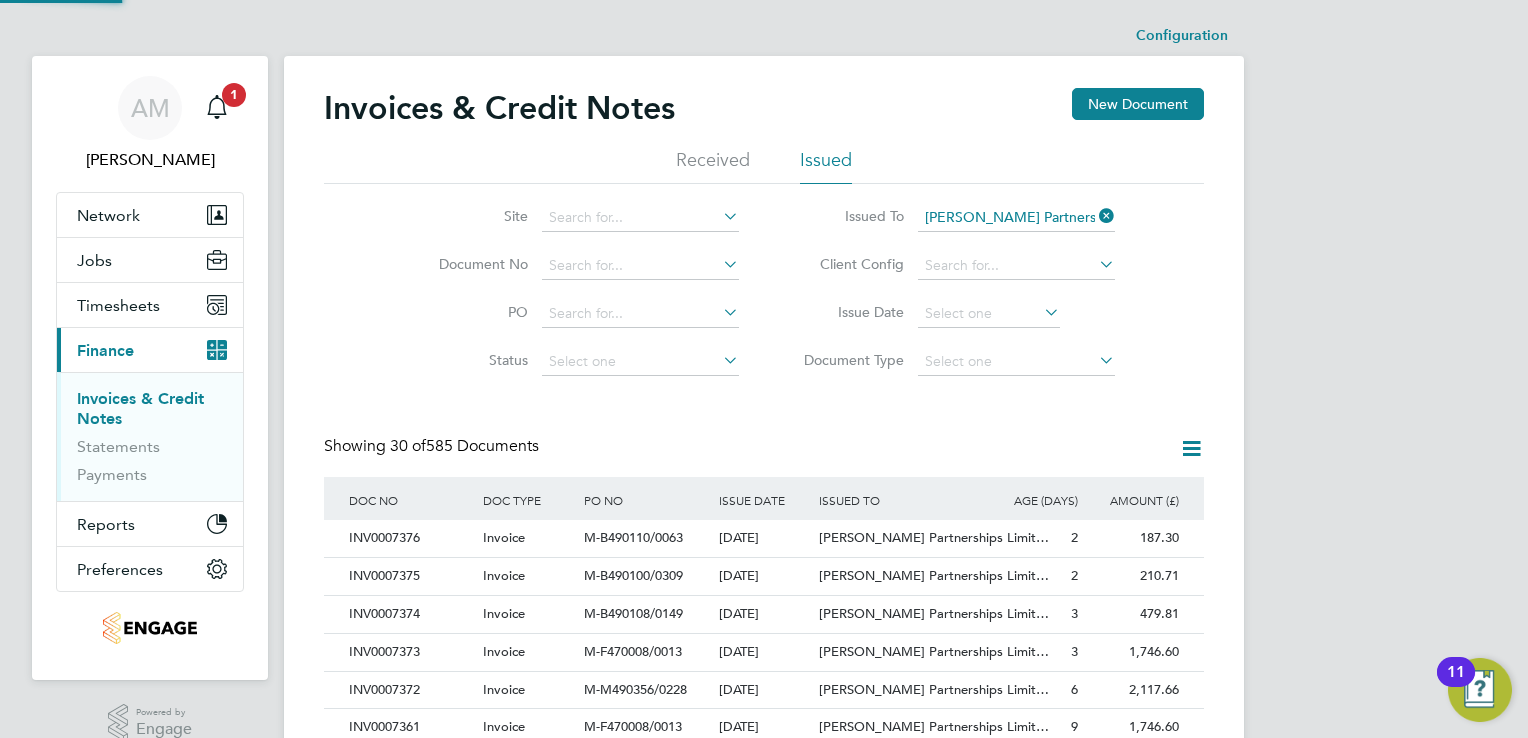scroll, scrollTop: 10, scrollLeft: 9, axis: both 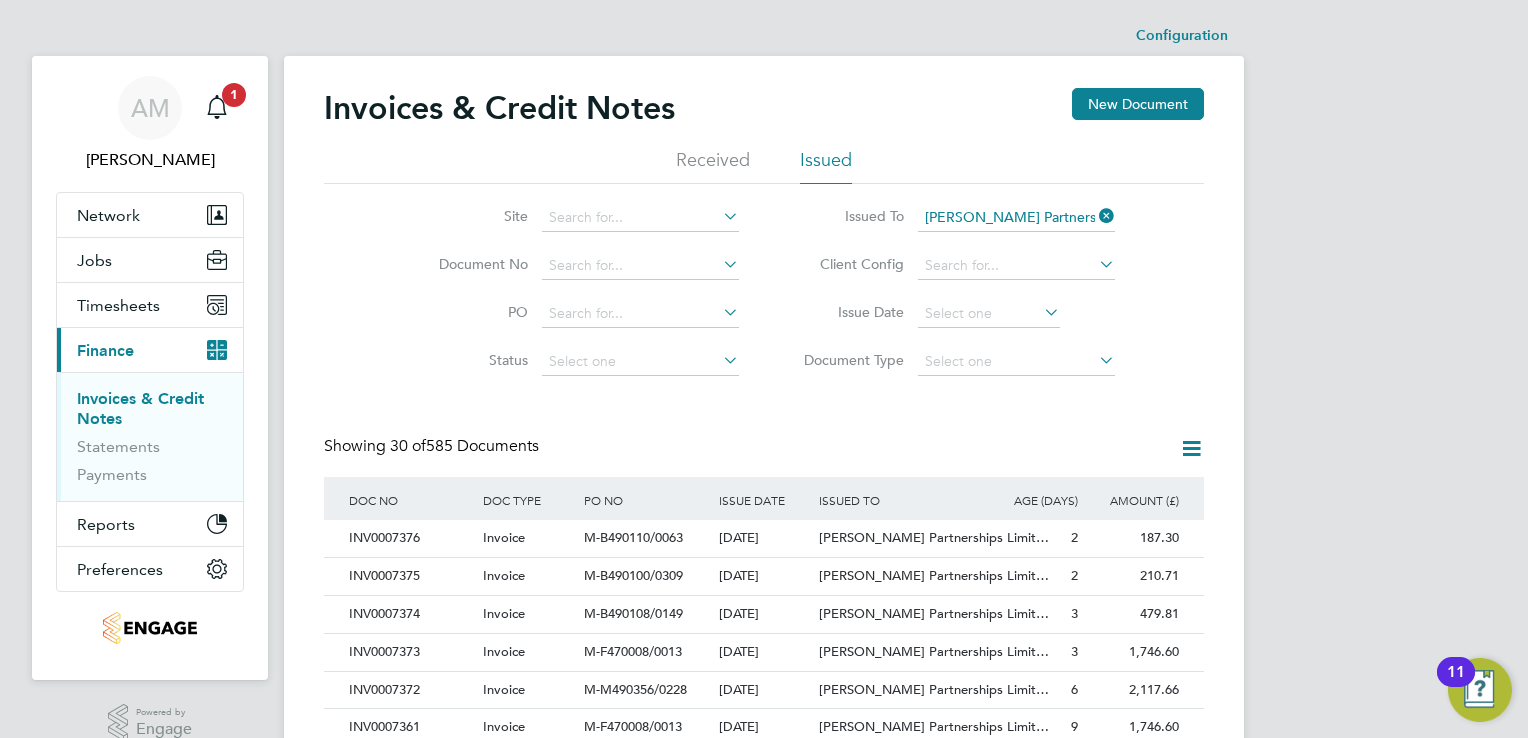 click 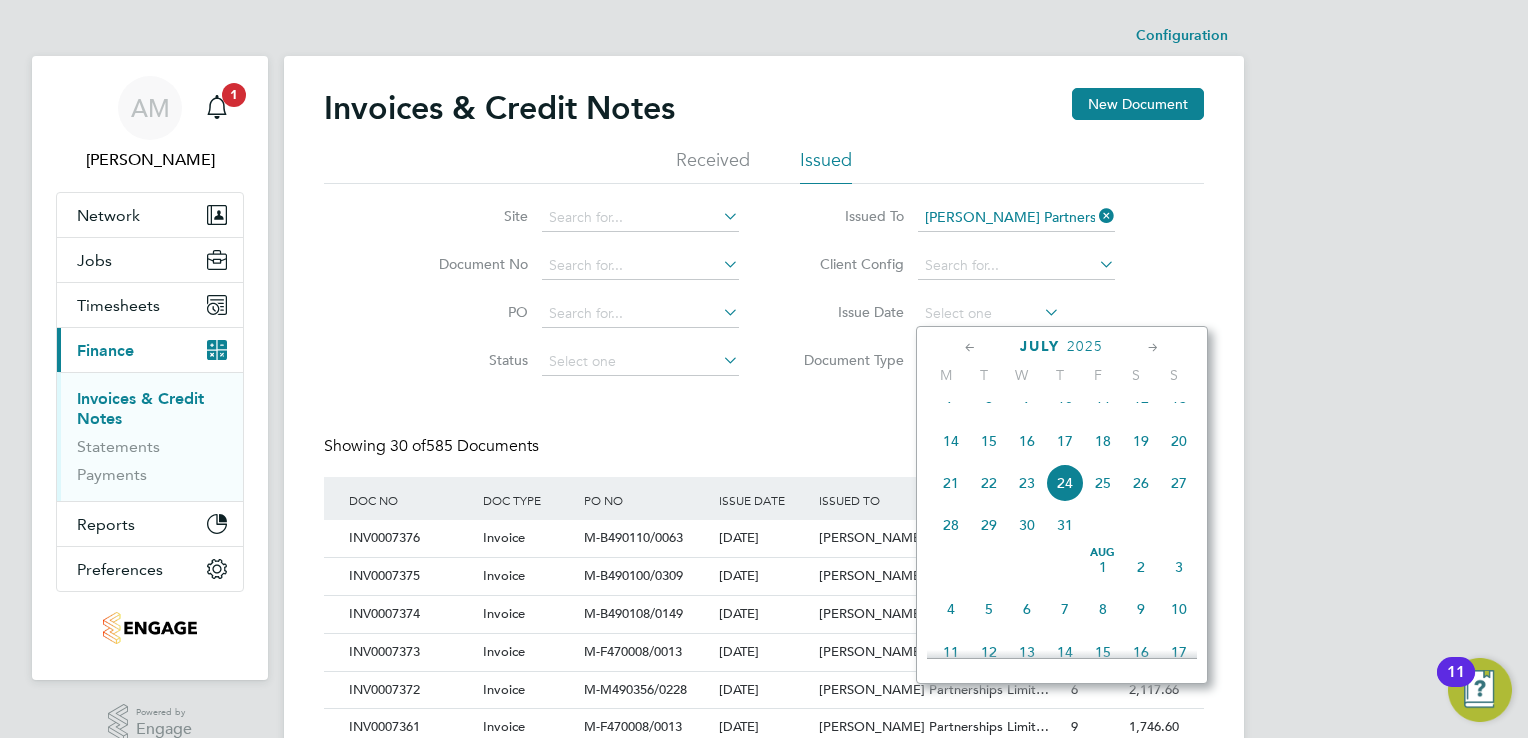 click 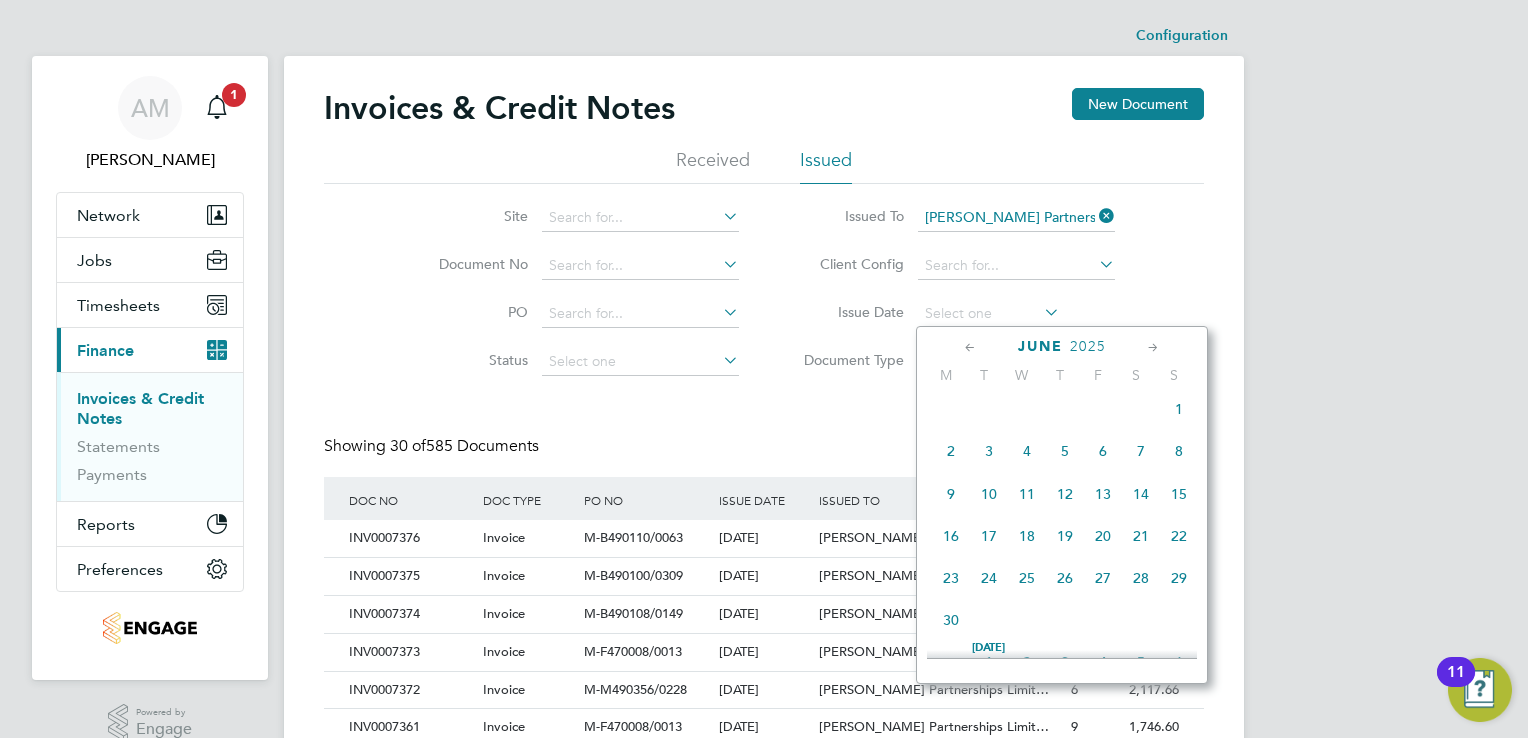 click on "3" 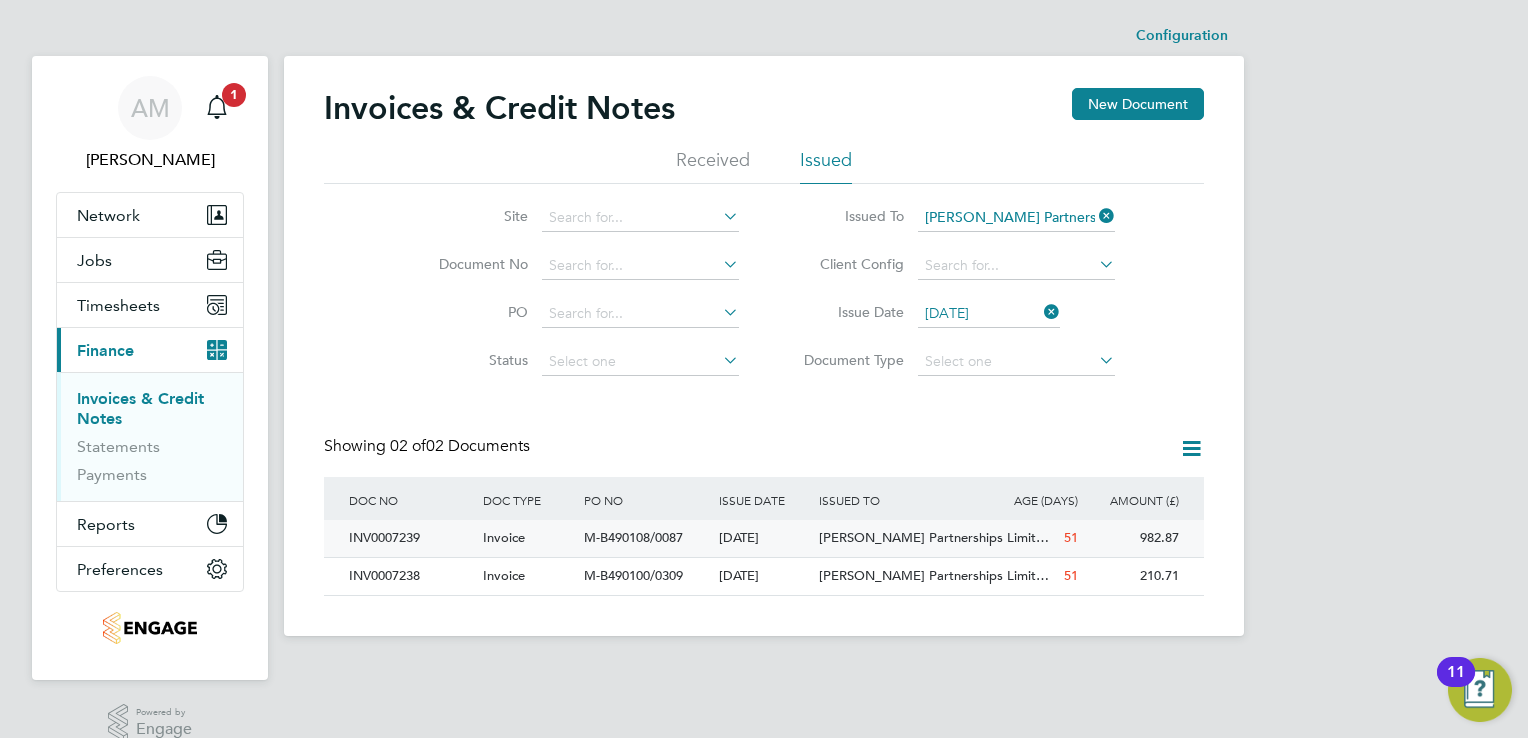 click on "INV0007239" 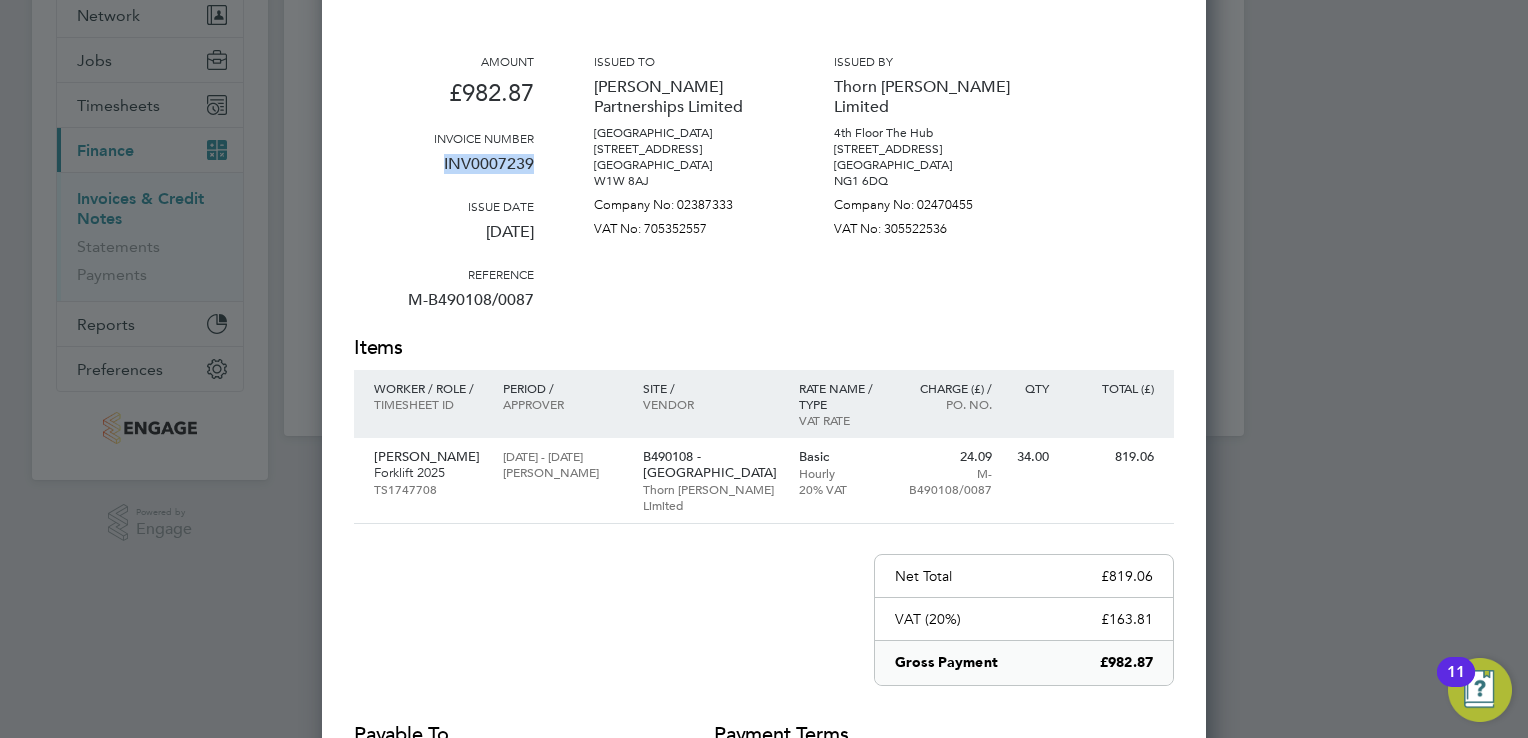 drag, startPoint x: 444, startPoint y: 161, endPoint x: 530, endPoint y: 170, distance: 86.46965 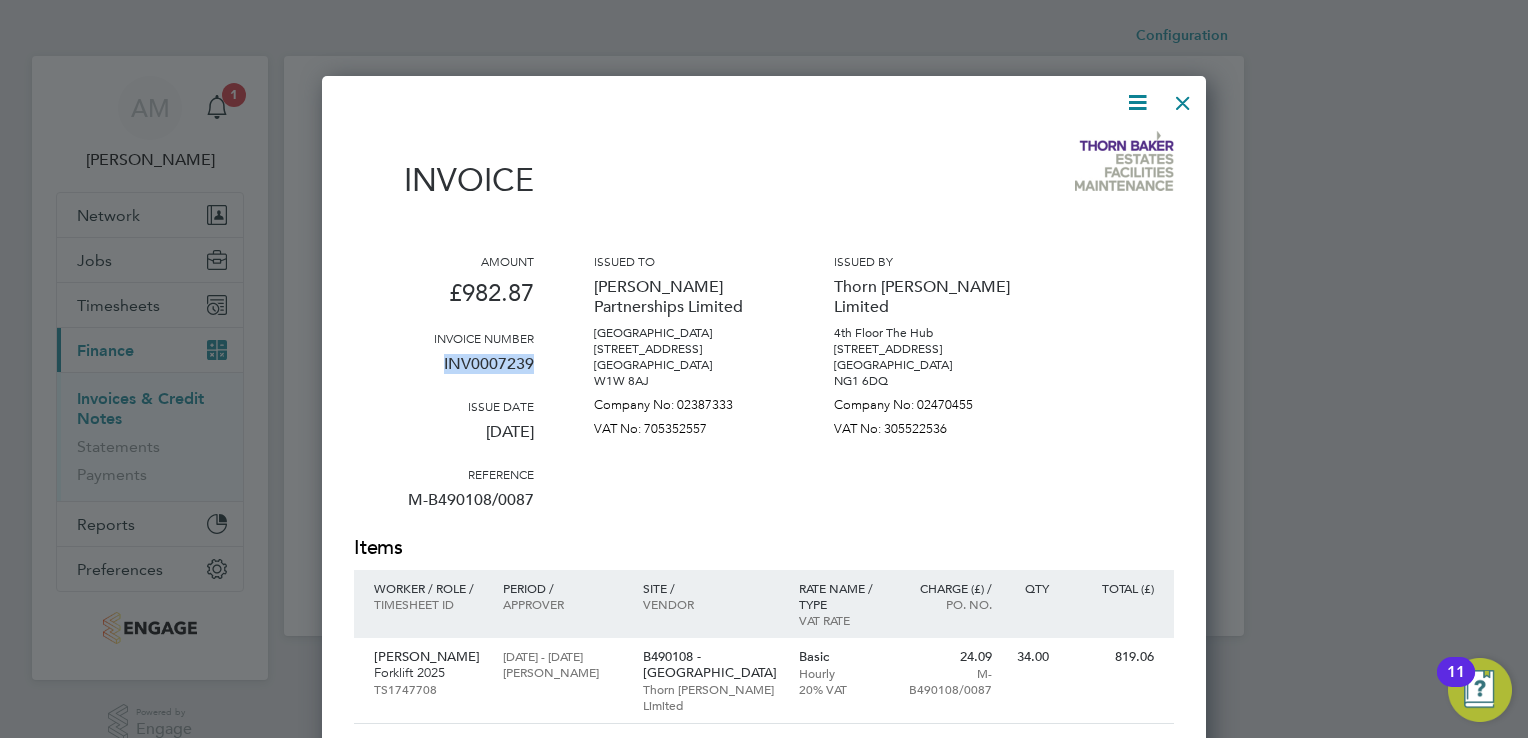 click at bounding box center [1183, 98] 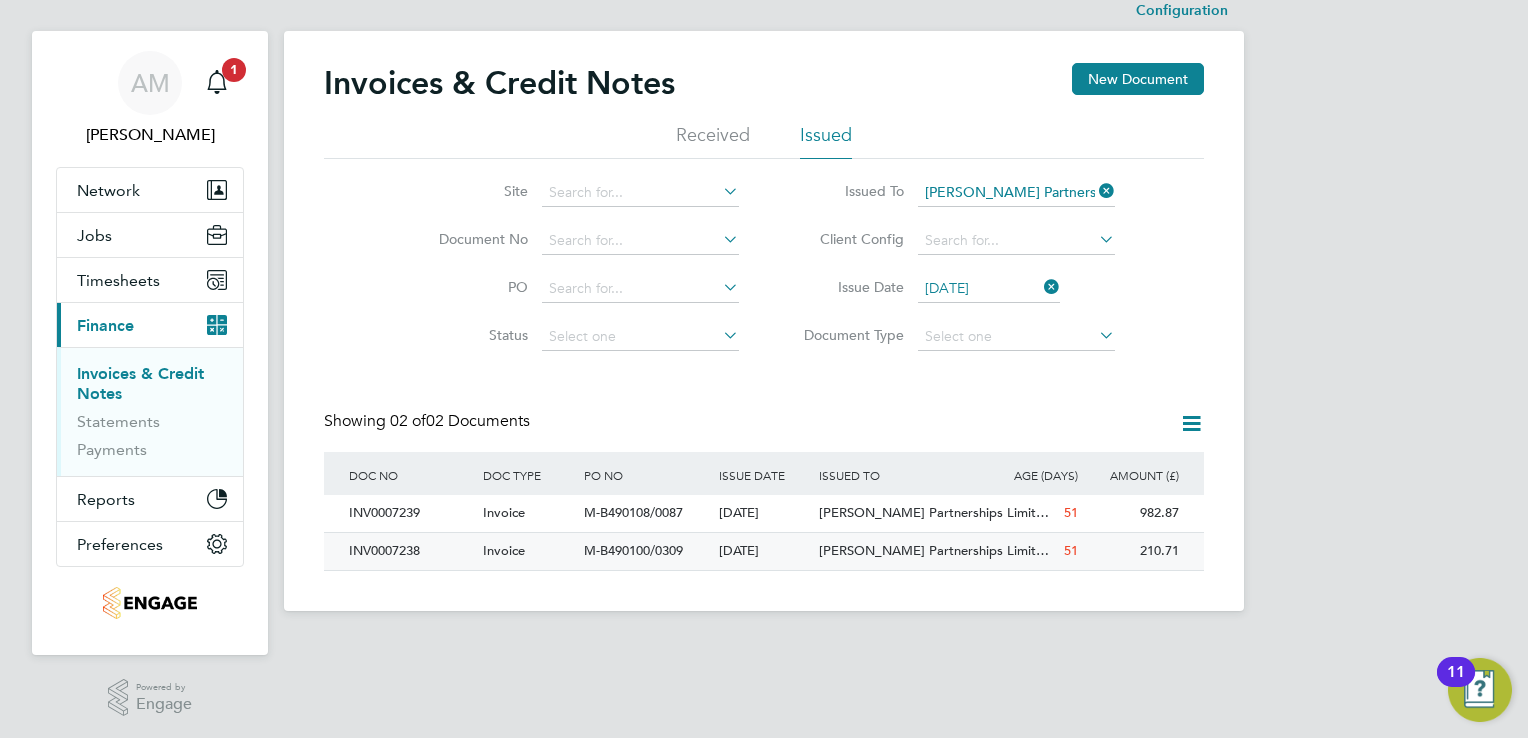 click on "INV0007238" 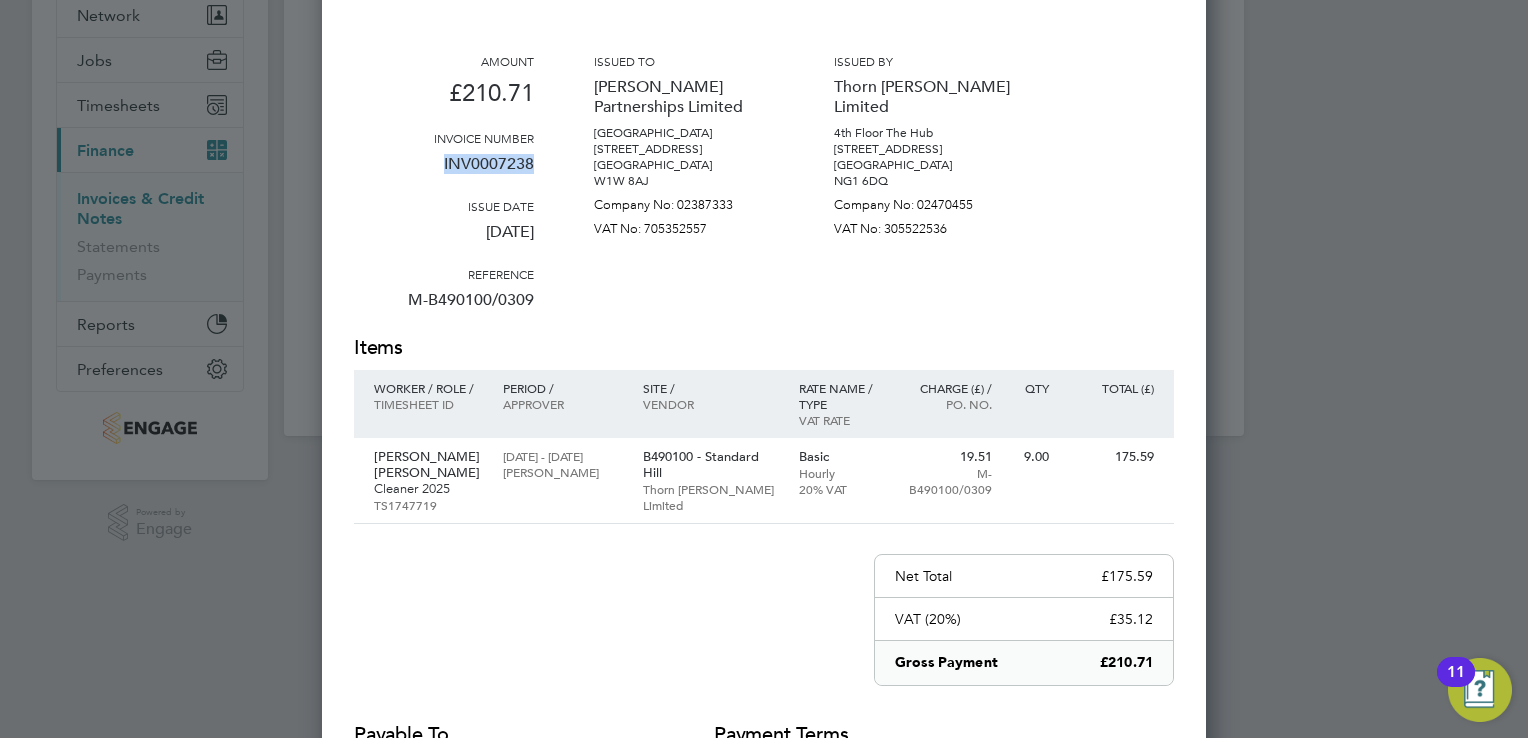 drag, startPoint x: 444, startPoint y: 162, endPoint x: 536, endPoint y: 174, distance: 92.779305 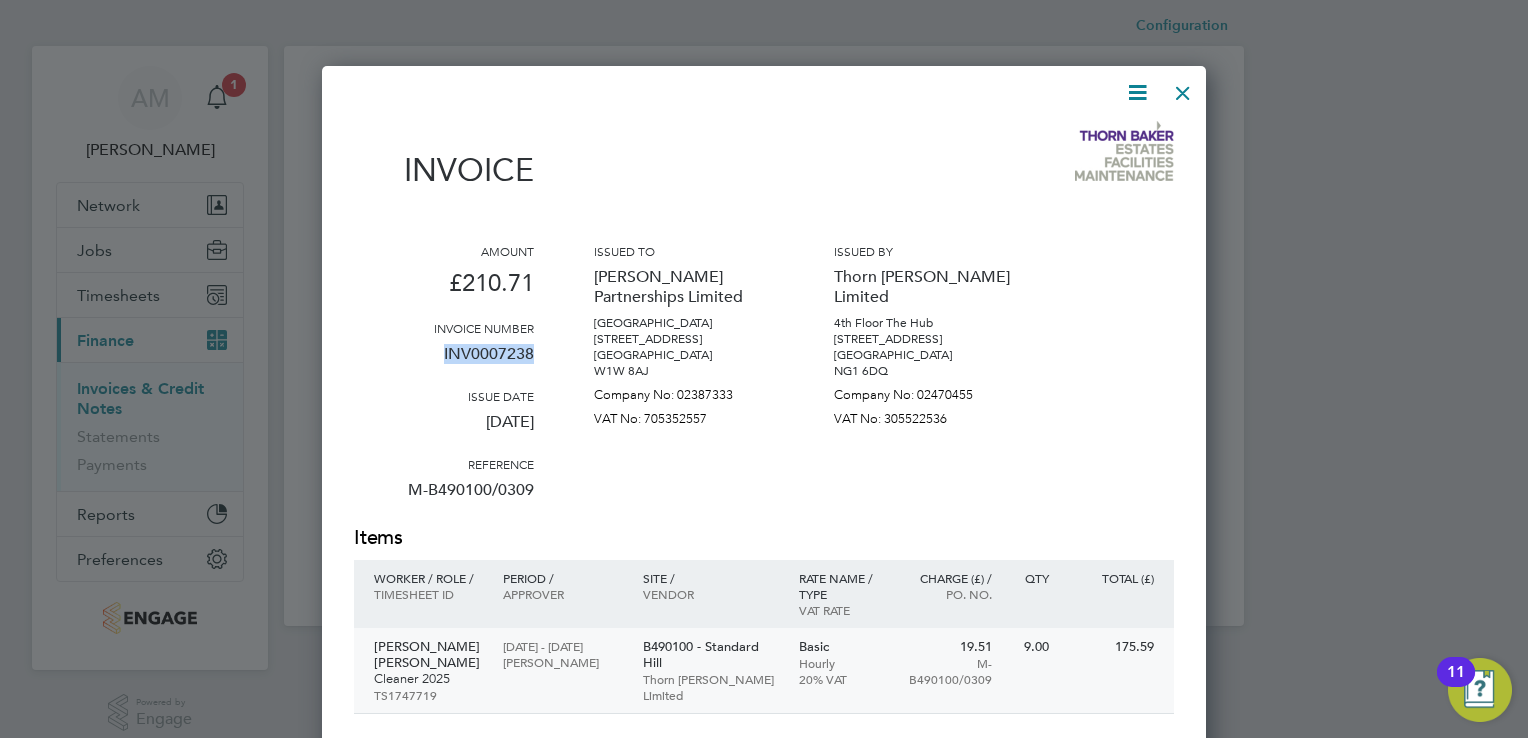 scroll, scrollTop: 0, scrollLeft: 0, axis: both 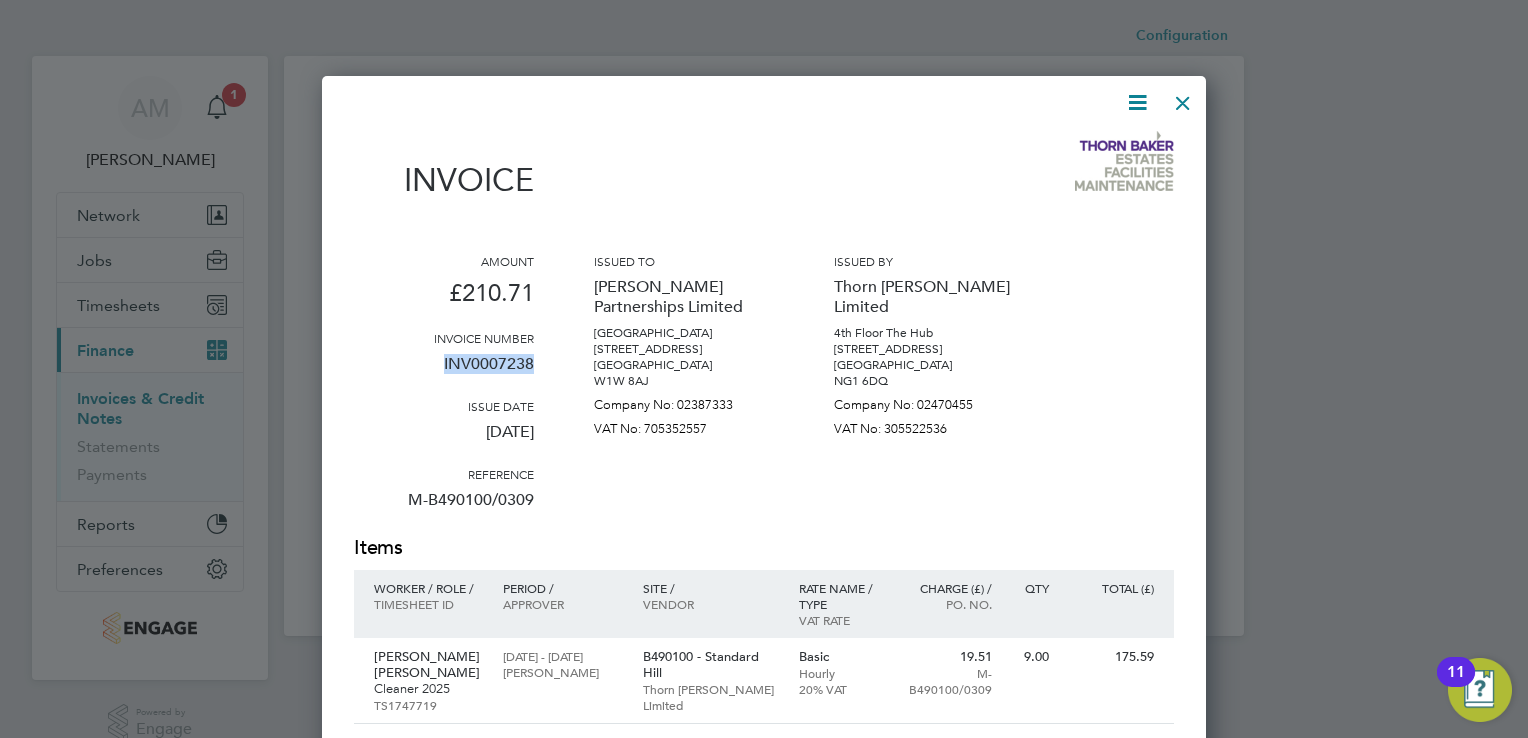 click at bounding box center (1183, 98) 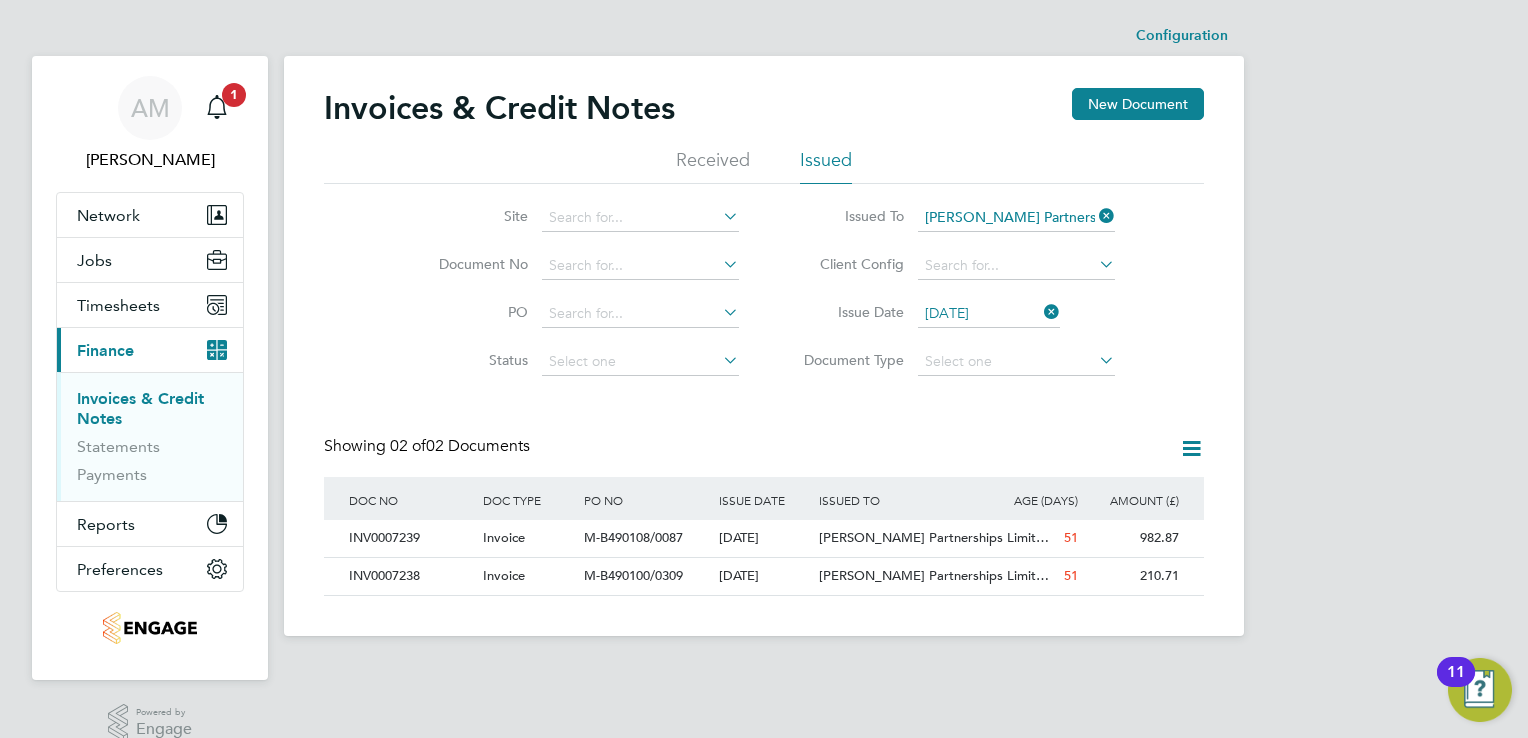 click 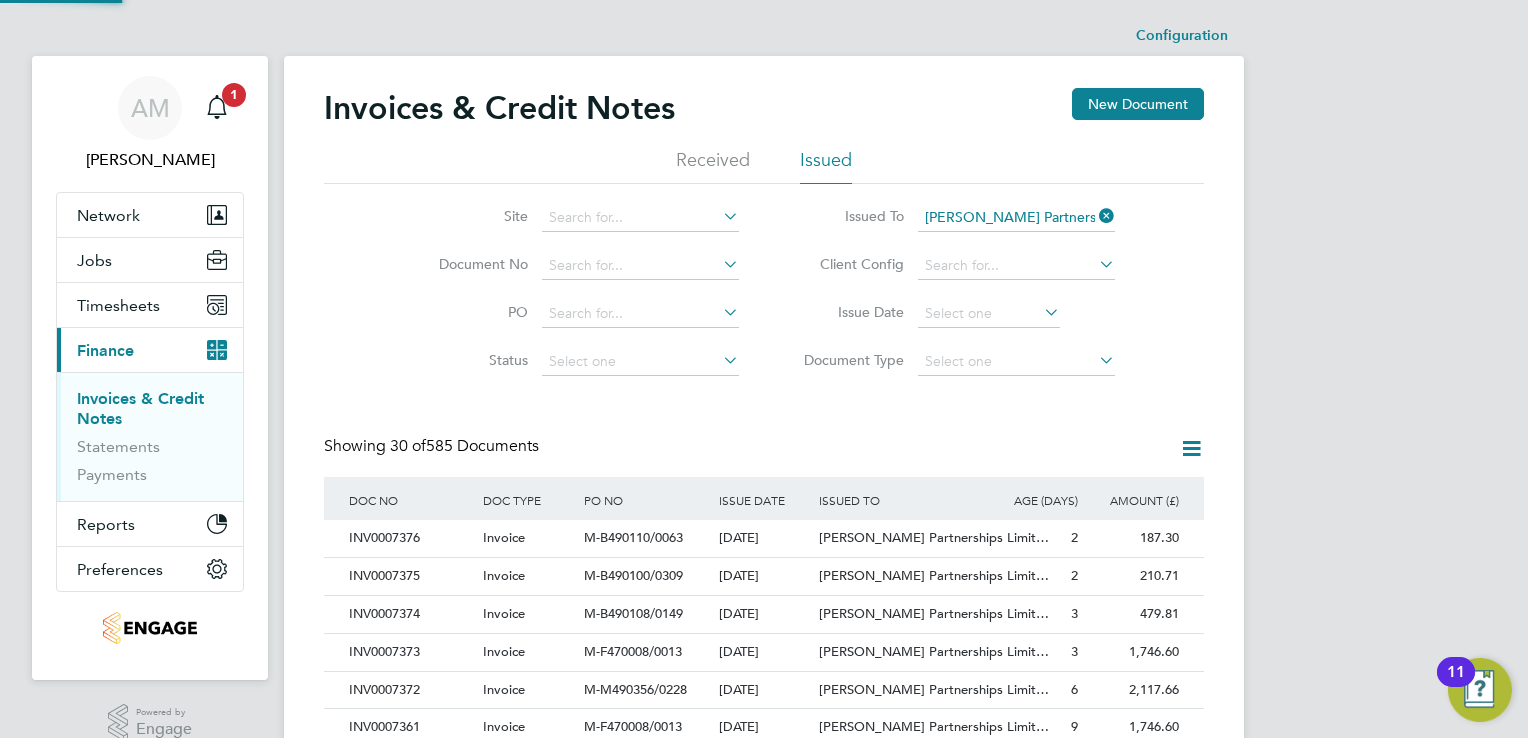 scroll, scrollTop: 10, scrollLeft: 9, axis: both 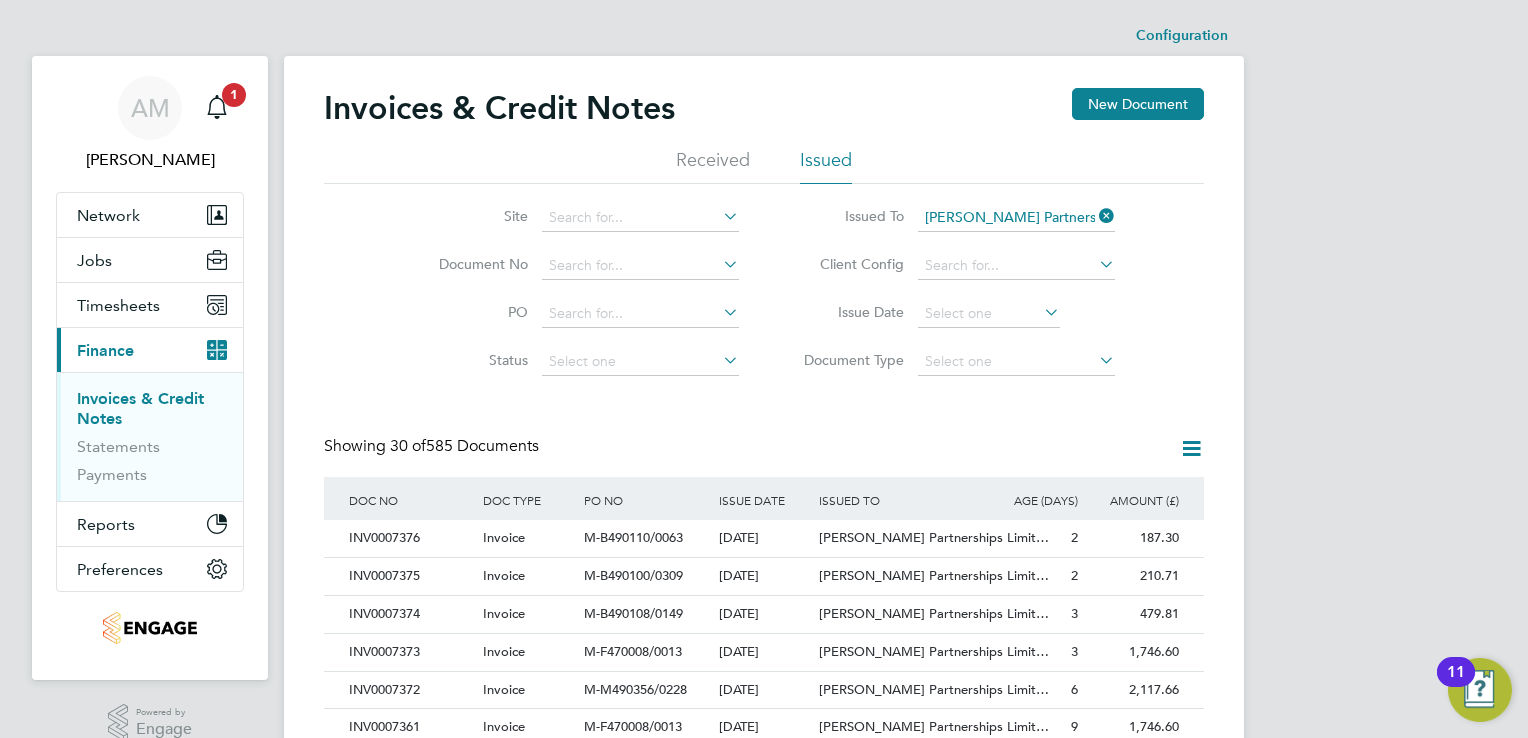 click 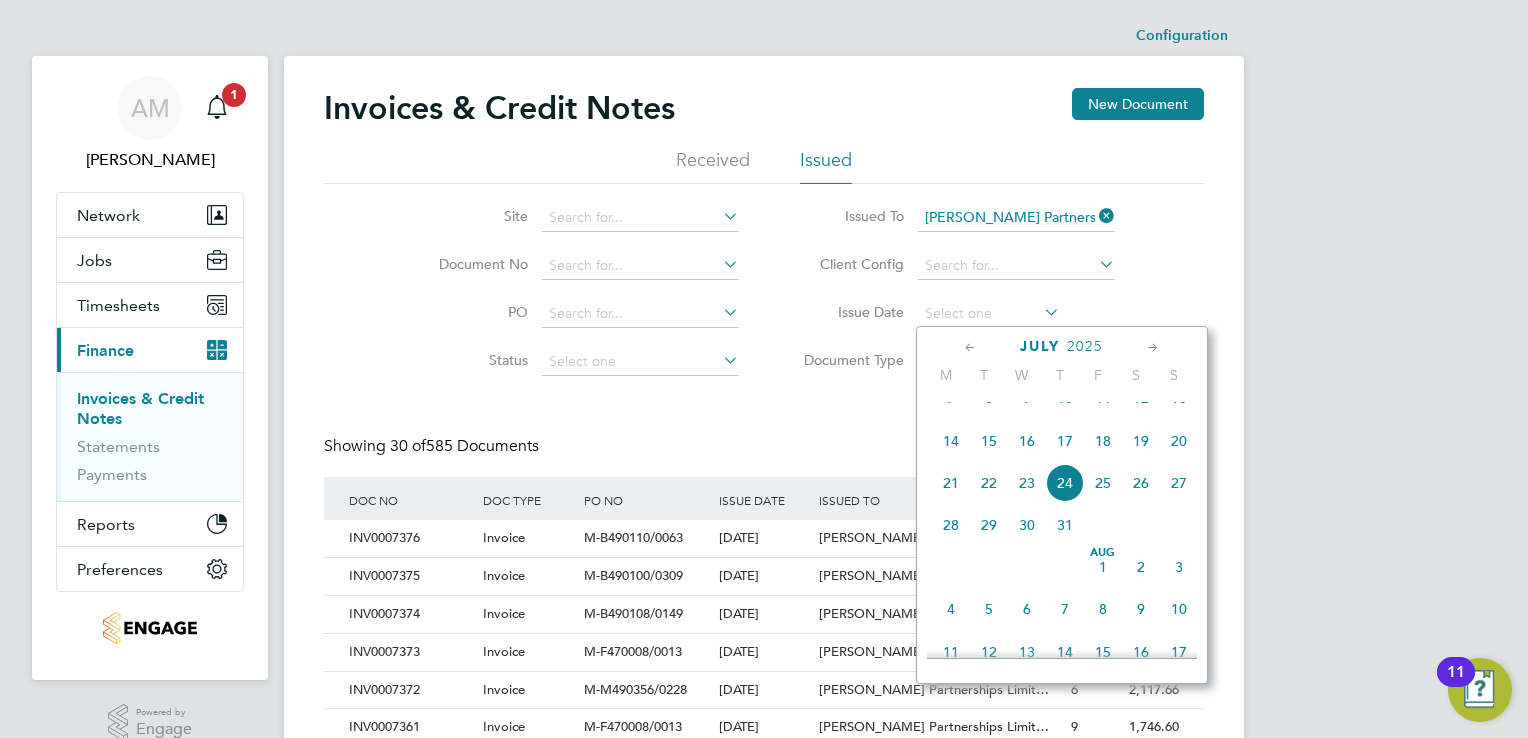 click 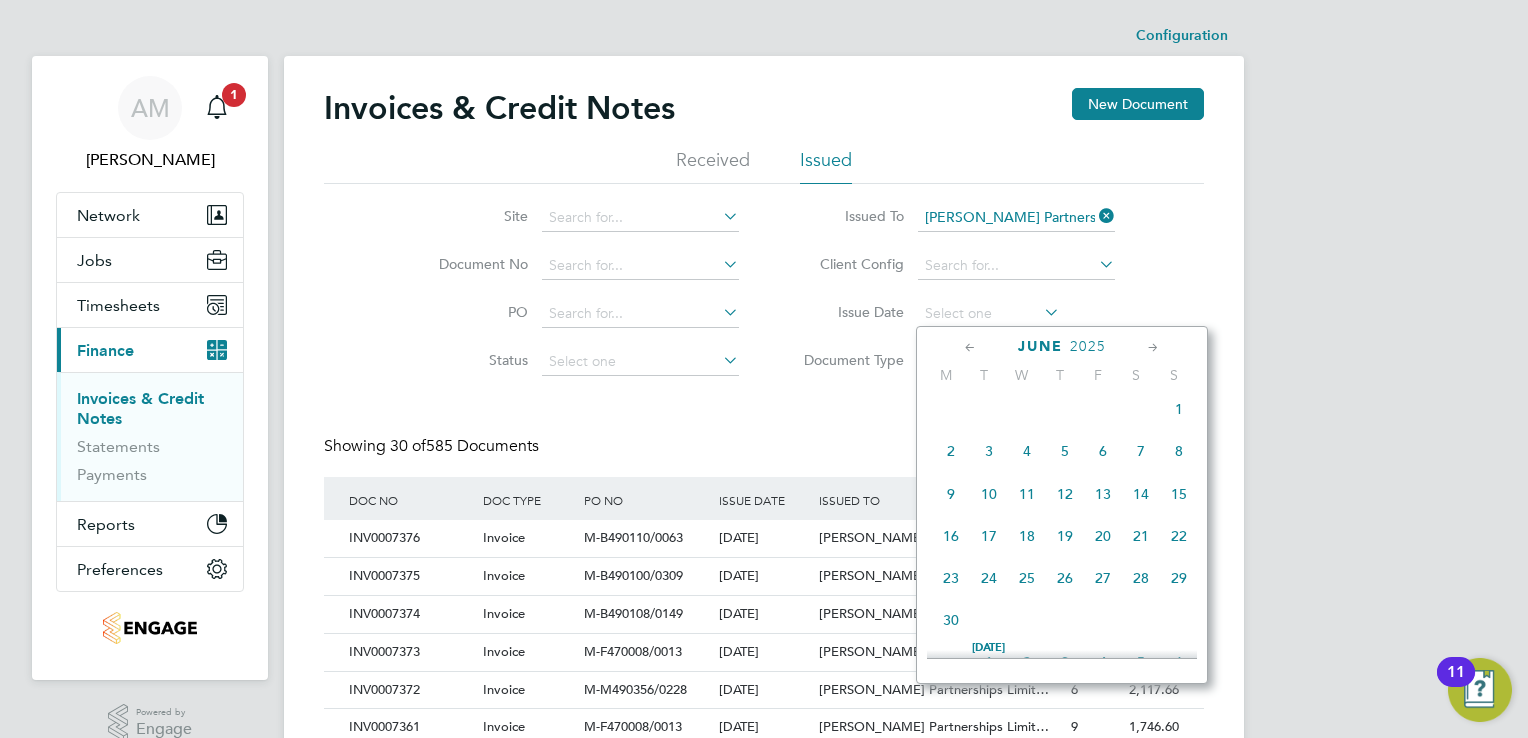 click on "4" 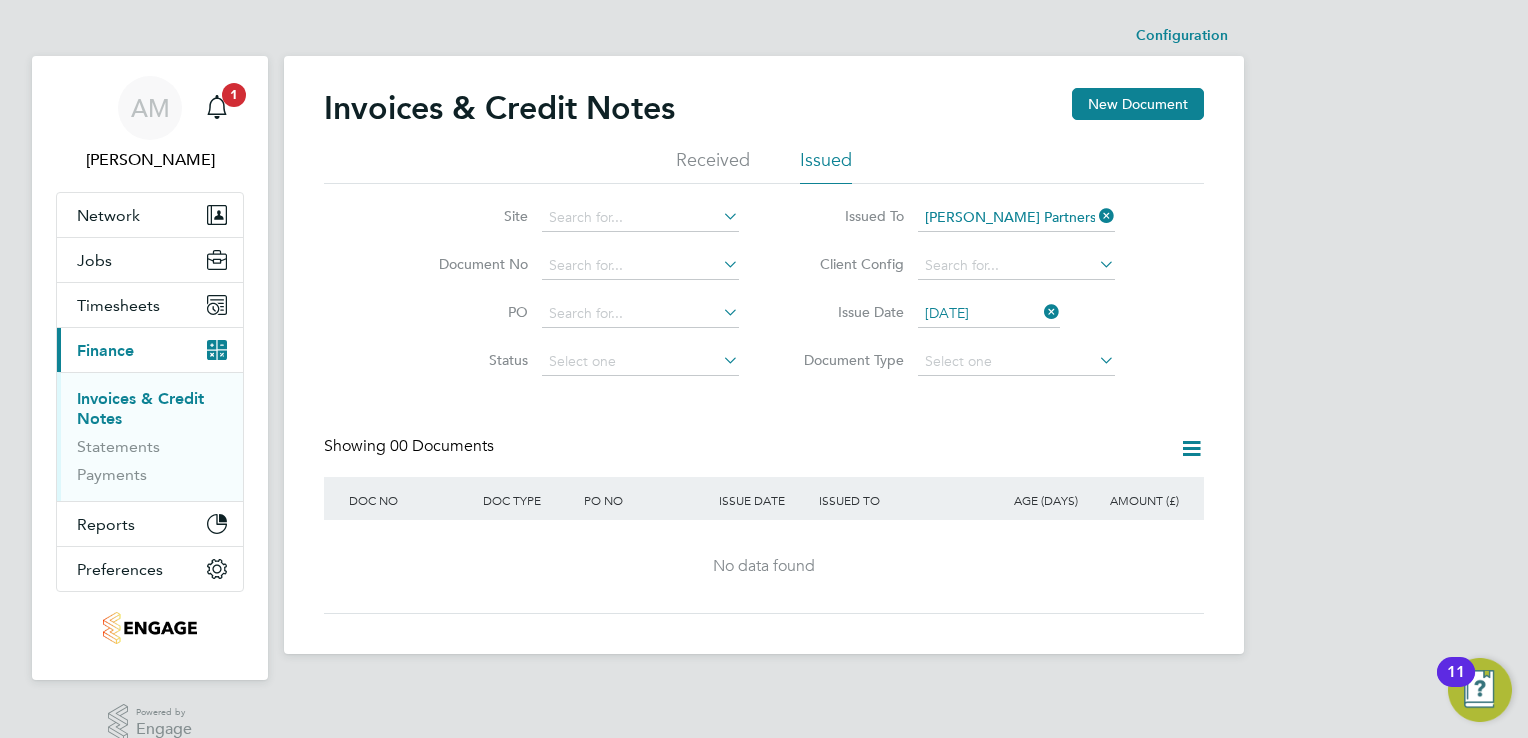 click 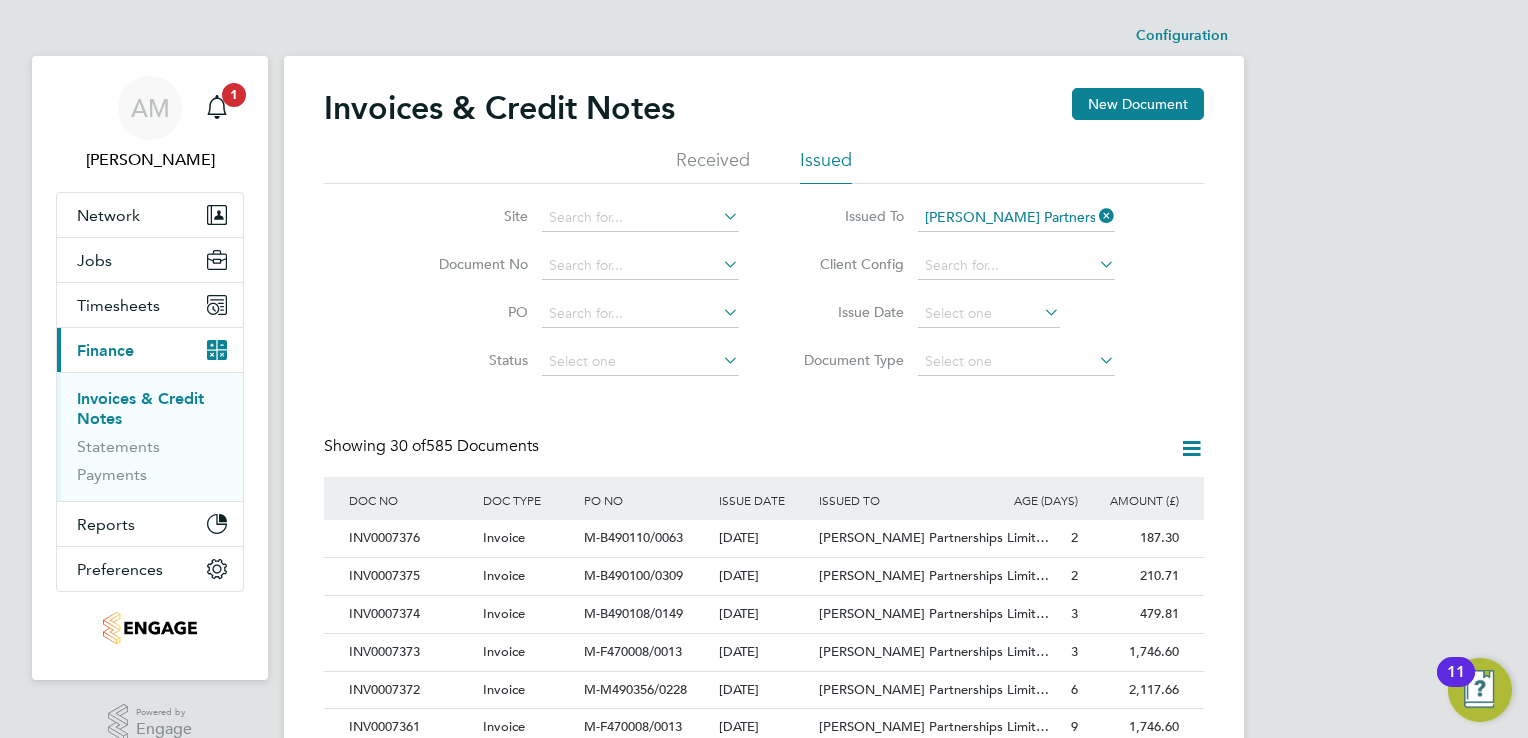 click 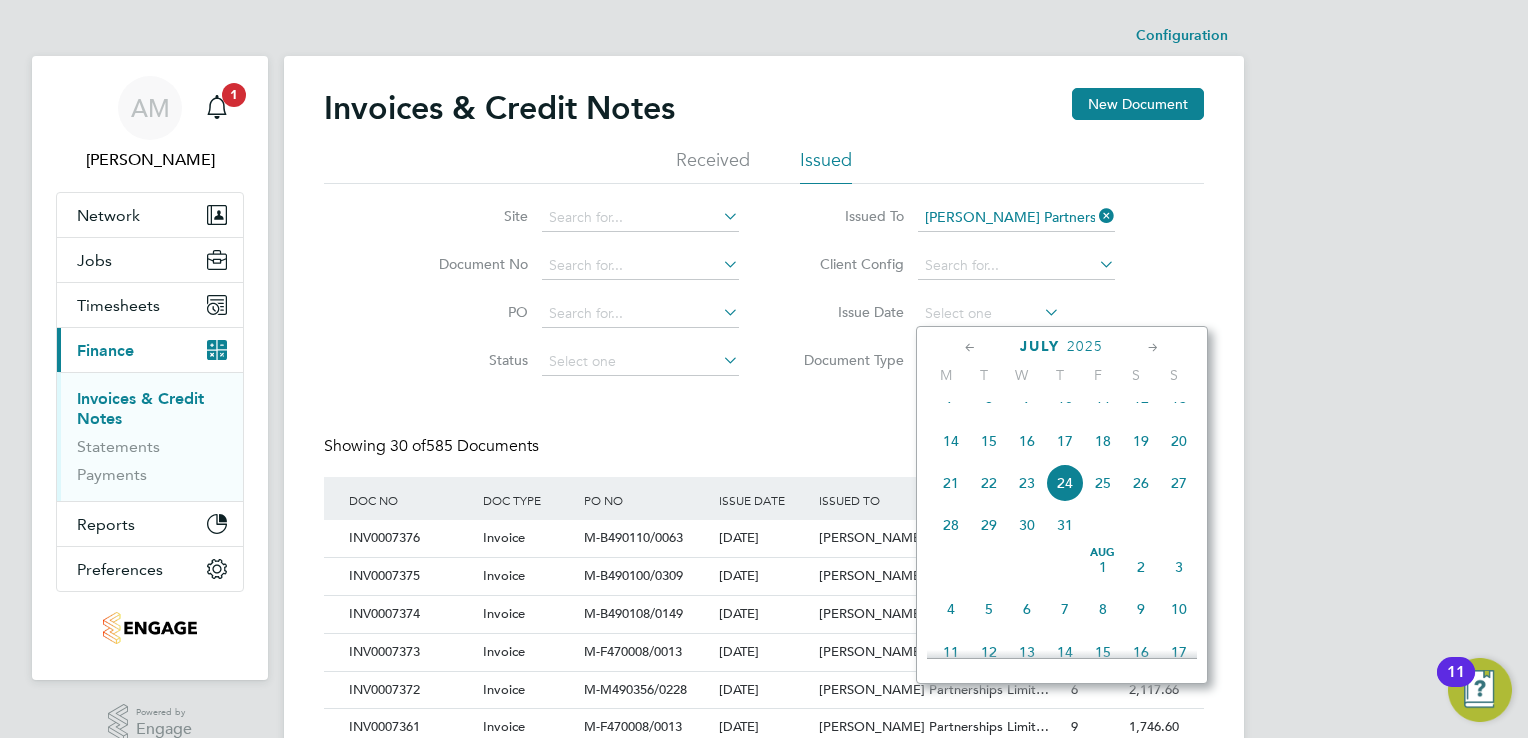 click 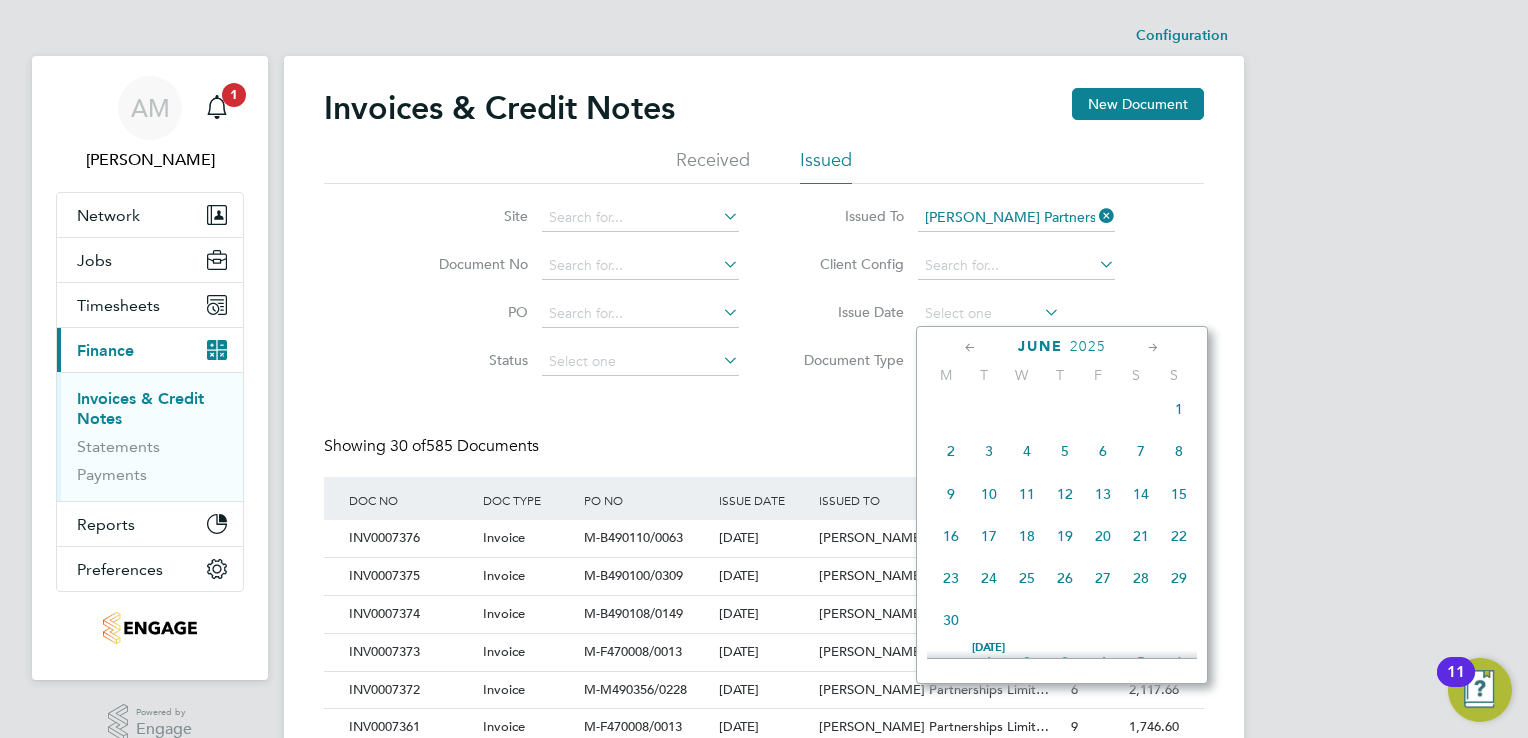 click on "5" 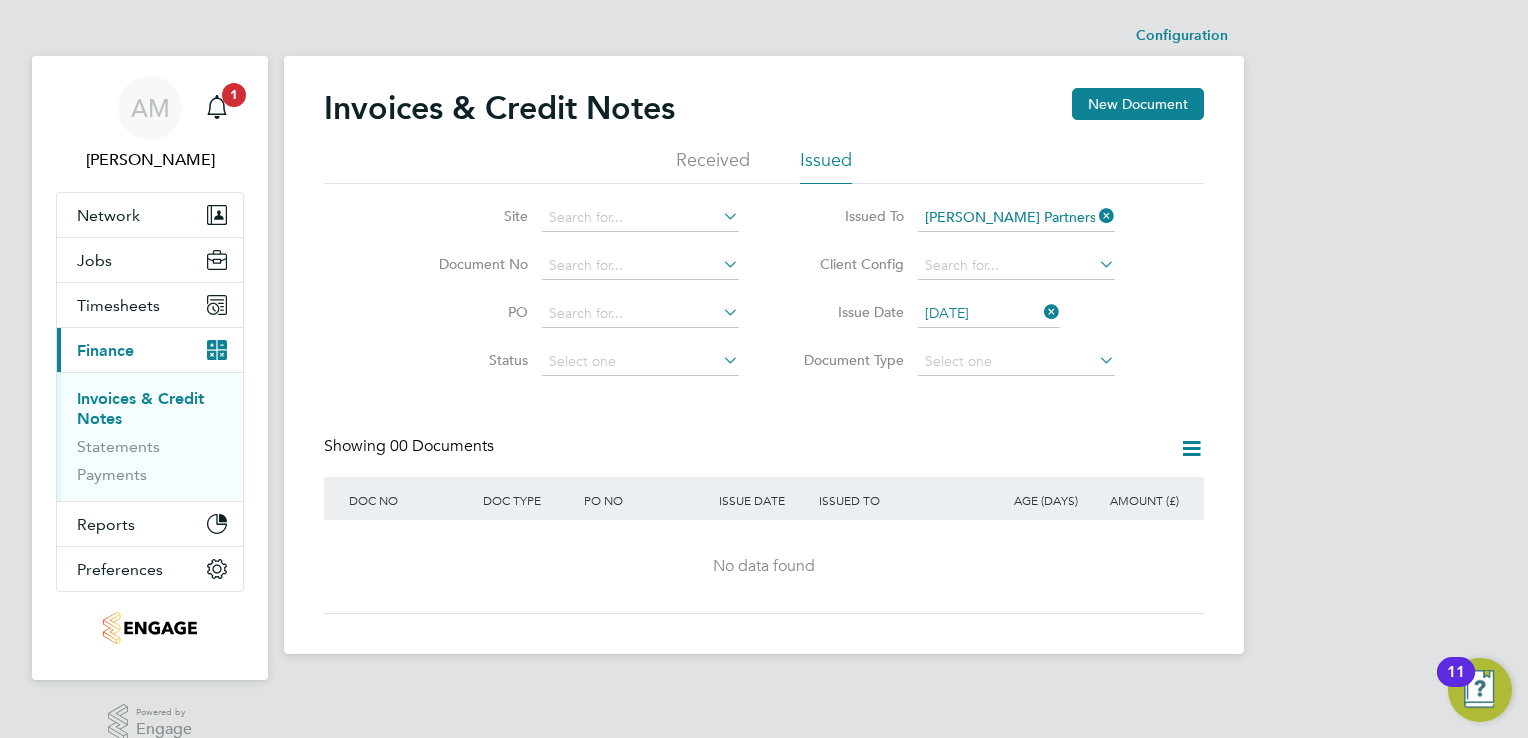 click 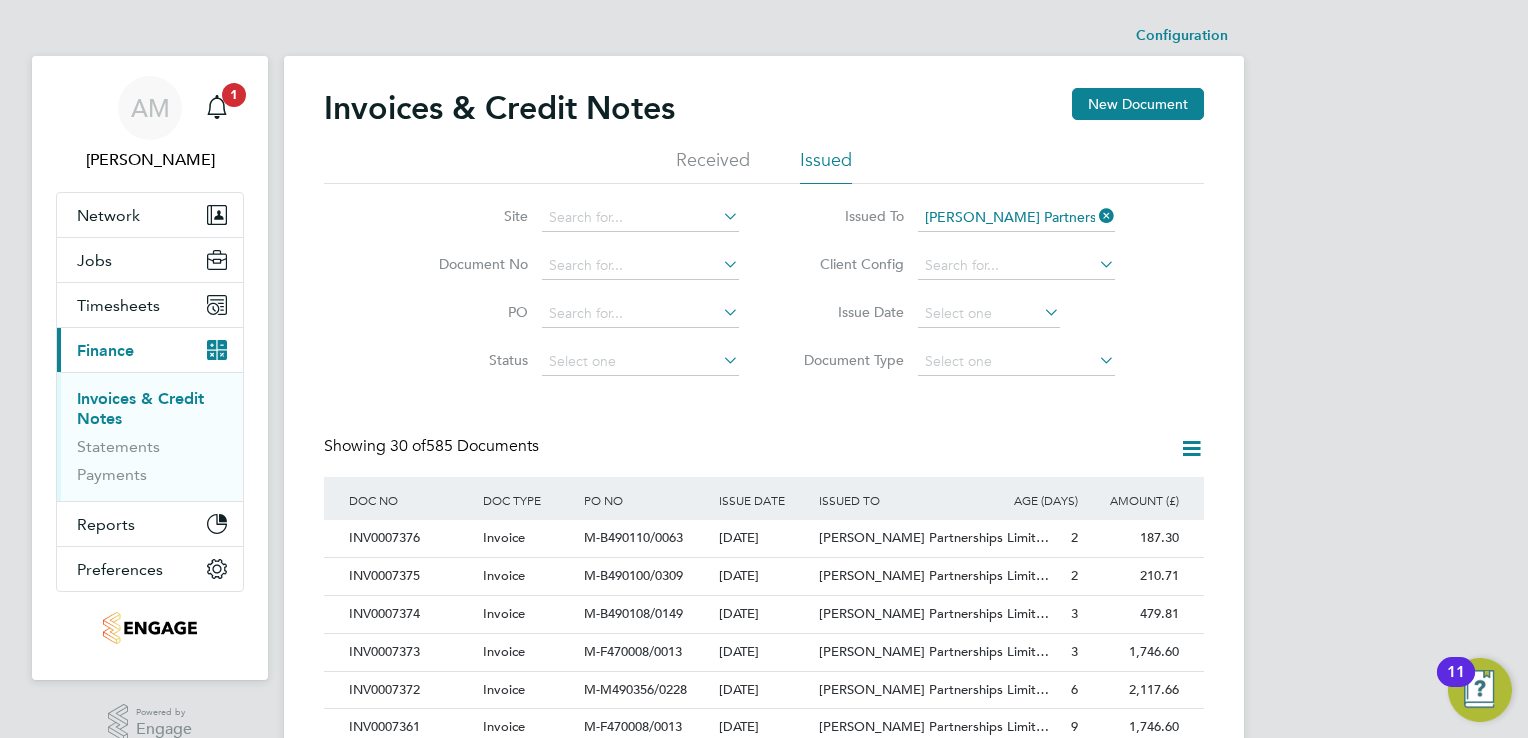 click 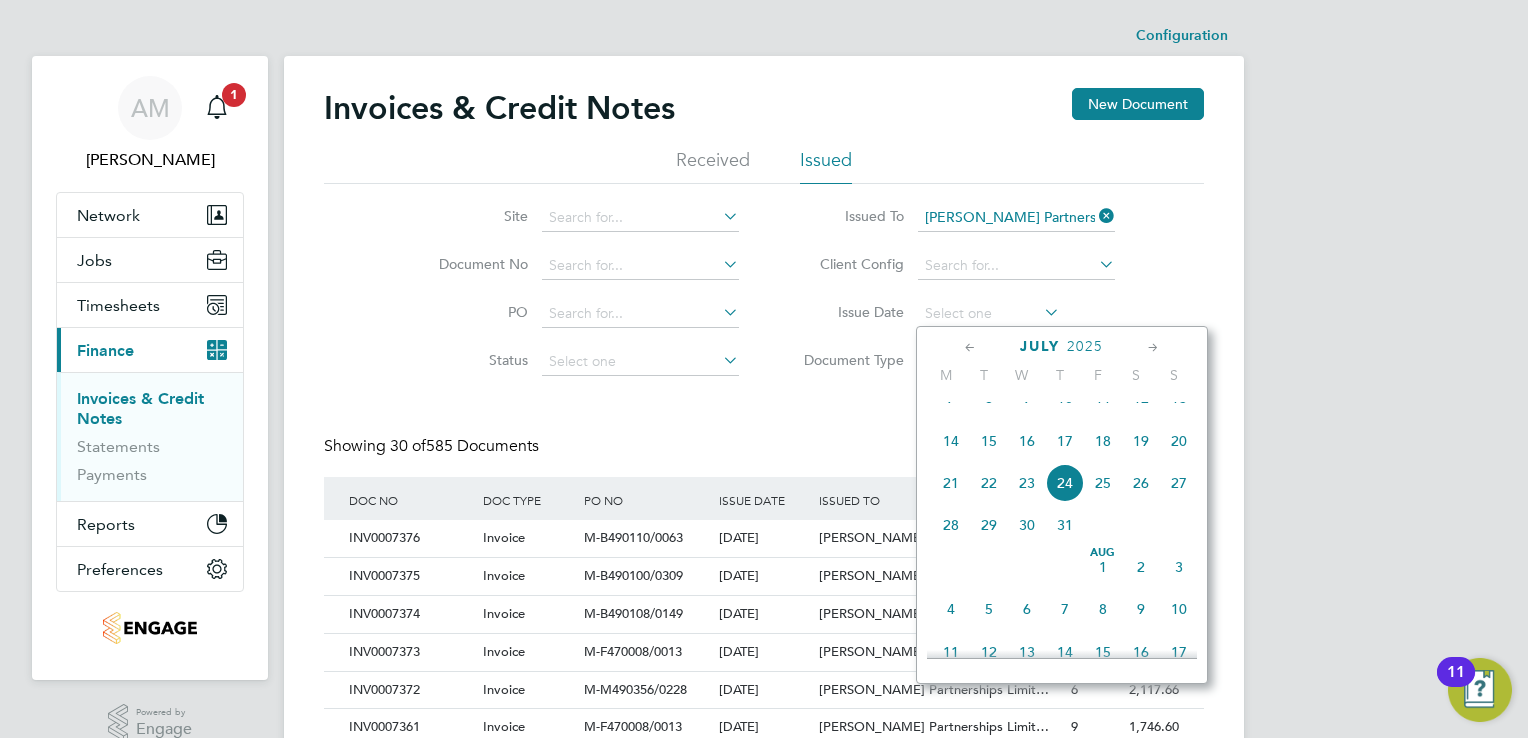 click 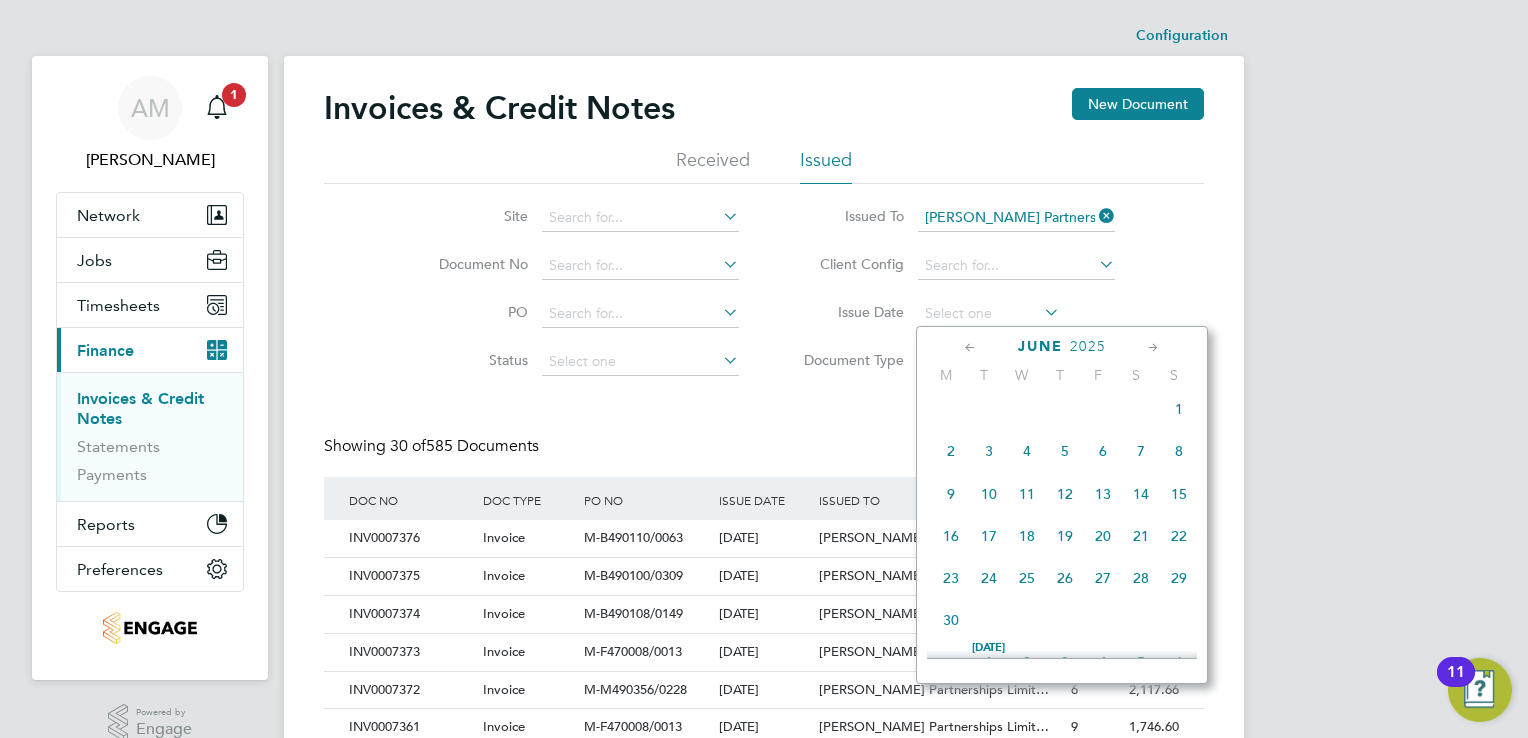 click on "6" 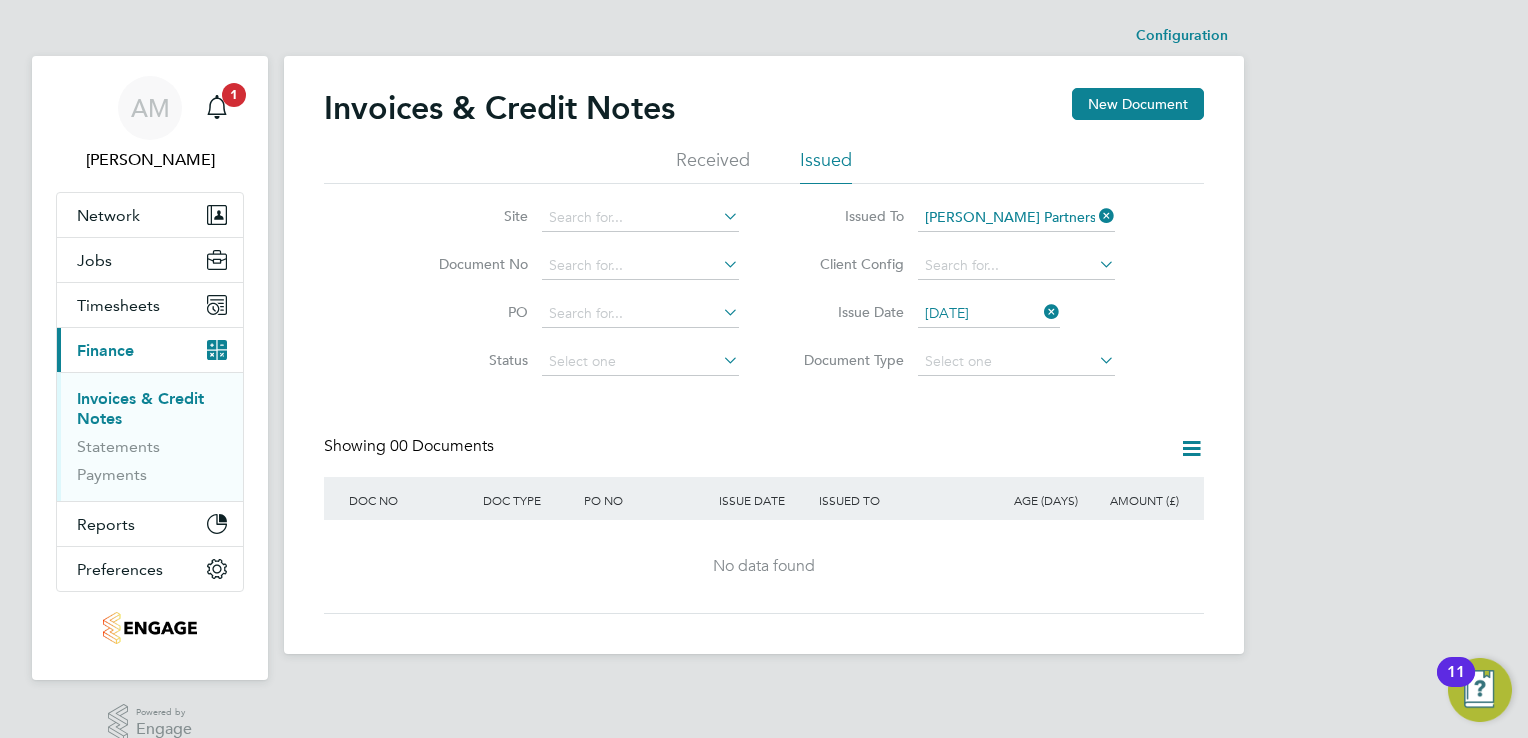 click 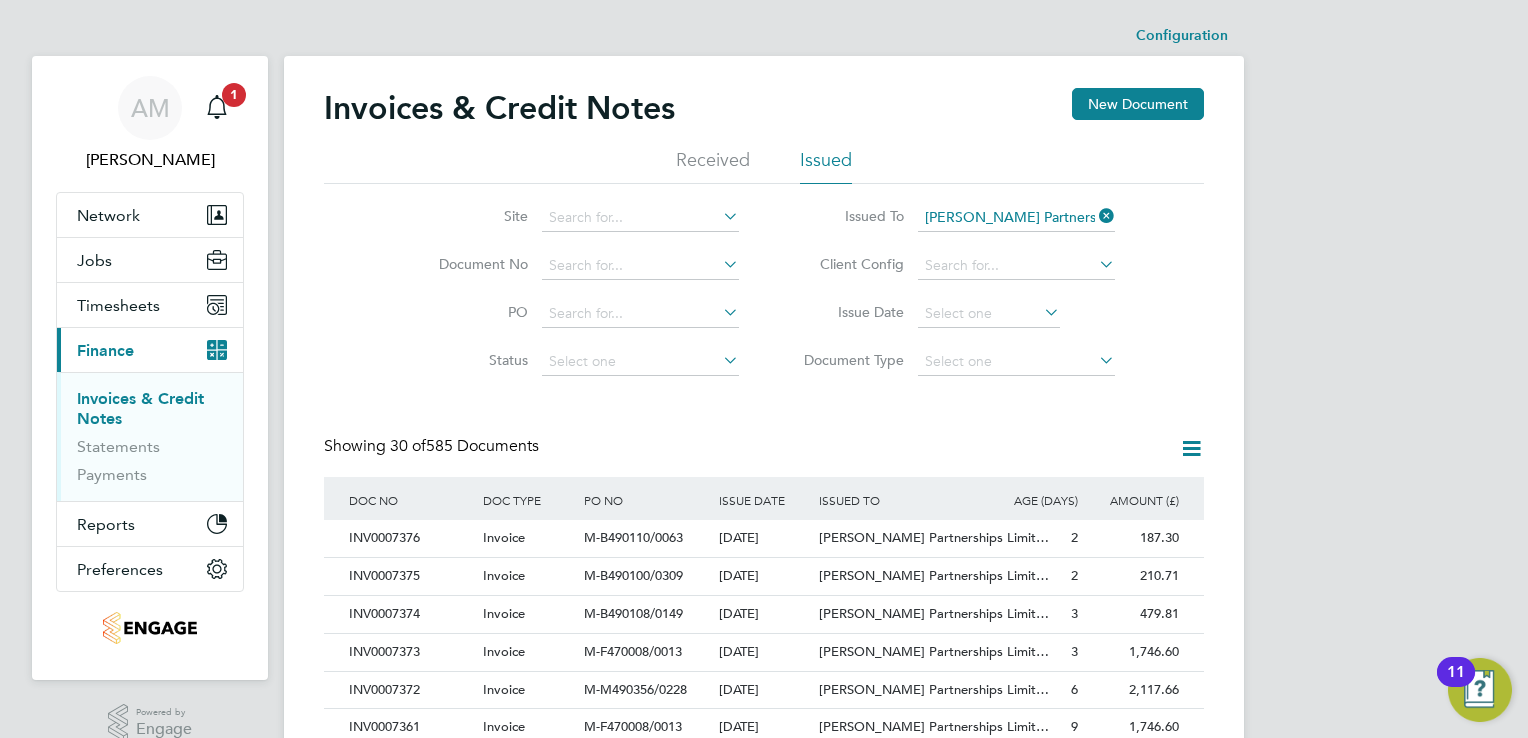 click 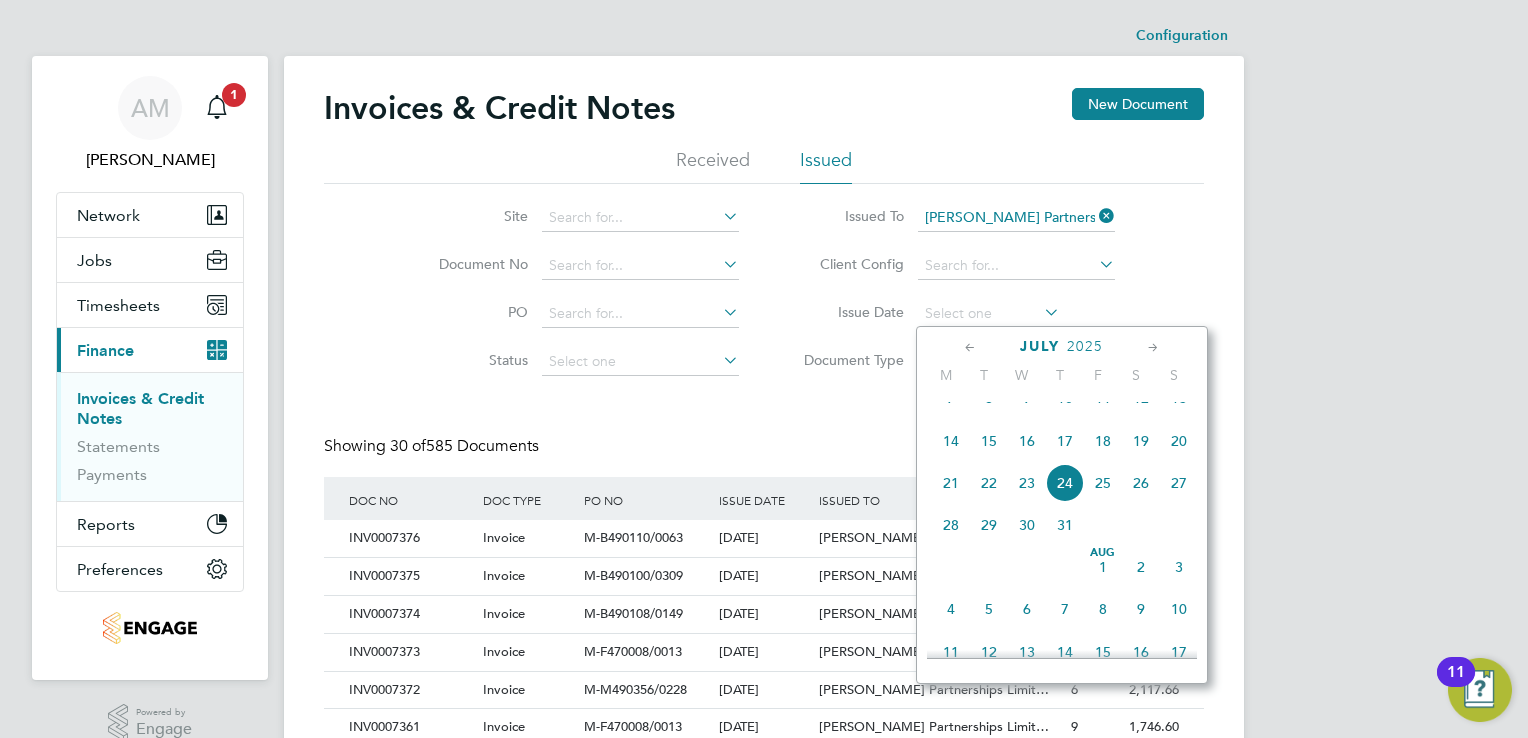 click 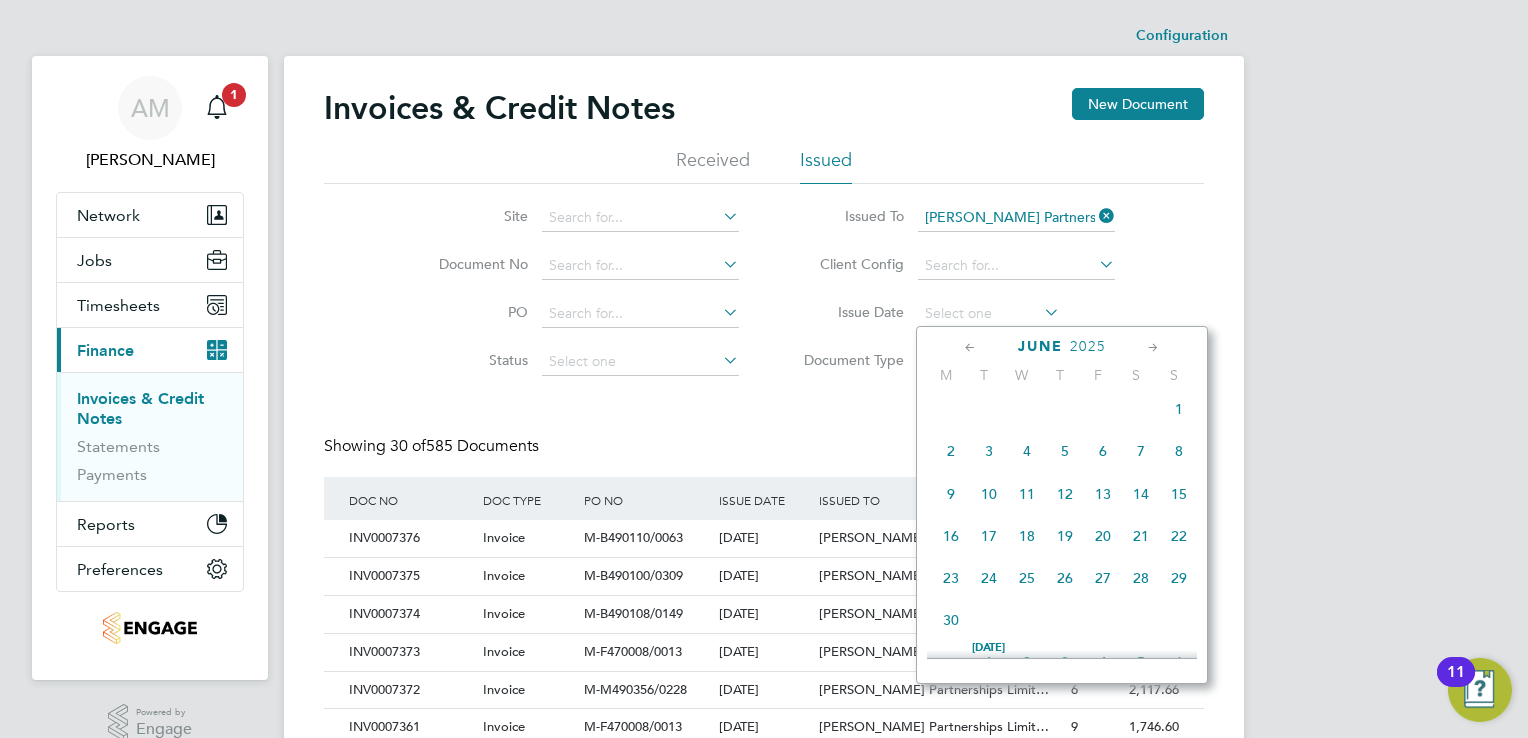 click on "5" 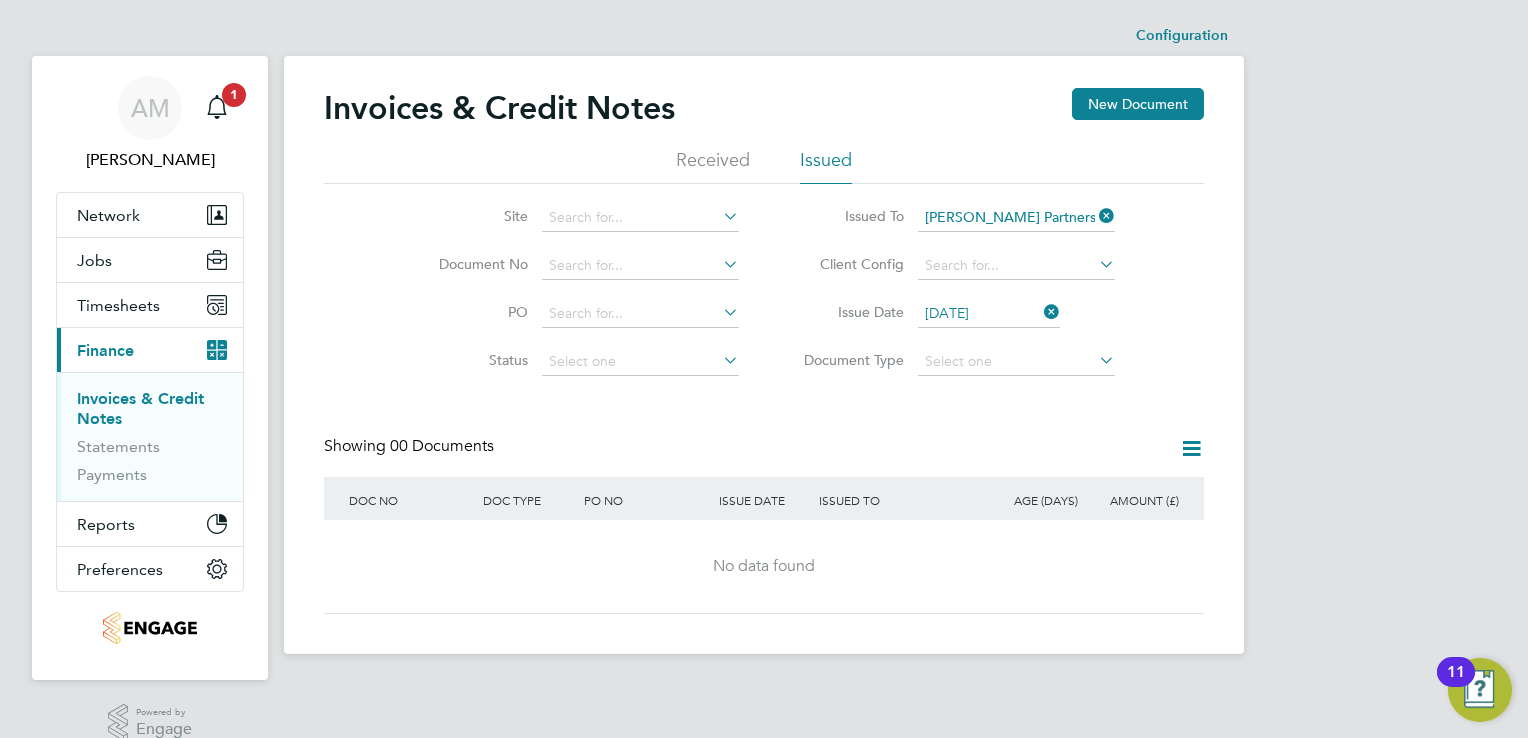 click 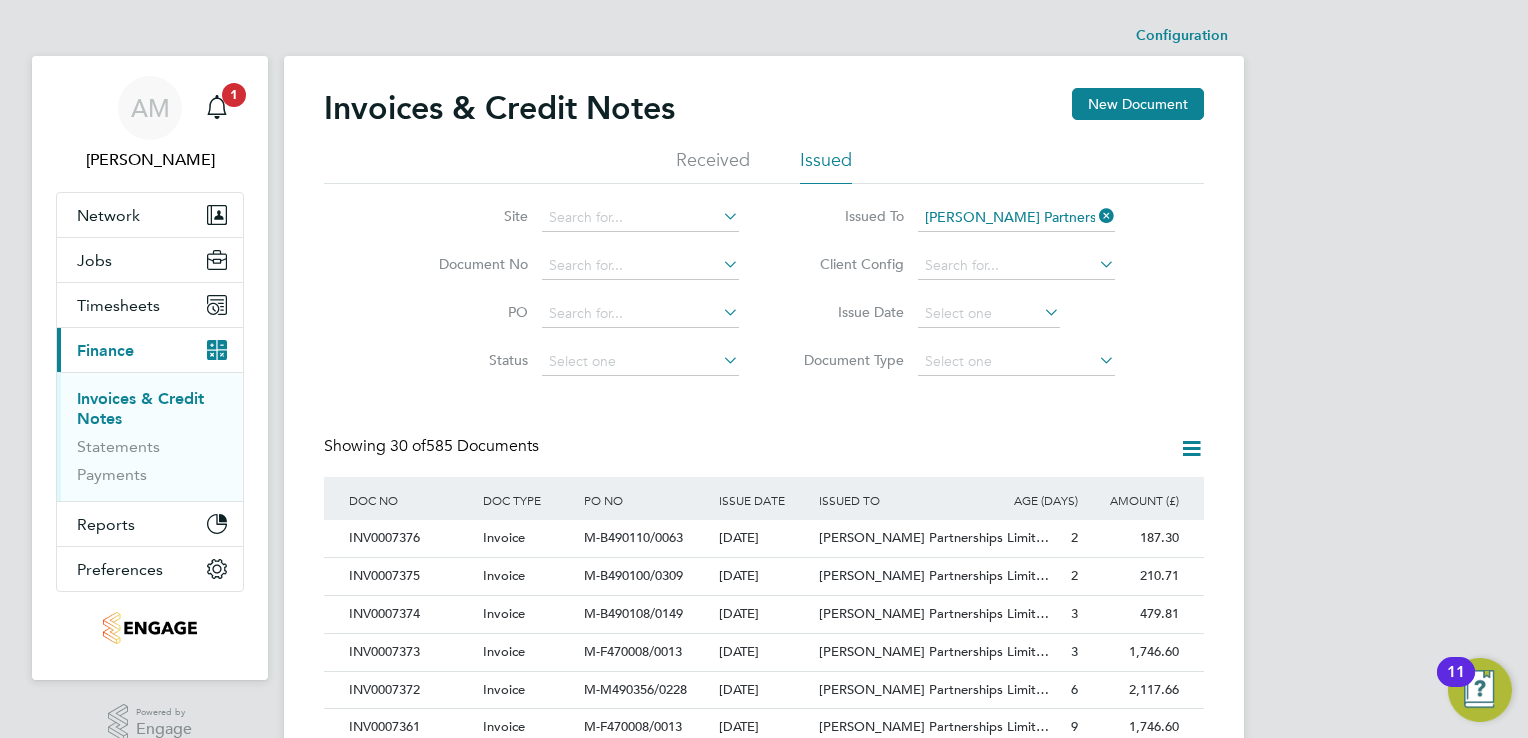 click 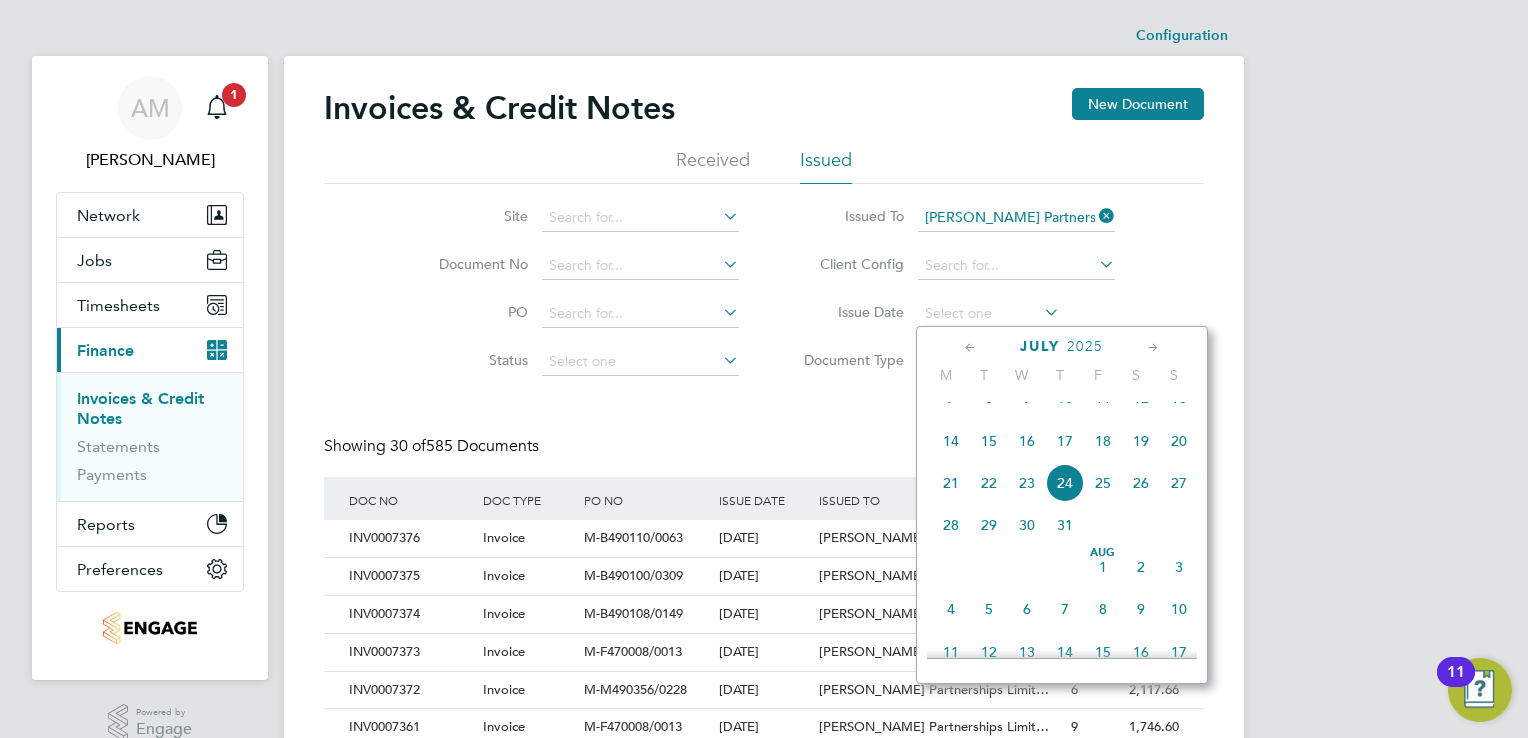 click 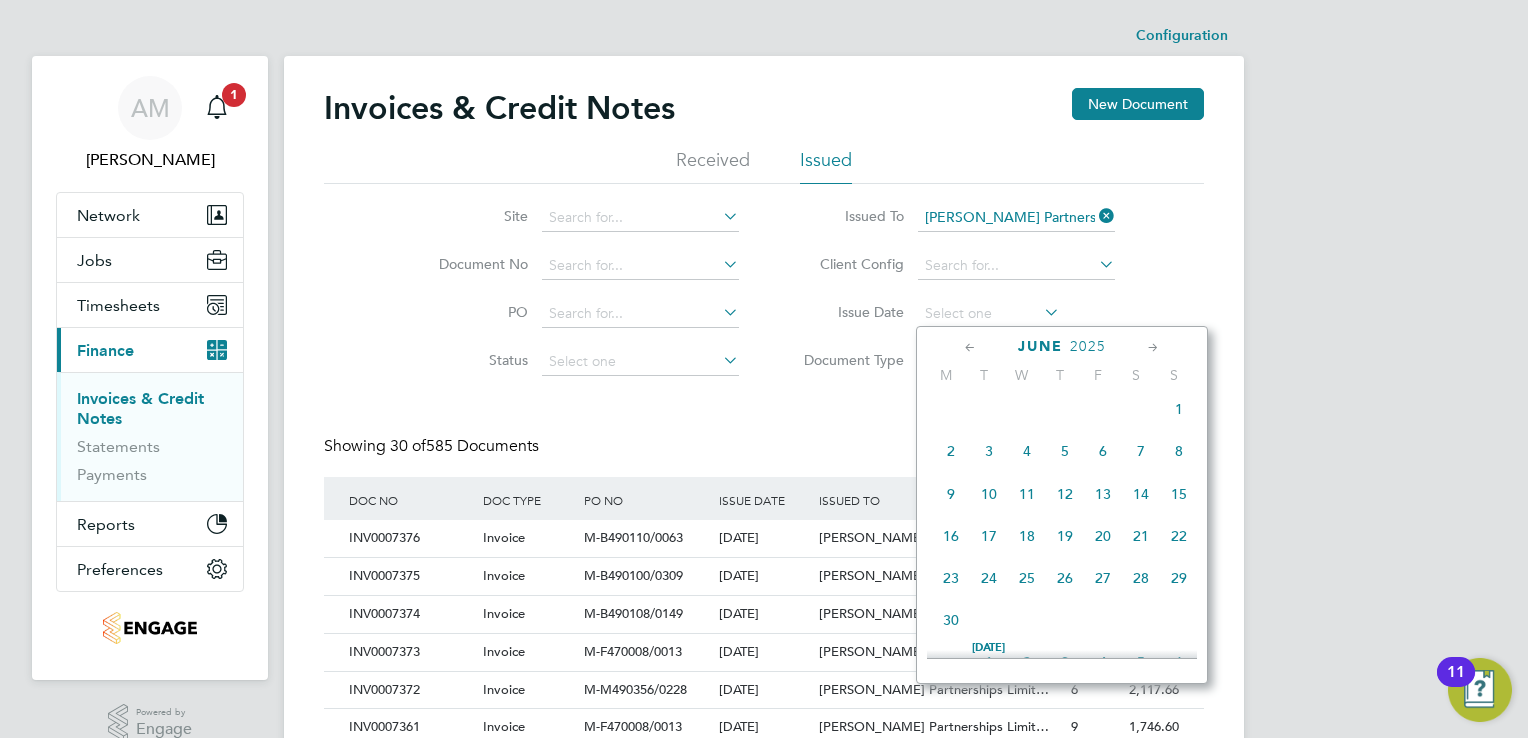 click on "9" 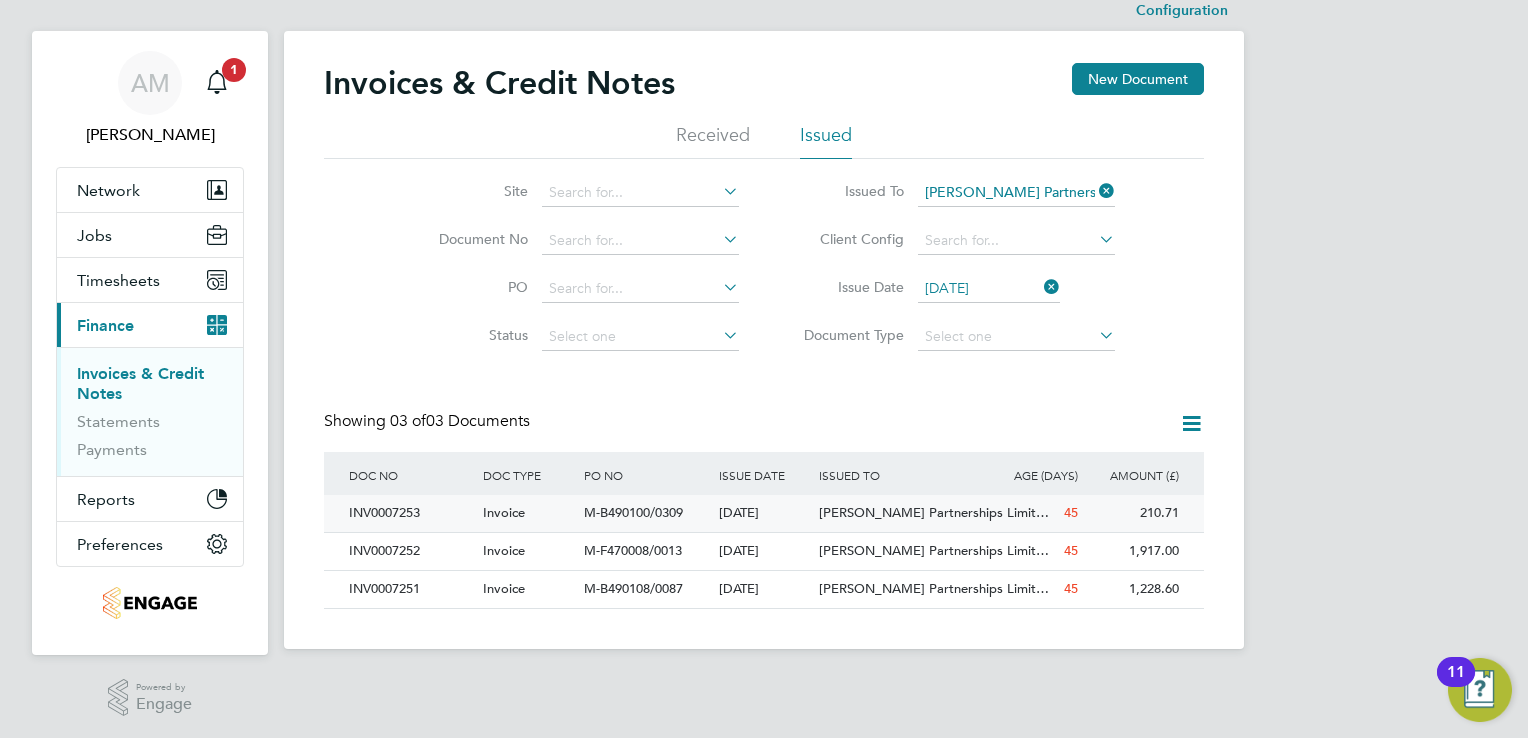 click on "INV0007253" 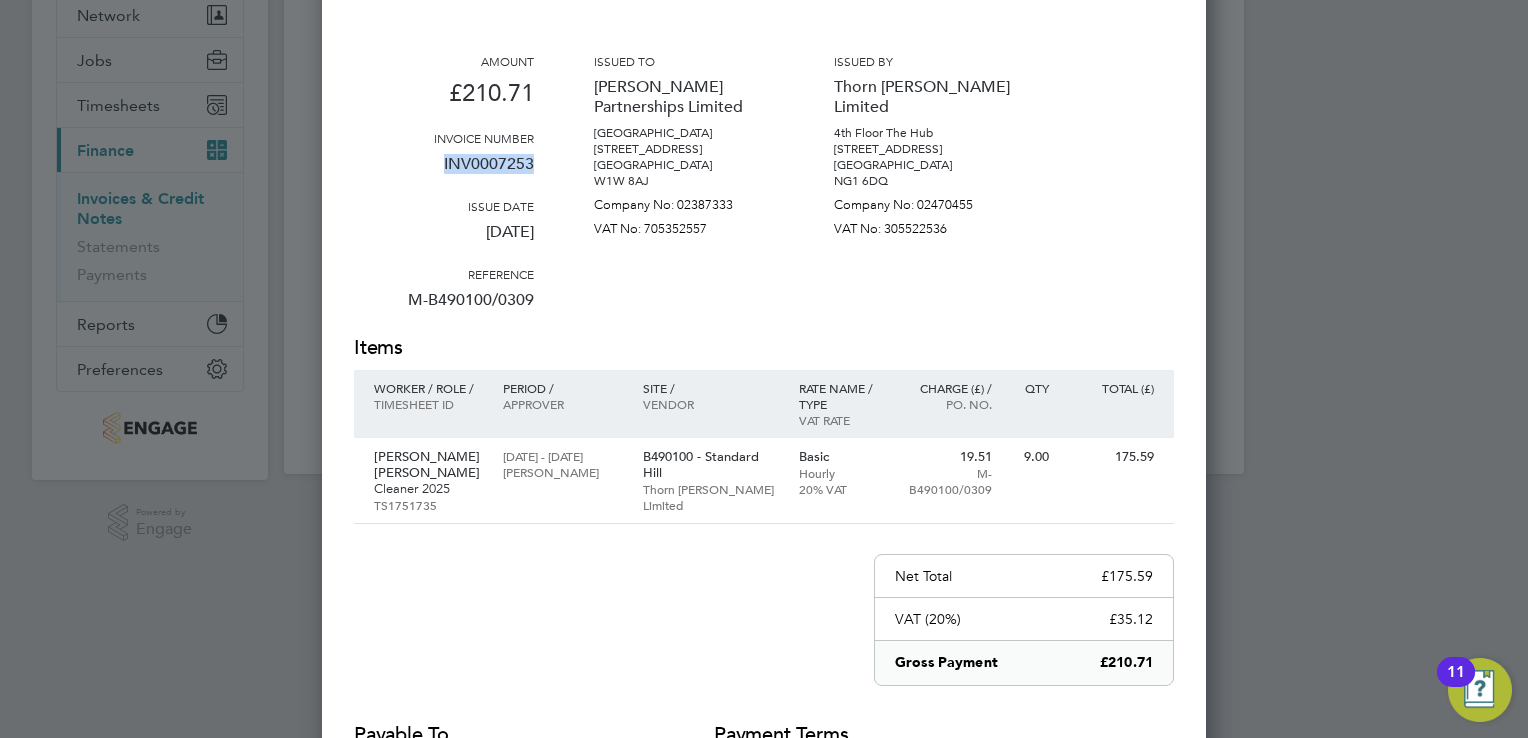 drag, startPoint x: 444, startPoint y: 162, endPoint x: 532, endPoint y: 169, distance: 88.27797 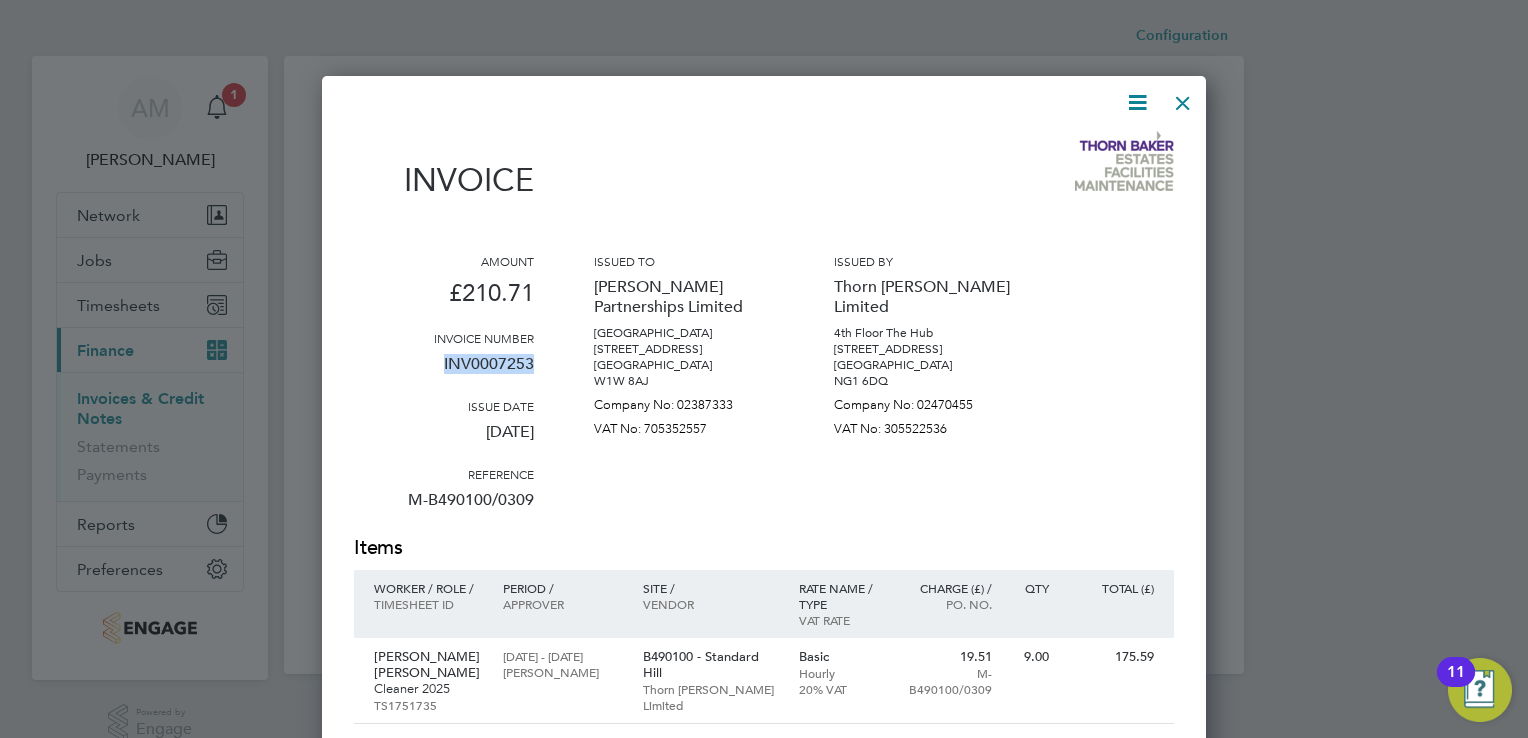 click at bounding box center (1183, 98) 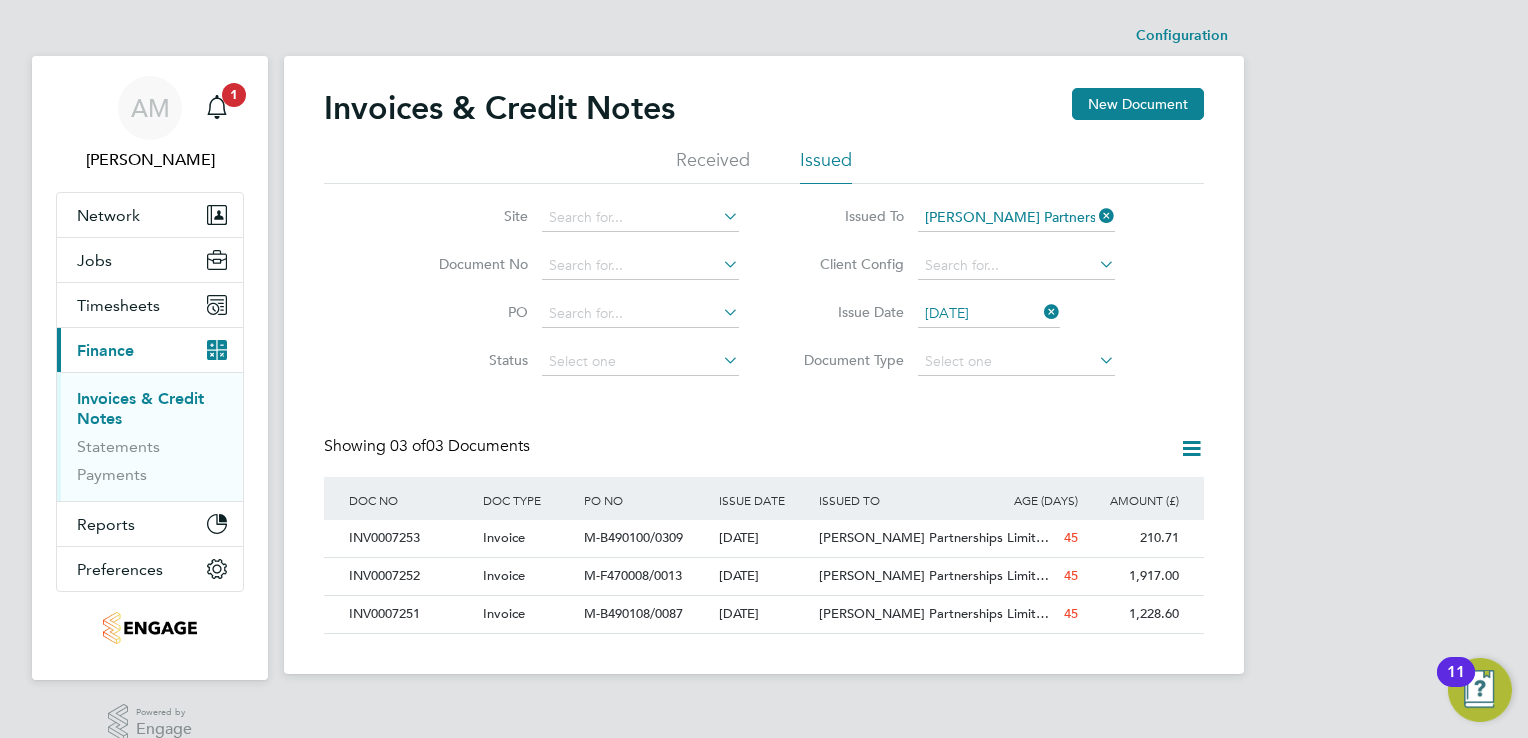 click 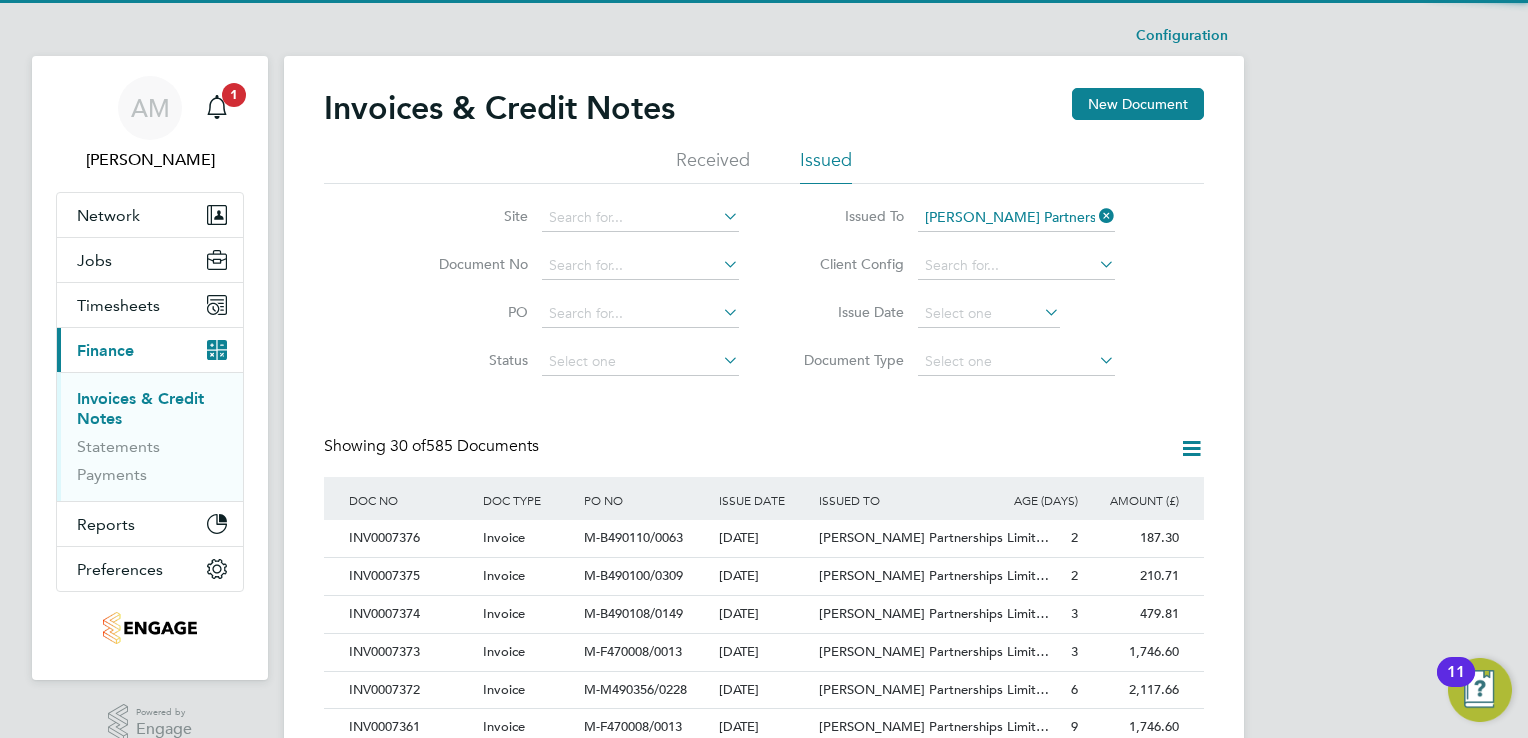 click 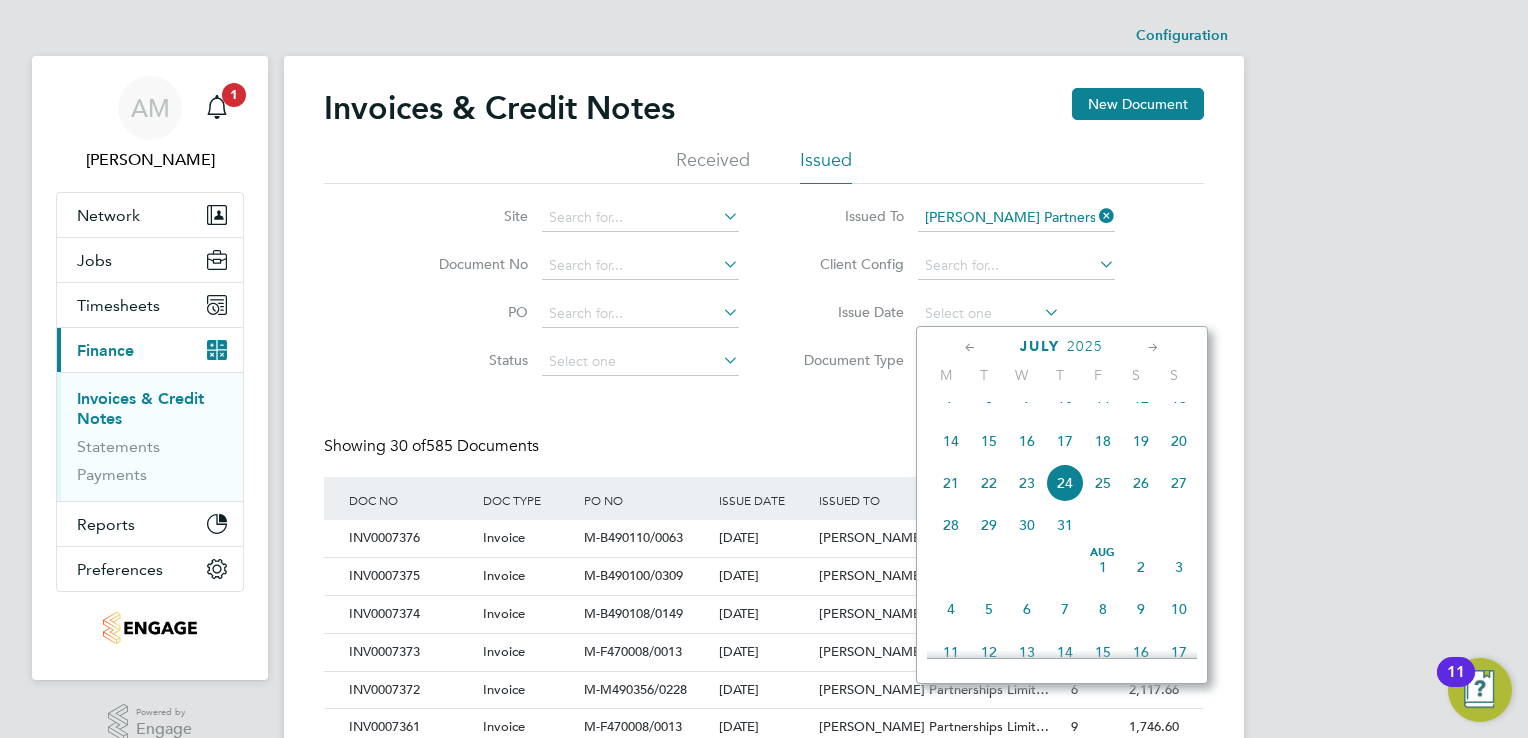 click 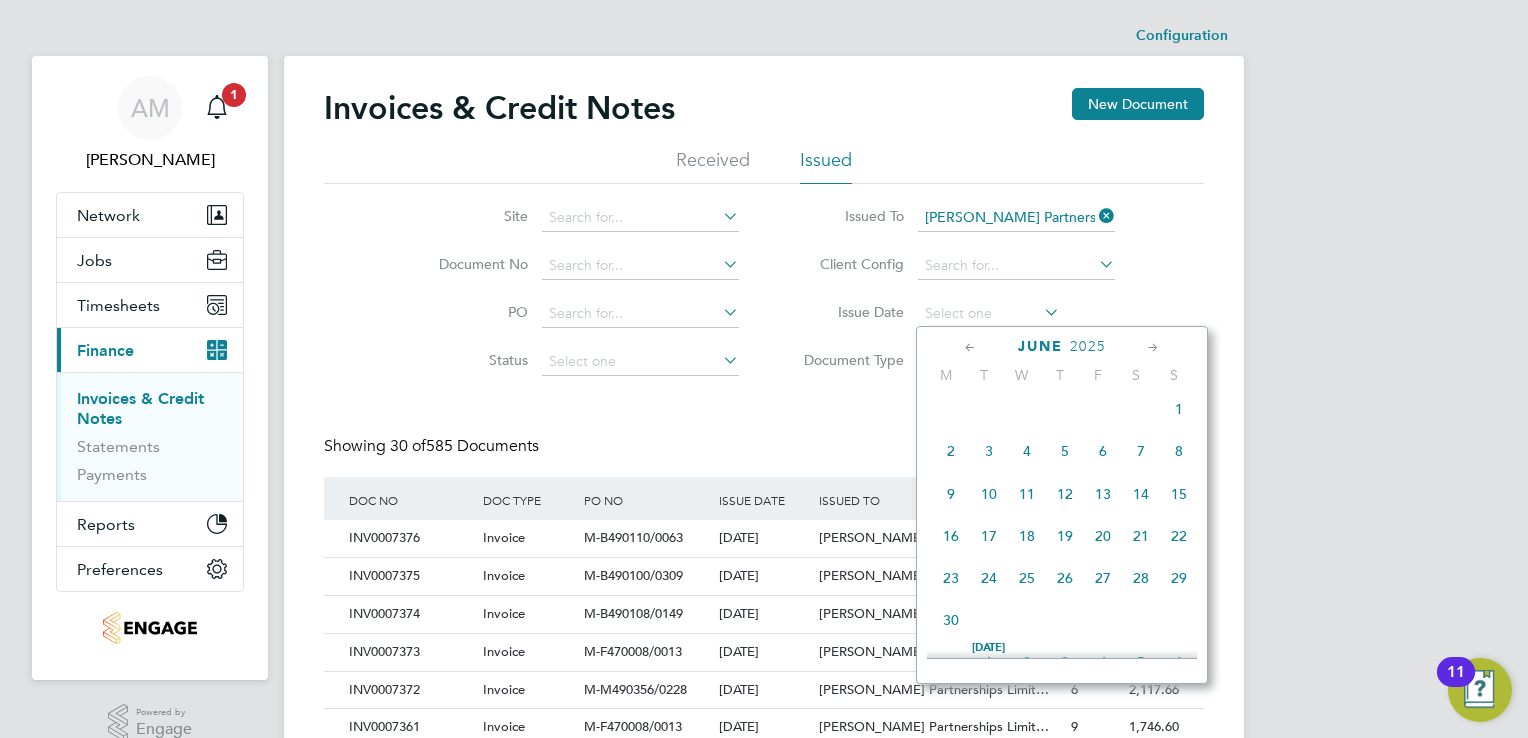 click on "10" 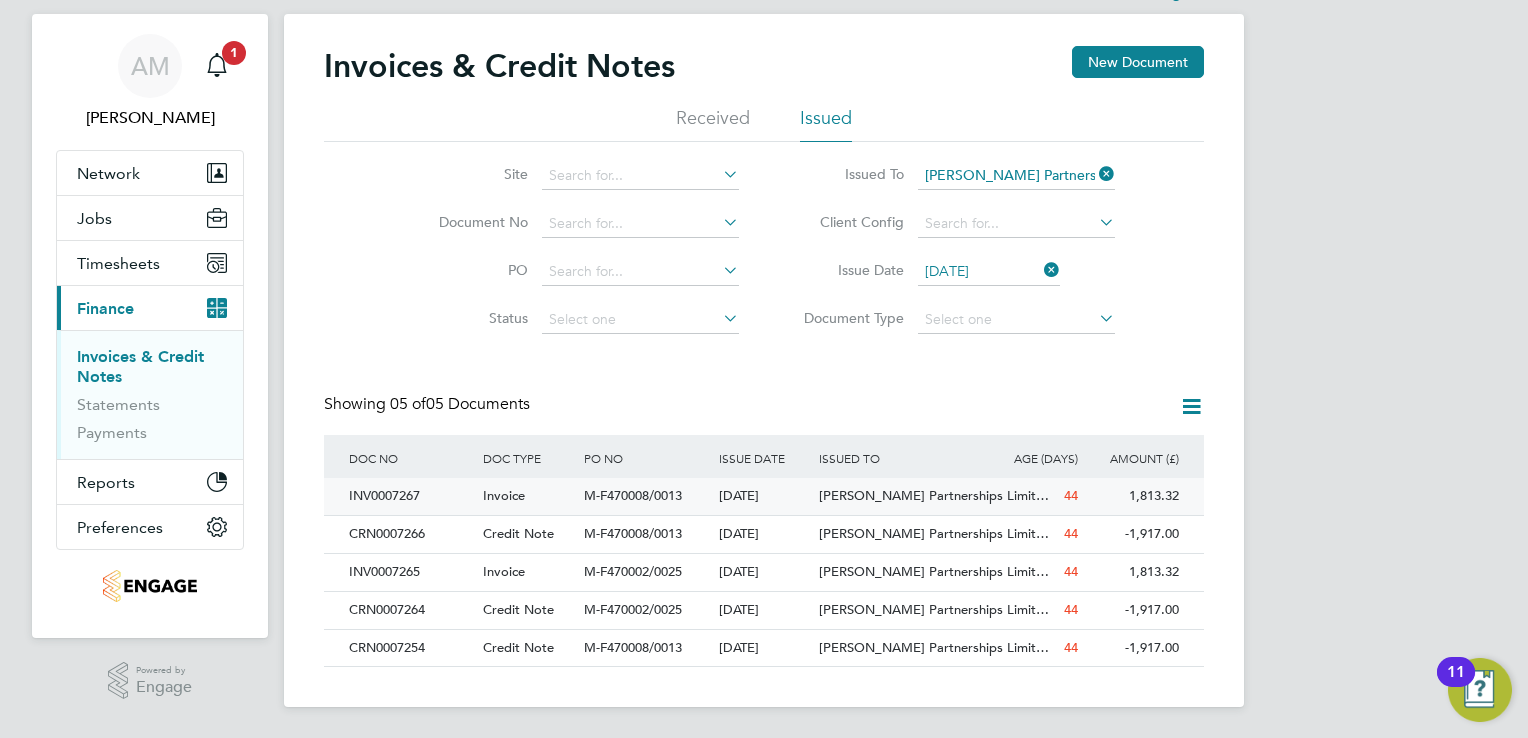 click on "INV0007267" 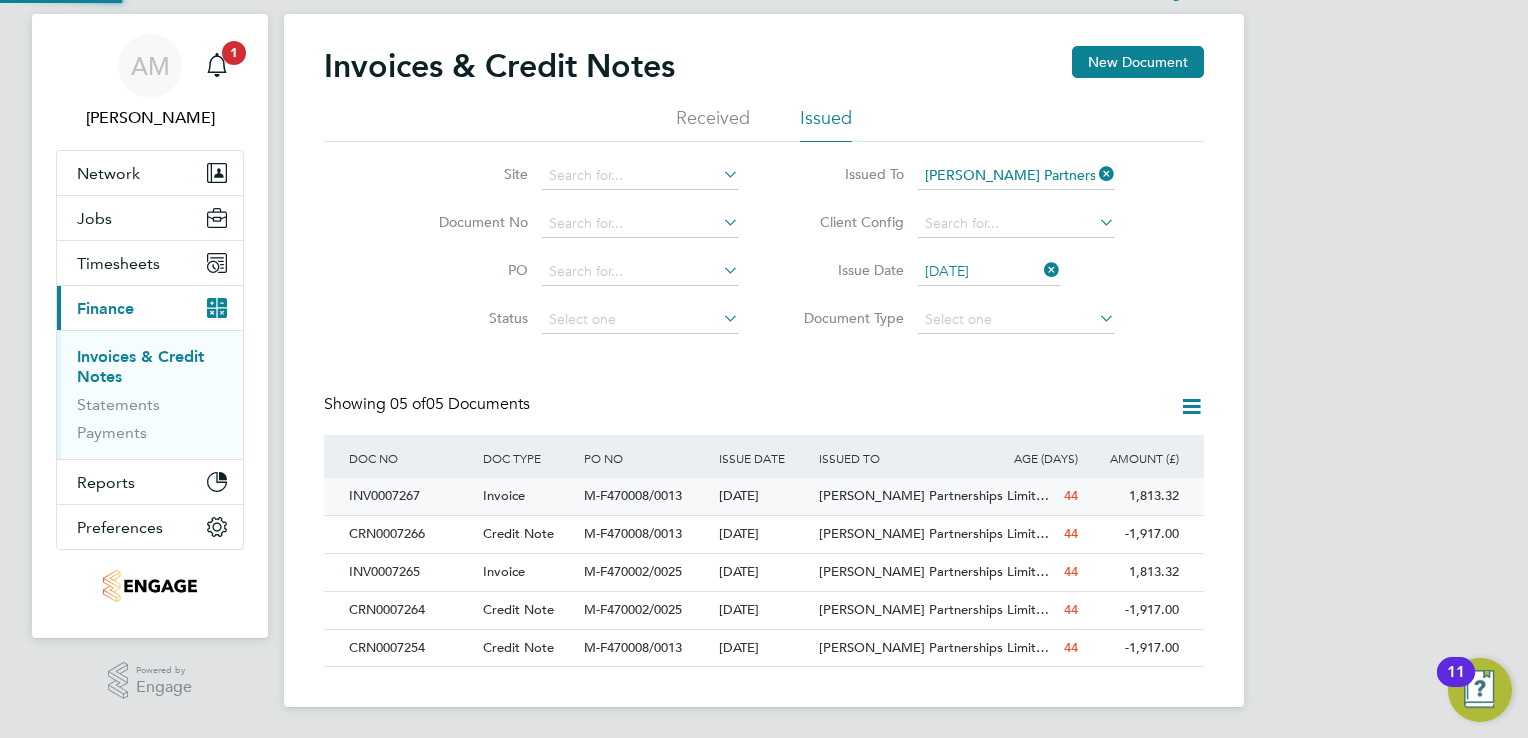 scroll, scrollTop: 0, scrollLeft: 0, axis: both 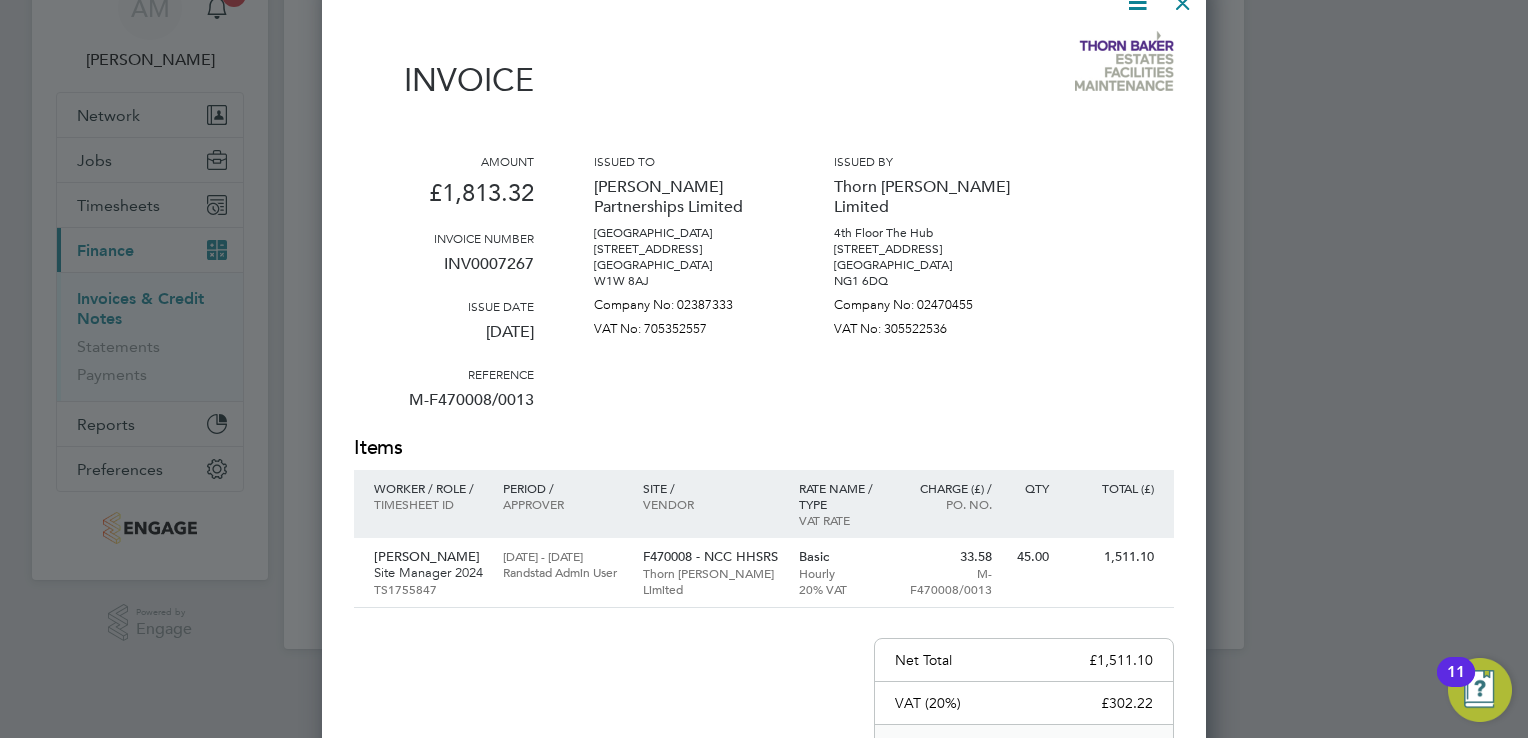 click at bounding box center (1183, -2) 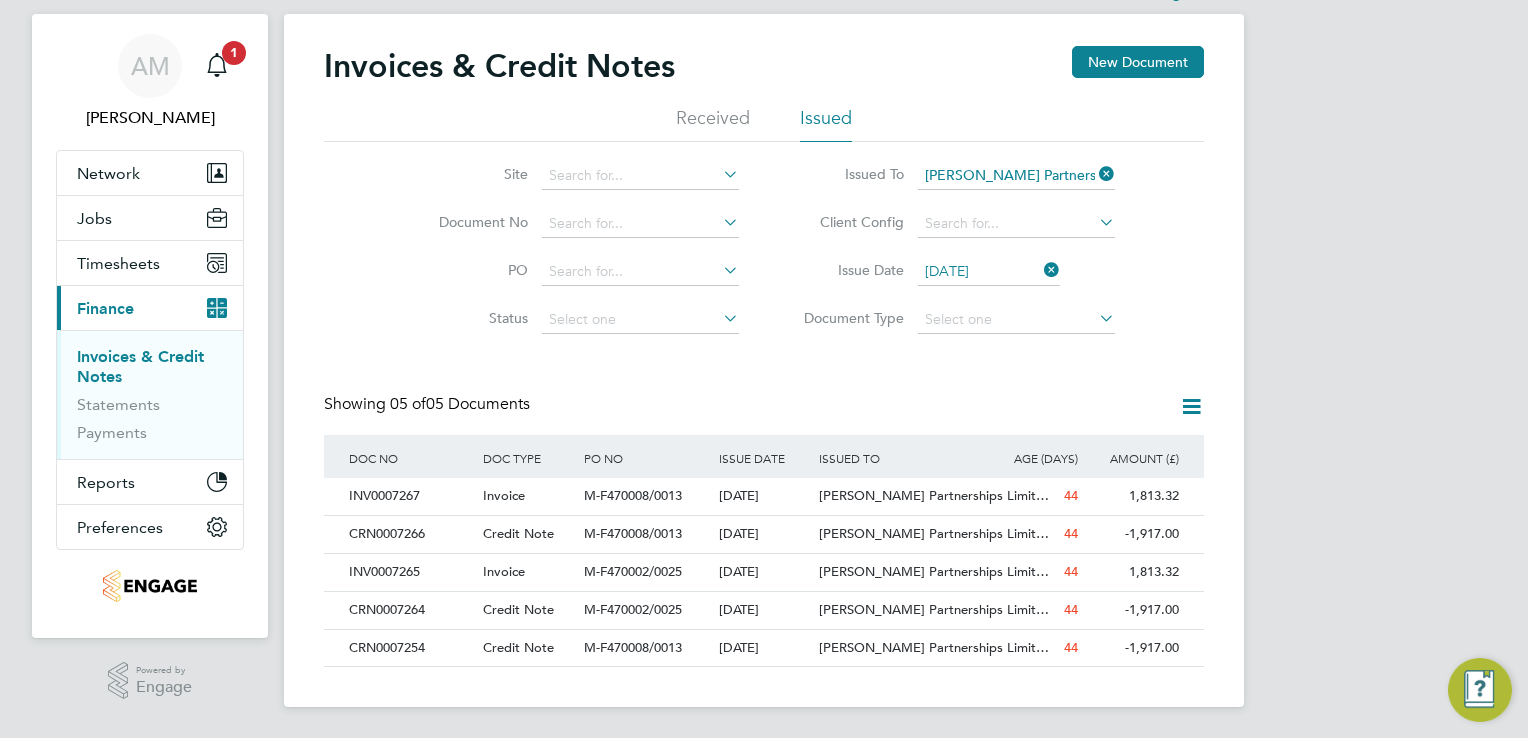 scroll, scrollTop: 0, scrollLeft: 0, axis: both 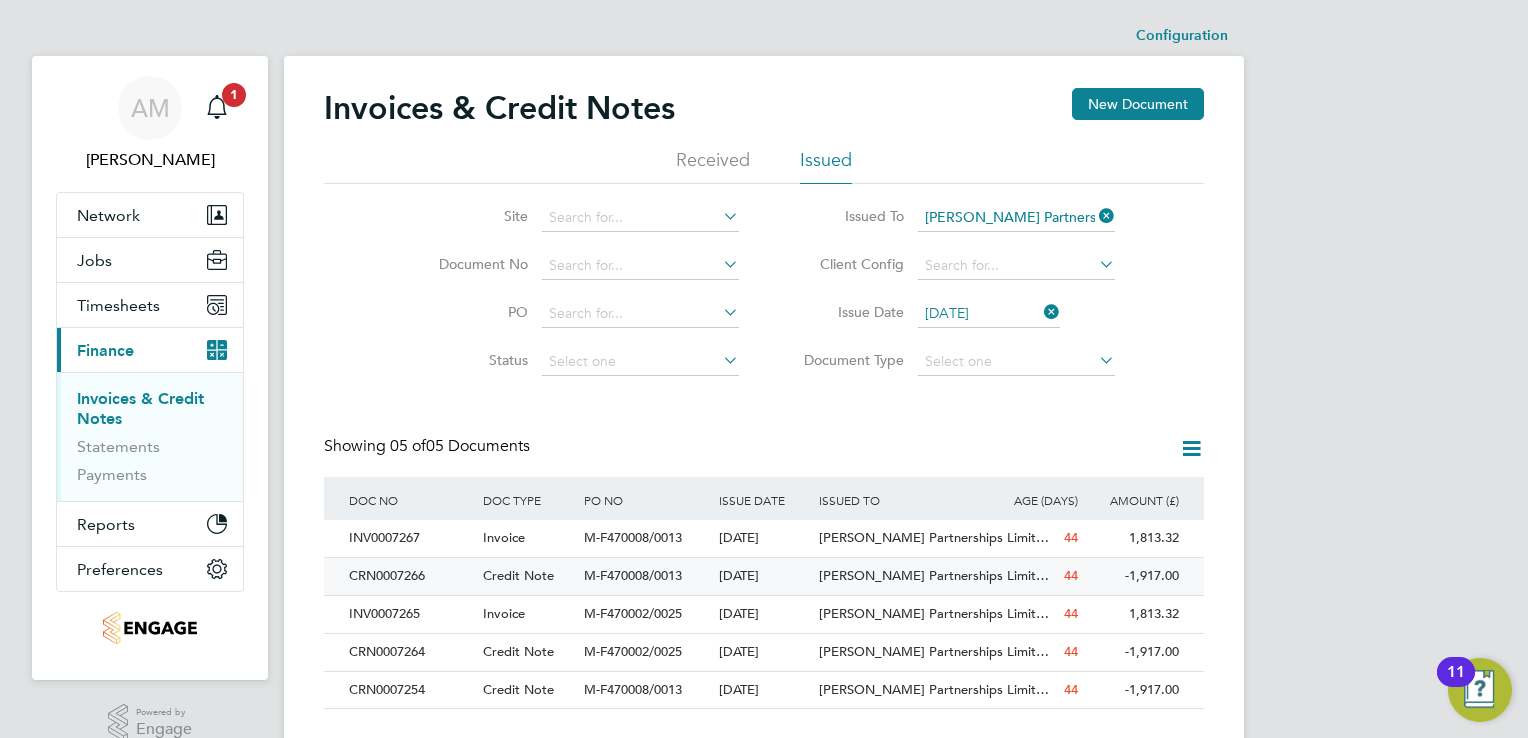 click on "CRN0007266" 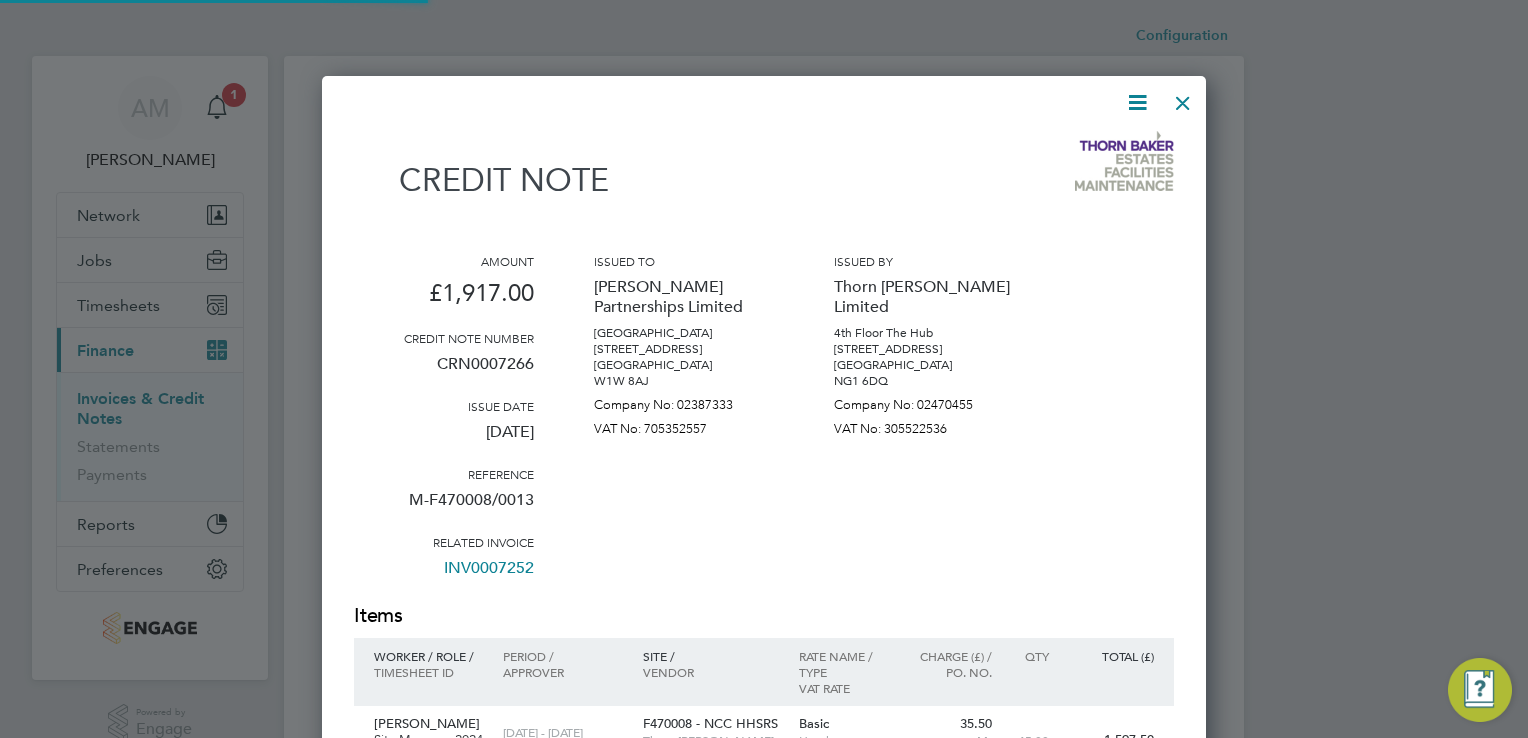 scroll, scrollTop: 9, scrollLeft: 10, axis: both 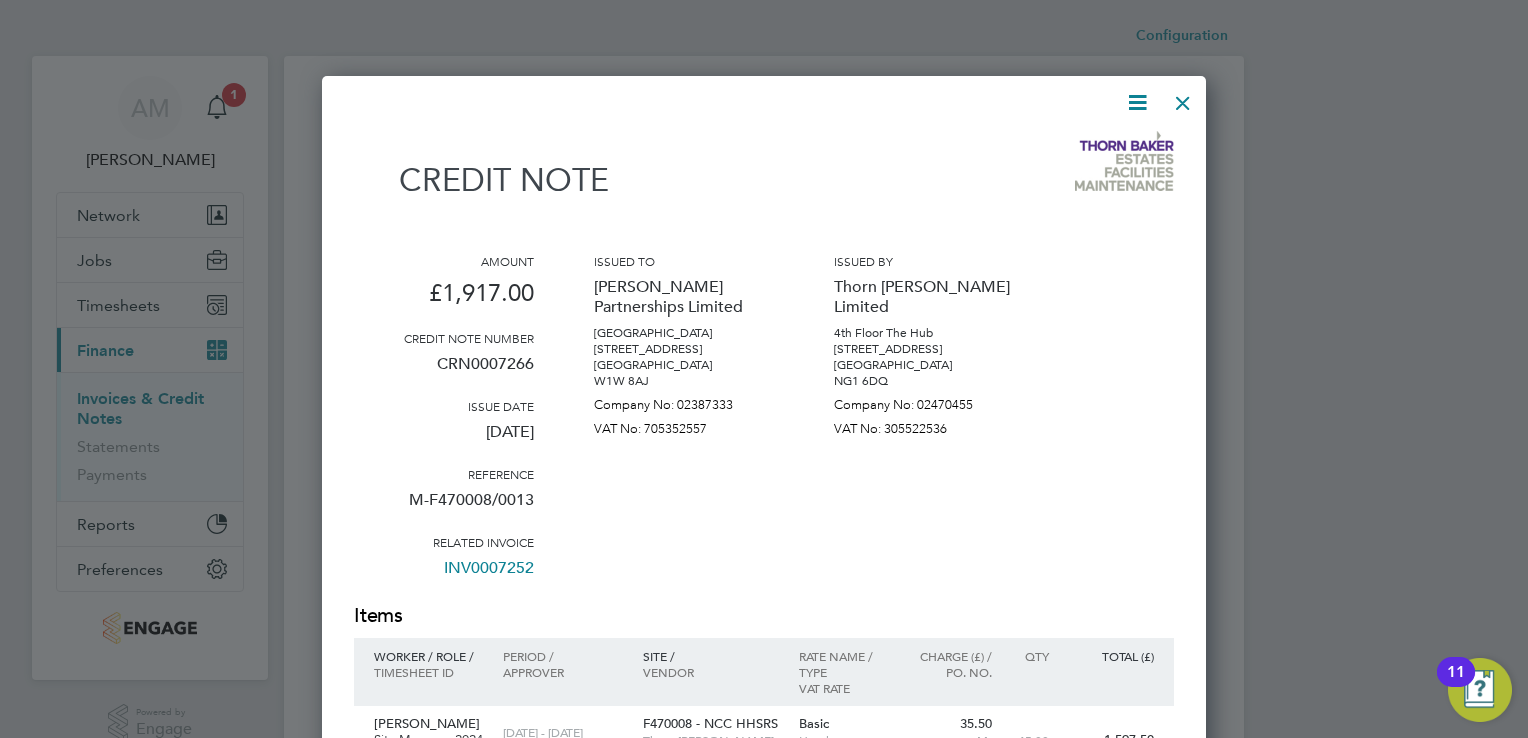 click at bounding box center (1183, 98) 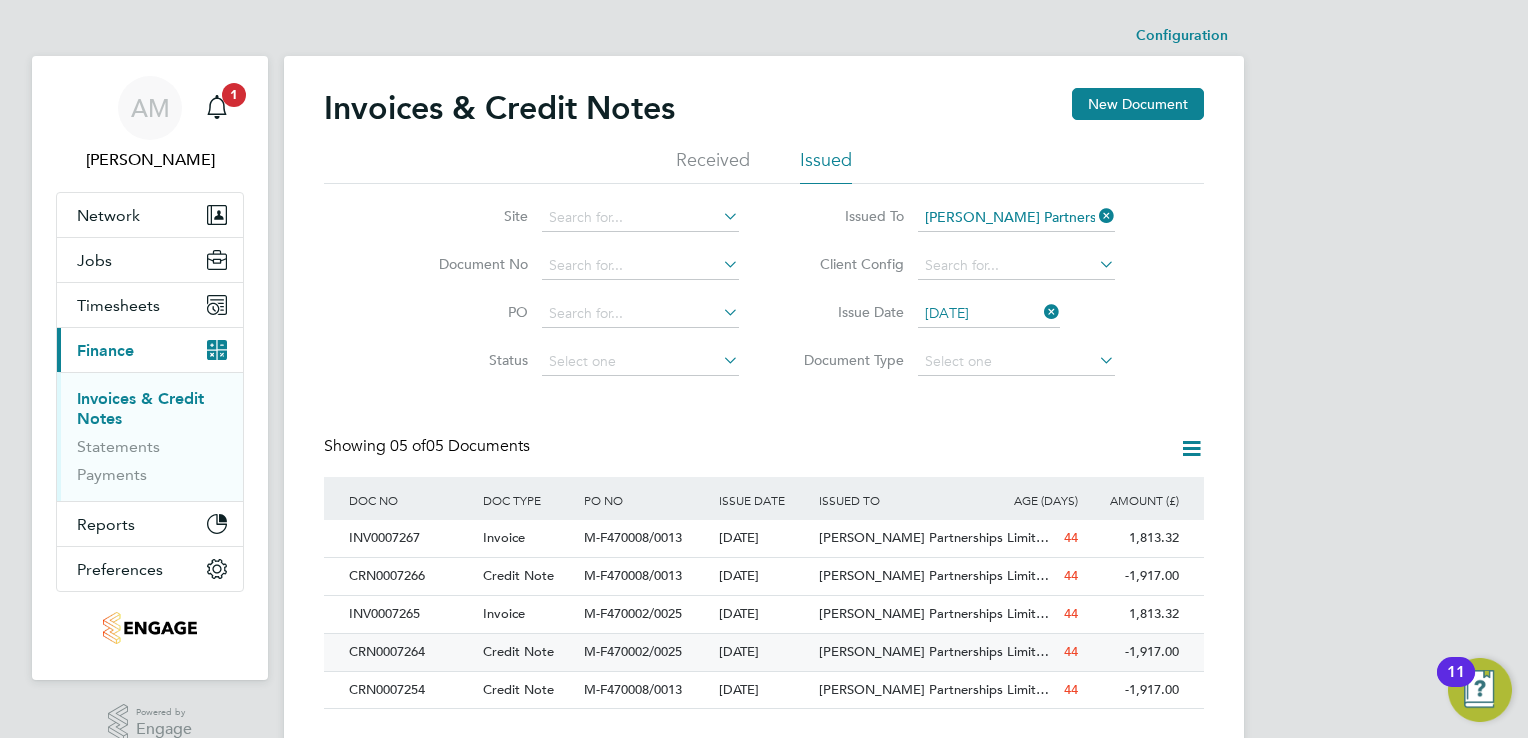 click on "CRN0007264" 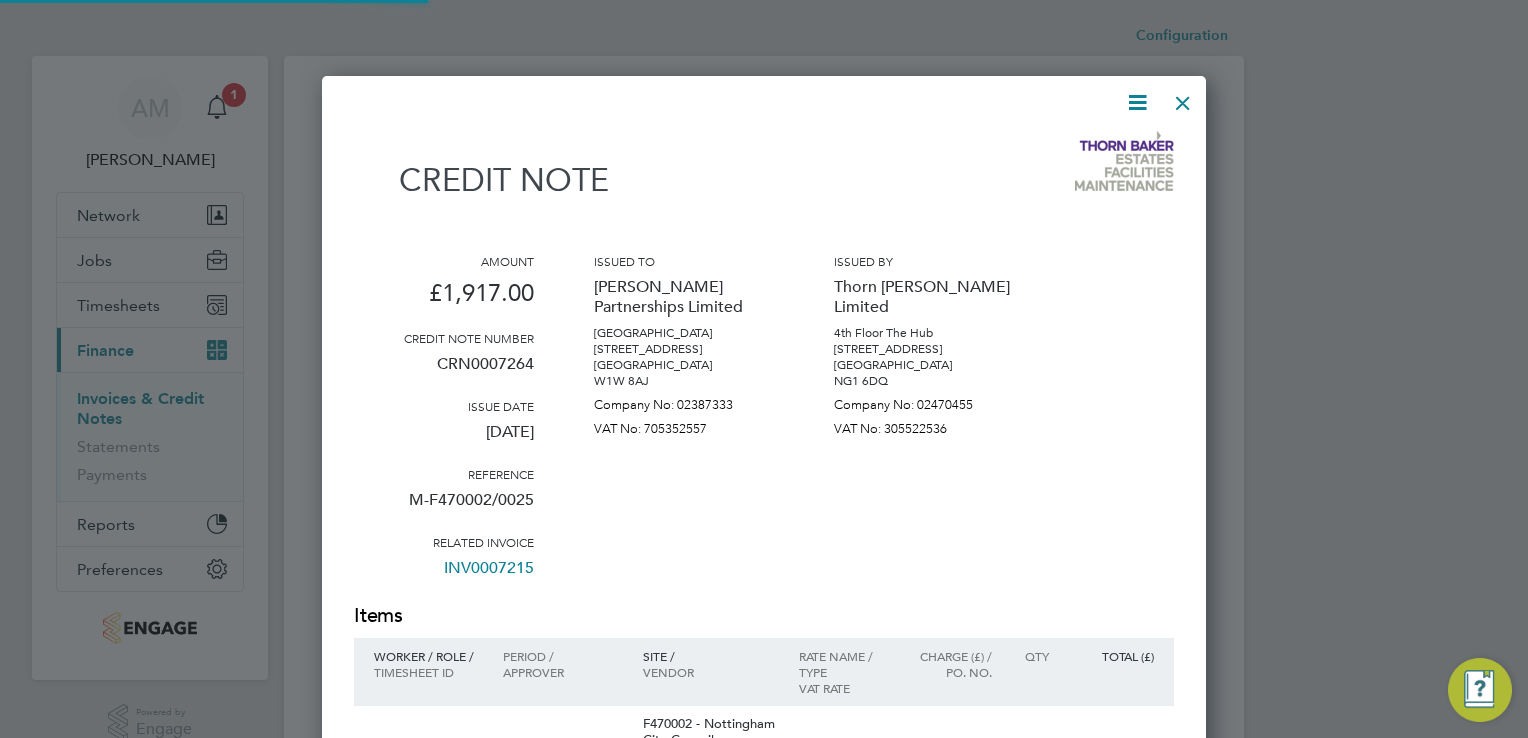 scroll, scrollTop: 9, scrollLeft: 10, axis: both 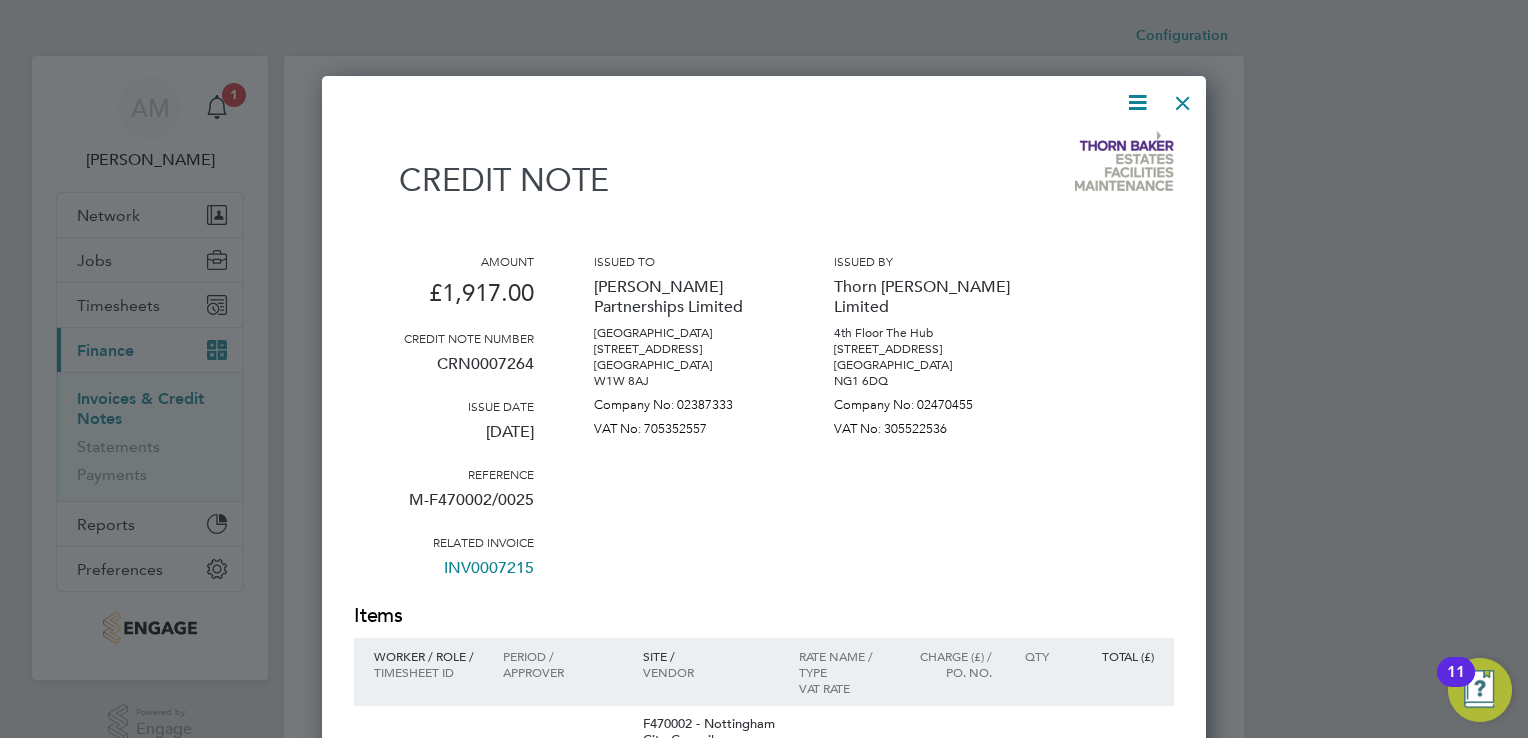 click at bounding box center (1183, 98) 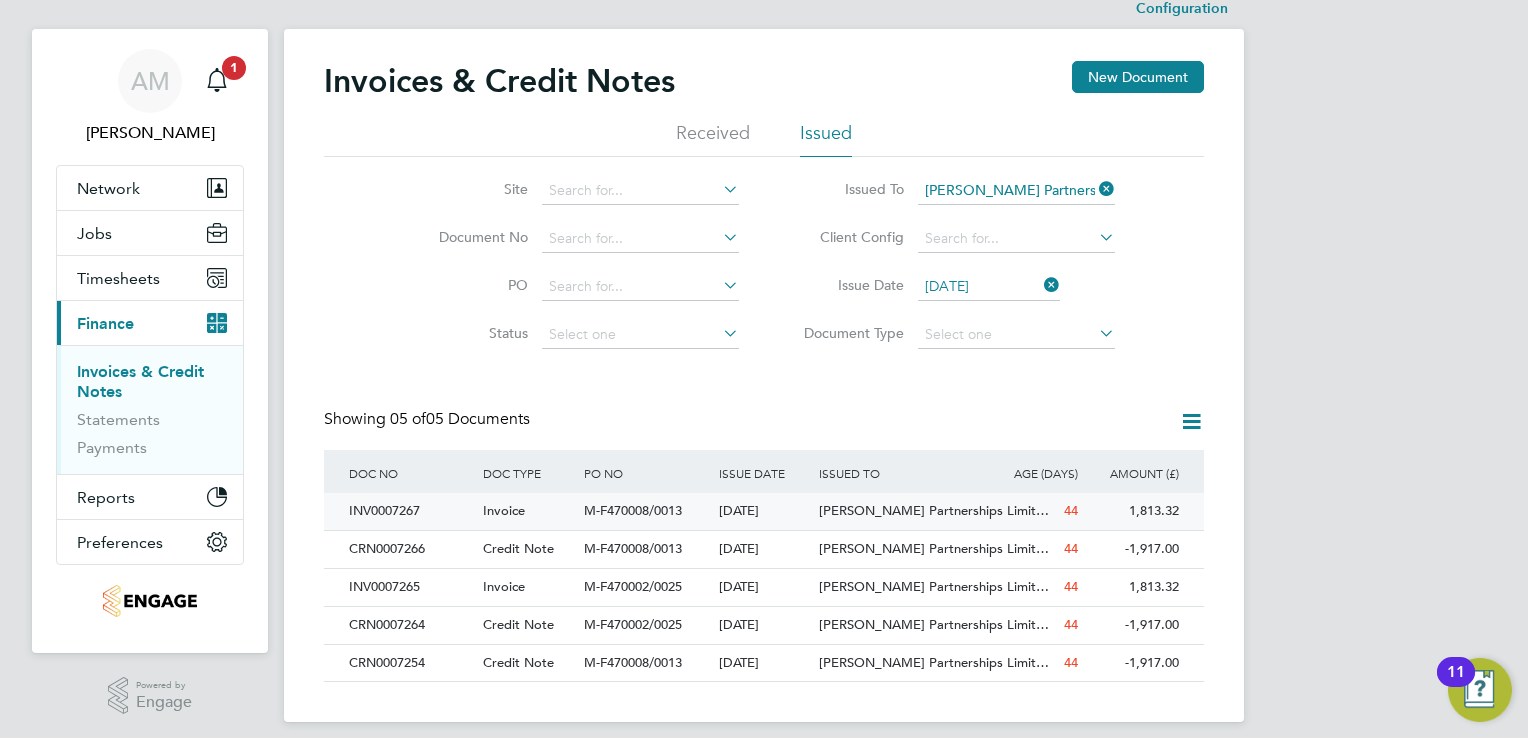 scroll, scrollTop: 42, scrollLeft: 0, axis: vertical 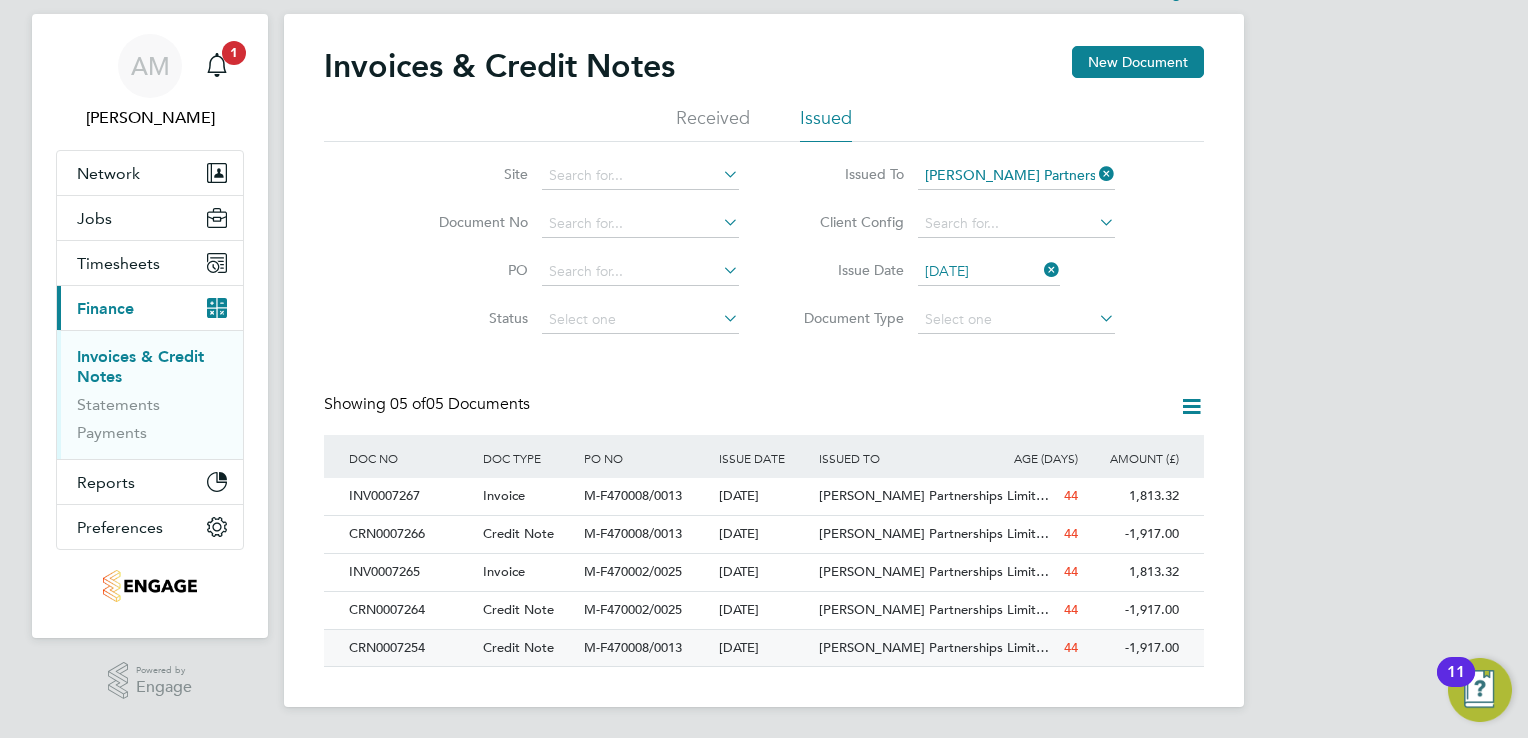 click on "CRN0007254" 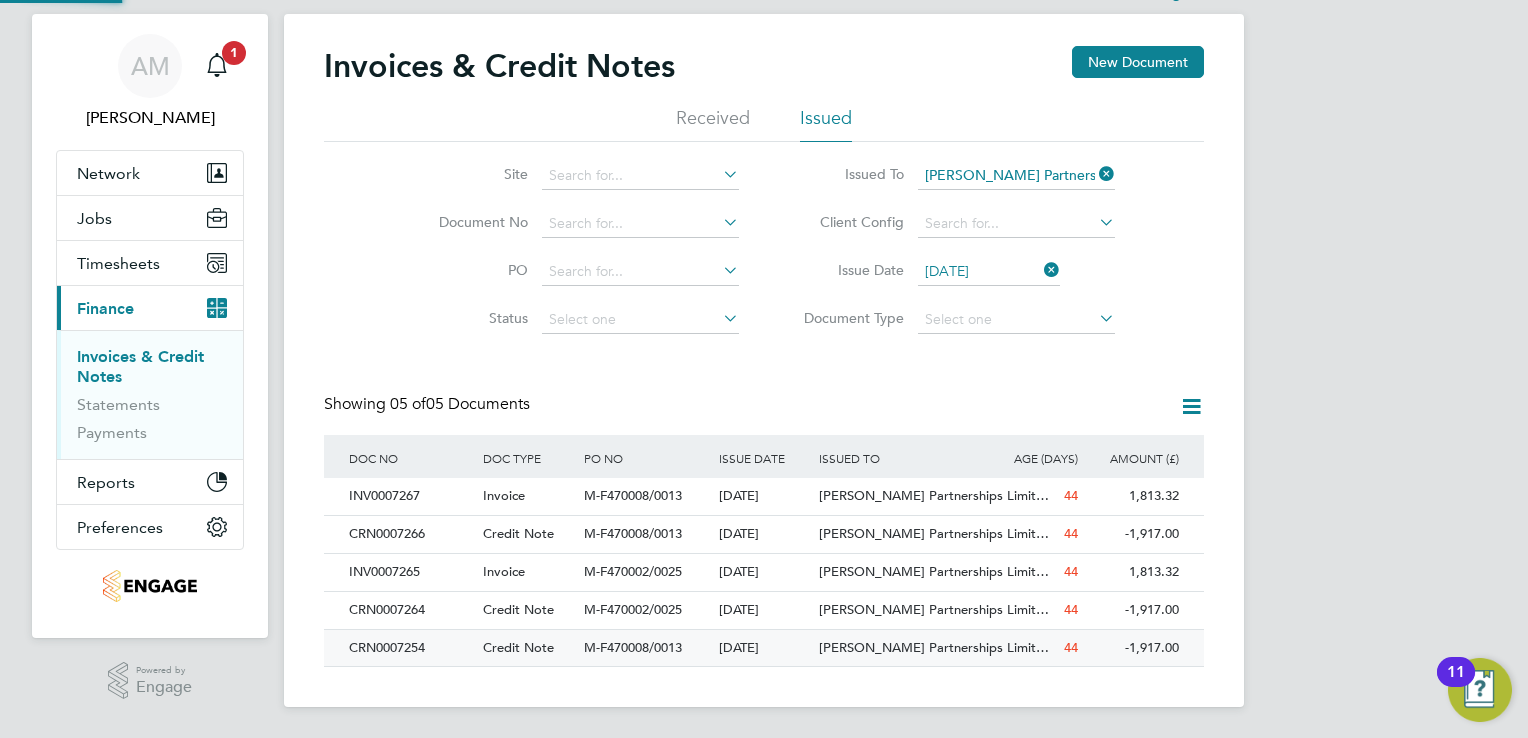 scroll, scrollTop: 0, scrollLeft: 0, axis: both 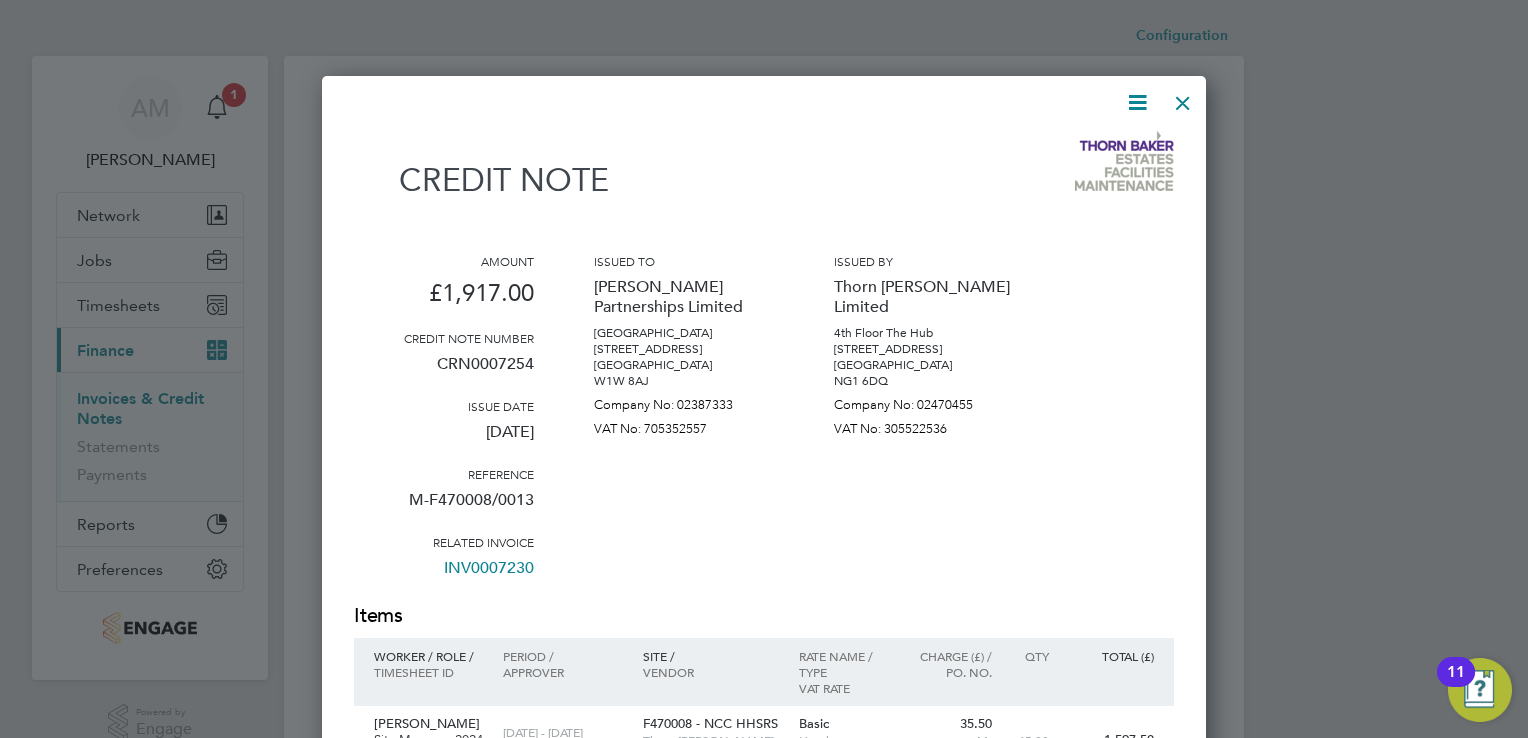 click at bounding box center (1183, 98) 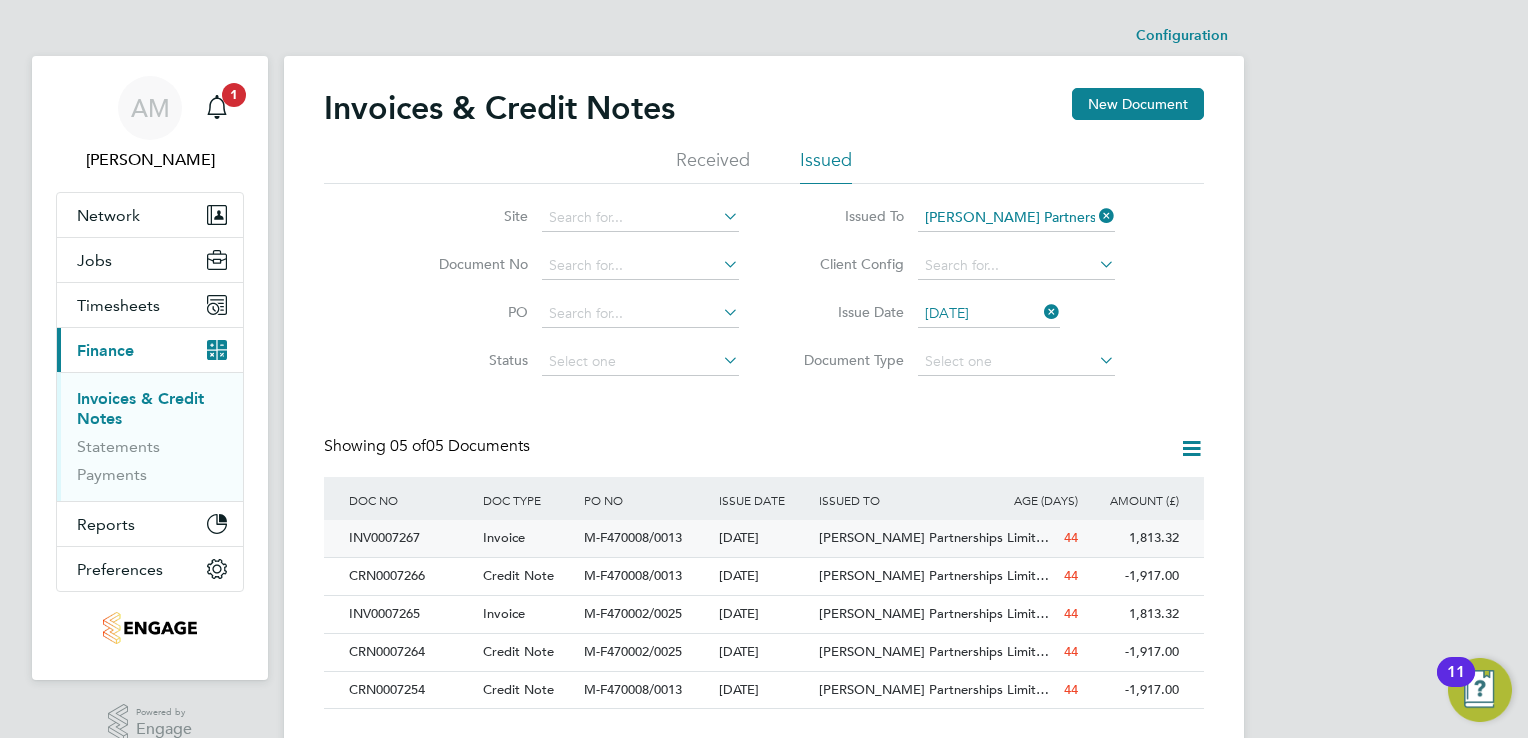 click on "INV0007267" 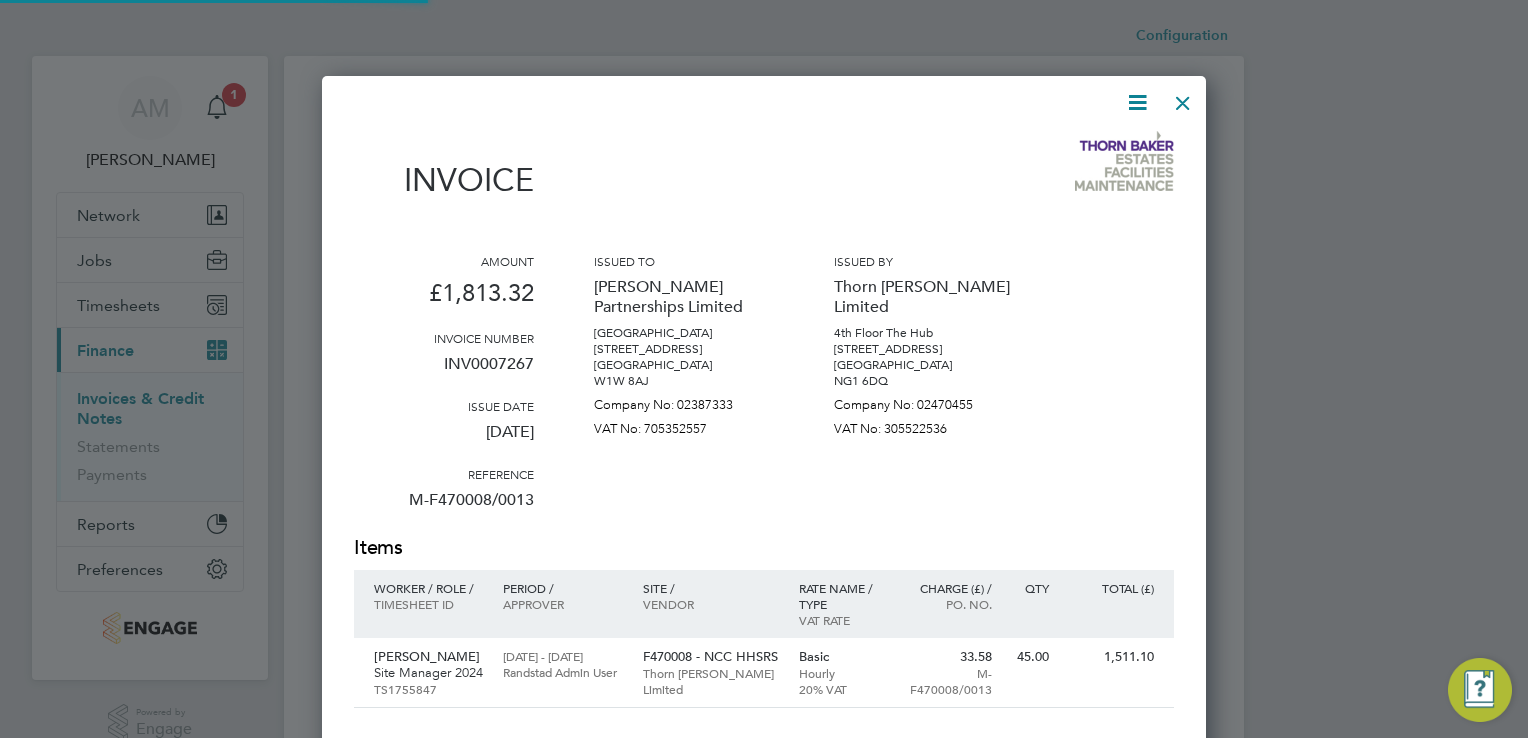 scroll, scrollTop: 9, scrollLeft: 10, axis: both 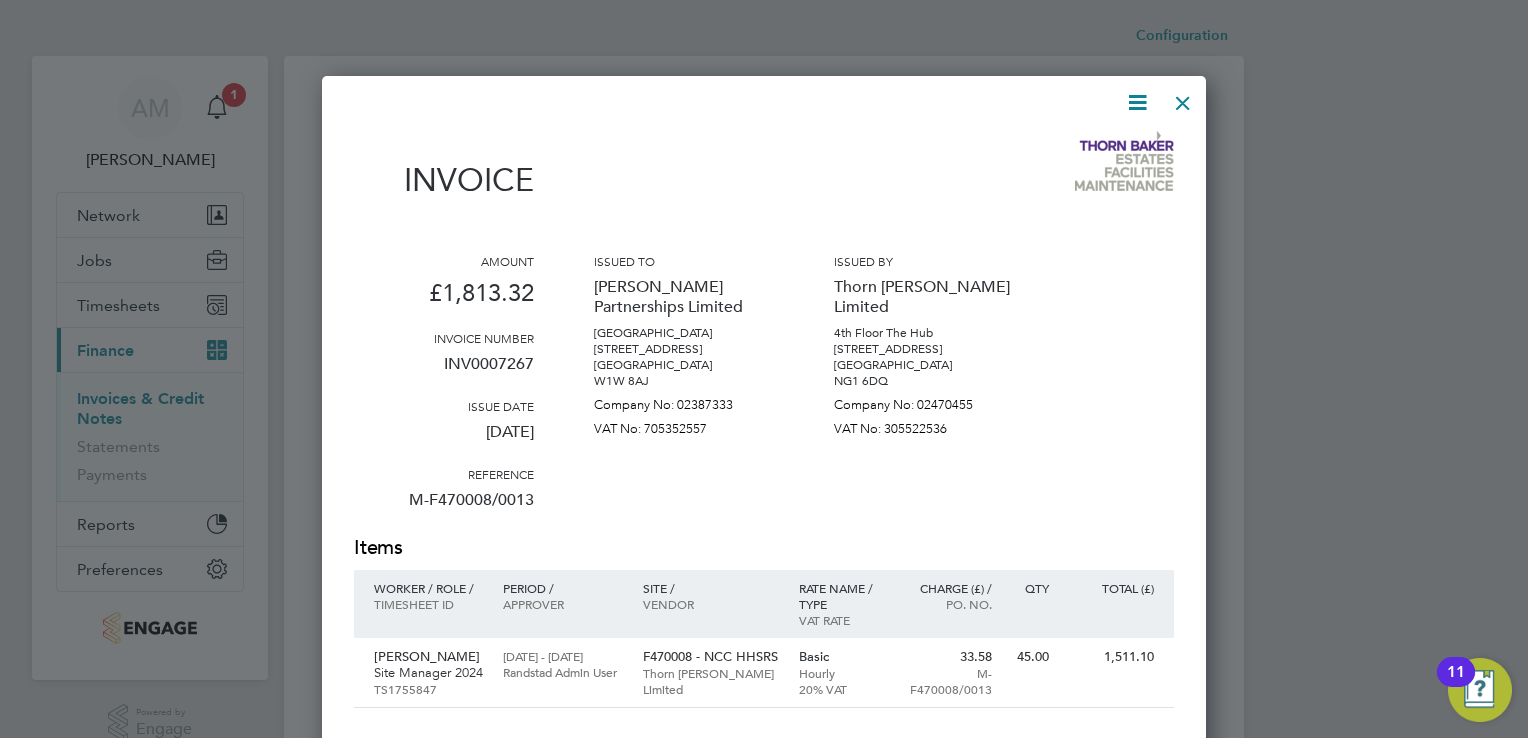 click at bounding box center (1183, 98) 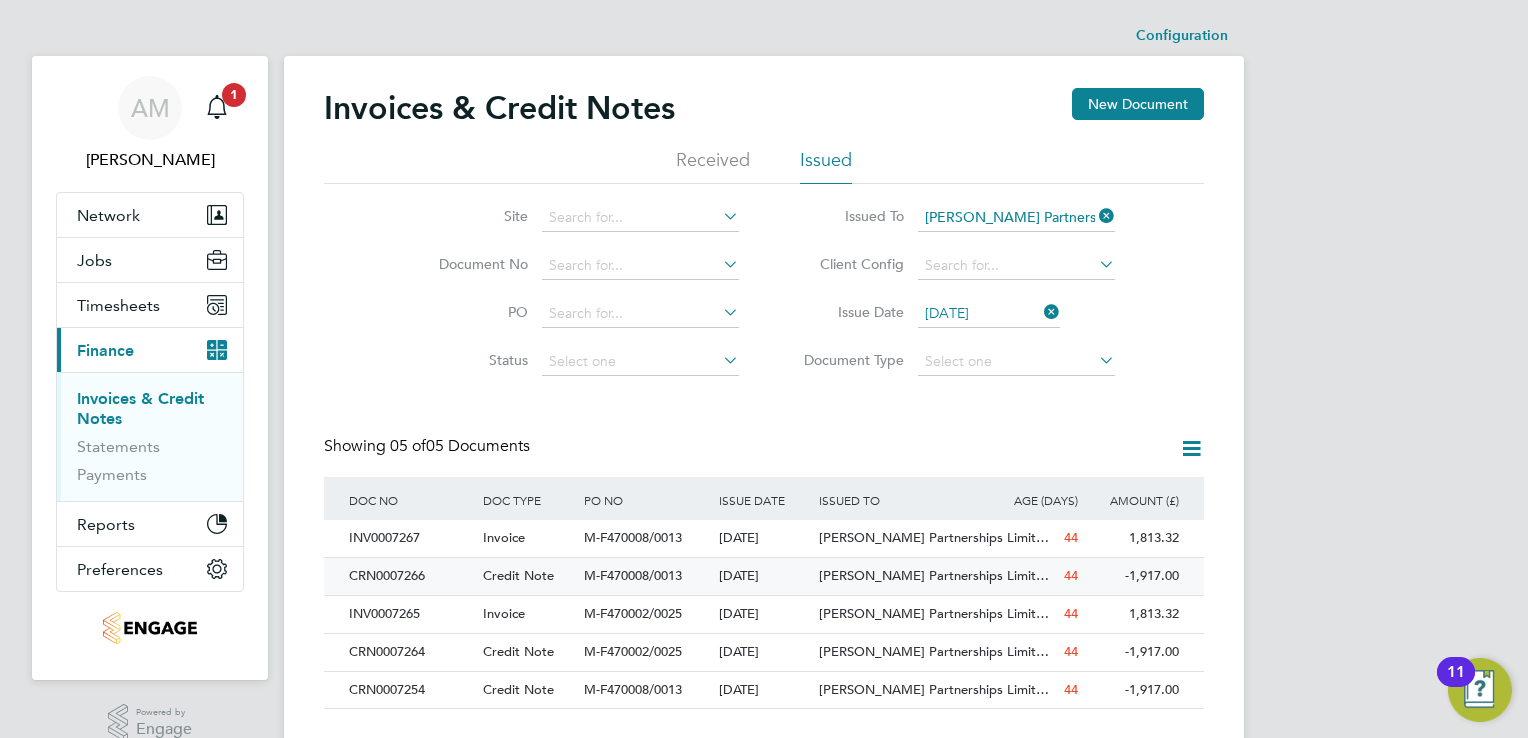 click on "CRN0007266" 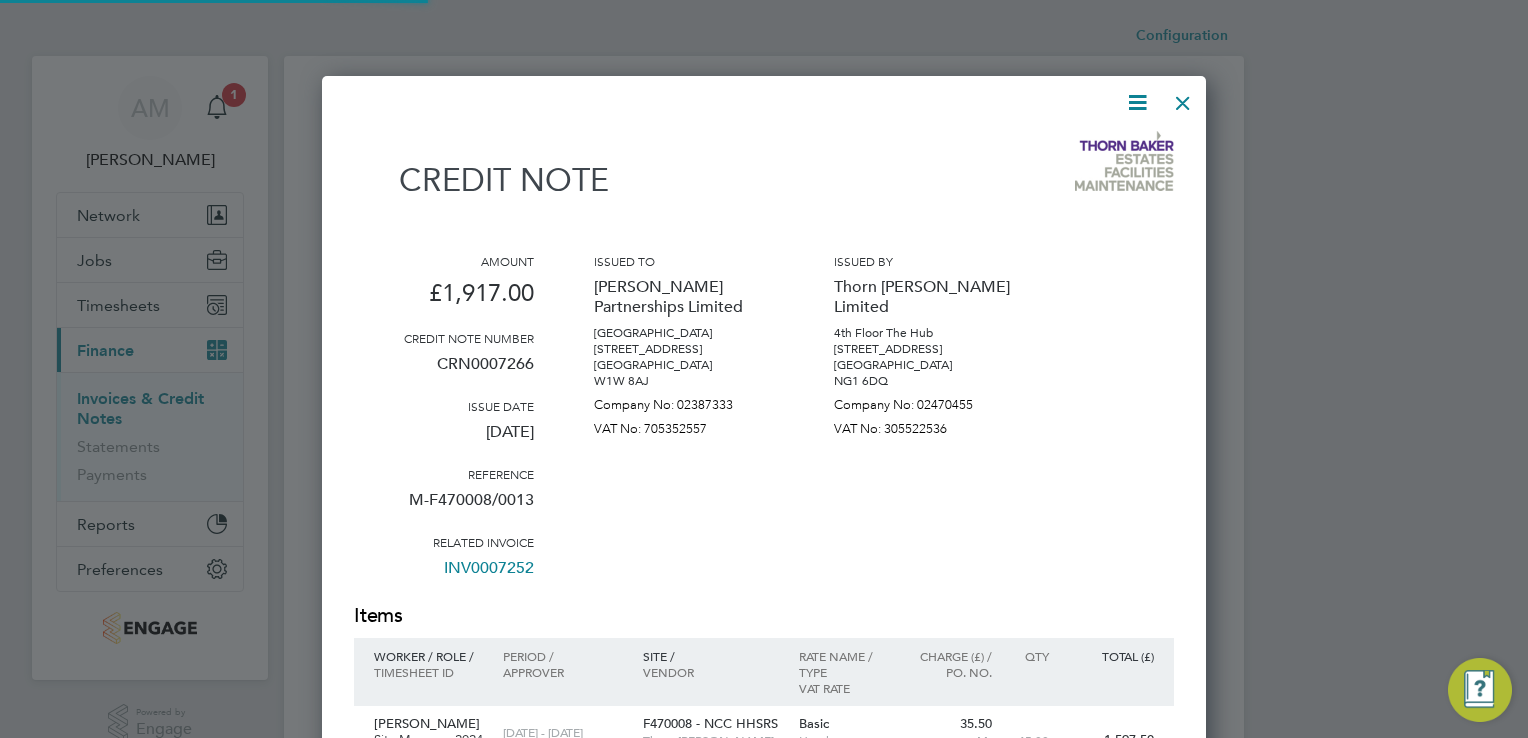 scroll, scrollTop: 9, scrollLeft: 10, axis: both 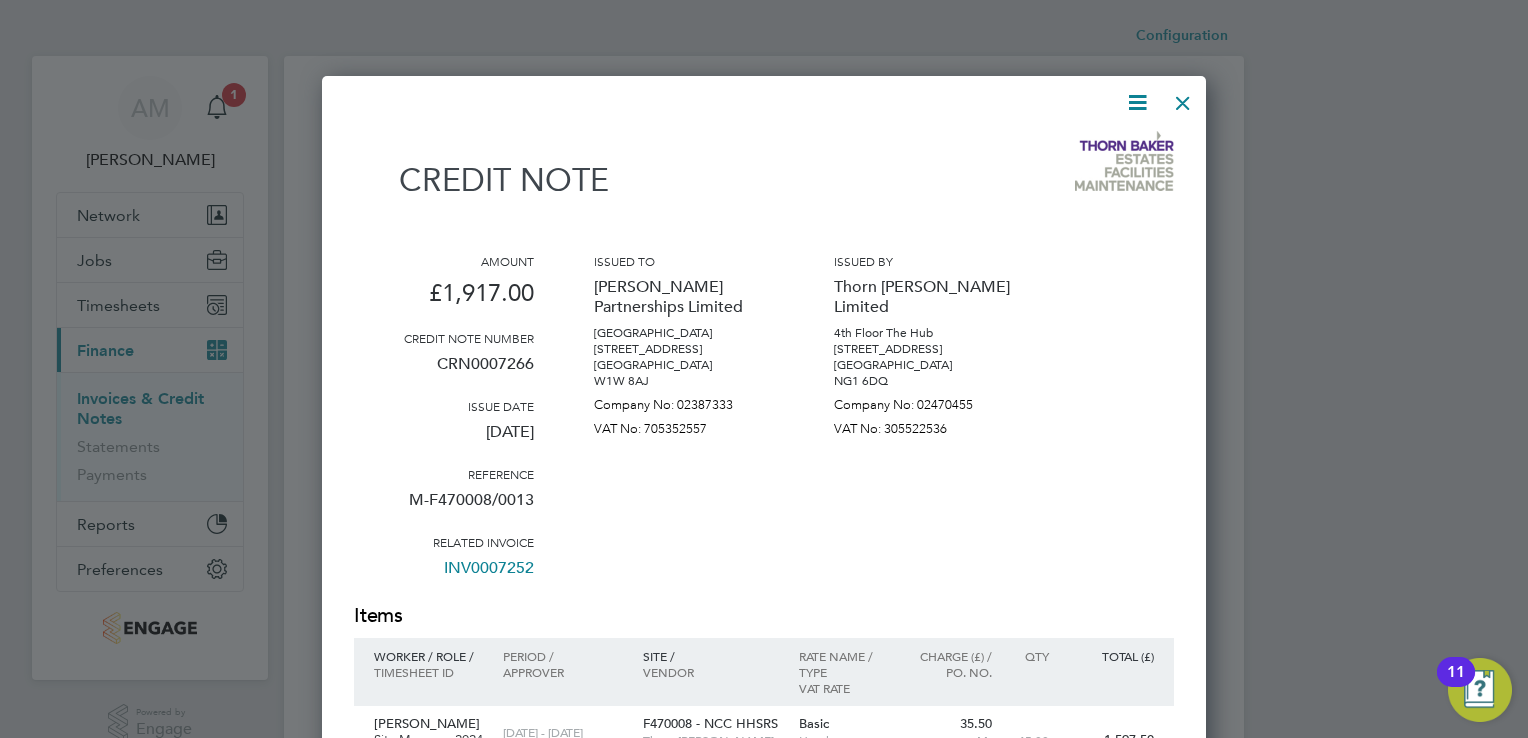 click at bounding box center [1183, 98] 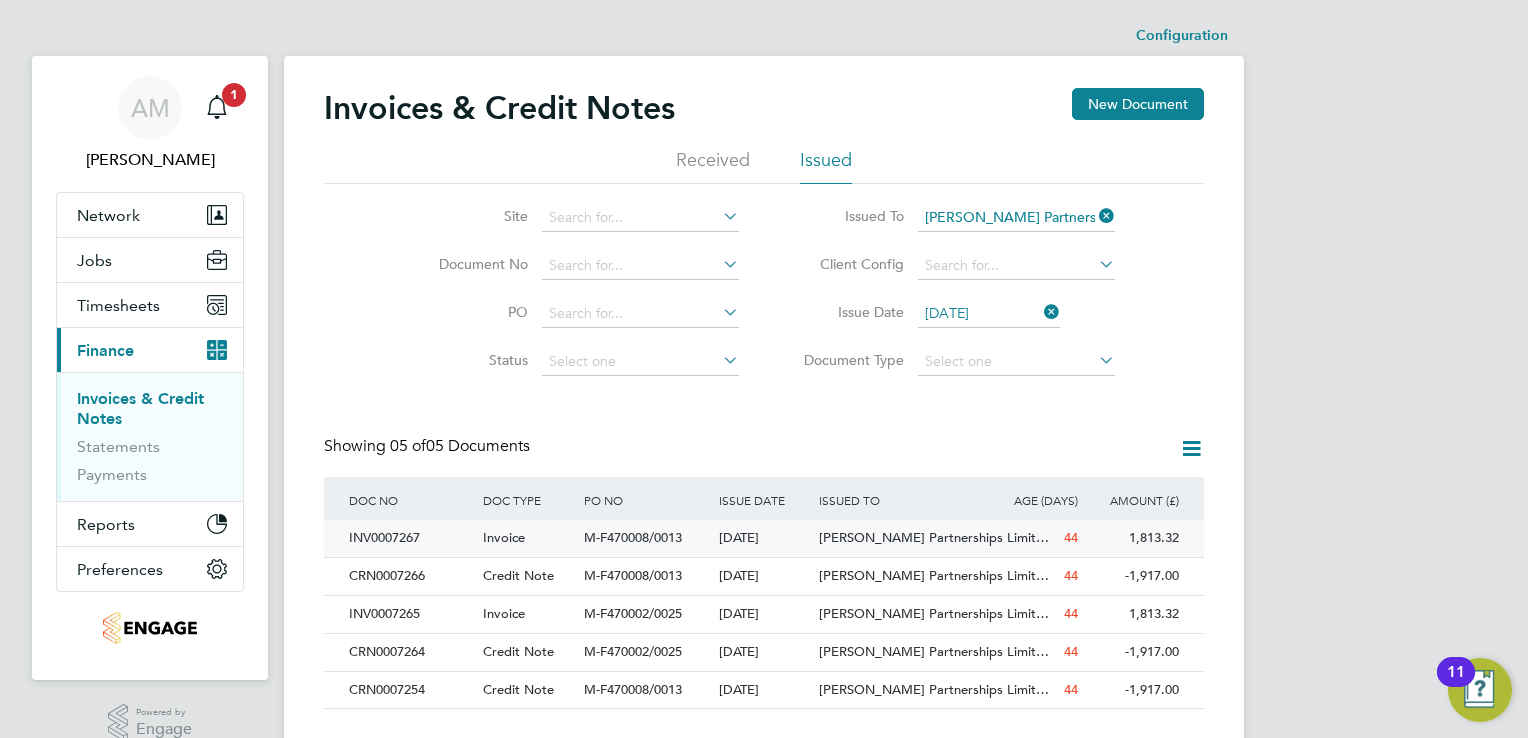 click on "INV0007267" 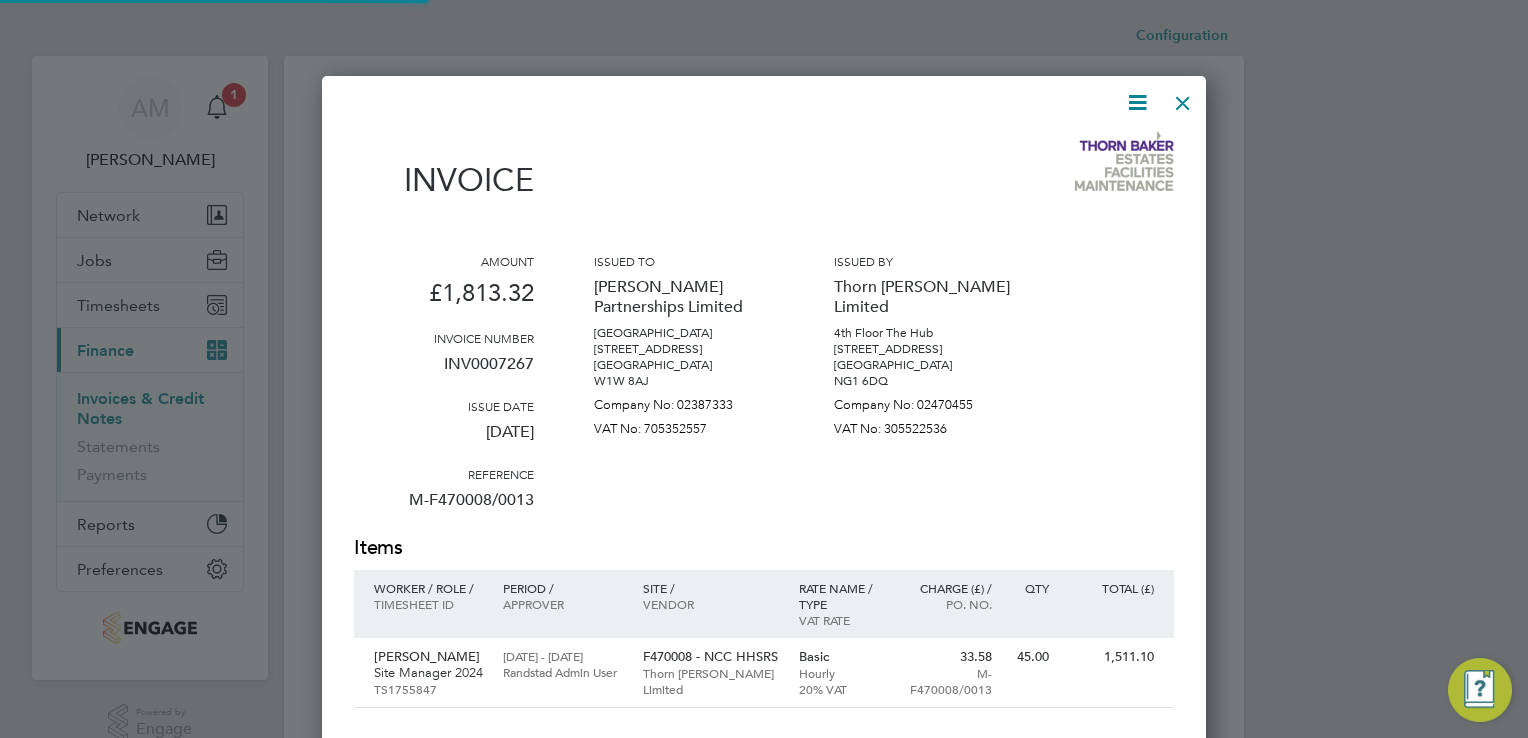scroll, scrollTop: 9, scrollLeft: 10, axis: both 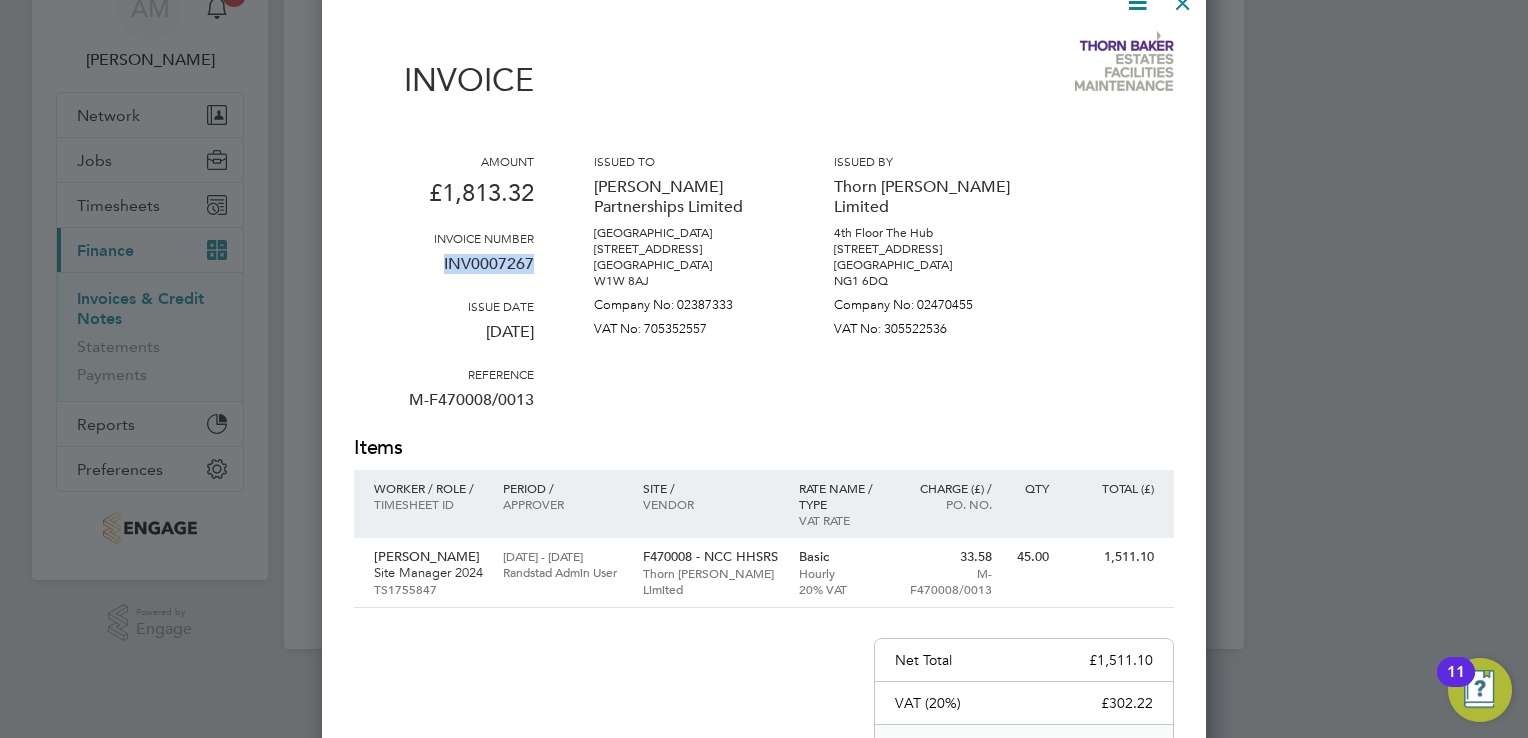 drag, startPoint x: 444, startPoint y: 262, endPoint x: 536, endPoint y: 271, distance: 92.43917 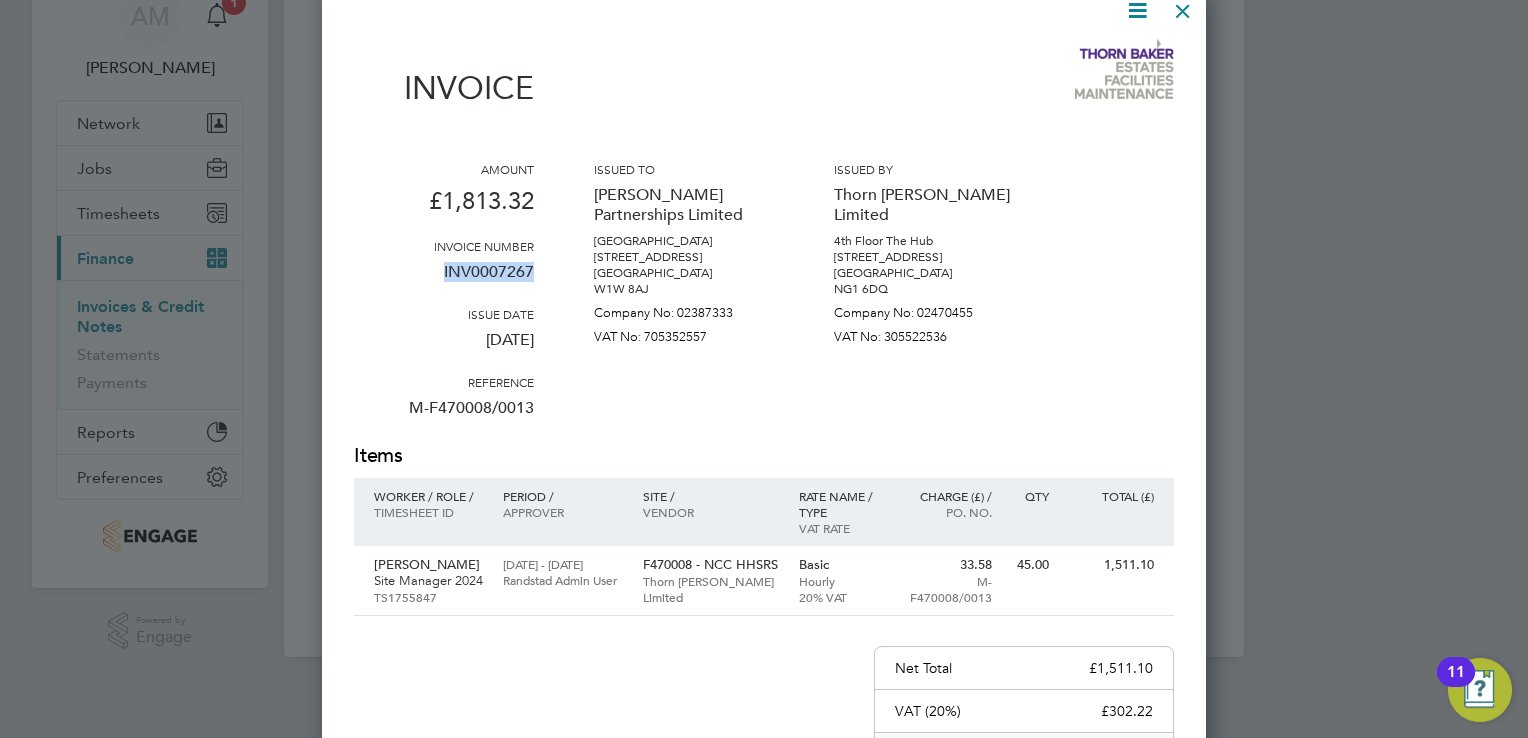 scroll, scrollTop: 0, scrollLeft: 0, axis: both 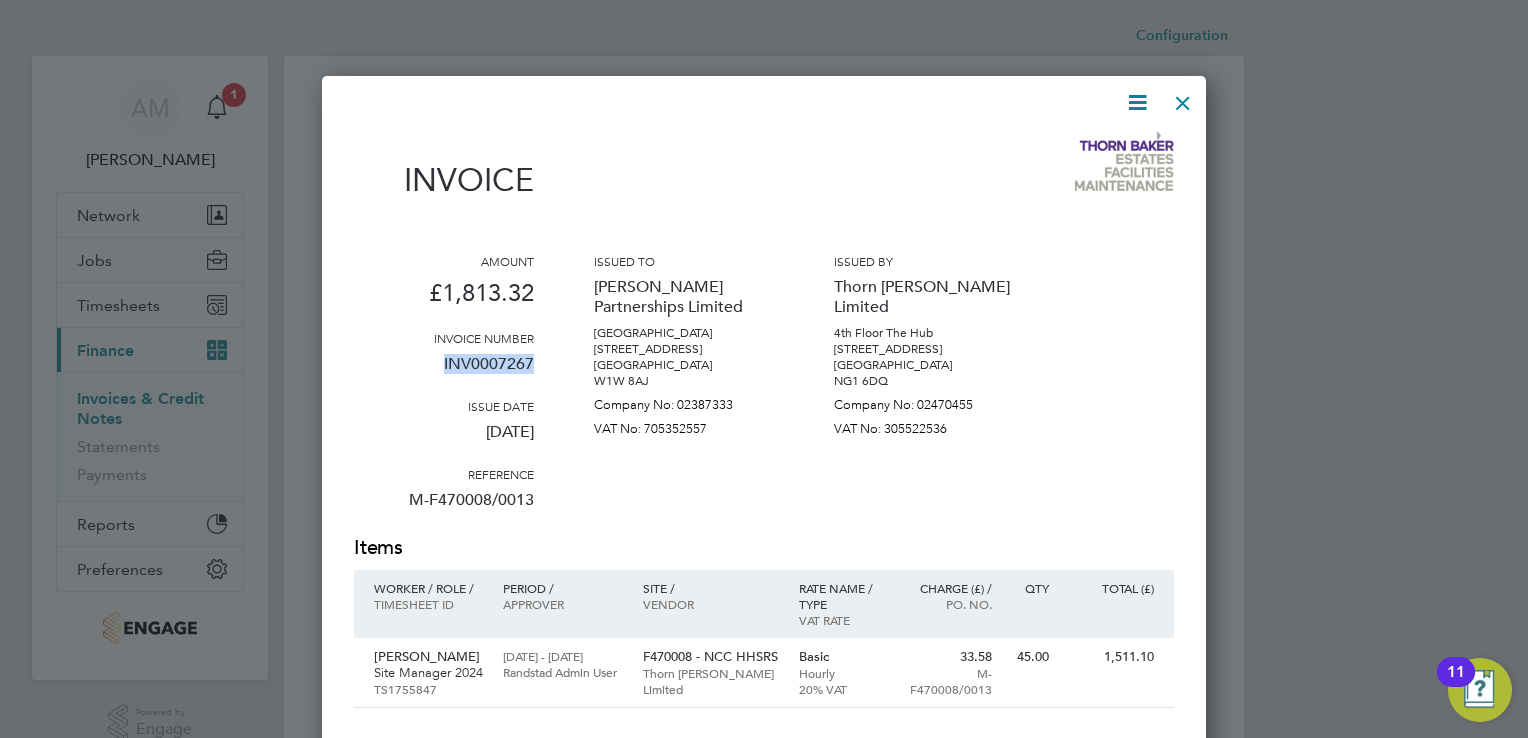 click at bounding box center (1183, 98) 